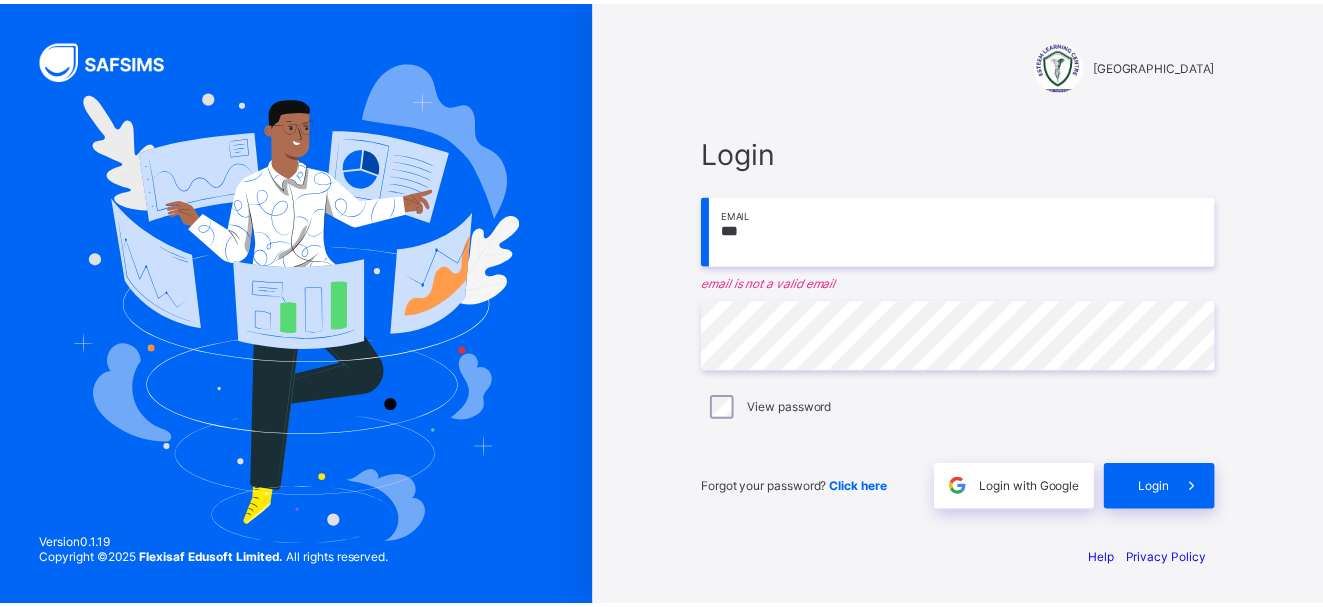 scroll, scrollTop: 0, scrollLeft: 0, axis: both 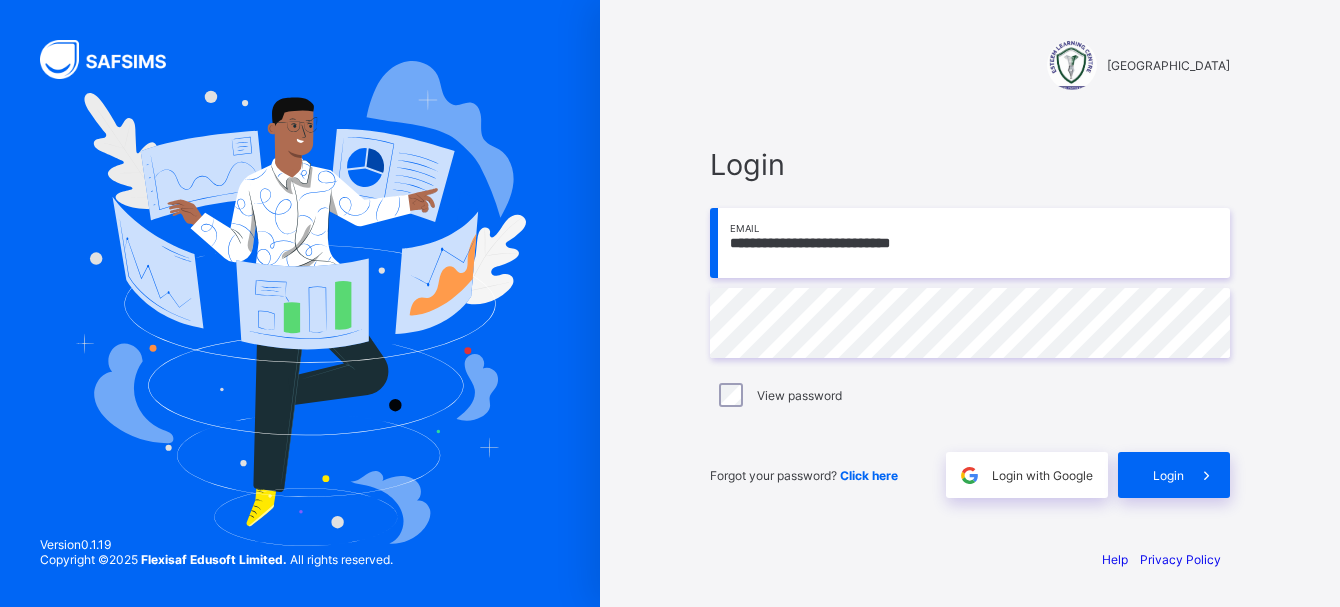 type on "**********" 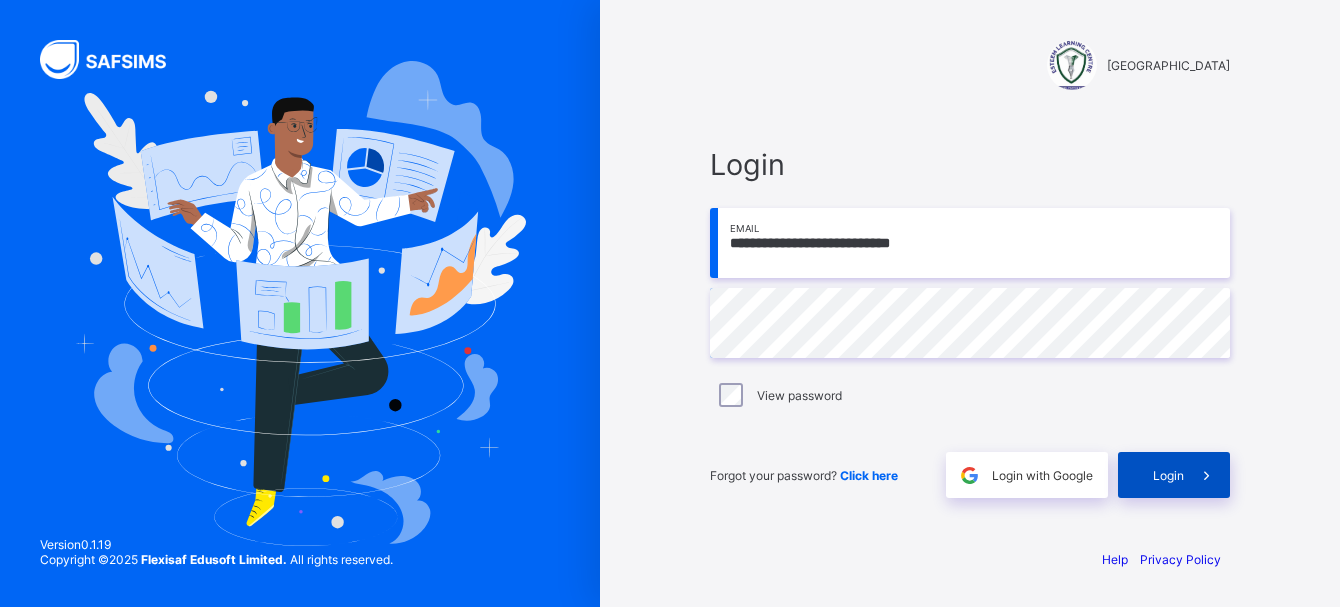 click at bounding box center [1206, 475] 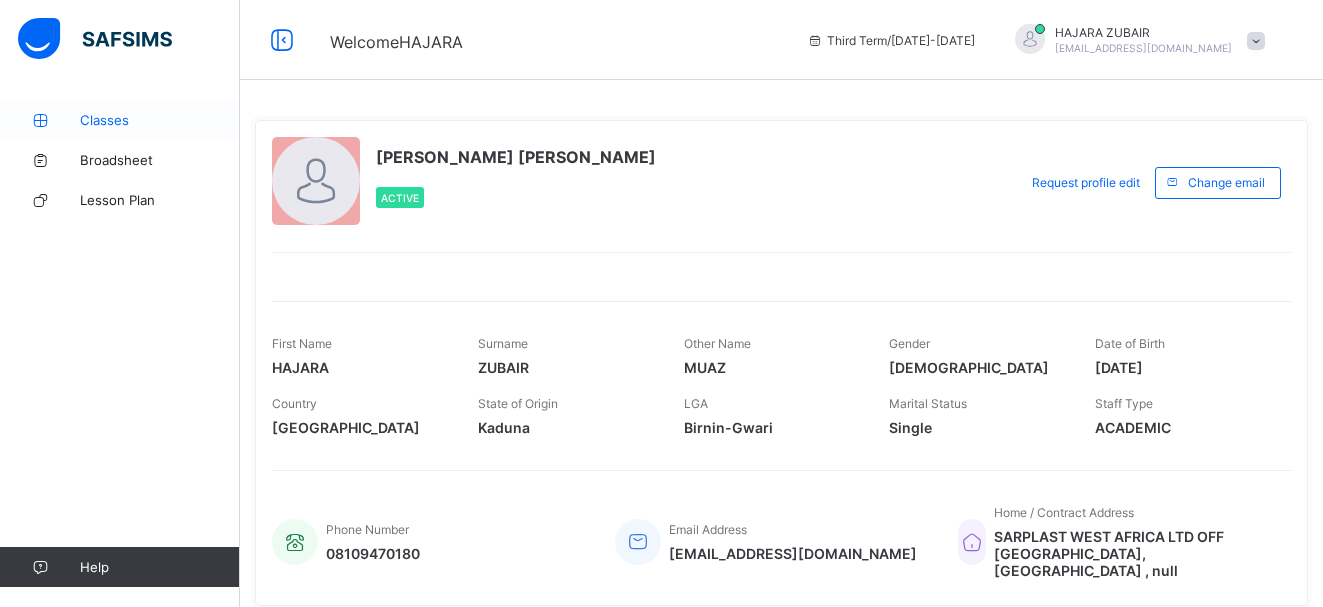 click on "Classes" at bounding box center (120, 120) 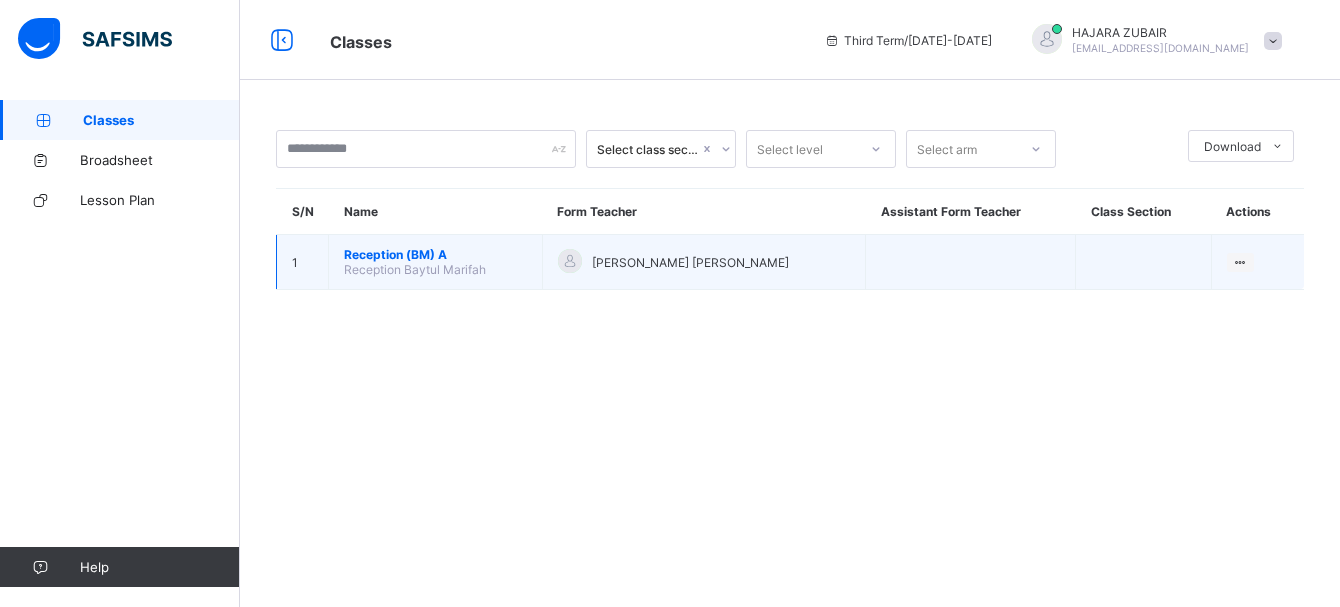 click on "Reception Baytul Marifah" at bounding box center (415, 269) 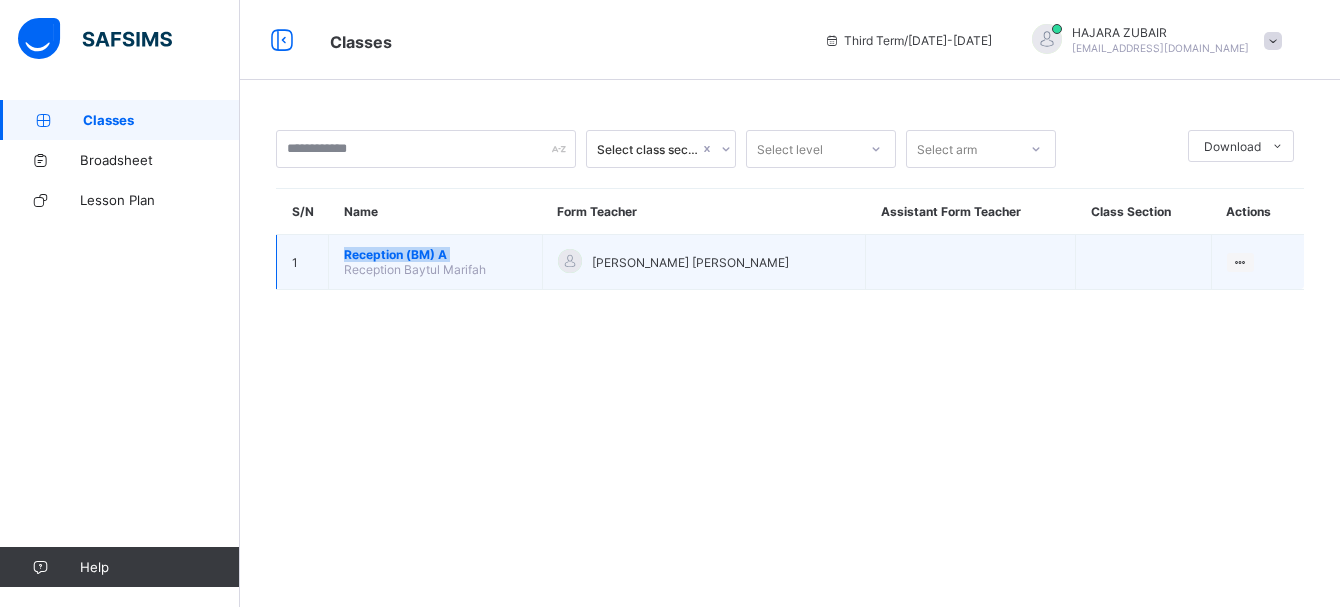 click on "Reception Baytul Marifah" at bounding box center [415, 269] 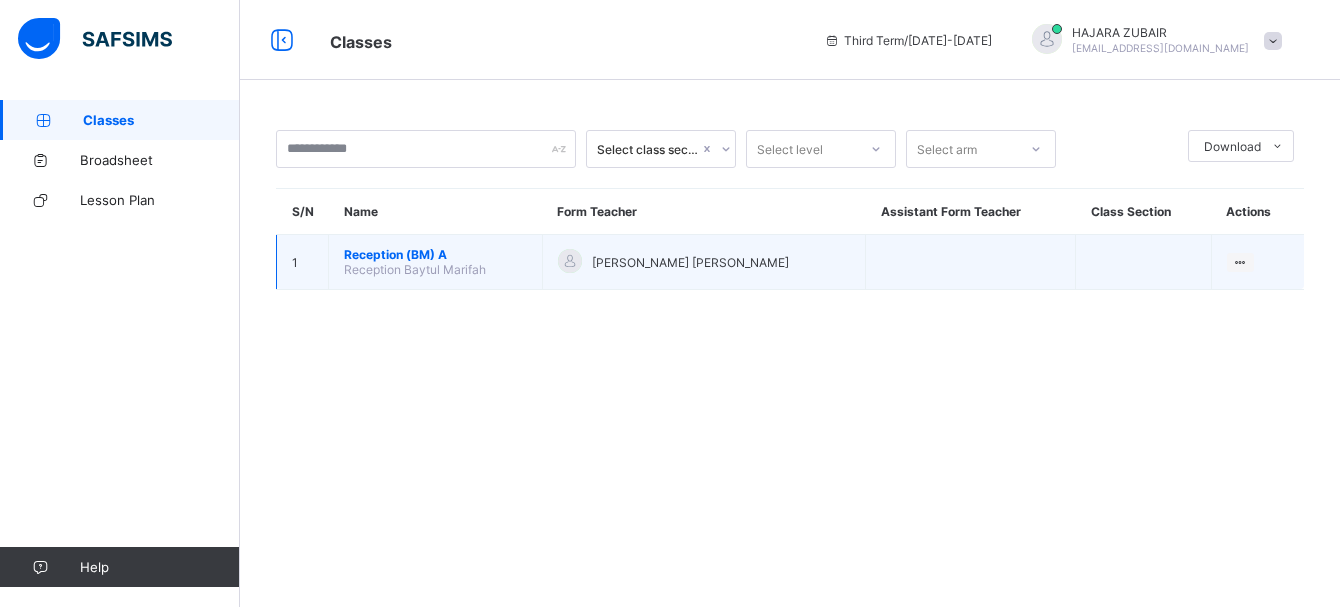 click on "Reception (BM)   A   Reception Baytul Marifah" at bounding box center [436, 262] 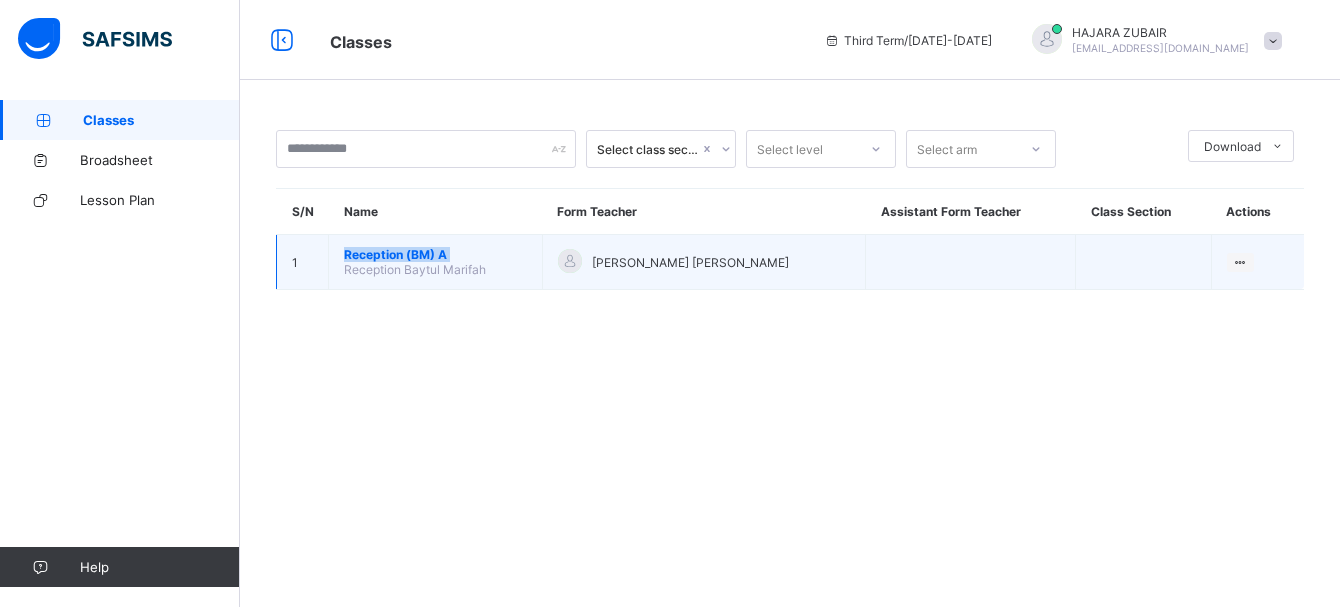 click on "Reception (BM)   A   Reception Baytul Marifah" at bounding box center (436, 262) 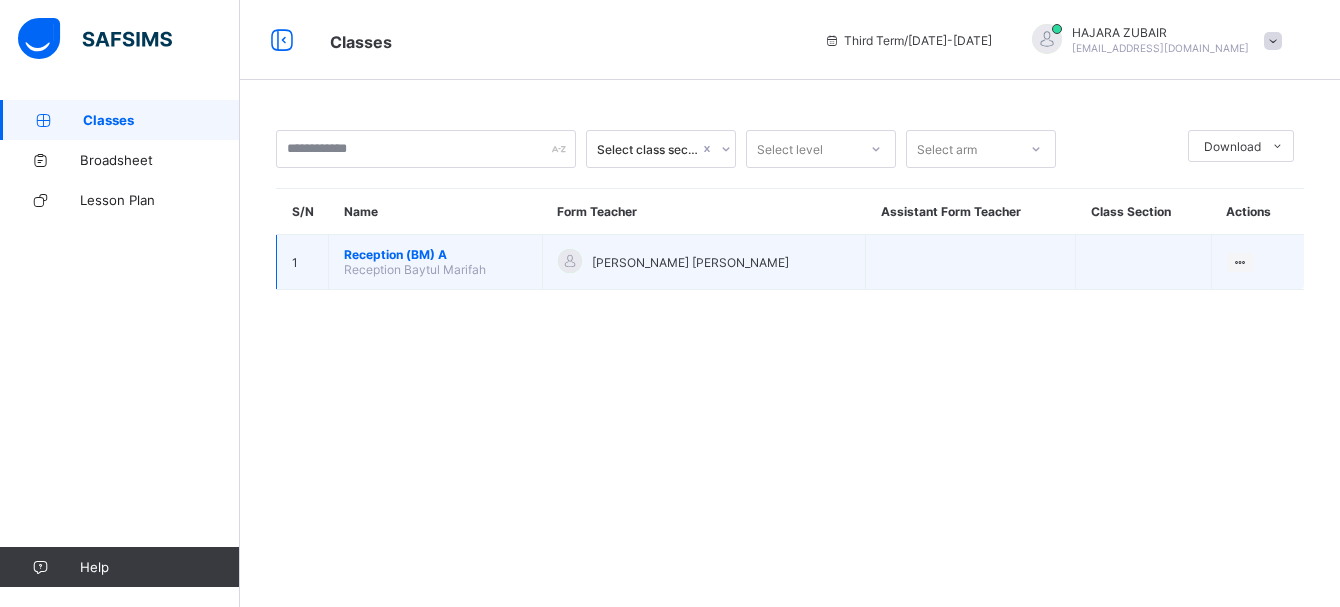 click on "Reception (BM)   A   Reception Baytul Marifah" at bounding box center (436, 262) 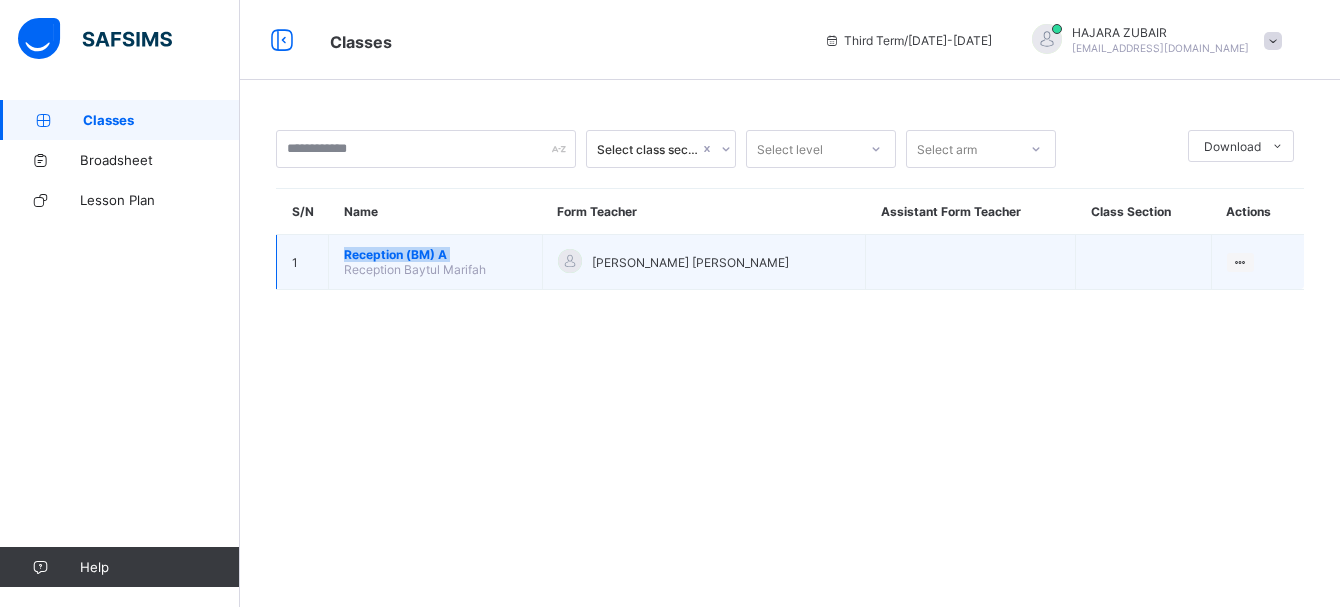 click on "Reception (BM)   A   Reception Baytul Marifah" at bounding box center (436, 262) 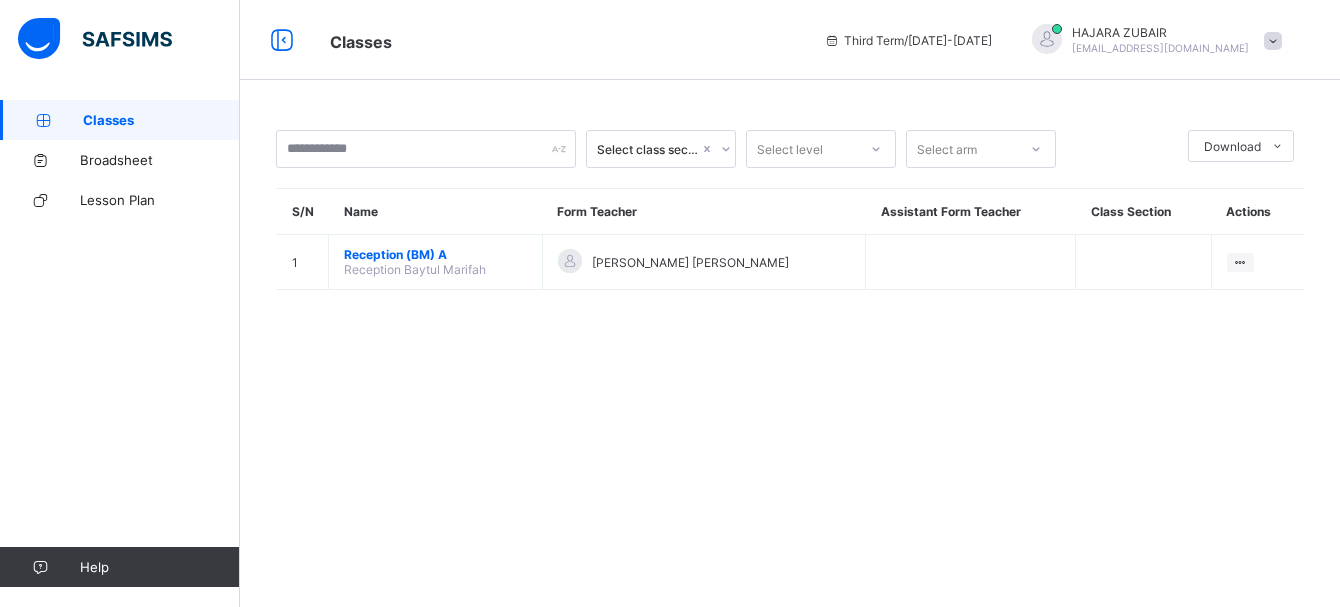click on "Select class section Select level Select arm Download Pdf Report Excel Report S/N Name Form Teacher Assistant Form Teacher Class Section Actions 1 Reception (BM)   A   Reception Baytul Marifah [PERSON_NAME] [PERSON_NAME] View Class × Form Teacher Select Form Teacher [PERSON_NAME]  Select Assistant Form Teacher [PERSON_NAME] Cancel Save ESTEEM LEARNING CENTRE NURUL-ISLAM ([PERSON_NAME] MEMORIAL) [STREET_ADDRESS],  , Phone:   [PHONE_NUMBER] List of Classes [DATE] 7:16:21 am Total no. of classes:  22 Term:  Third Term Session:  [DATE]-[DATE] S/N Class name Class Arms Form Teacher Supervisor Subject Teachers 1 PLAY CLASS (BM) PLAY CLASS BAYTUL MARIFAH A [PERSON_NAME]  No supervisor No class teachers 2 RECEPTION RECEPTION A [PERSON_NAME] [PERSON_NAME] No supervisor No class teachers 3 RECEPTION RECEPTION B [PERSON_NAME] No supervisor No class teachers 4 Reception (BM) Reception Baytul Marifah A [PERSON_NAME] [PERSON_NAME] No supervisor No class teachers 5 NURSERY1 NURSERY 1 A RAMAT MAHA  6 B 7 C" at bounding box center [790, 303] 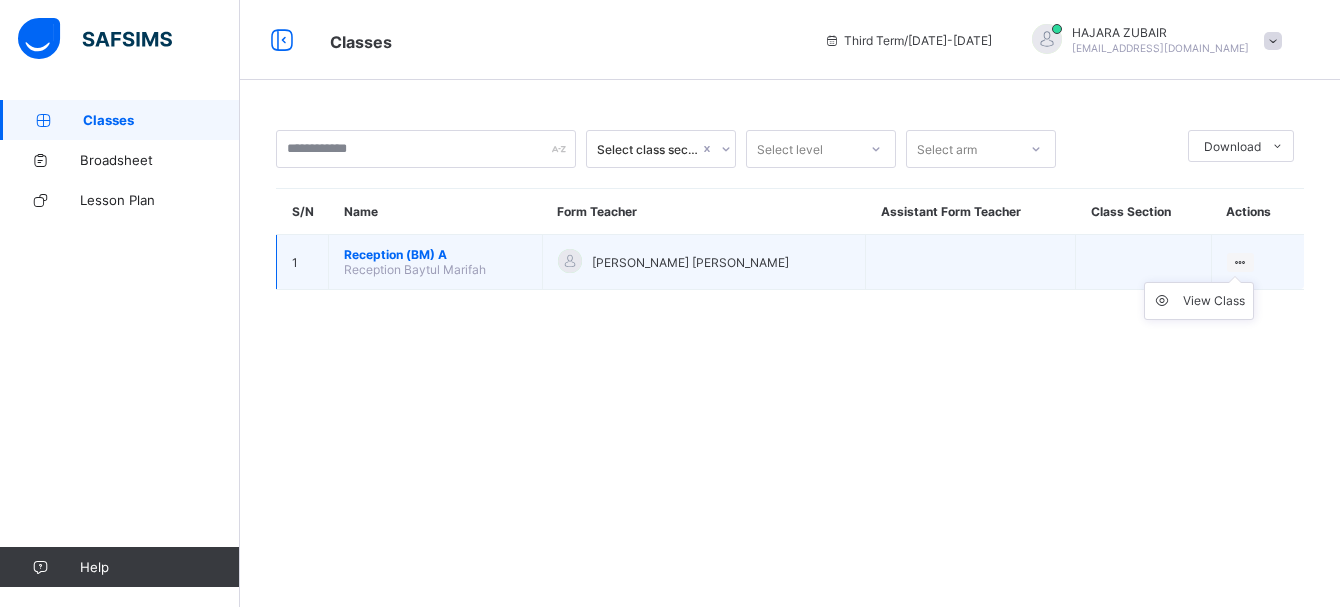 drag, startPoint x: 1331, startPoint y: 477, endPoint x: 1230, endPoint y: 278, distance: 223.16362 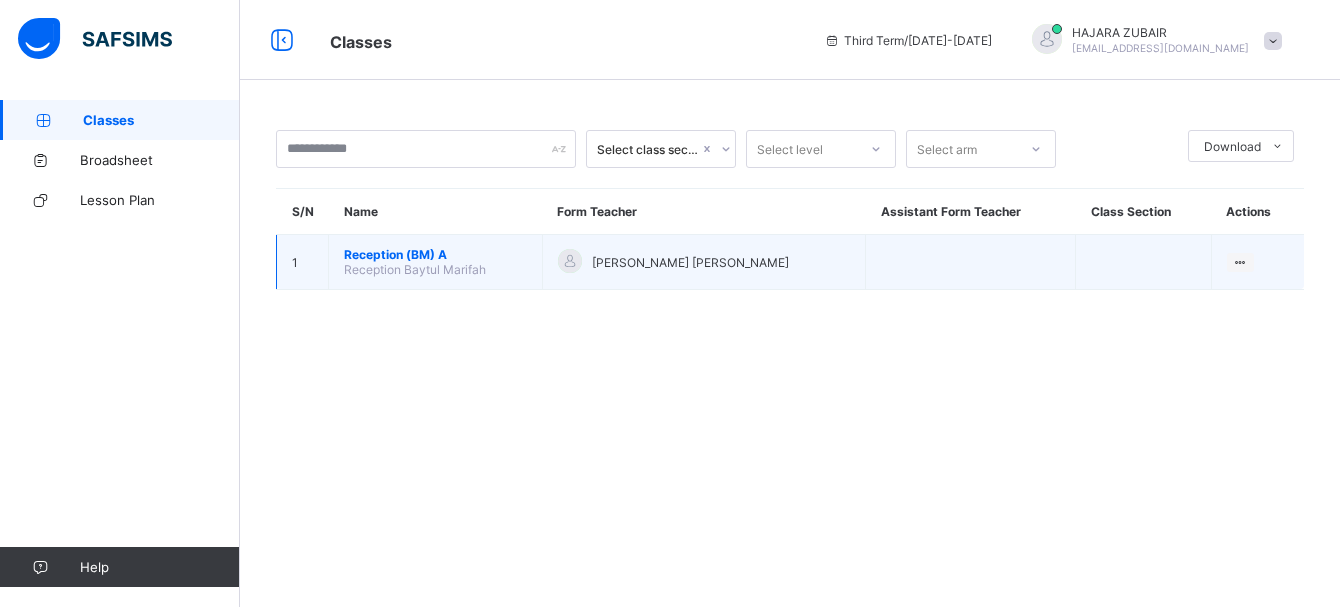 click on "Reception (BM)   A" at bounding box center (435, 254) 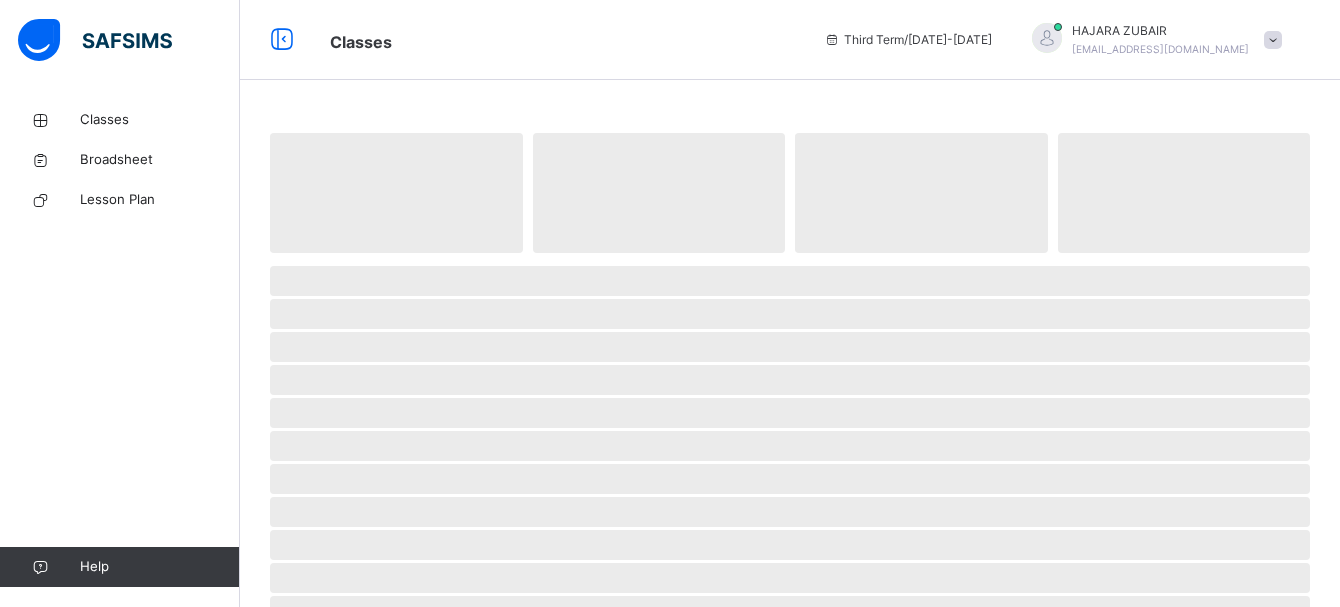 click on "‌" at bounding box center [790, 281] 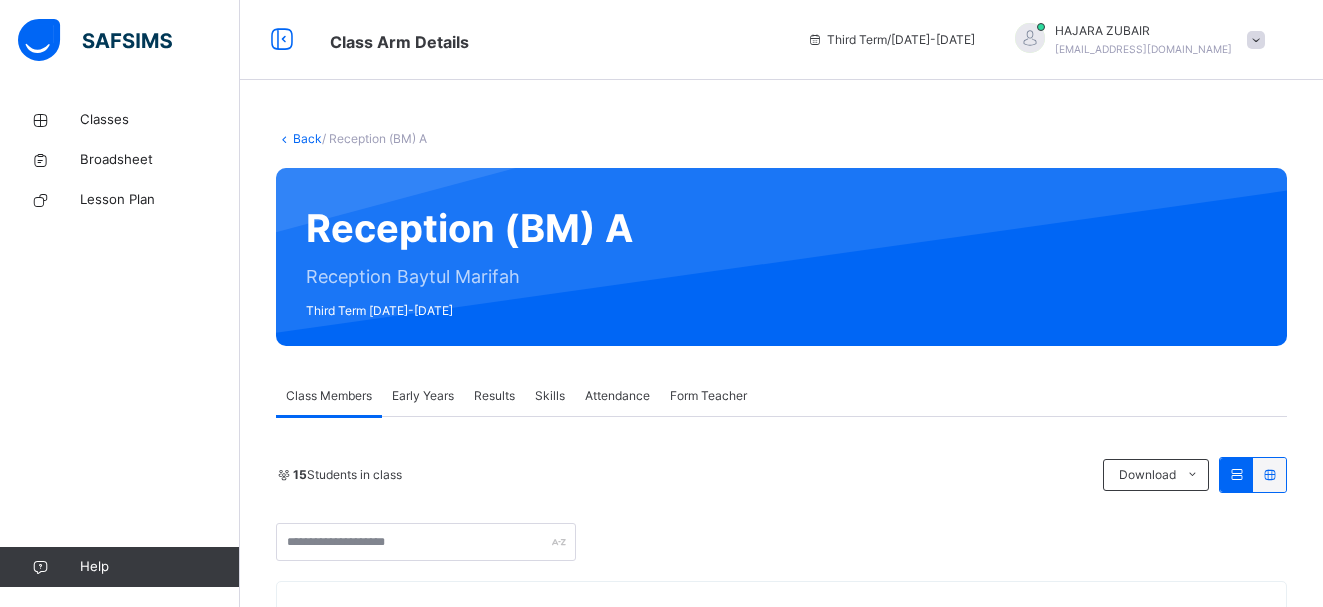 click on "Results" at bounding box center [494, 396] 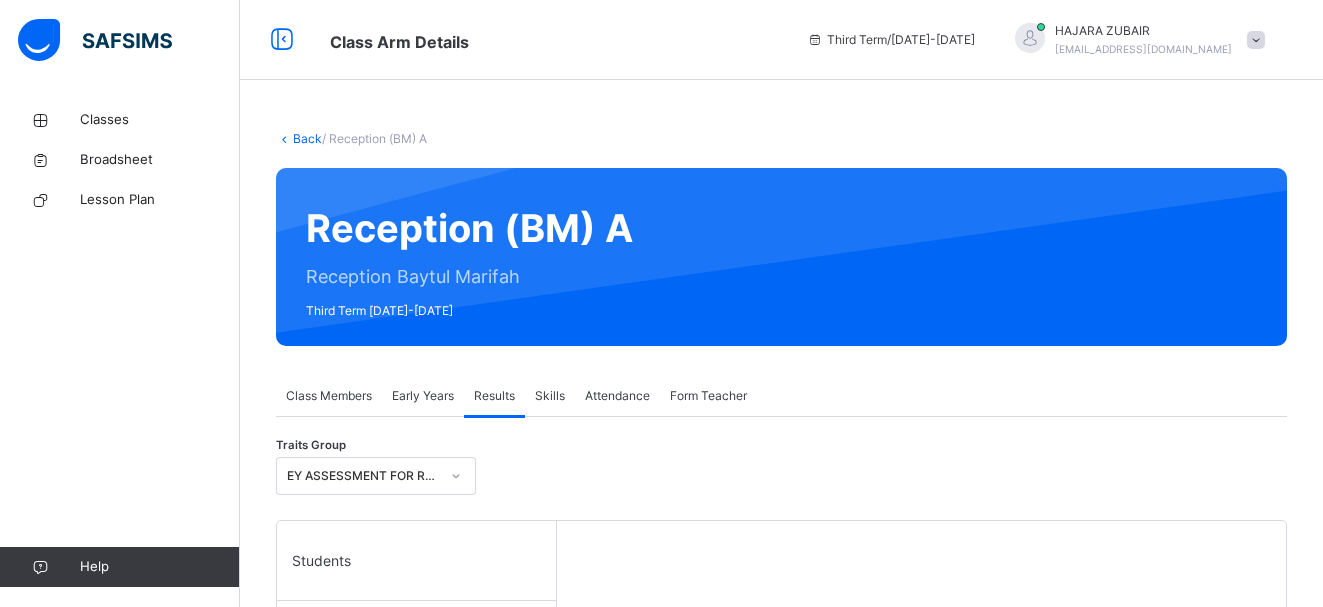 scroll, scrollTop: 572, scrollLeft: 0, axis: vertical 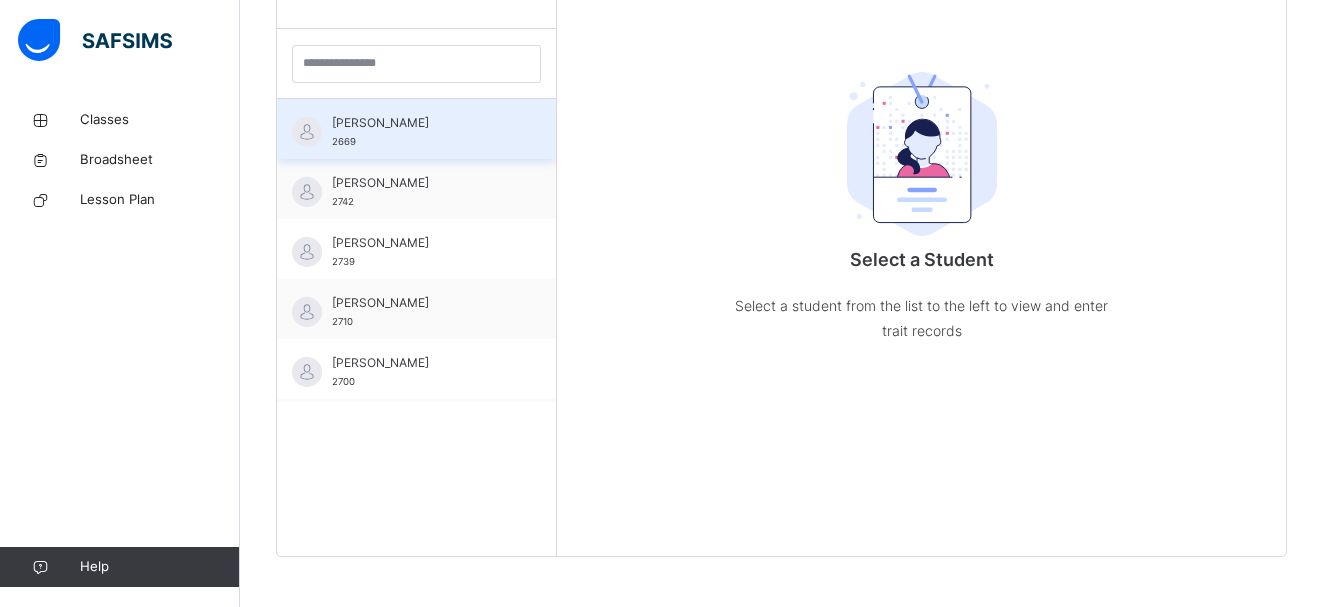 click on "[PERSON_NAME]  2669" at bounding box center (421, 132) 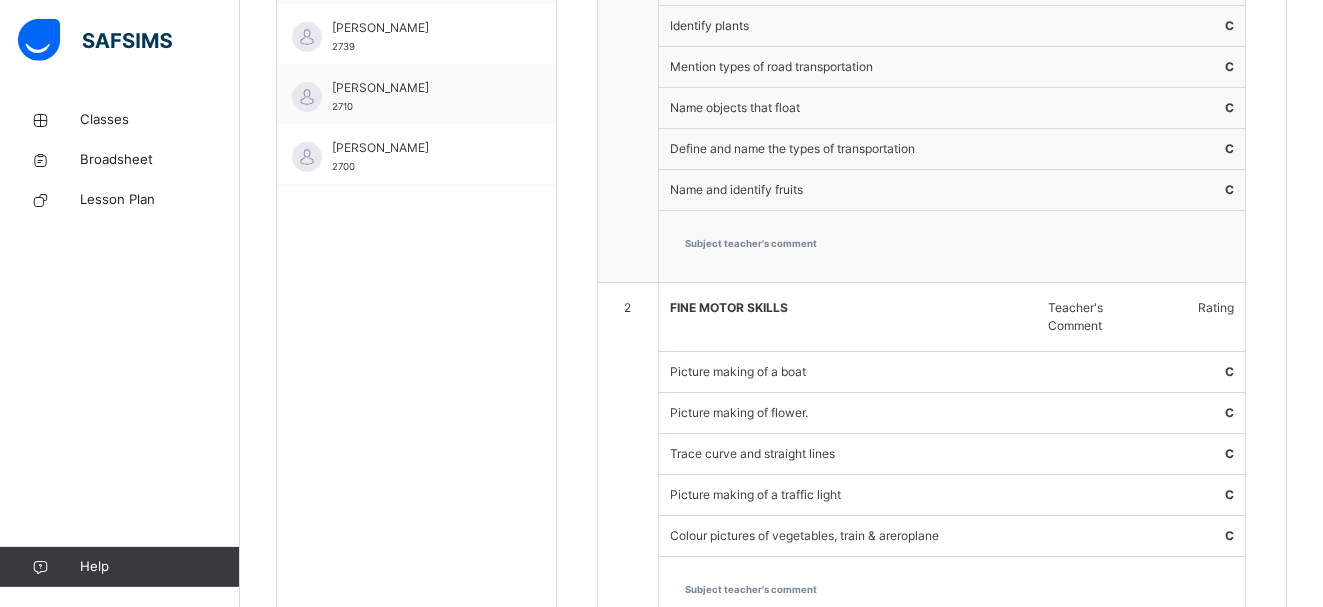 scroll, scrollTop: 793, scrollLeft: 0, axis: vertical 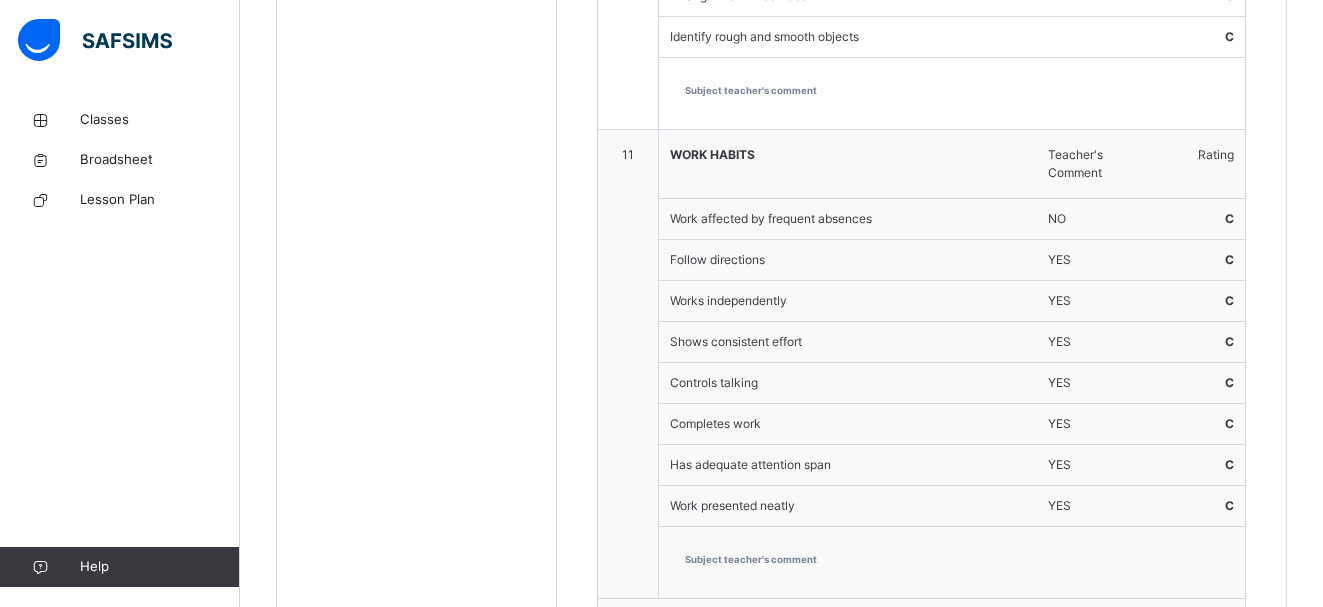 click on "1 KNOWLEDGE AND UNDERSTANDING OF THE WORLD Teacher's Comment Rating Name and identify vegetables C Name objects that sink  C Identify plants  C Mention types of road transportation C Name objects that float C Define and name the types of transportation C Name and identify fruits  C Subject teacher's comment 2 FINE MOTOR SKILLS Teacher's Comment Rating  Picture making of a boat  C Picture making of flower.  C Trace curve and straight lines  C Picture making of a traffic light C Colour pictures of vegetables, train & areroplane C Subject teacher's comment 3 HURUF Teacher's Comment Rating Say and write letter Alif to Yaa. C Write letter Alif to Ghayn.  C Identify and match [PERSON_NAME] to Yaa with objects C Subject teacher's comment 4 [DEMOGRAPHIC_DATA] STUDIES Teacher's Comment Rating Identify their religion as [DEMOGRAPHIC_DATA]  C Du'a for a sick person. C Du'a for Parents.  C  Identify [DEMOGRAPHIC_DATA] as One  C Say ways of taking care of [DEMOGRAPHIC_DATA] C Subject teacher's comment 5 [DEMOGRAPHIC_DATA]  Teacher's Comment Rating Recite Suratul Qari'ah to Adiyat P 6 [DEMOGRAPHIC_DATA]" at bounding box center (921, -1112) 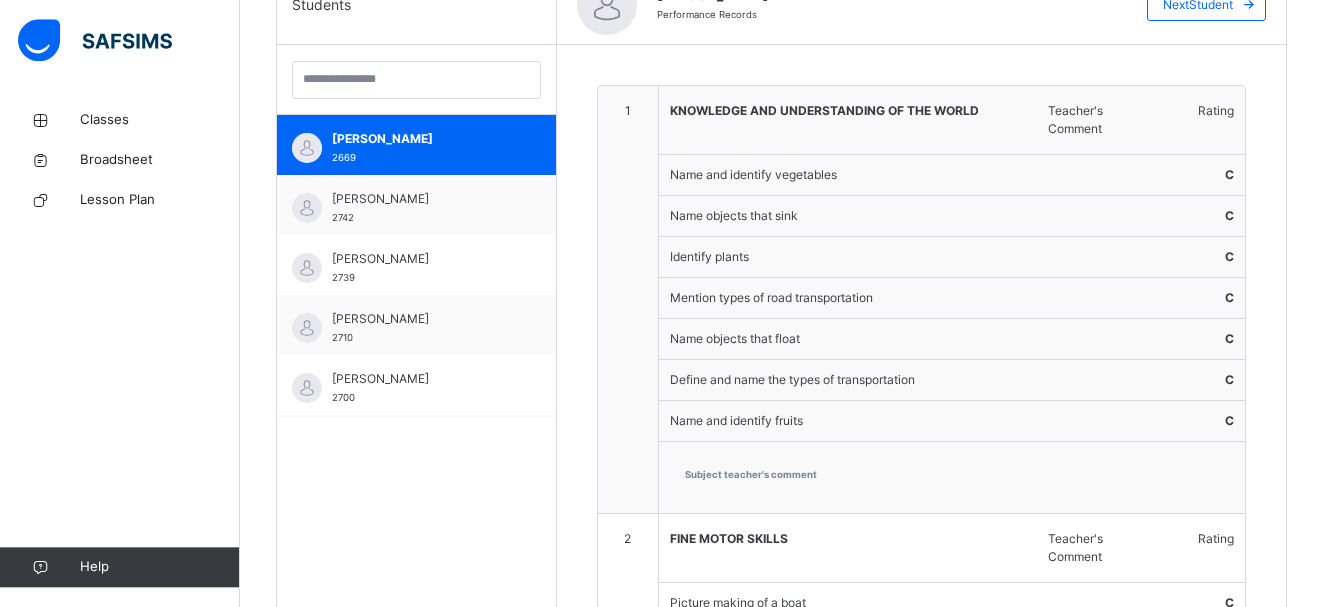 scroll, scrollTop: 546, scrollLeft: 0, axis: vertical 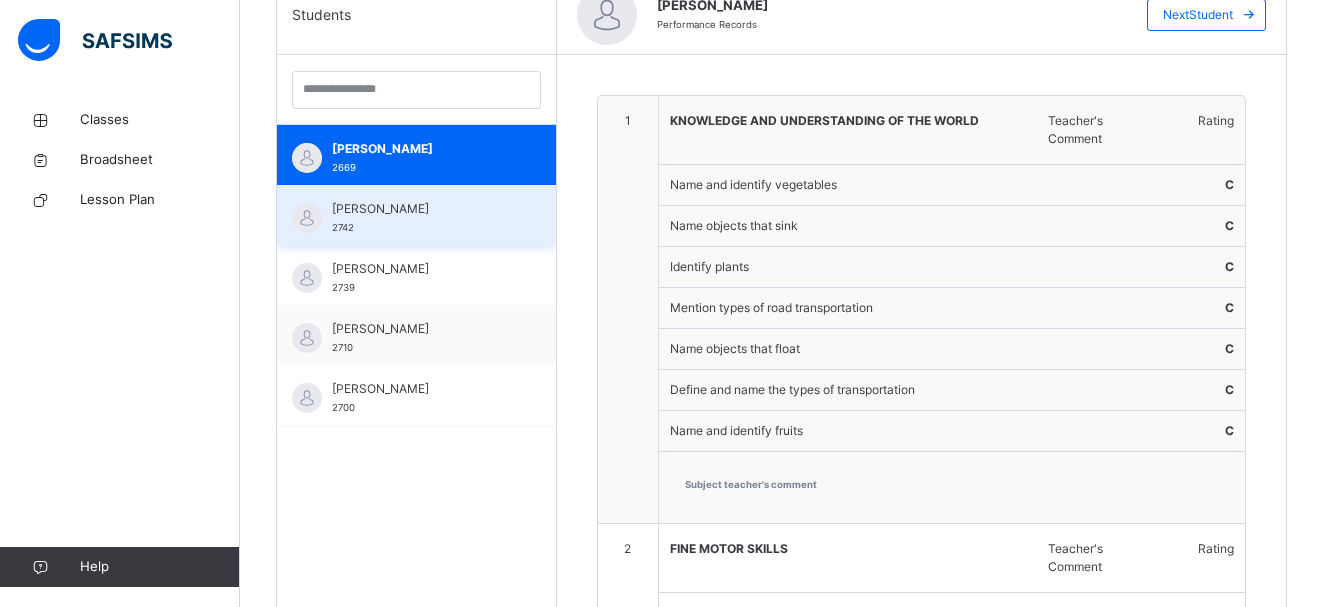click on "[PERSON_NAME]" at bounding box center (421, 209) 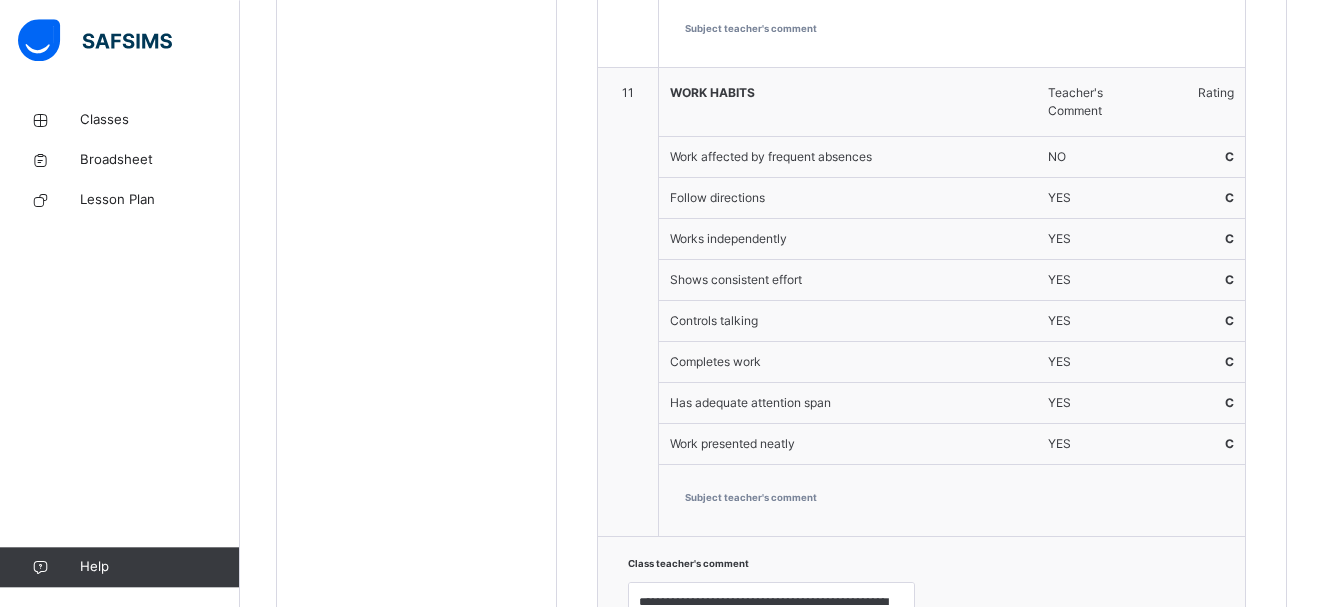 scroll, scrollTop: 3772, scrollLeft: 0, axis: vertical 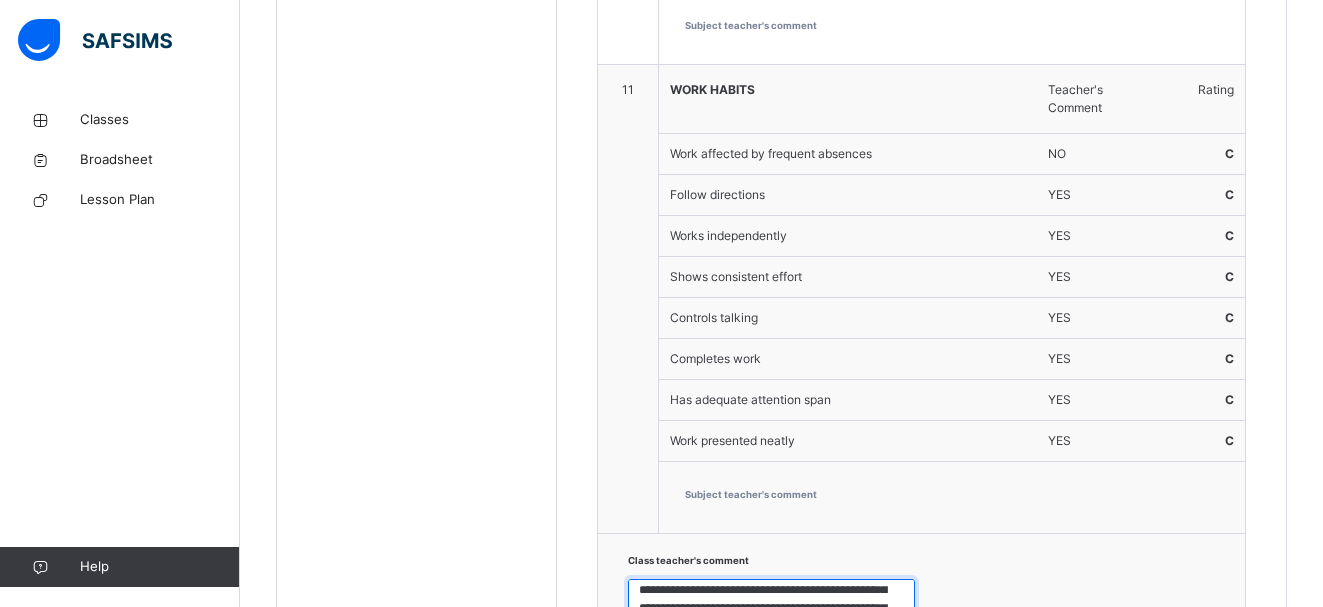 click on "**********" at bounding box center (771, 608) 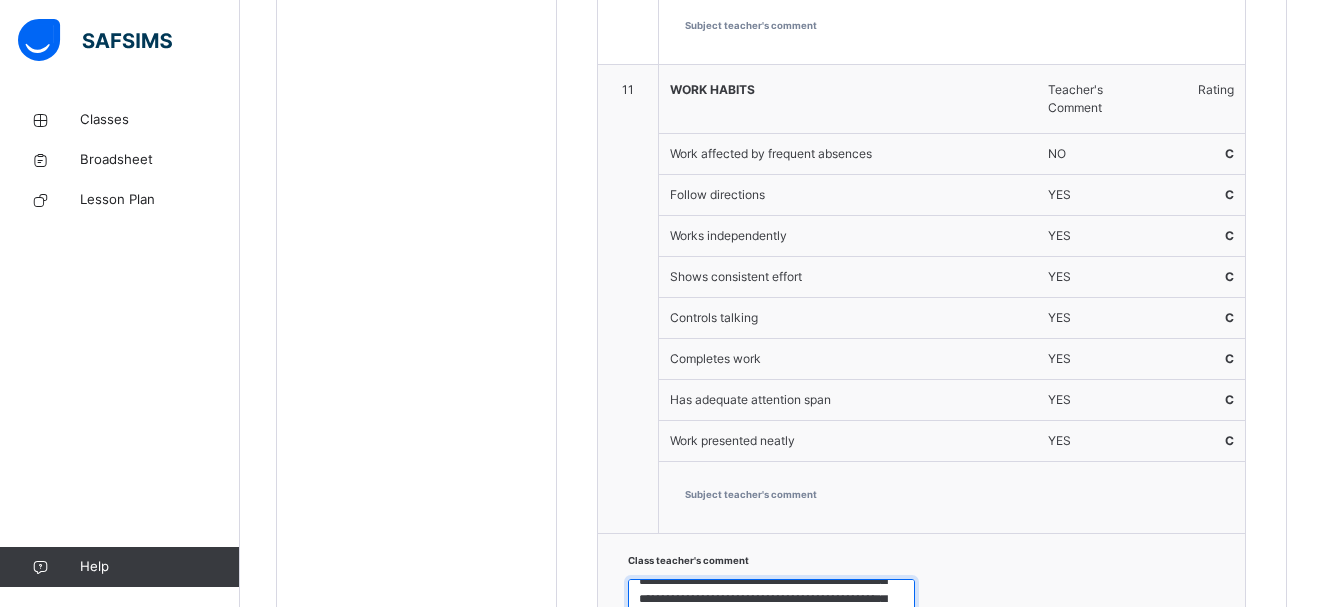 scroll, scrollTop: 90, scrollLeft: 0, axis: vertical 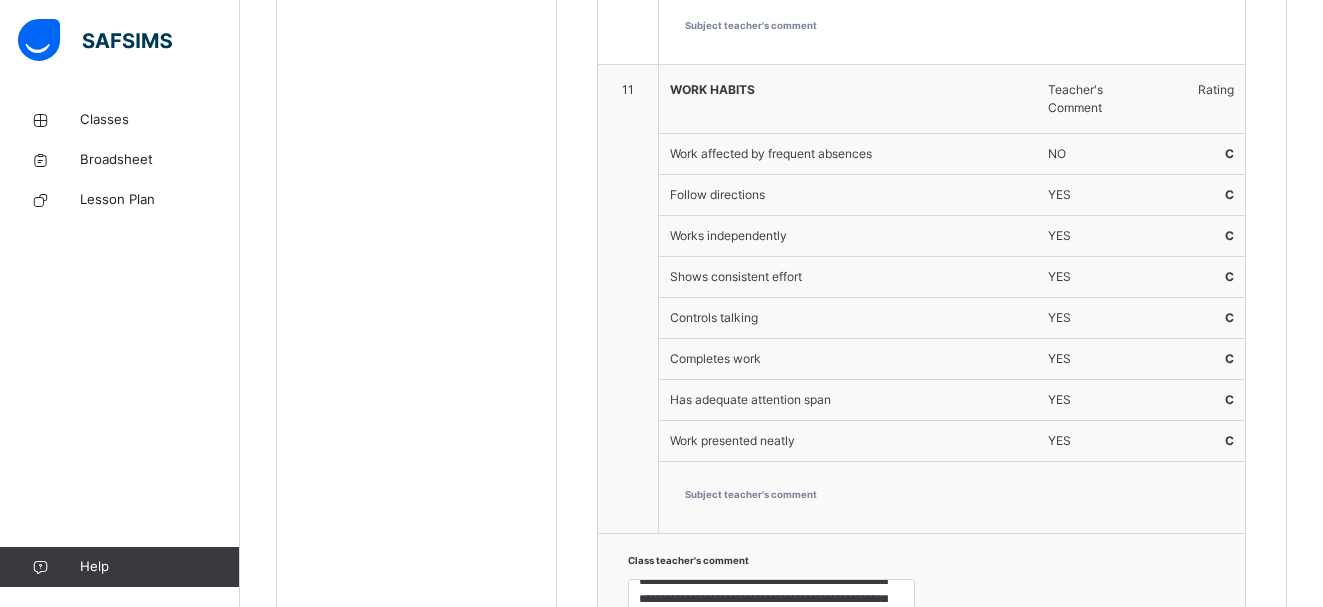 click on "UPDATE REPORT" at bounding box center [1150, 699] 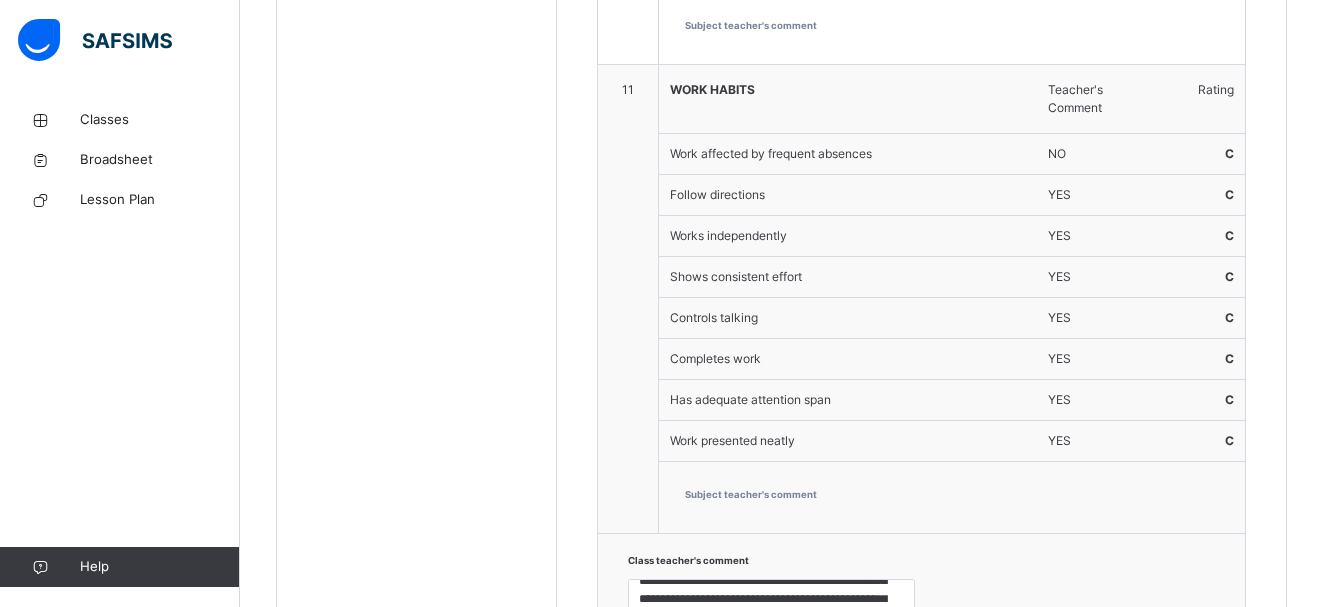 click on "UPDATE REPORT" at bounding box center (1150, 699) 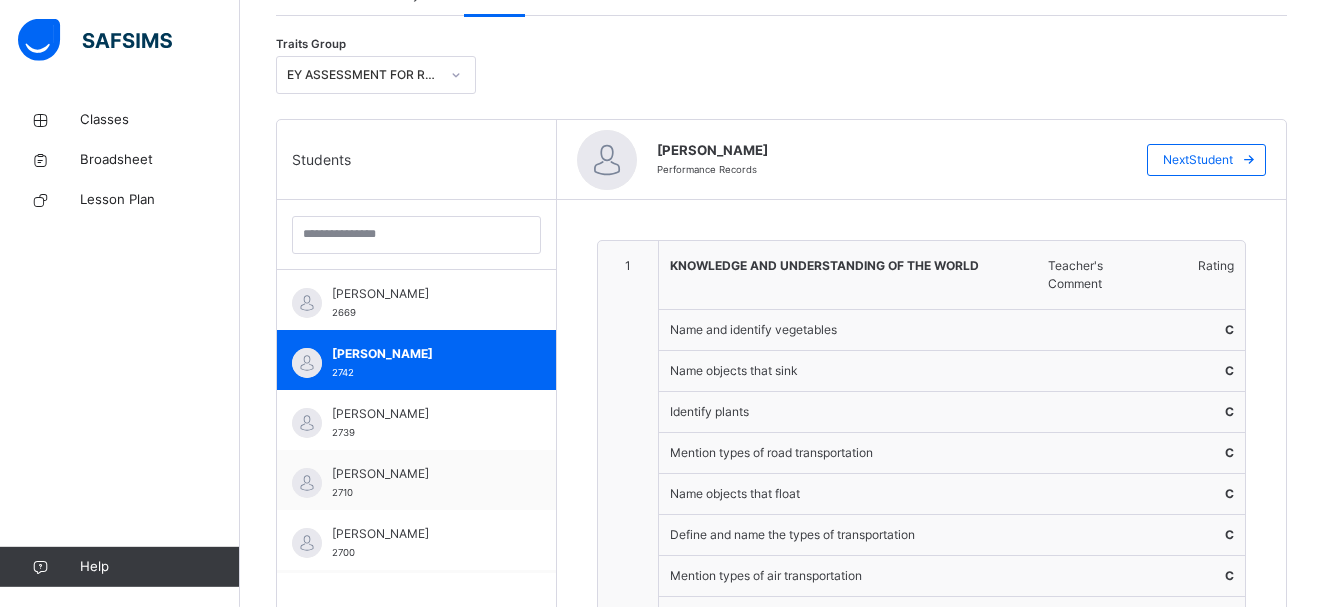 scroll, scrollTop: 334, scrollLeft: 0, axis: vertical 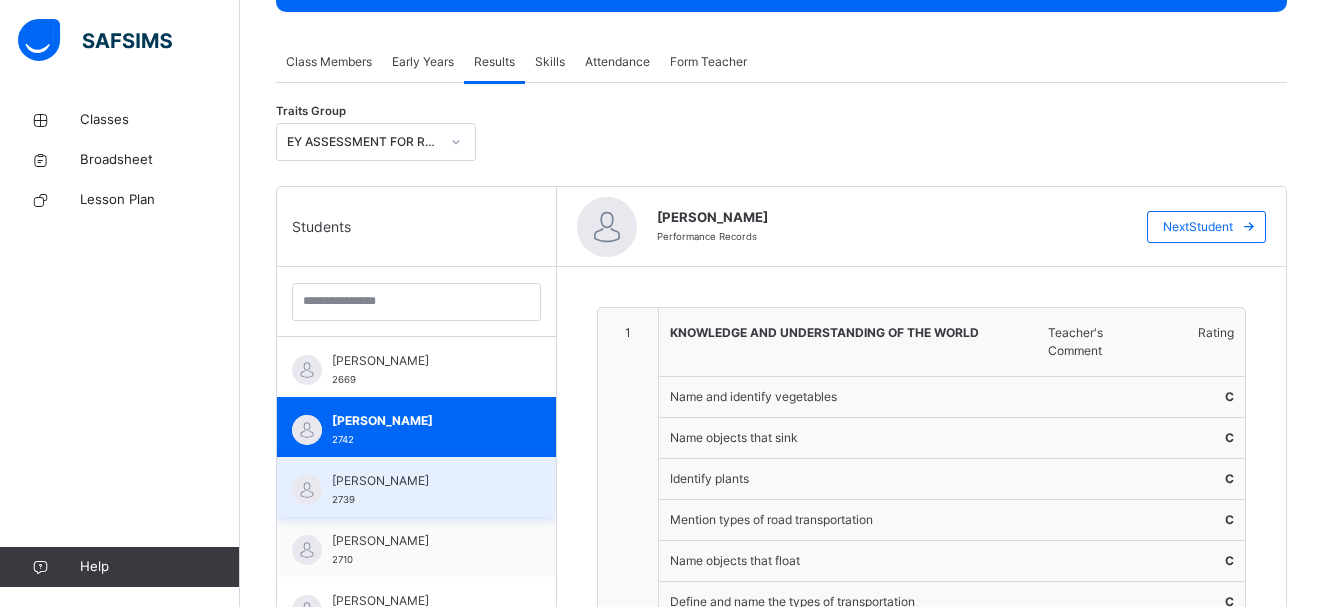 click on "[PERSON_NAME]" at bounding box center (421, 481) 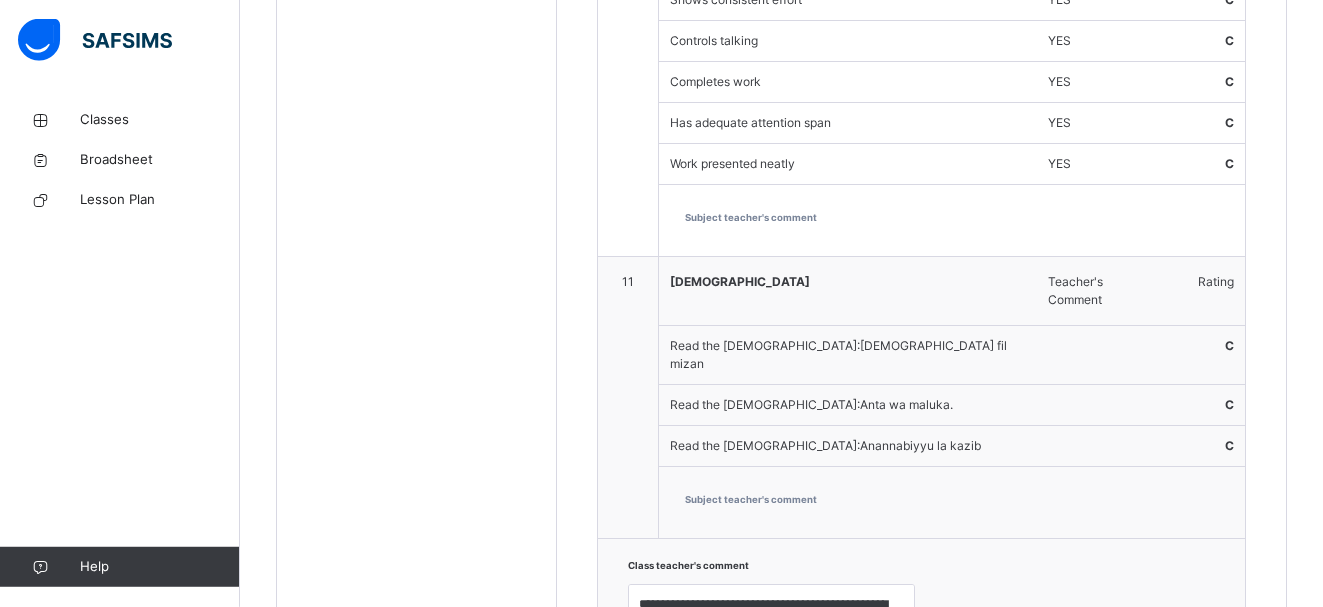 scroll, scrollTop: 3731, scrollLeft: 0, axis: vertical 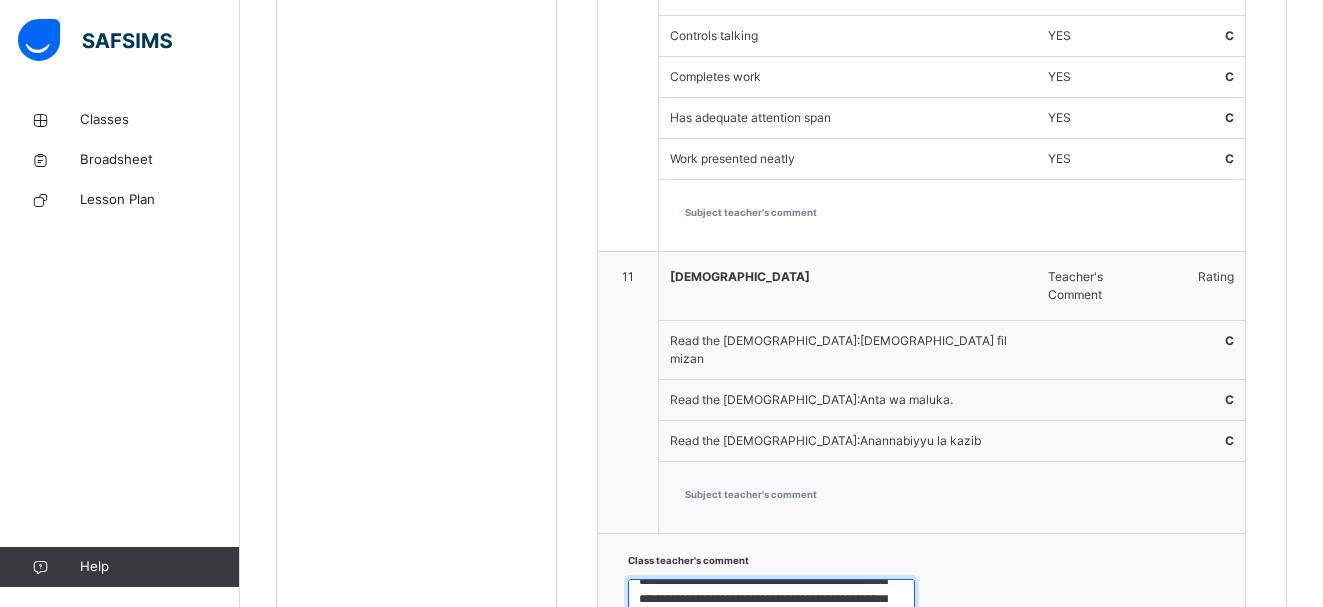 click on "**********" at bounding box center (771, 608) 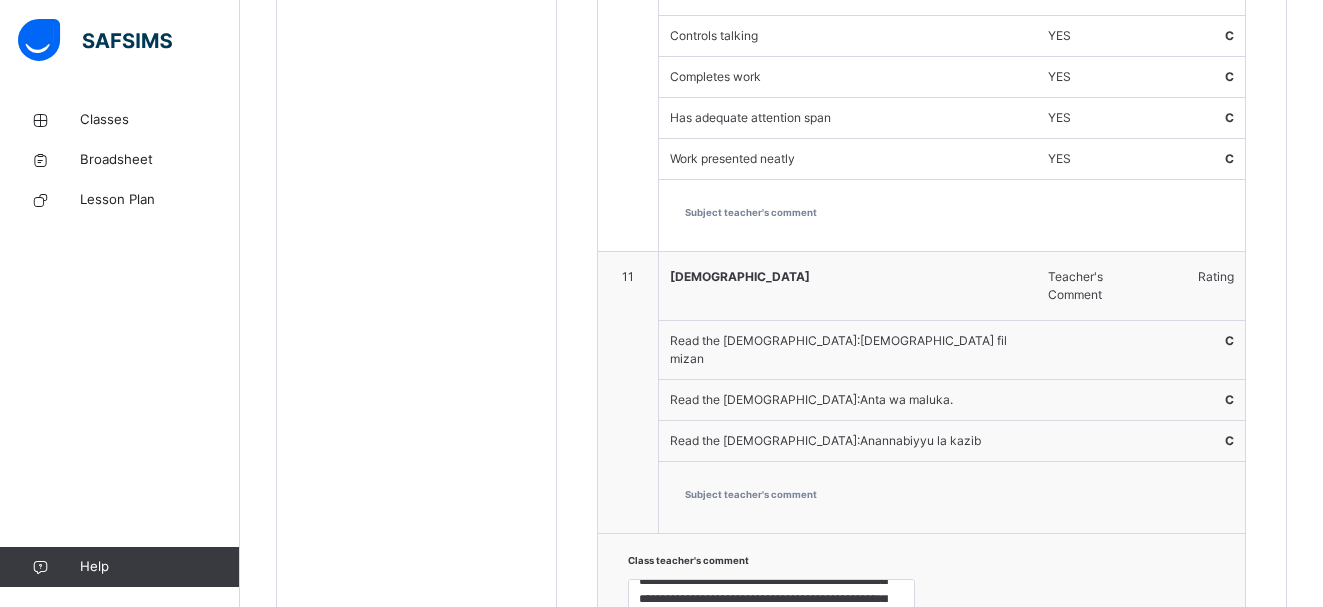 click on "UPDATE REPORT" at bounding box center (1150, 699) 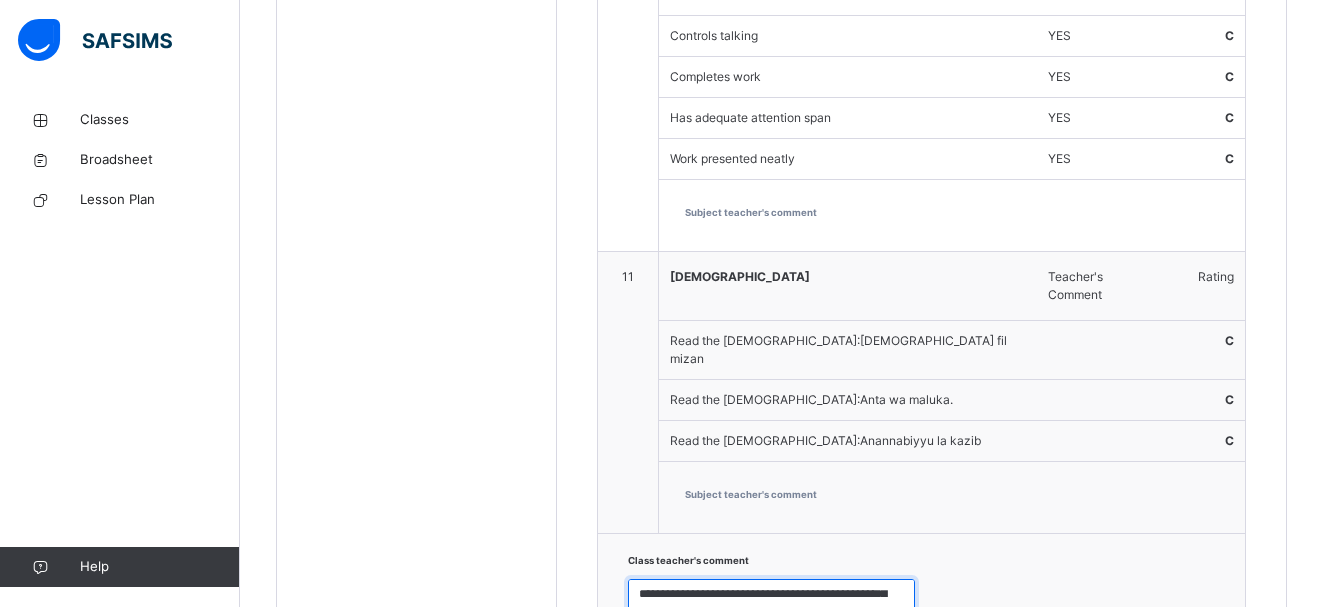 scroll, scrollTop: 19, scrollLeft: 0, axis: vertical 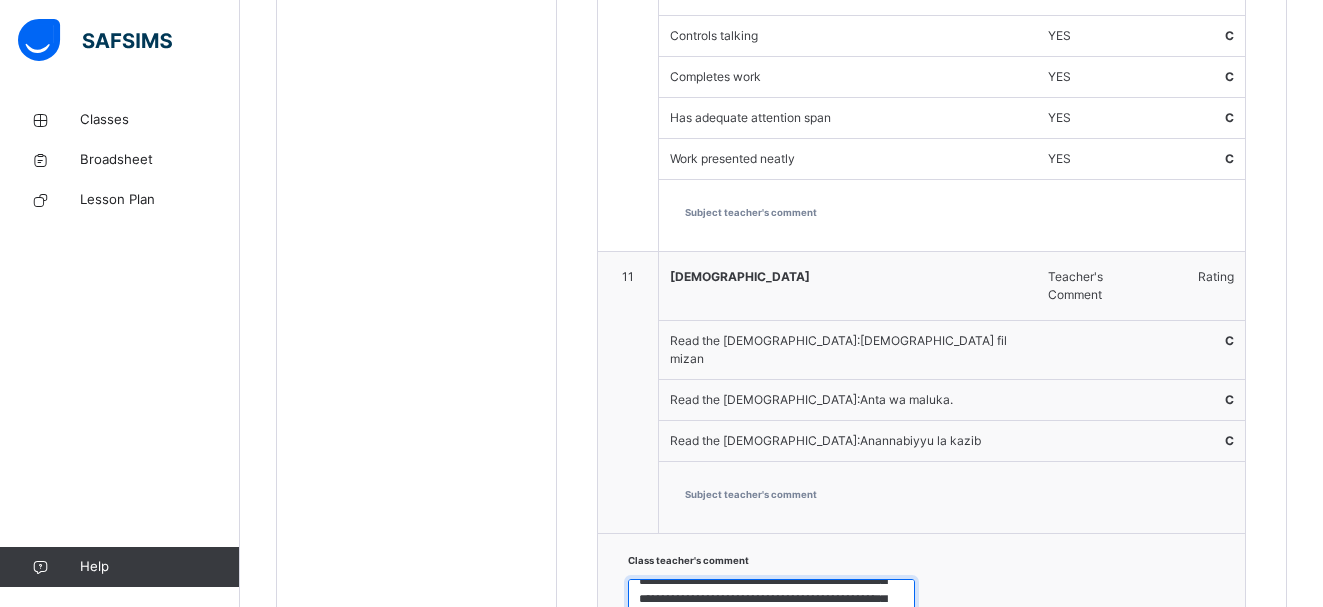 click on "**********" at bounding box center [771, 608] 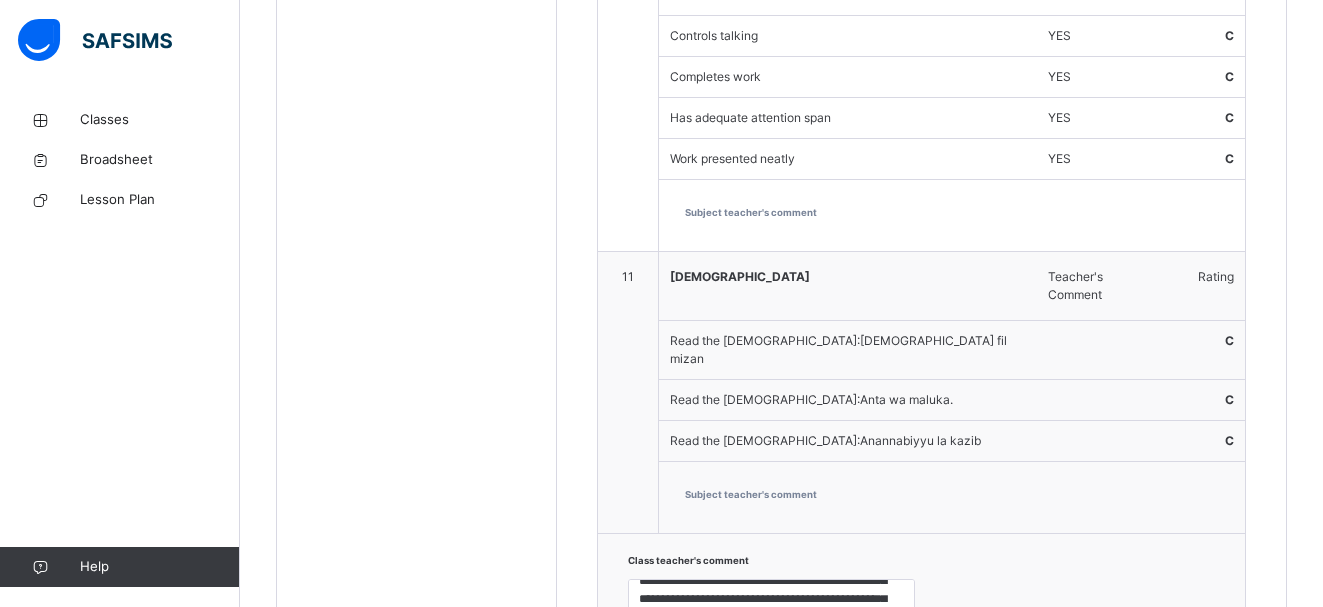 click on "UPDATE REPORT" at bounding box center (1150, 699) 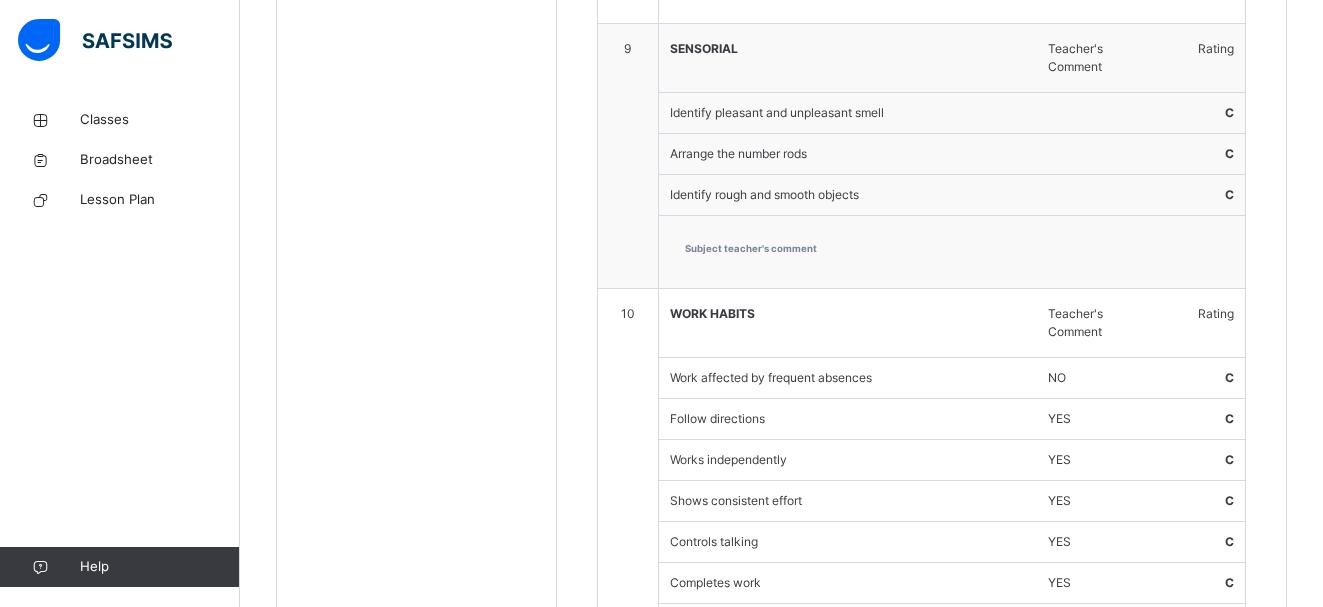 scroll, scrollTop: 3158, scrollLeft: 0, axis: vertical 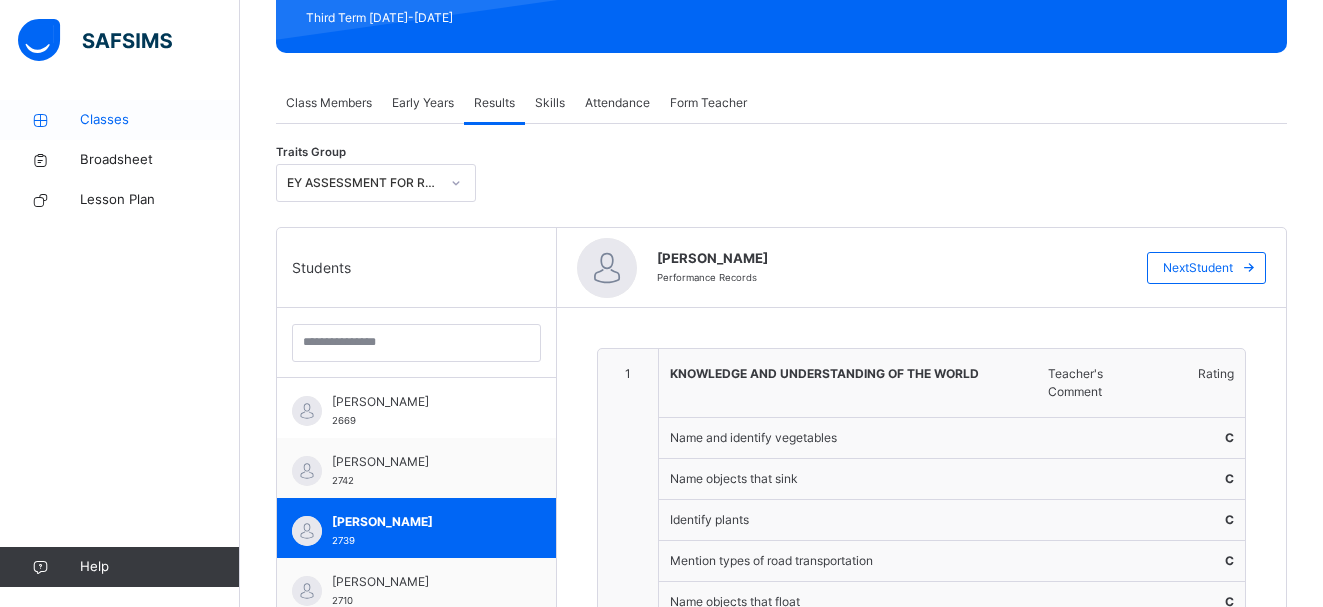 click on "Classes" at bounding box center (160, 120) 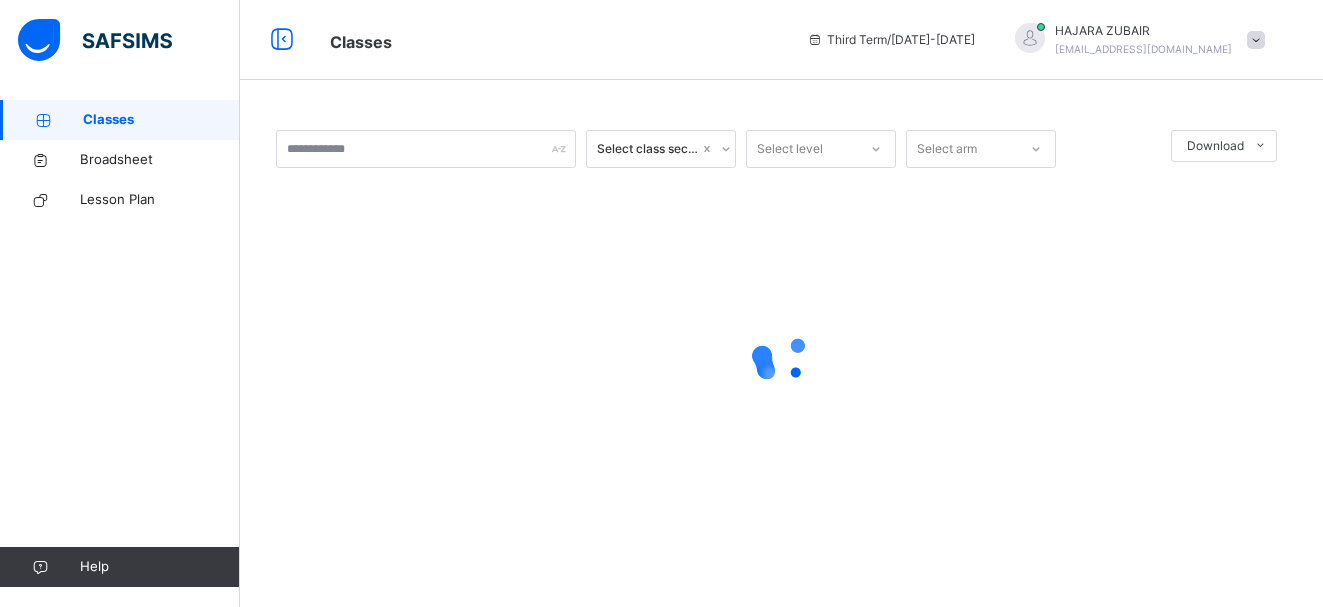scroll, scrollTop: 0, scrollLeft: 0, axis: both 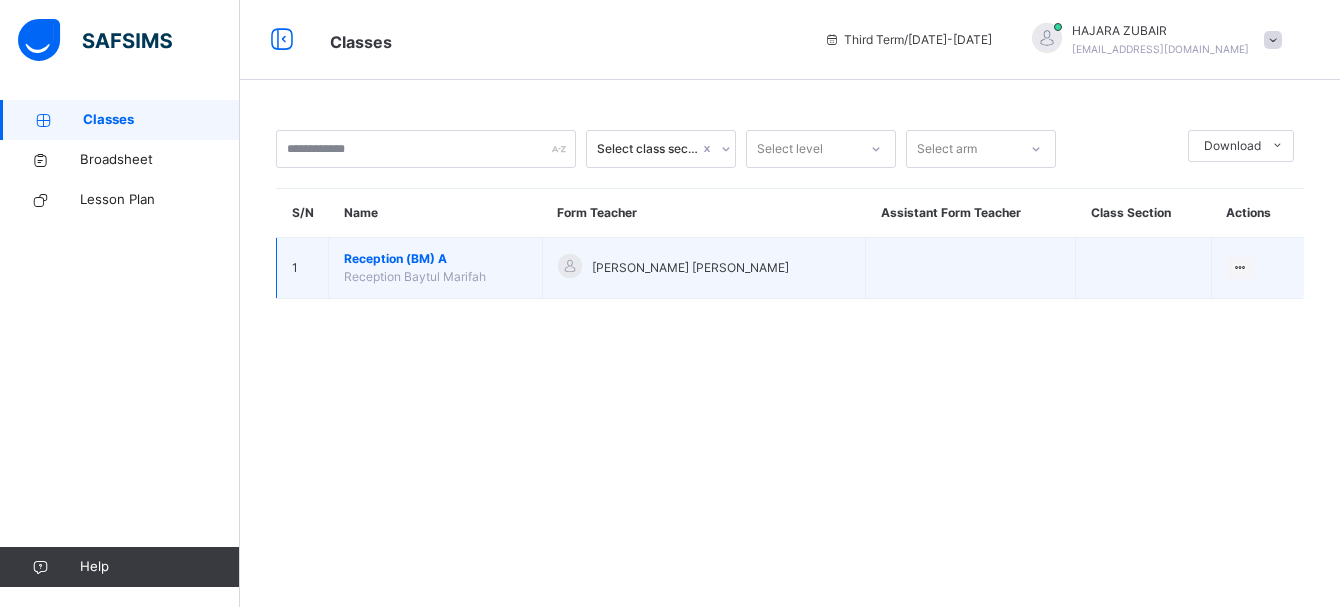 click on "Reception Baytul Marifah" at bounding box center (415, 276) 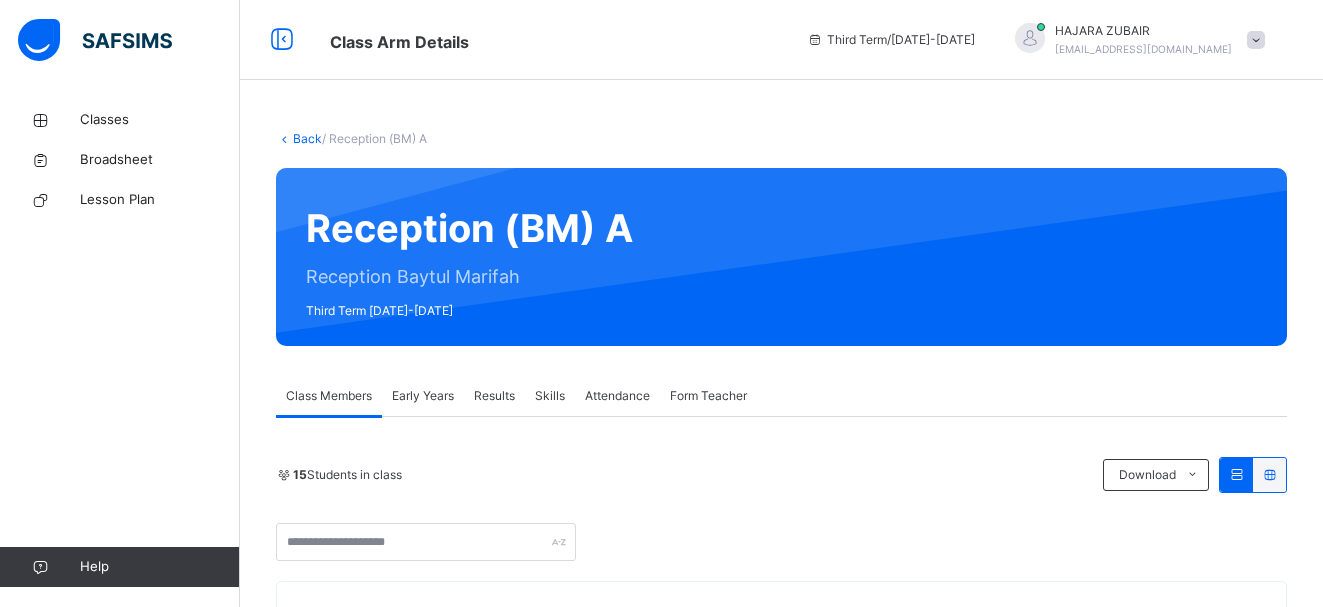 click on "Early Years" at bounding box center (423, 396) 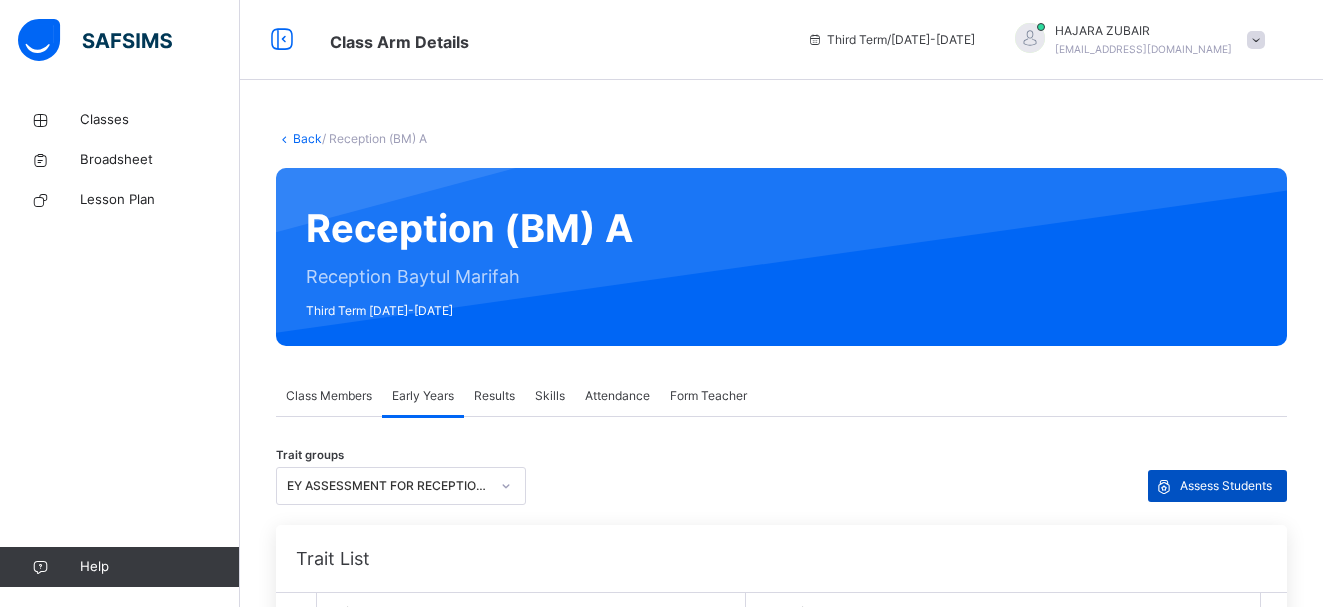 click on "Assess Students" at bounding box center [1226, 486] 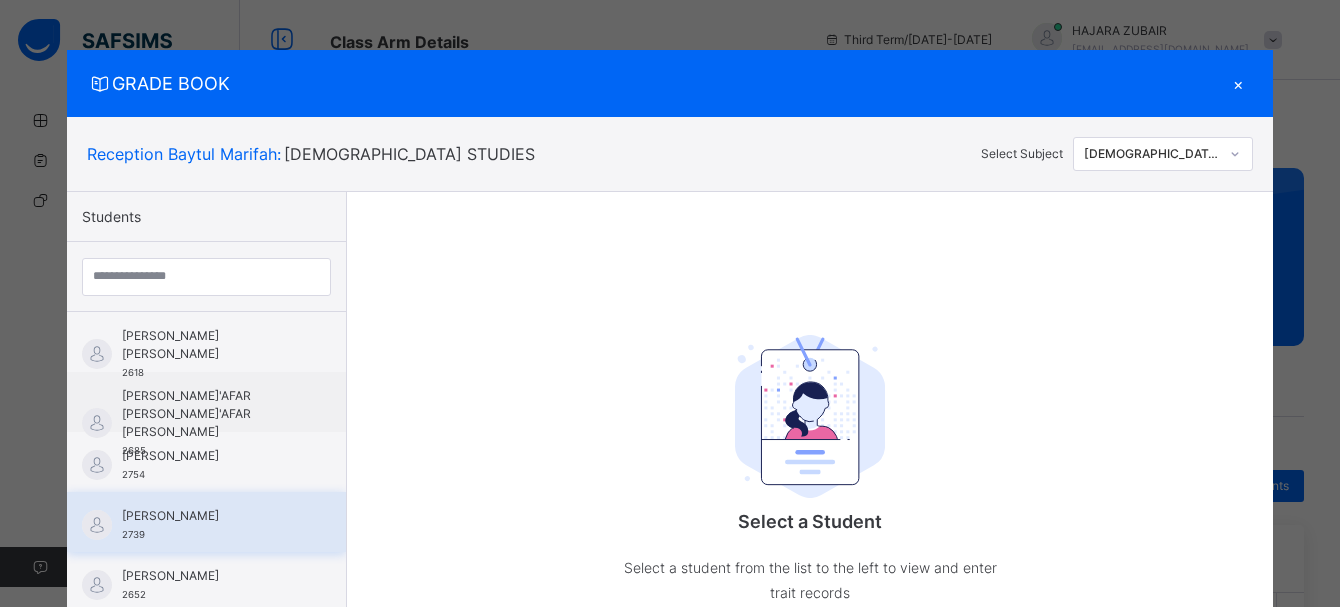 click on "[PERSON_NAME]" at bounding box center [211, 516] 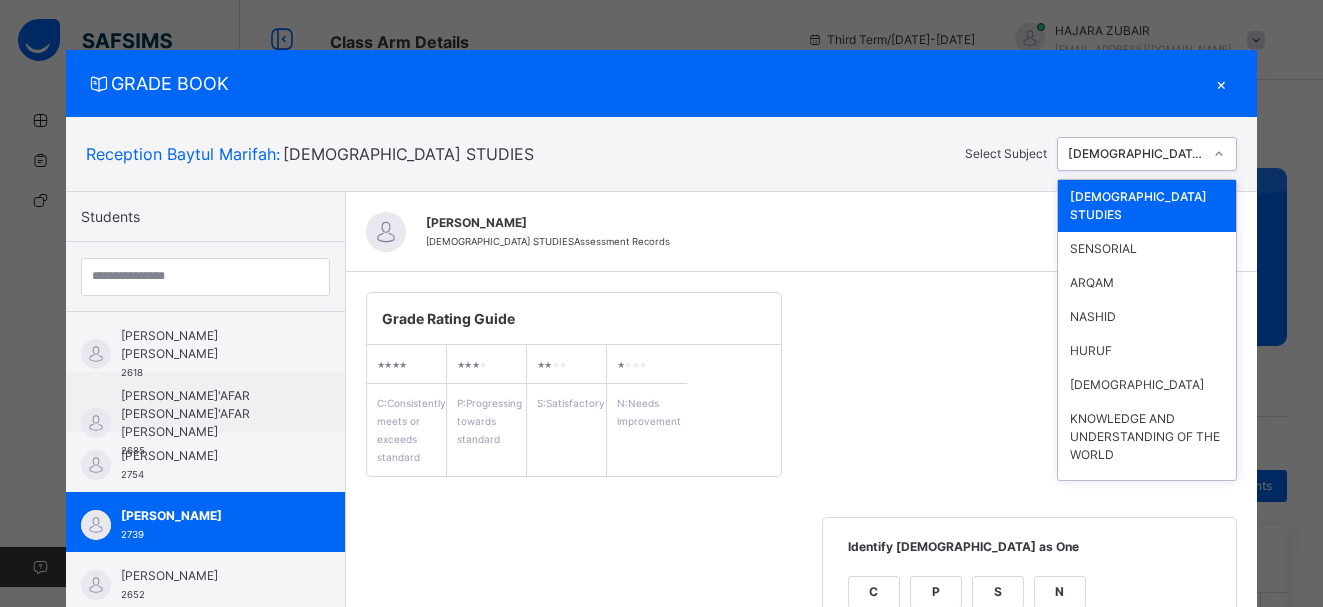 click 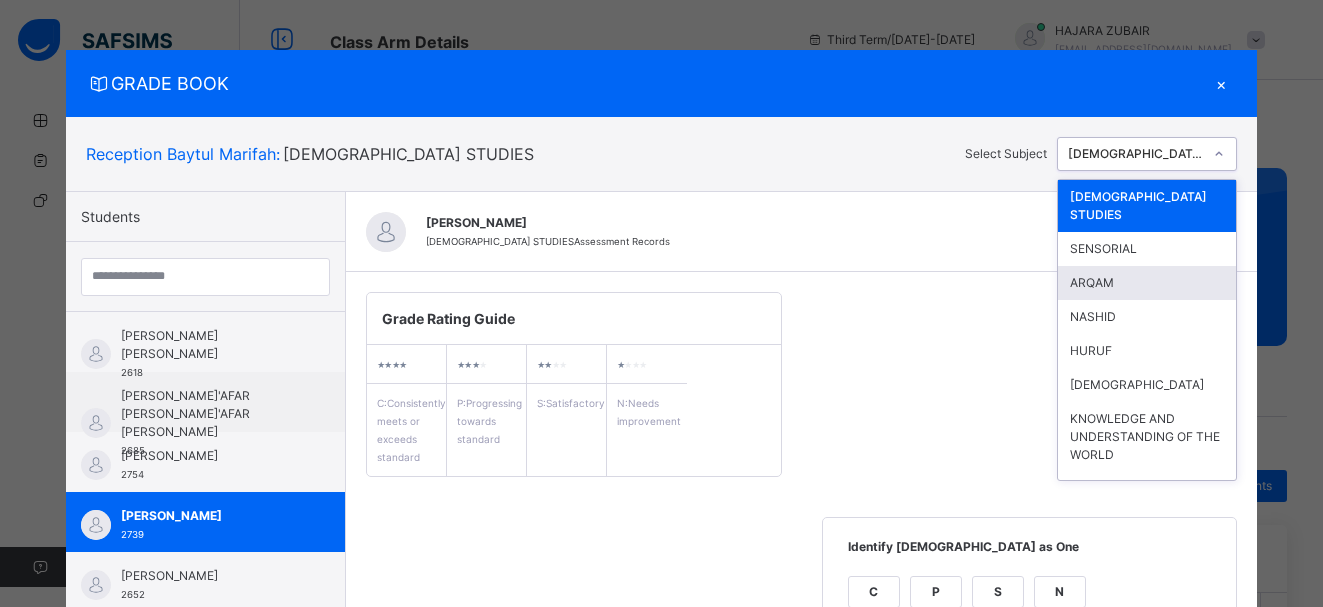 click on "ARQAM" at bounding box center [1147, 283] 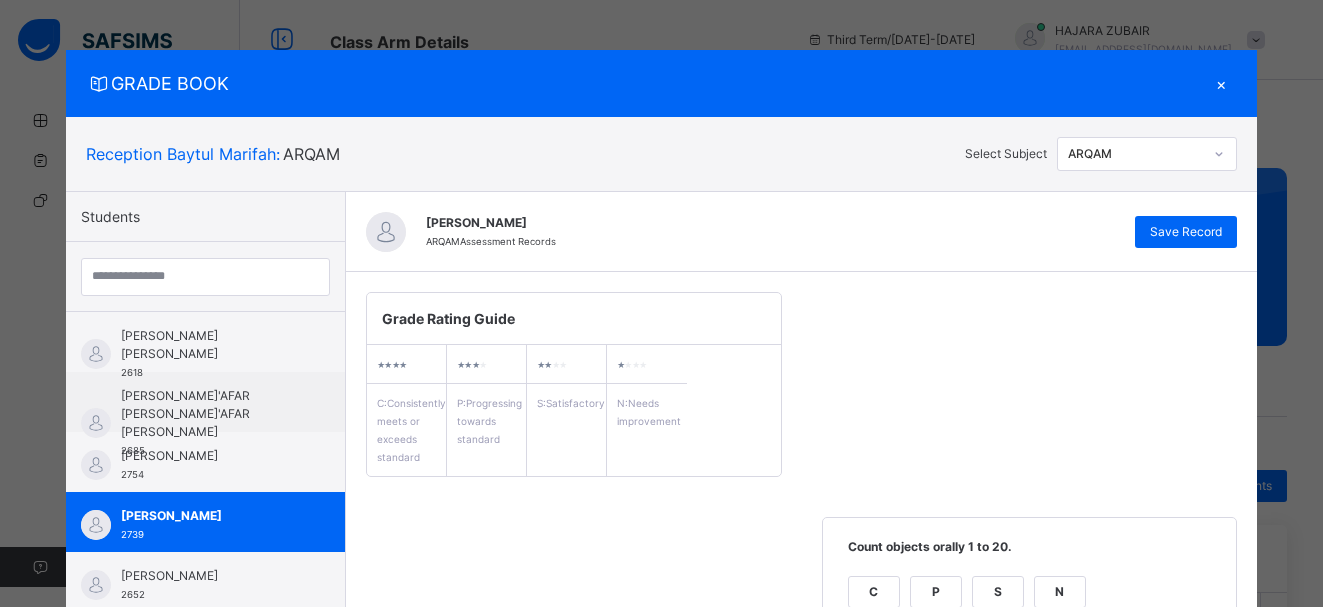 click on "Grade Rating Guide   ★ ★ ★ ★ C  :  Consistently meets or exceeds standard ★ ★ ★ ★ P  :  Progressing towards standard ★ ★ ★ ★ S  :  Satisfactory	 ★ ★ ★ ★ N  :  Needs improvement	 Count objects orally 1 to 20.    C P S N  Add Comment count numbers 1 to 50.    C P S N  Add Comment Identify and write numbers 1 to 20.    C P S N  Add Comment Add objects 1 to 20.   C P S N  Add Comment" at bounding box center [801, 719] 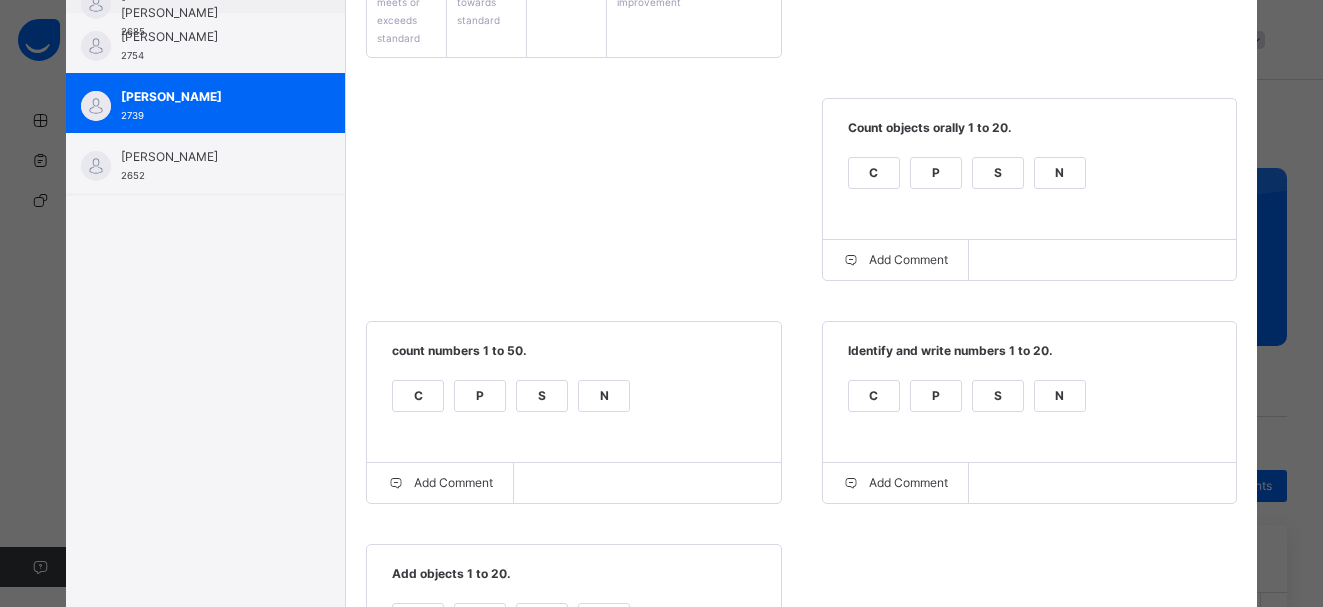 scroll, scrollTop: 585, scrollLeft: 0, axis: vertical 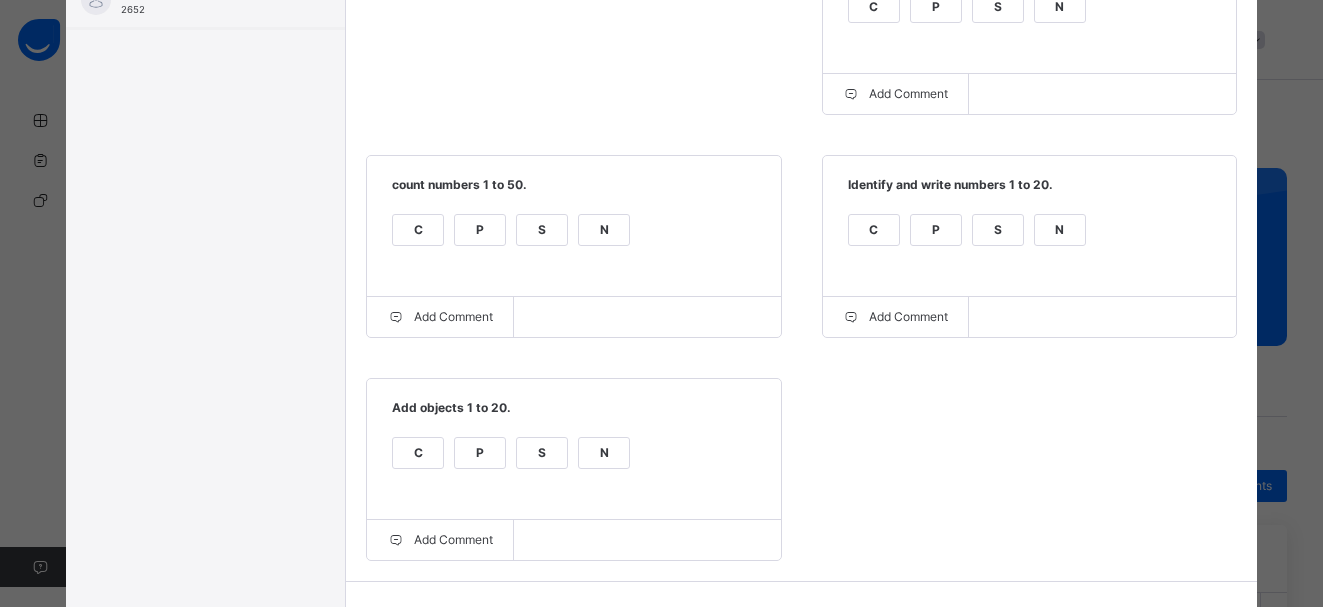 click on "C" at bounding box center [874, 230] 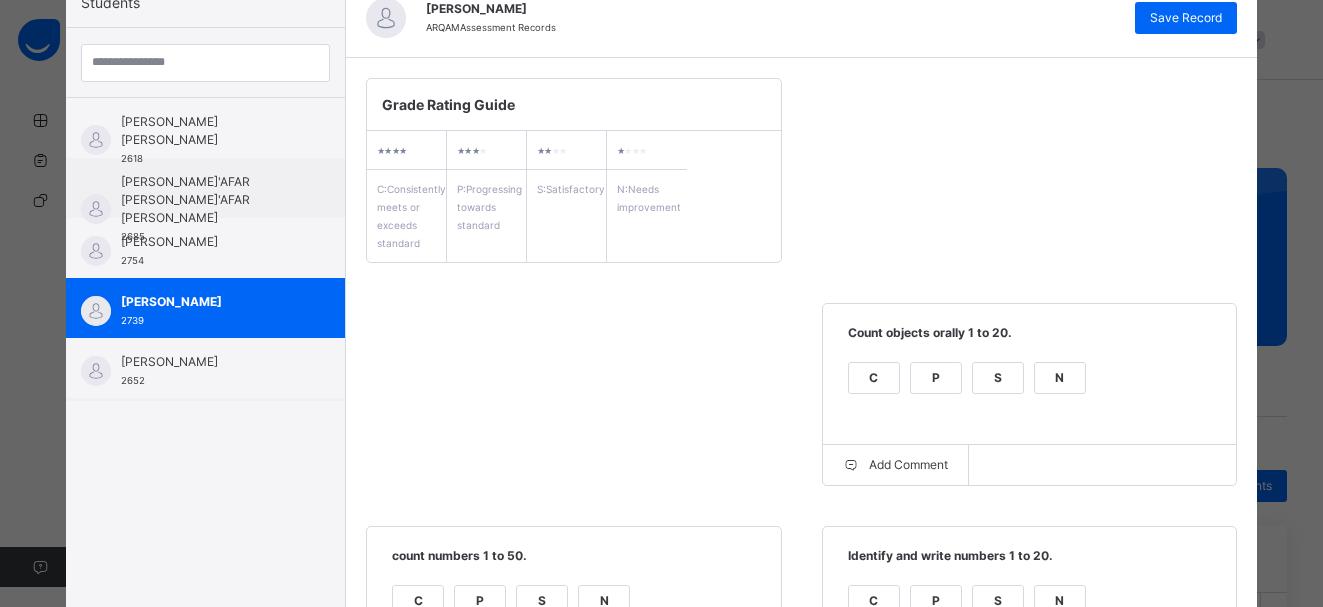 scroll, scrollTop: 0, scrollLeft: 0, axis: both 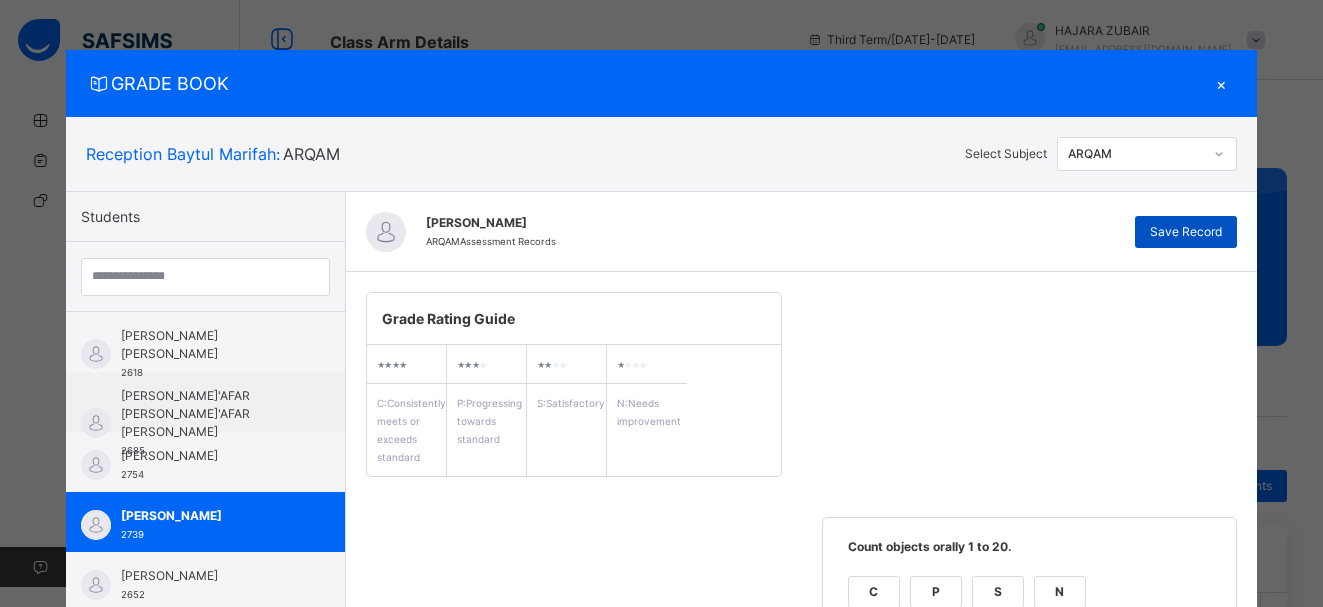 click on "Save Record" at bounding box center [1186, 232] 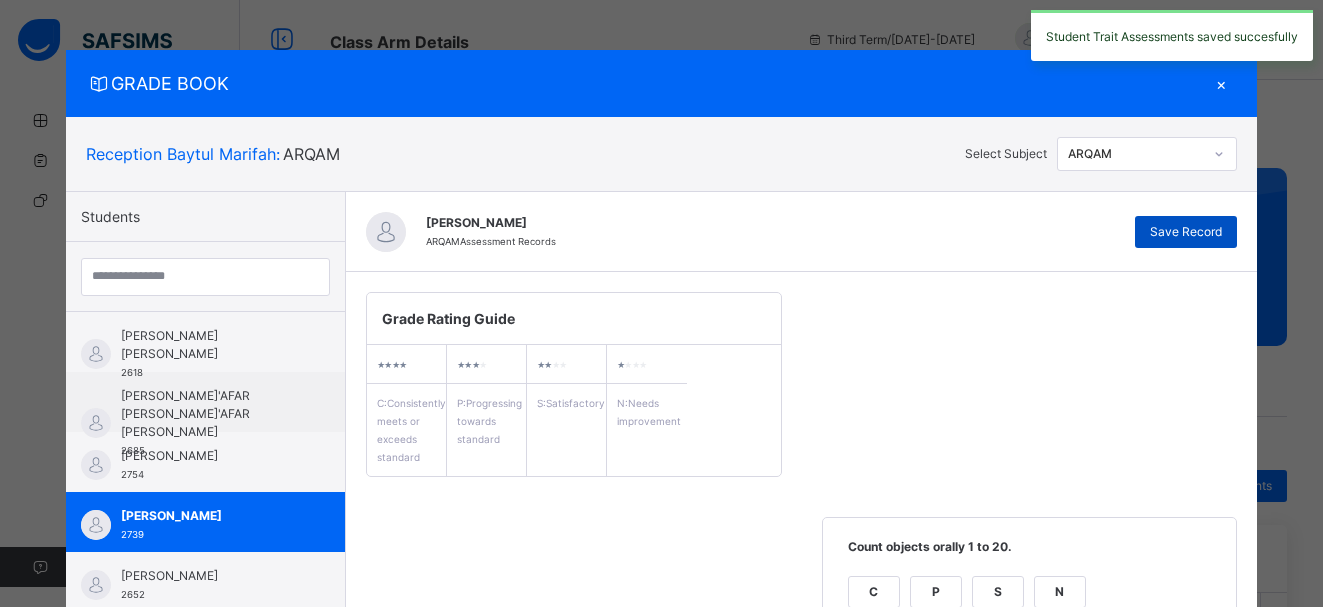 click on "Save Record" at bounding box center (1186, 232) 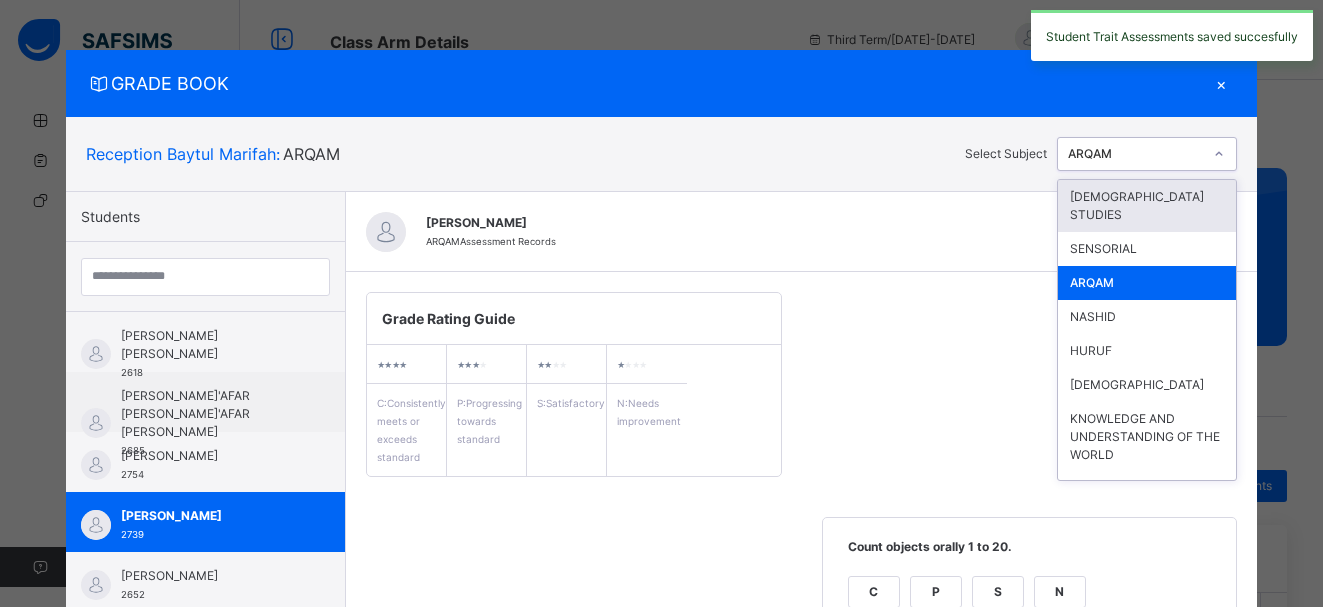 click 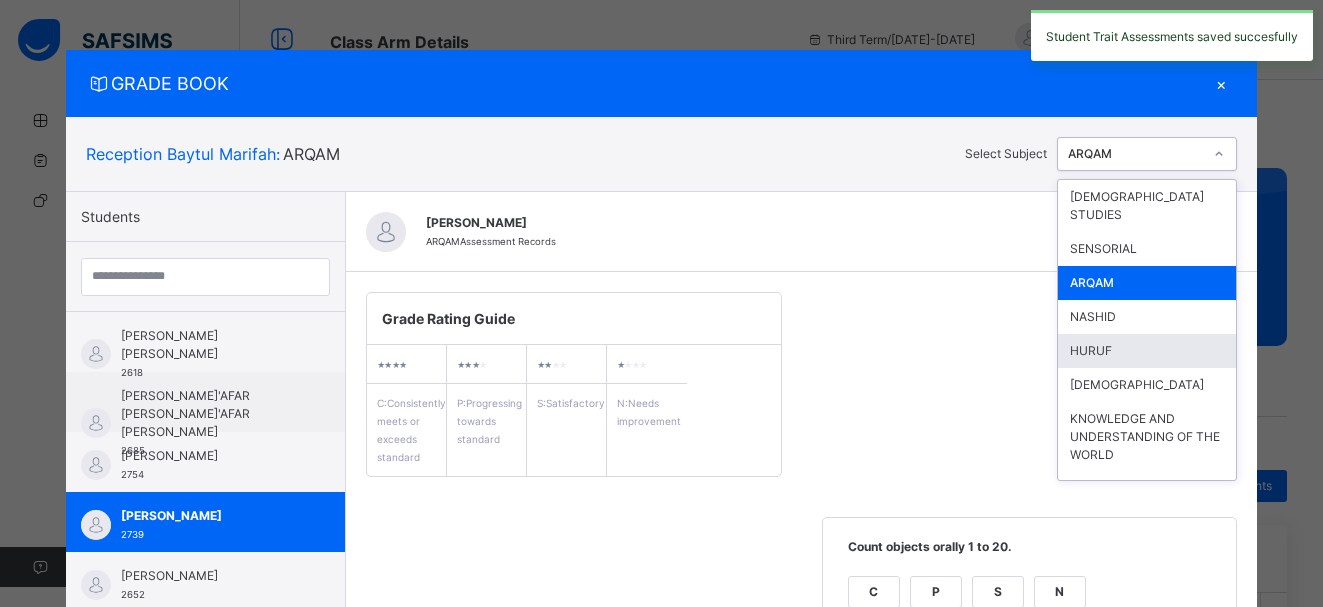 click on "HURUF" at bounding box center [1147, 351] 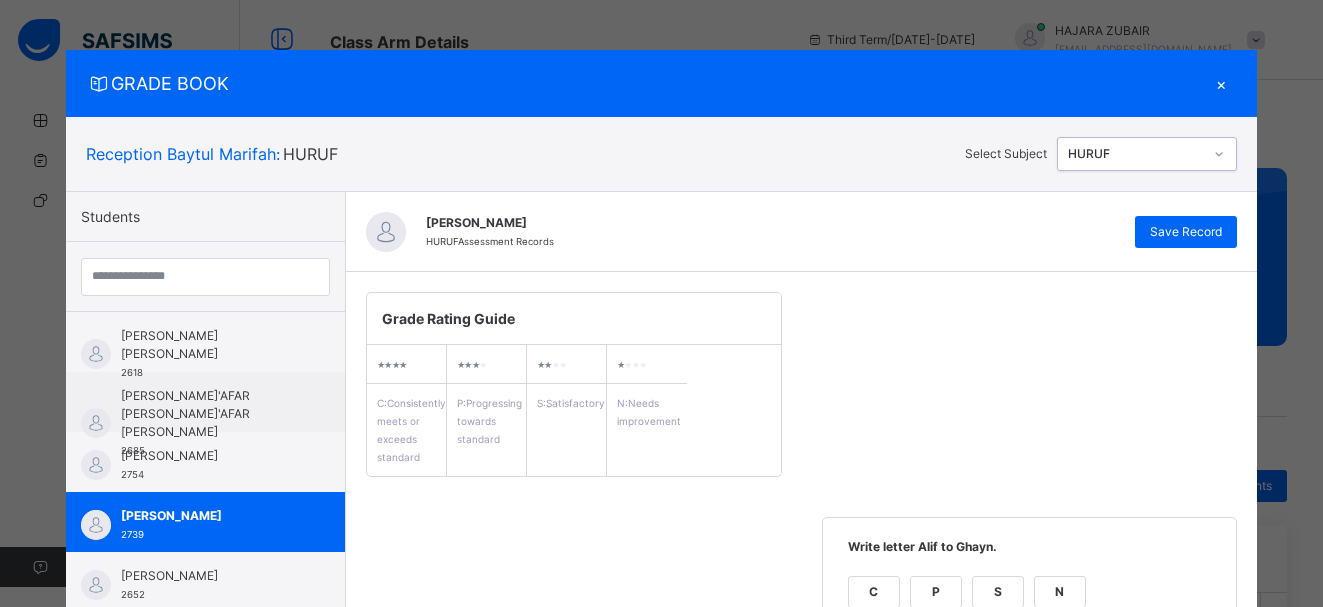 click on "Grade Rating Guide   ★ ★ ★ ★ C  :  Consistently meets or exceeds standard ★ ★ ★ ★ P  :  Progressing towards standard ★ ★ ★ ★ S  :  Satisfactory	 ★ ★ ★ ★ N  :  Needs improvement	 Write letter Alif to Ghayn.    C P S N  Add Comment Say and write letter Alif to Yaa.   C P S N  Add Comment Identify and match Alif to Yaa with objects   C P S N  Add Comment" at bounding box center (801, 607) 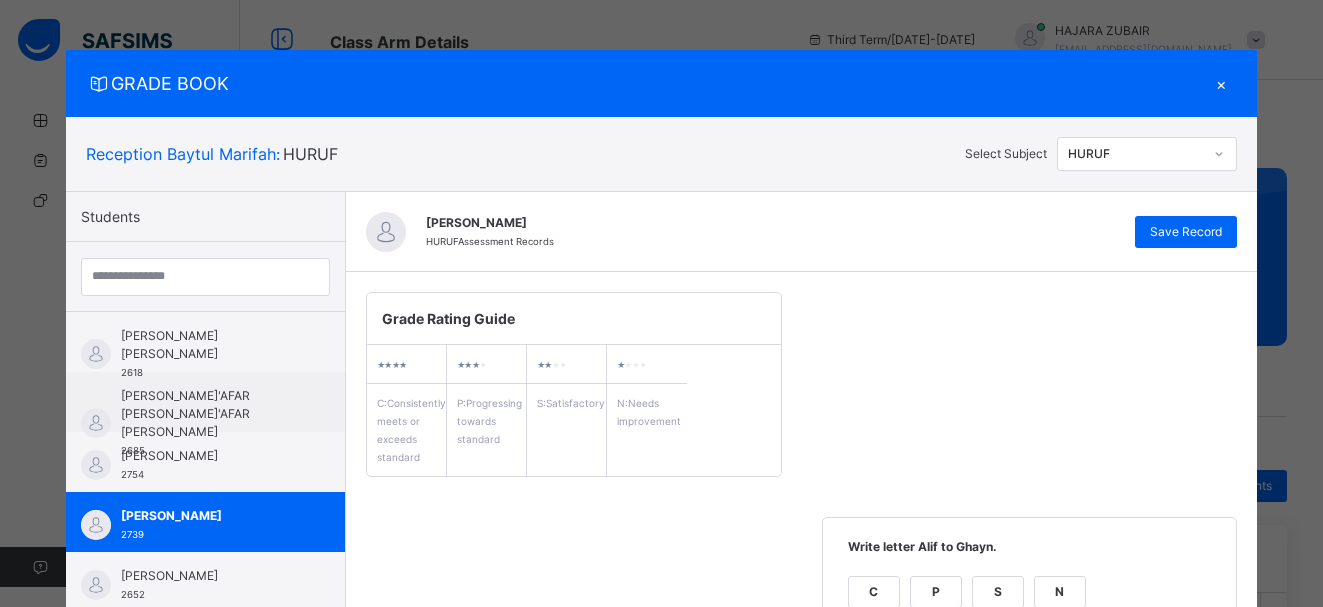 click on "Grade Rating Guide   ★ ★ ★ ★ C  :  Consistently meets or exceeds standard ★ ★ ★ ★ P  :  Progressing towards standard ★ ★ ★ ★ S  :  Satisfactory	 ★ ★ ★ ★ N  :  Needs improvement	 Write letter Alif to Ghayn.    C P S N  Add Comment Say and write letter Alif to Yaa.   C P S N  Add Comment Identify and match Alif to Yaa with objects   C P S N  Add Comment" at bounding box center [801, 607] 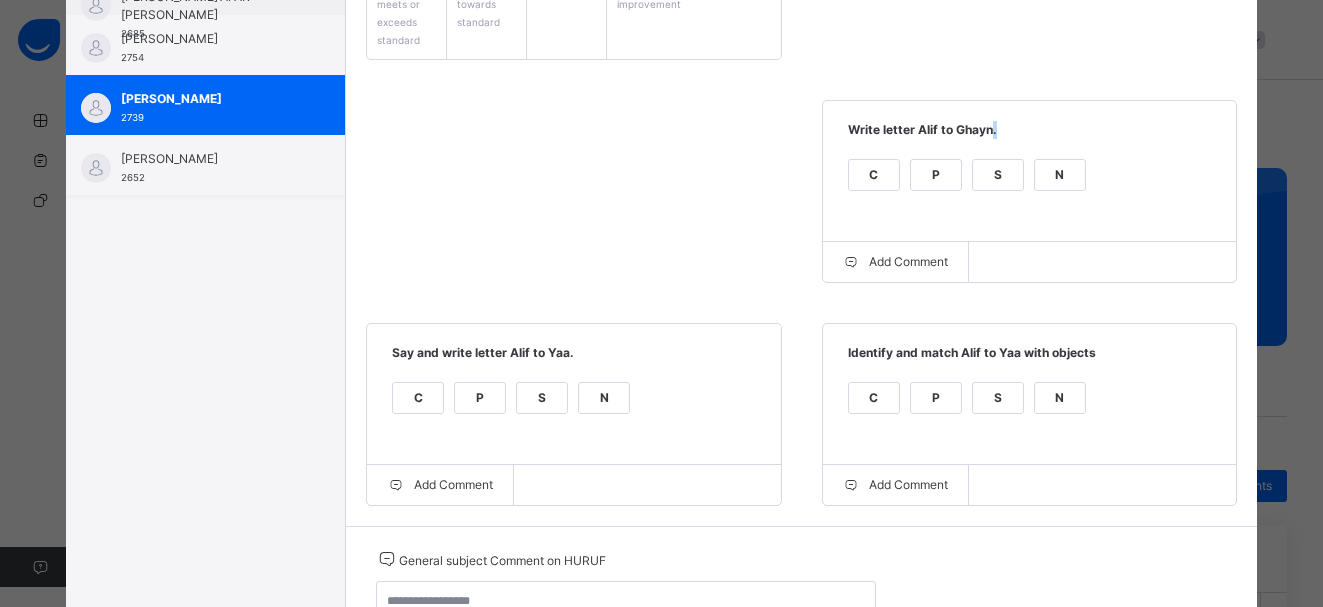 scroll, scrollTop: 450, scrollLeft: 0, axis: vertical 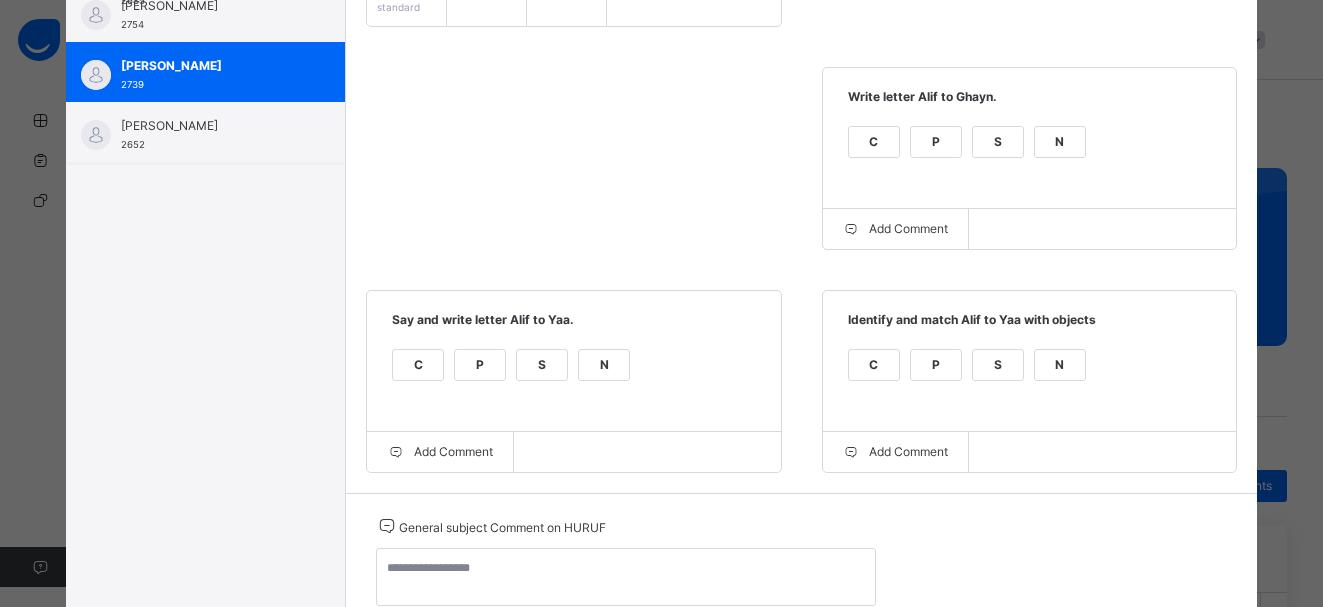 click on "C" at bounding box center [874, 142] 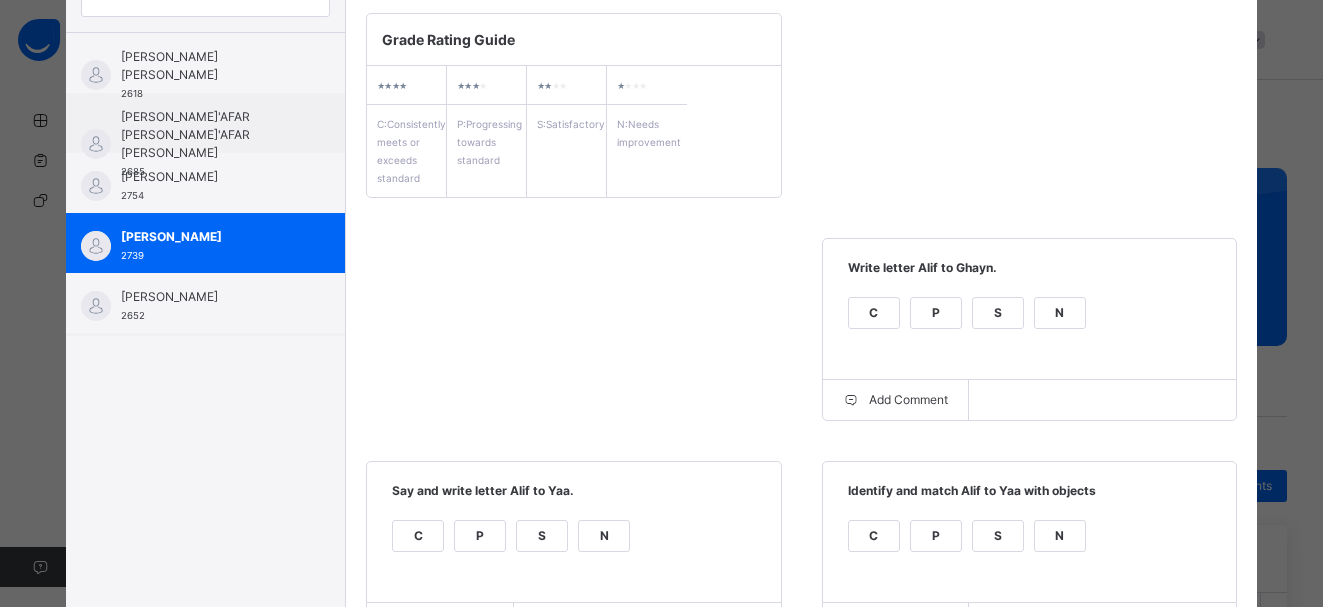 scroll, scrollTop: 50, scrollLeft: 0, axis: vertical 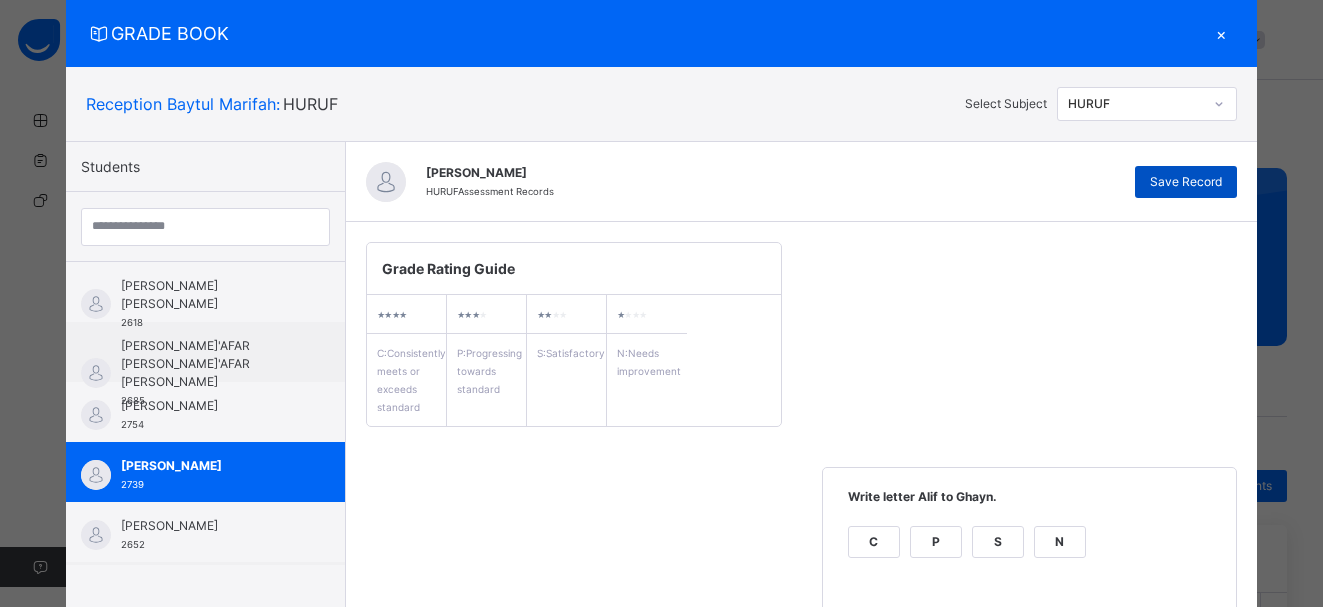 click on "Save Record" at bounding box center [1186, 182] 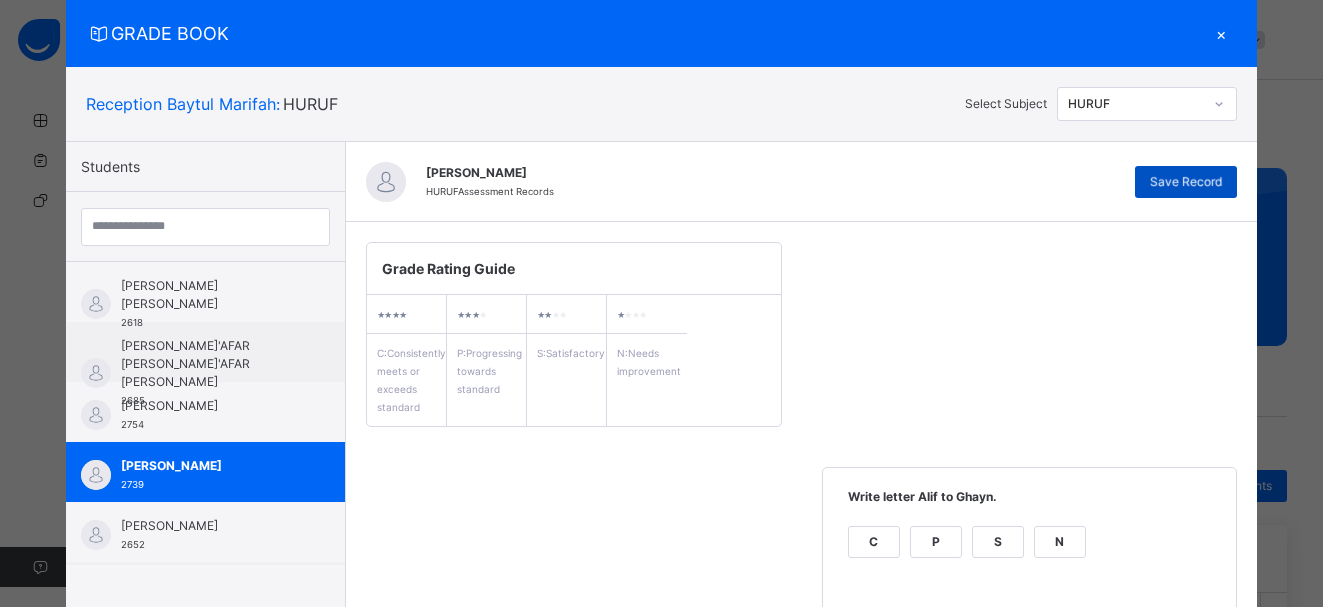 click on "Save Record" at bounding box center [1186, 182] 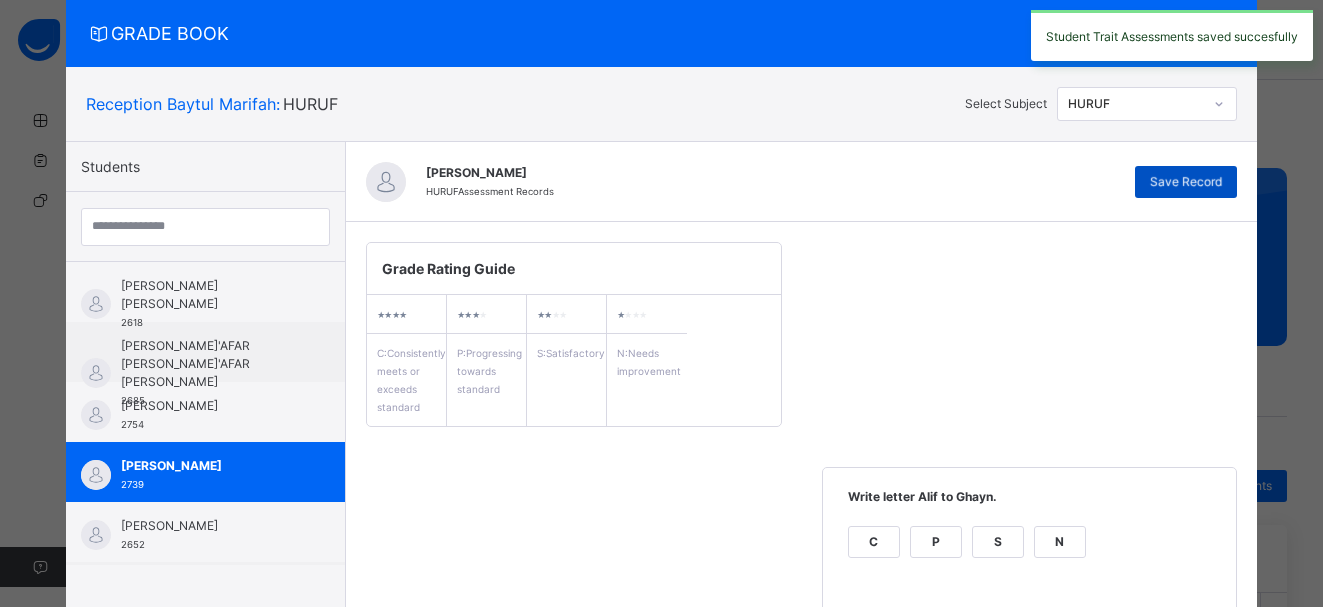 click on "Save Record" at bounding box center [1186, 182] 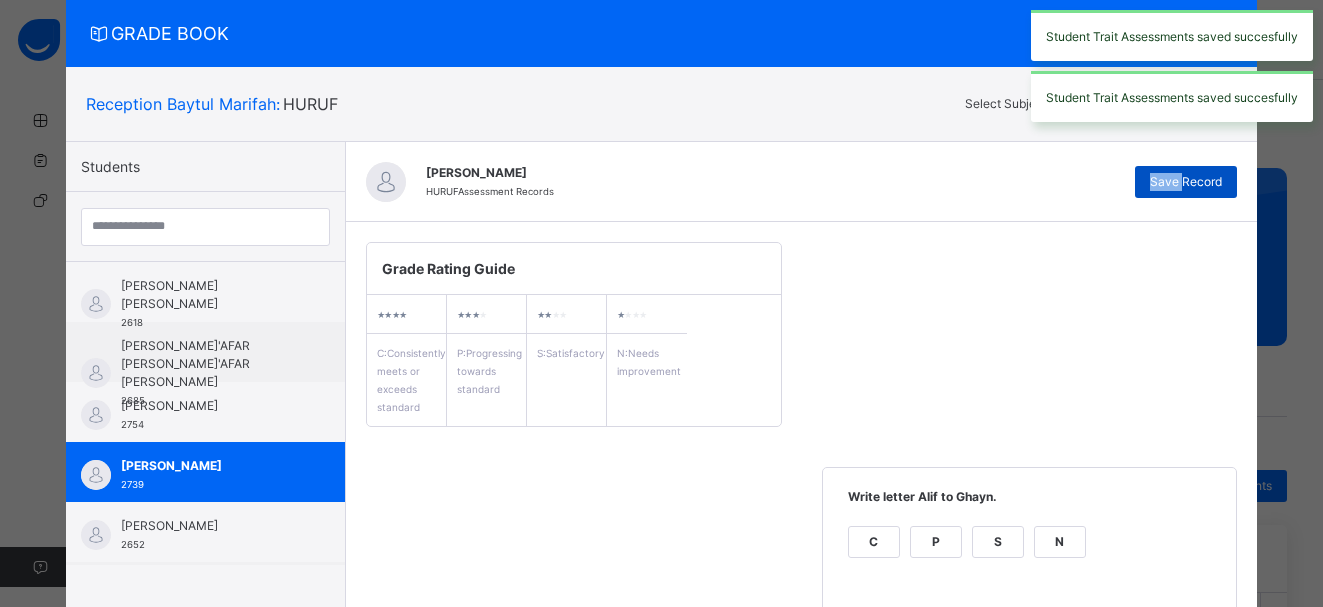 click on "Save Record" at bounding box center [1186, 182] 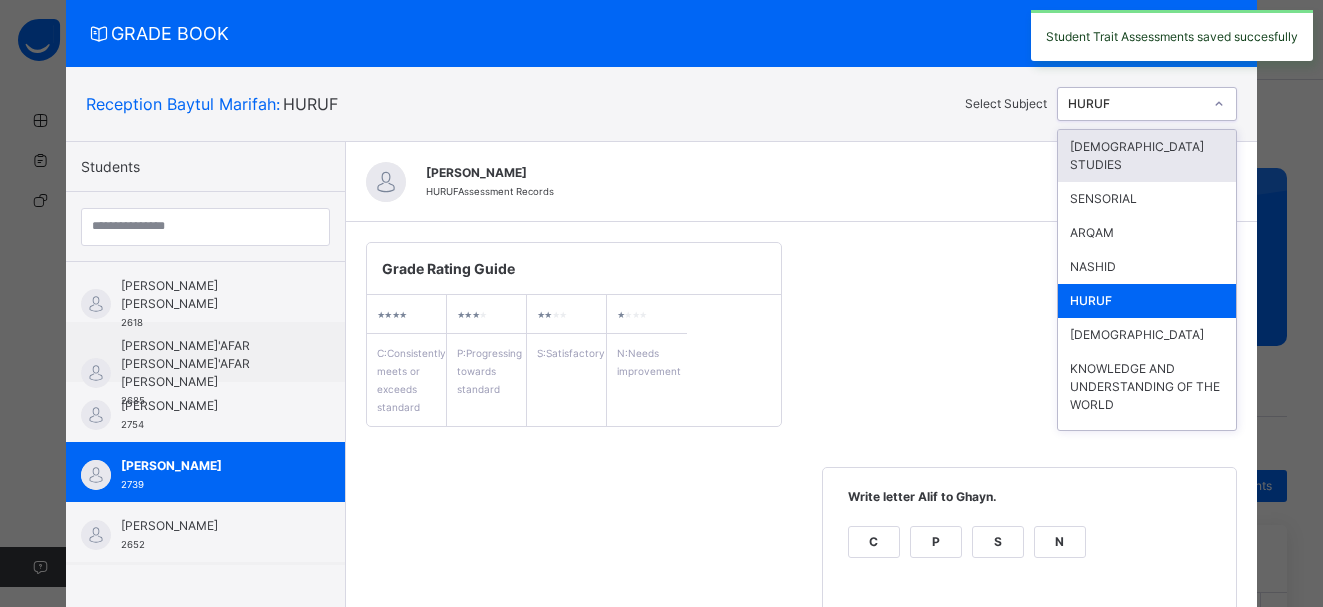 click 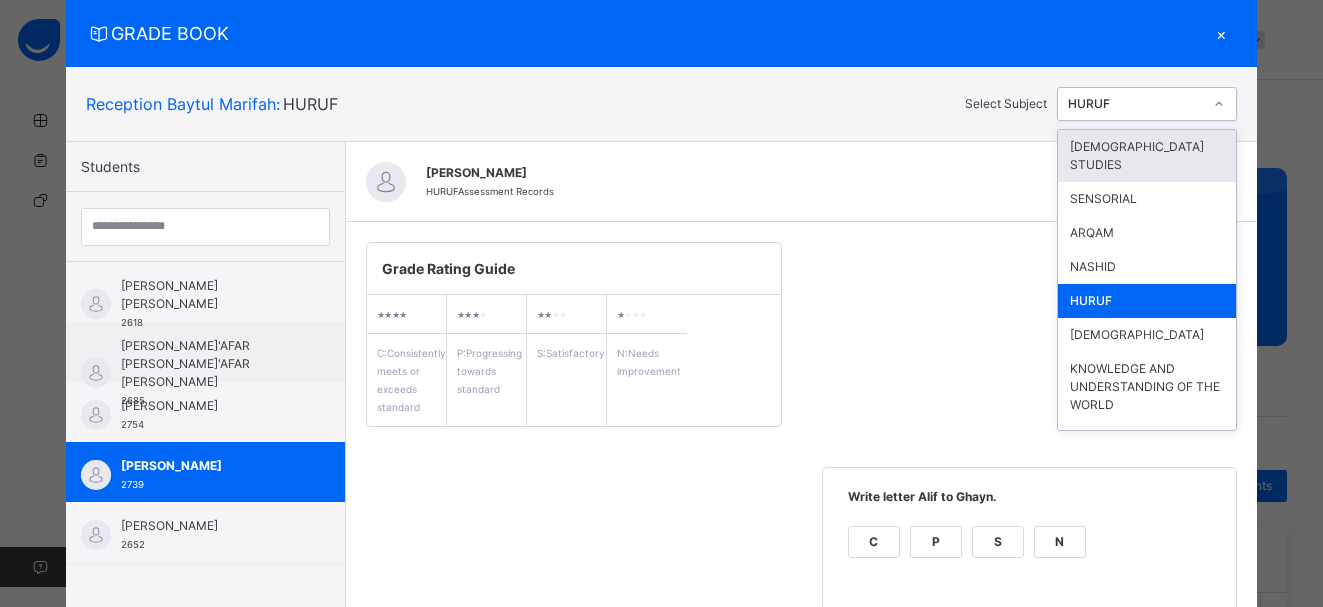 click on "×" at bounding box center (1222, 33) 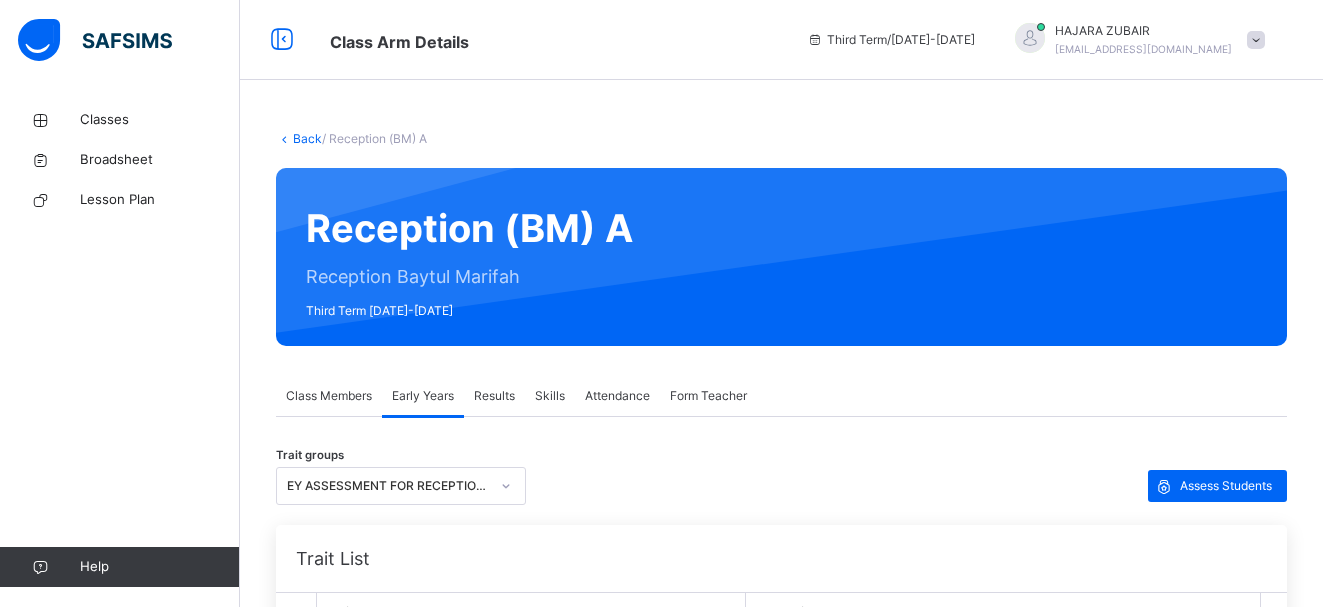 click on "Results" at bounding box center [494, 396] 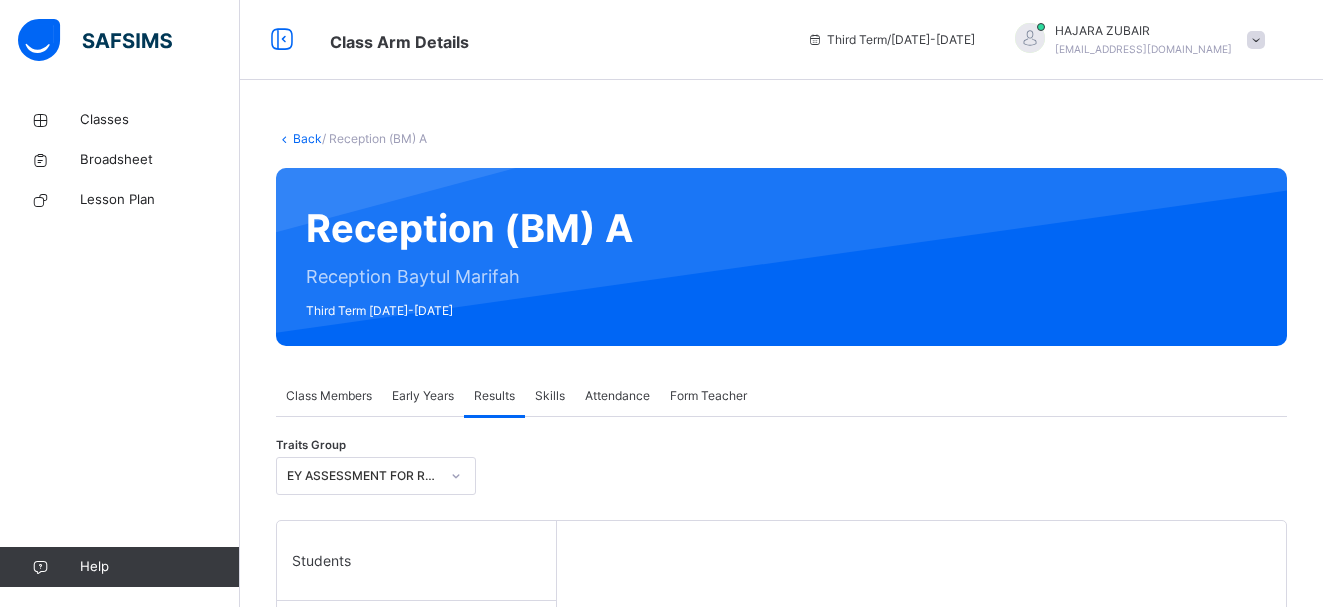 click on "Results" at bounding box center [494, 396] 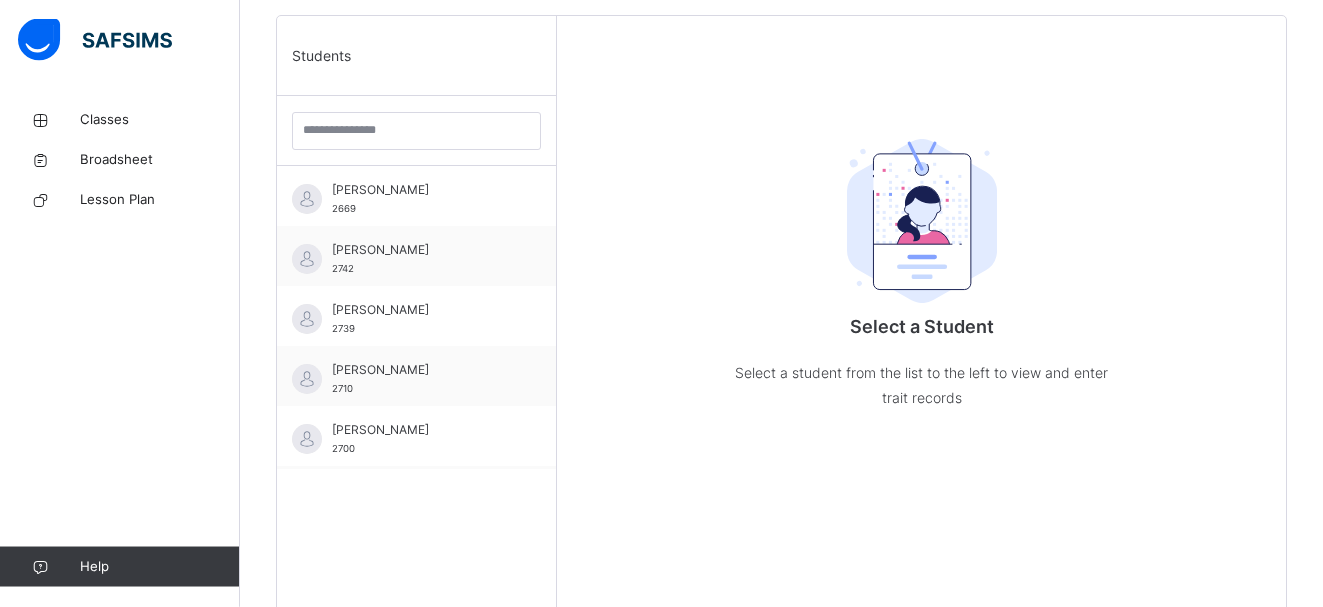 scroll, scrollTop: 572, scrollLeft: 0, axis: vertical 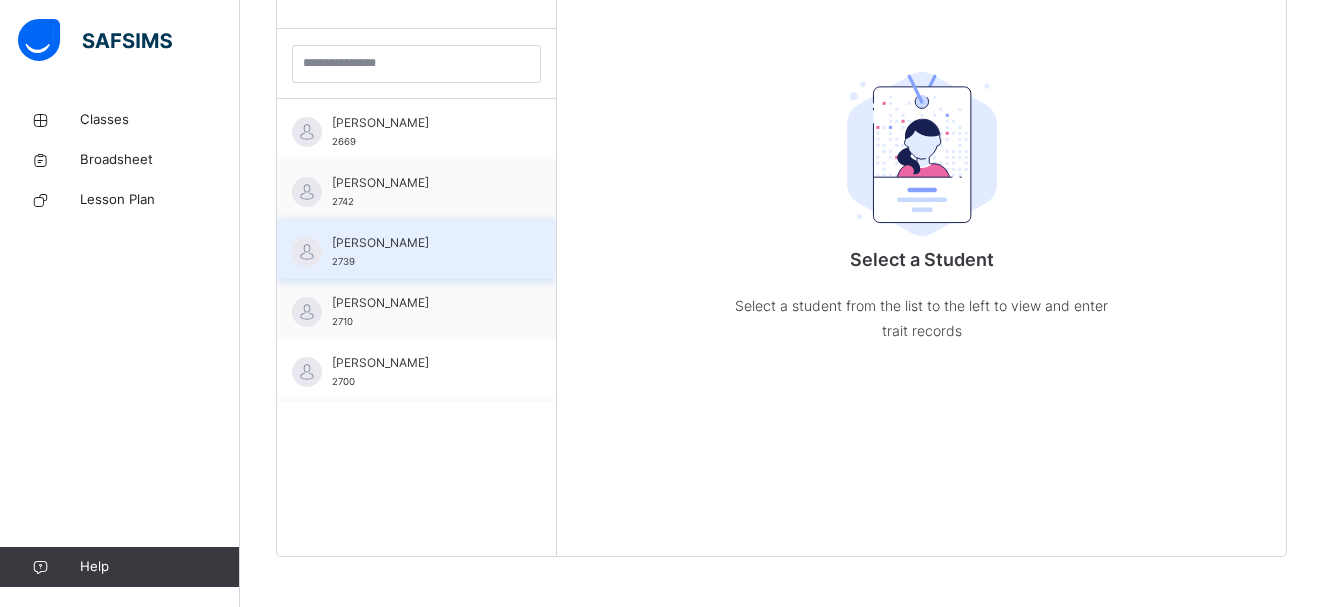 click on "[PERSON_NAME]" at bounding box center (421, 243) 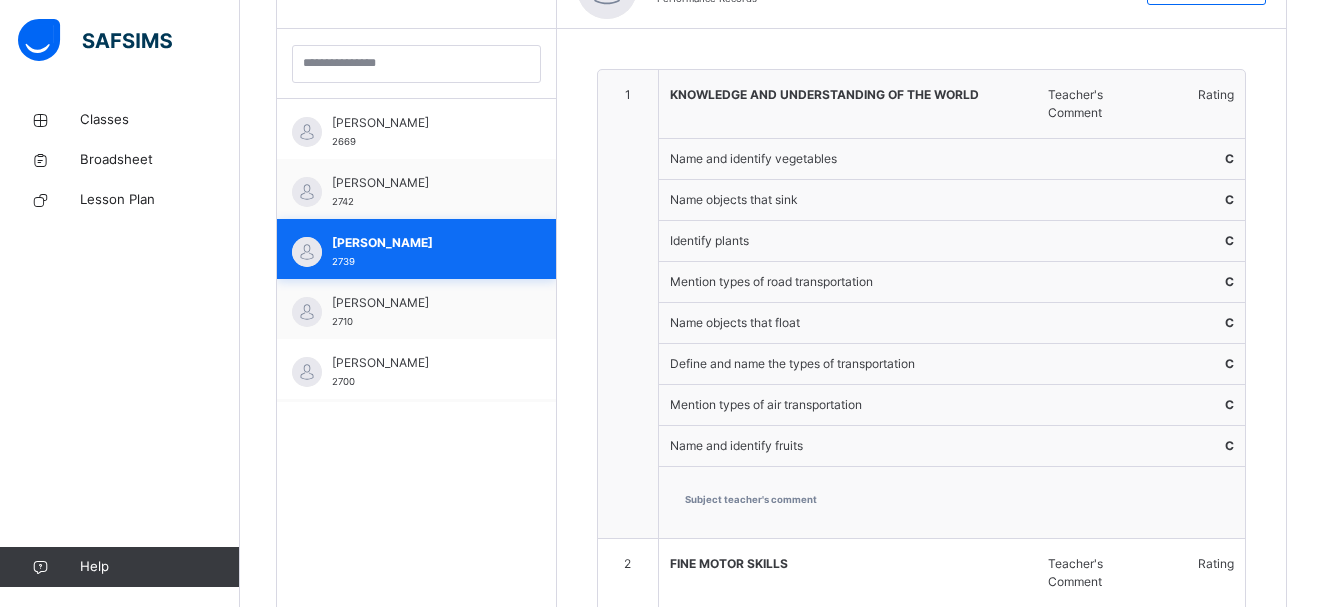 type on "**********" 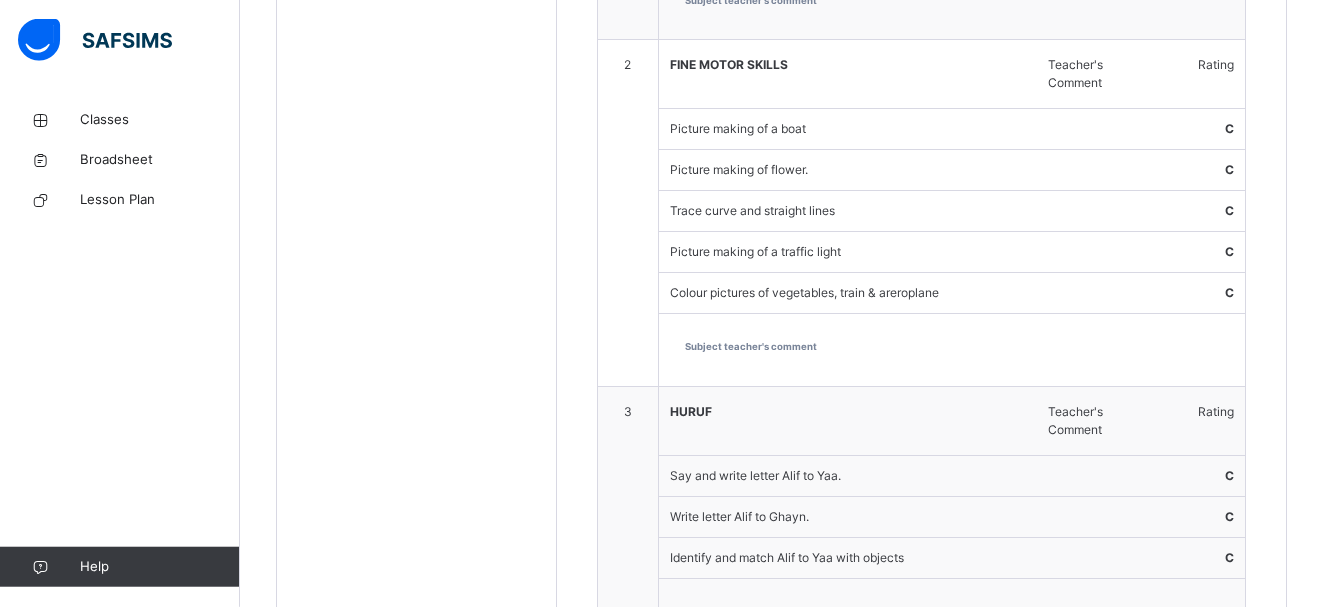 scroll, scrollTop: 1145, scrollLeft: 0, axis: vertical 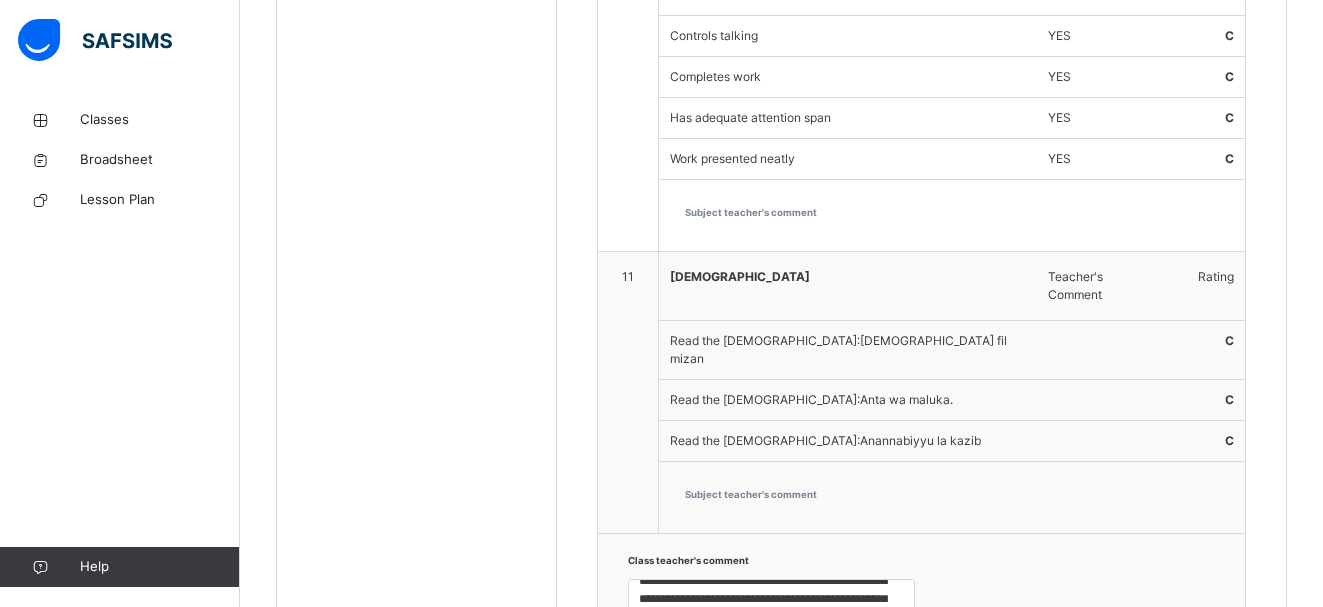 click on "UPDATE REPORT" at bounding box center (1150, 699) 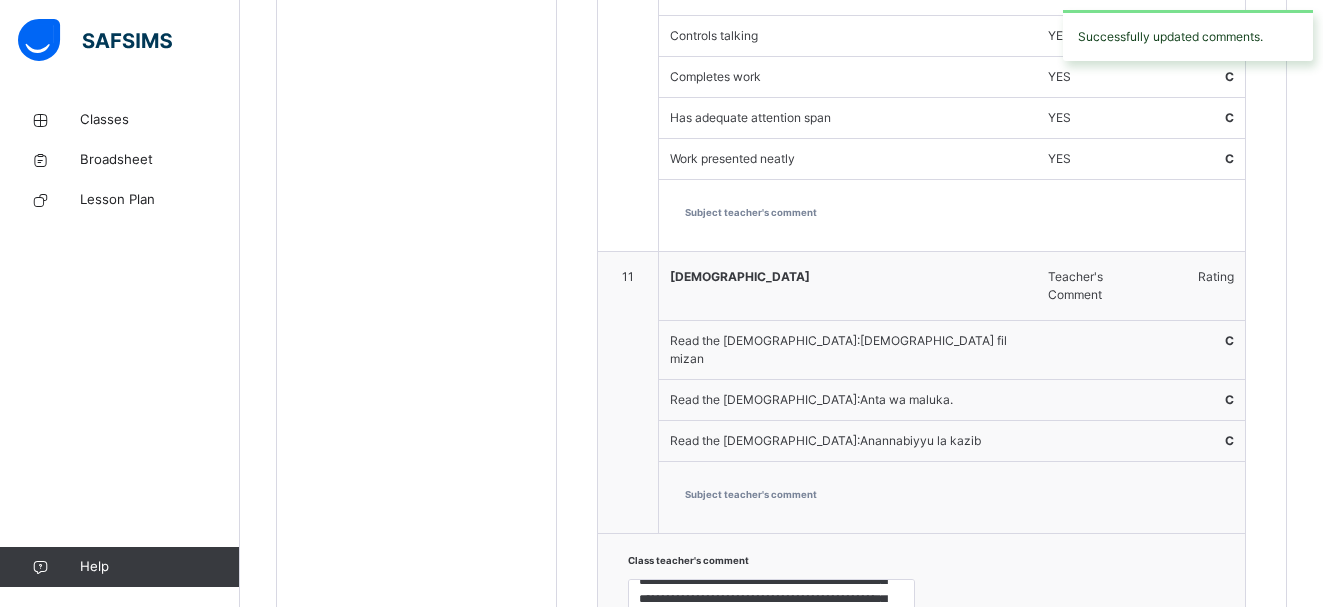 scroll, scrollTop: 3158, scrollLeft: 0, axis: vertical 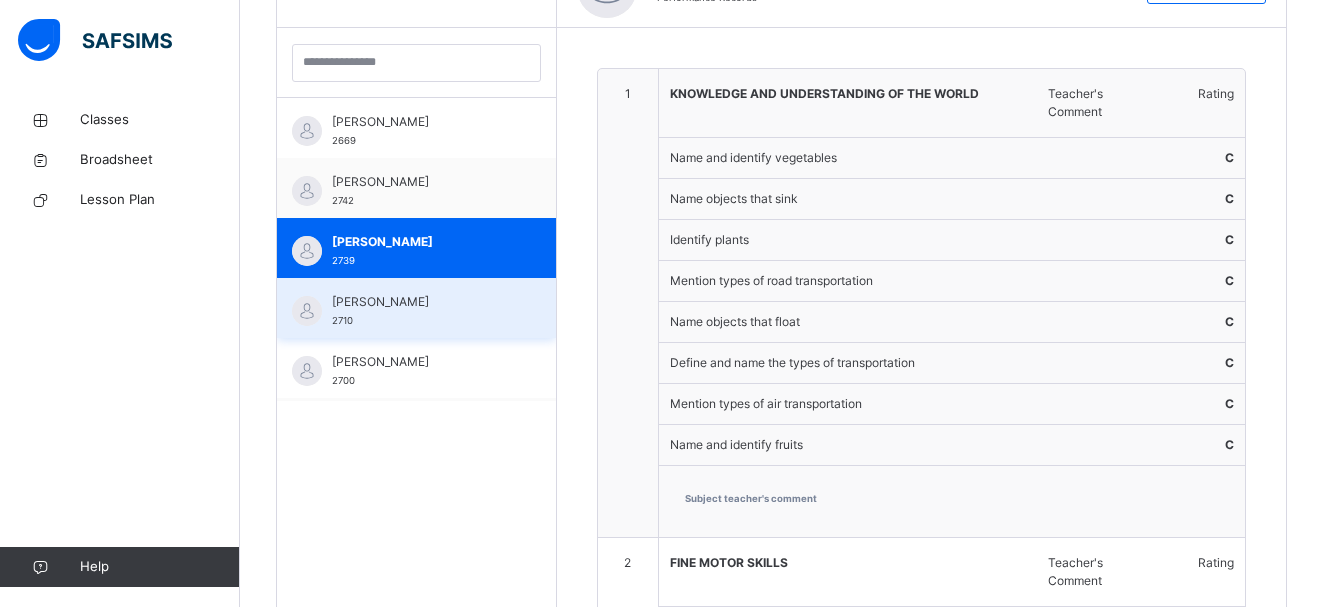 click on "[PERSON_NAME]" at bounding box center (421, 302) 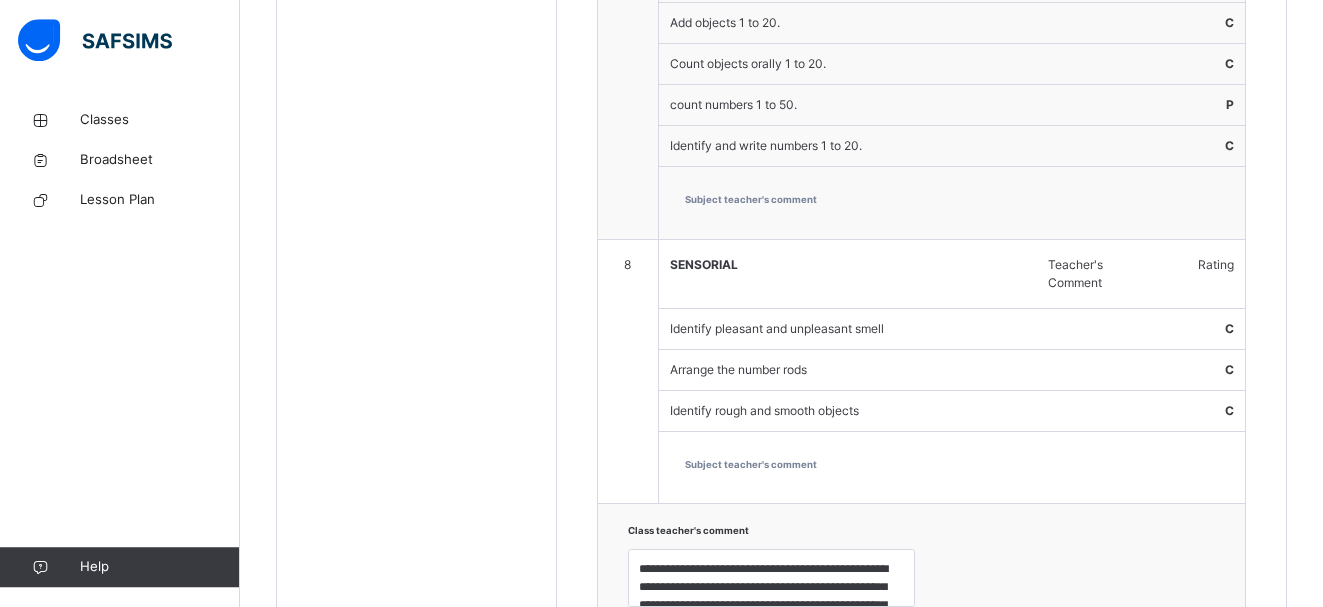 scroll, scrollTop: 2828, scrollLeft: 0, axis: vertical 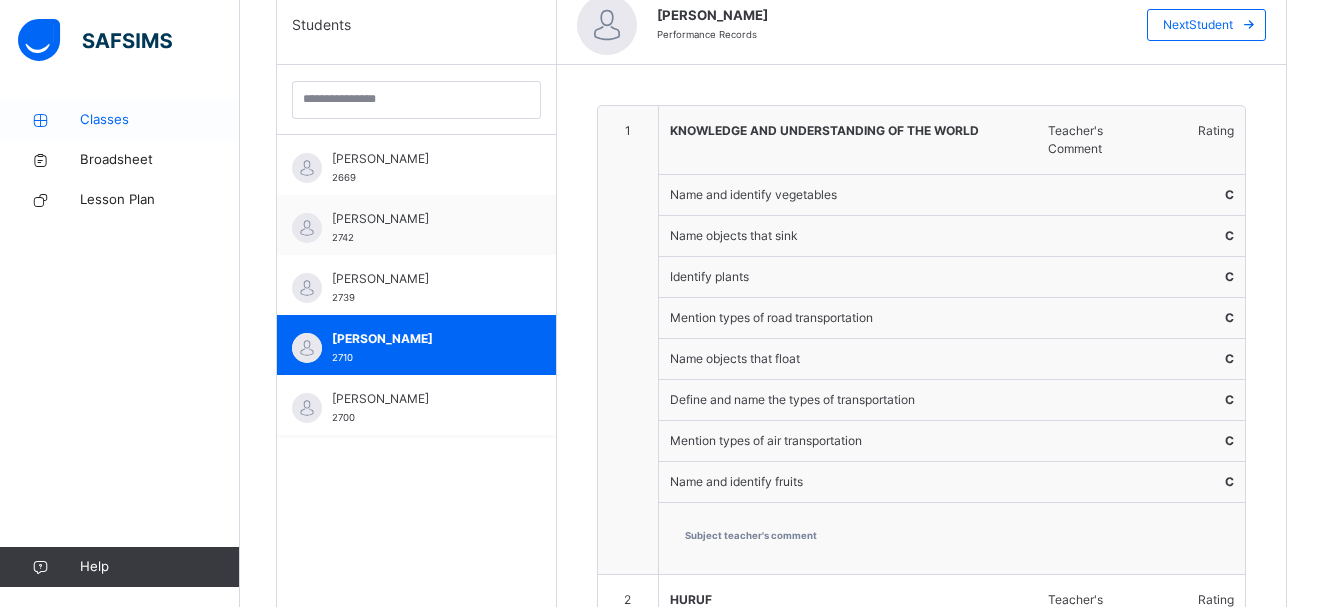 click on "Classes" at bounding box center [160, 120] 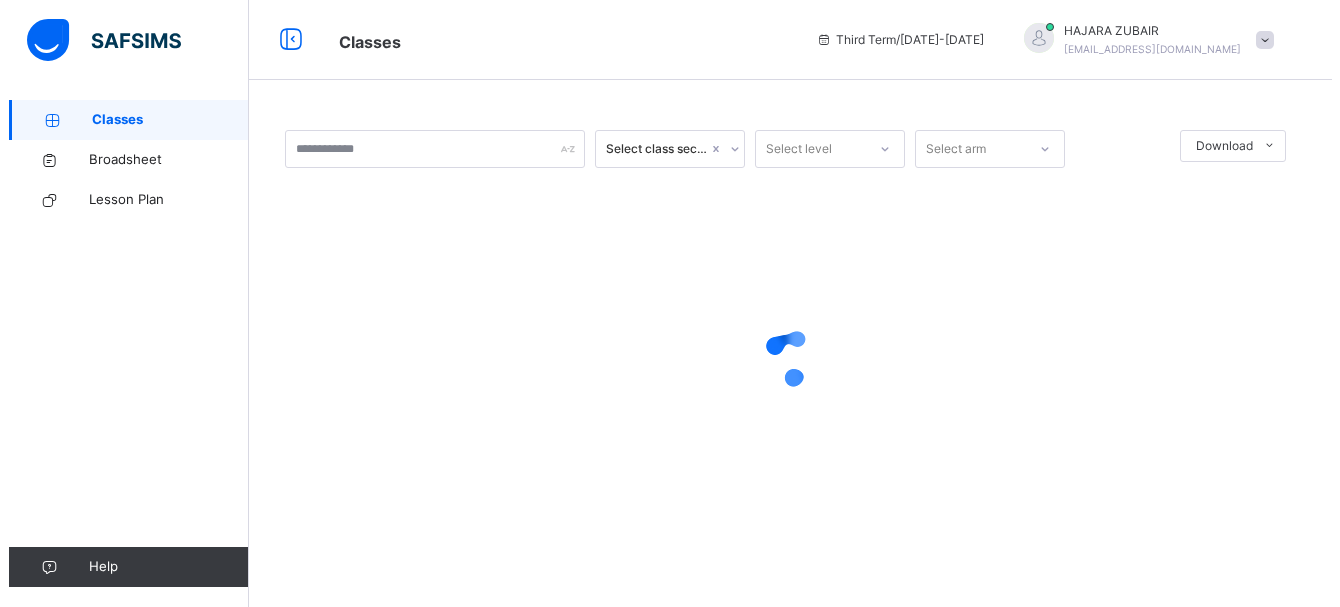 scroll, scrollTop: 0, scrollLeft: 0, axis: both 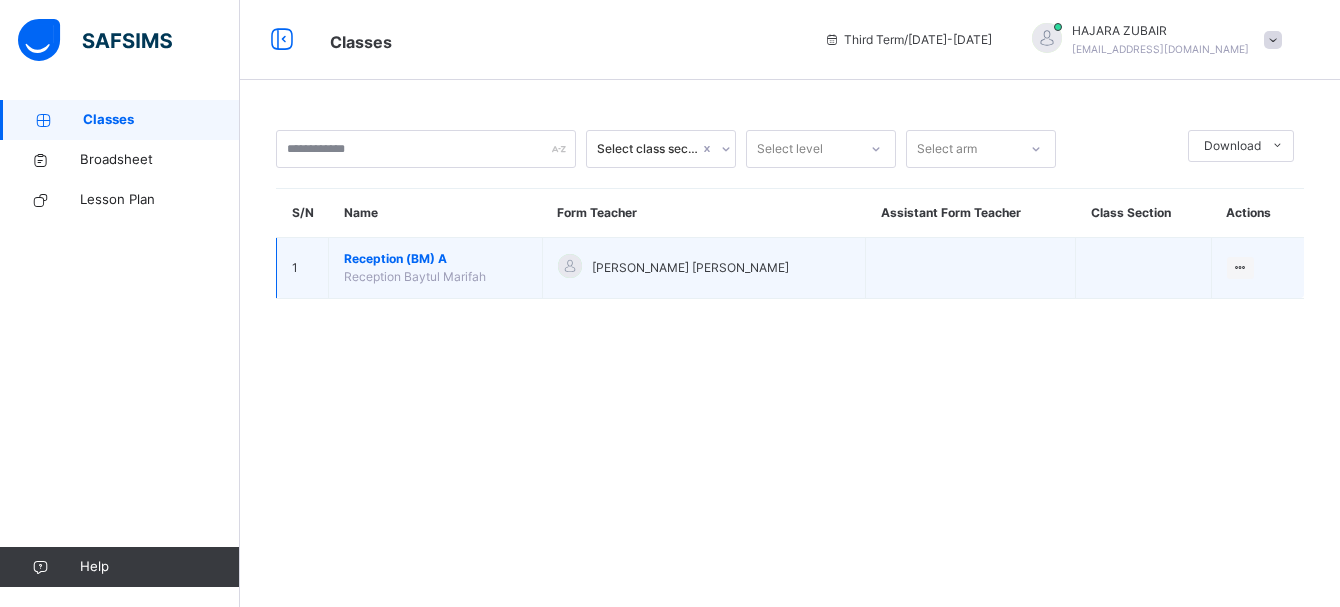 click on "Reception (BM)   A" at bounding box center (435, 259) 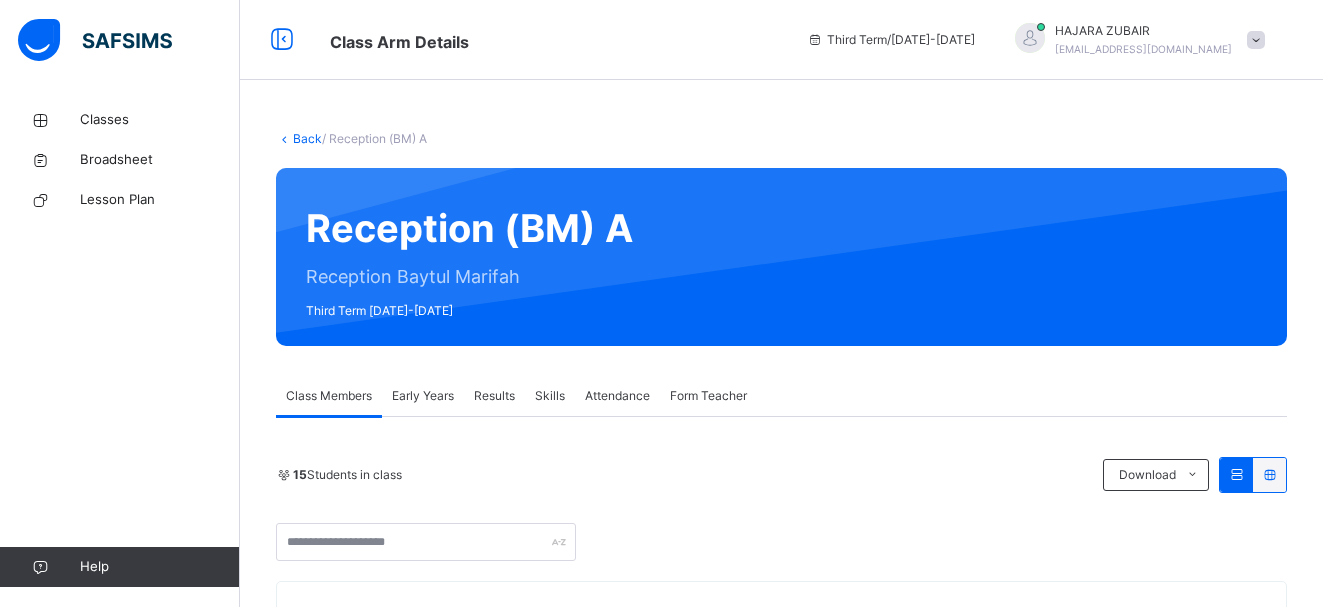 click on "Early Years" at bounding box center [423, 396] 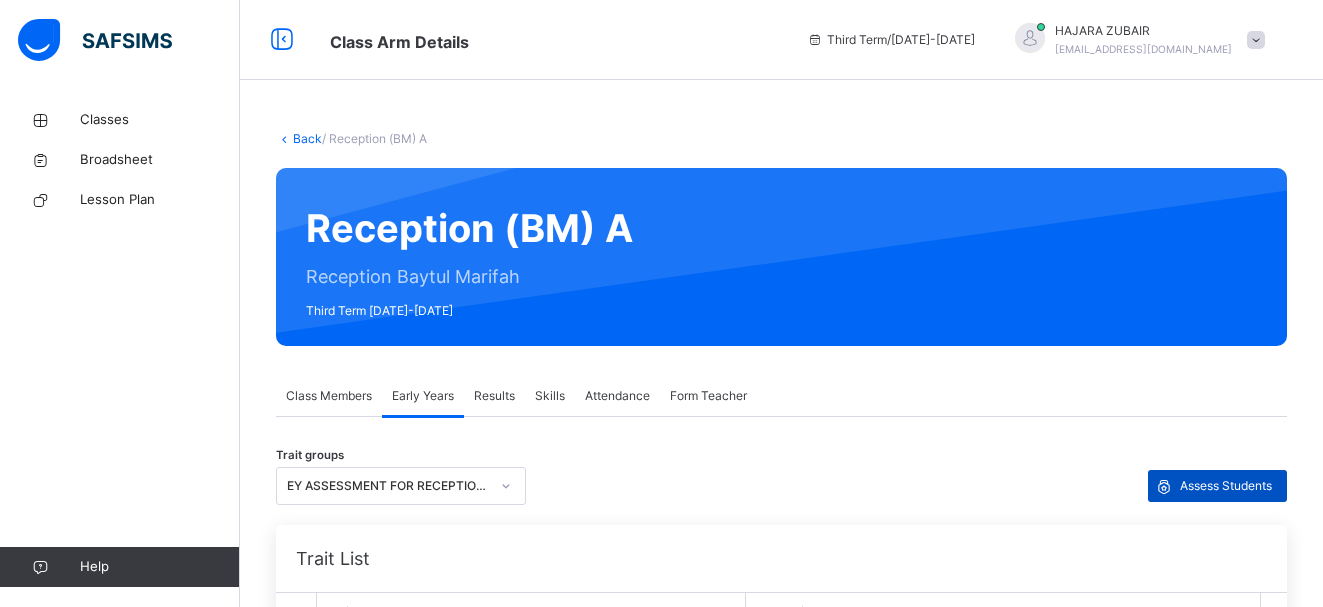 click on "Assess Students" at bounding box center [1226, 486] 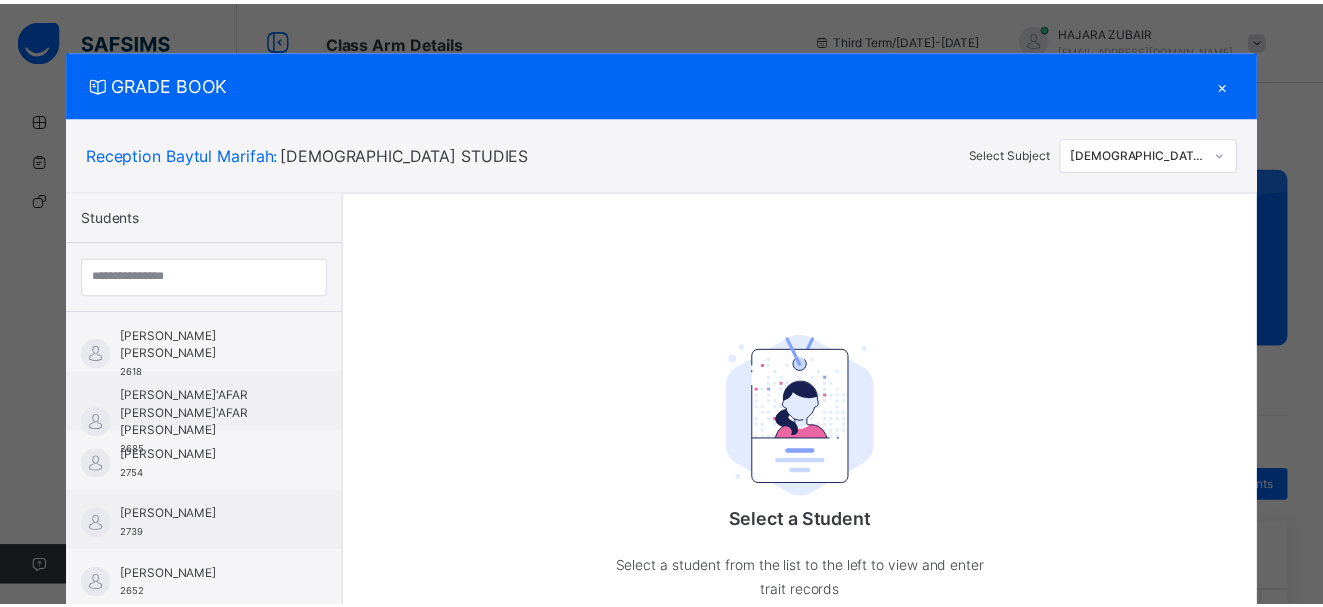 scroll, scrollTop: 273, scrollLeft: 0, axis: vertical 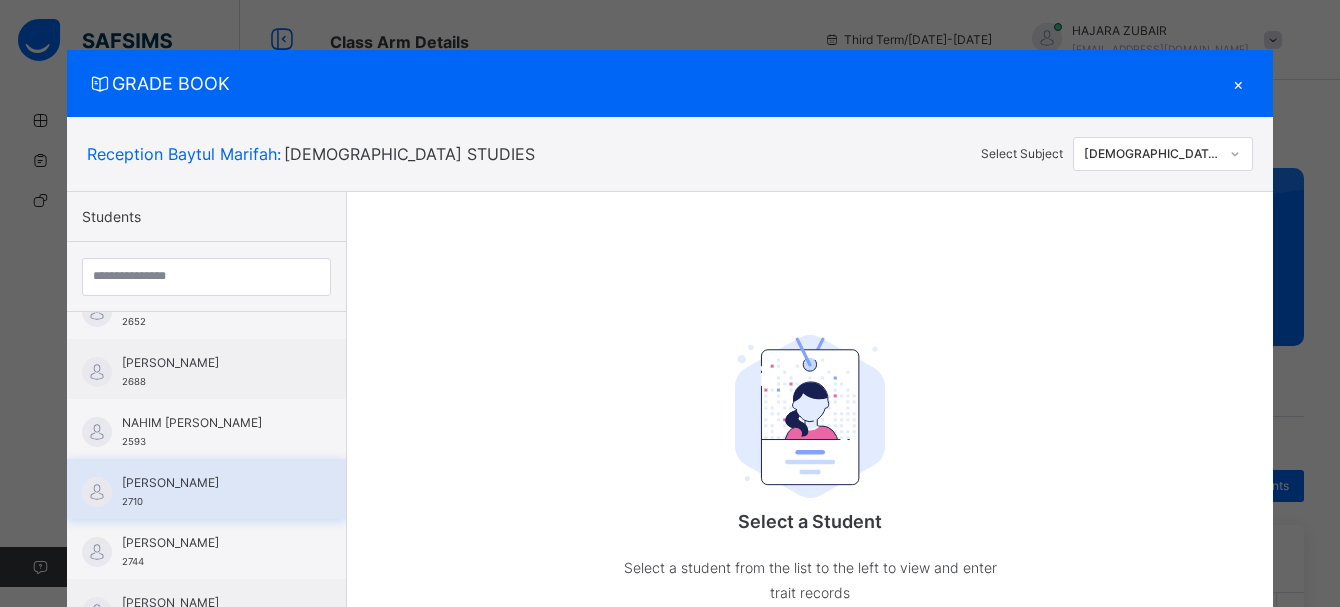 click on "[PERSON_NAME]" at bounding box center (211, 483) 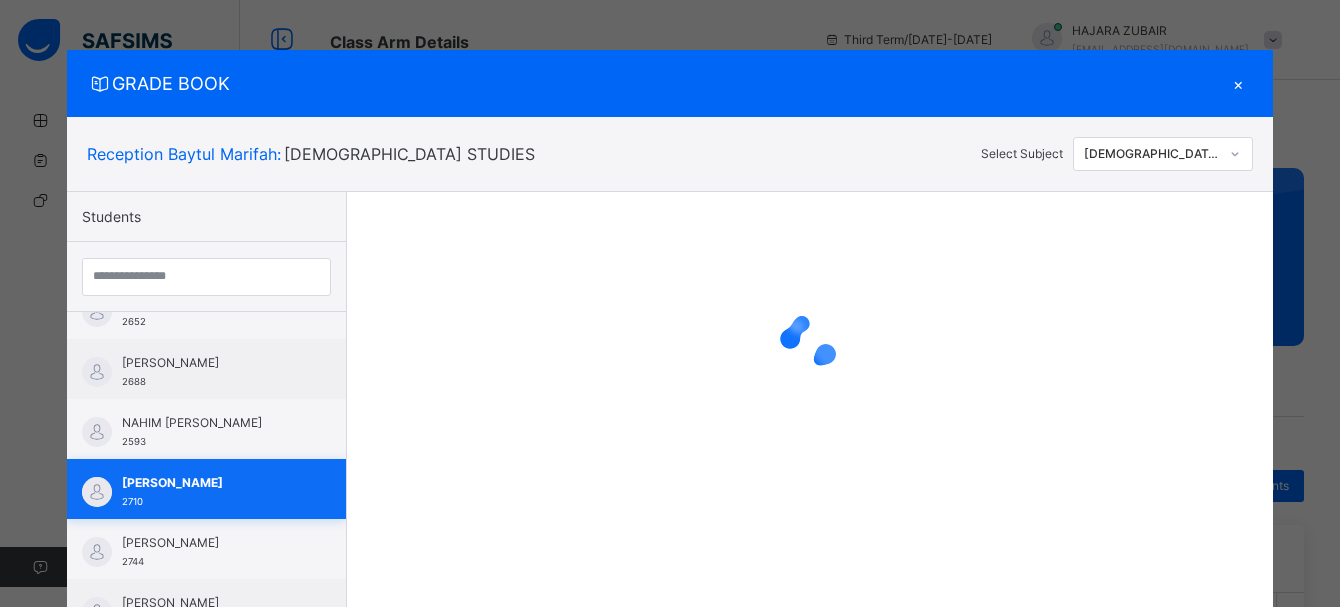 click on "[PERSON_NAME]" at bounding box center [211, 483] 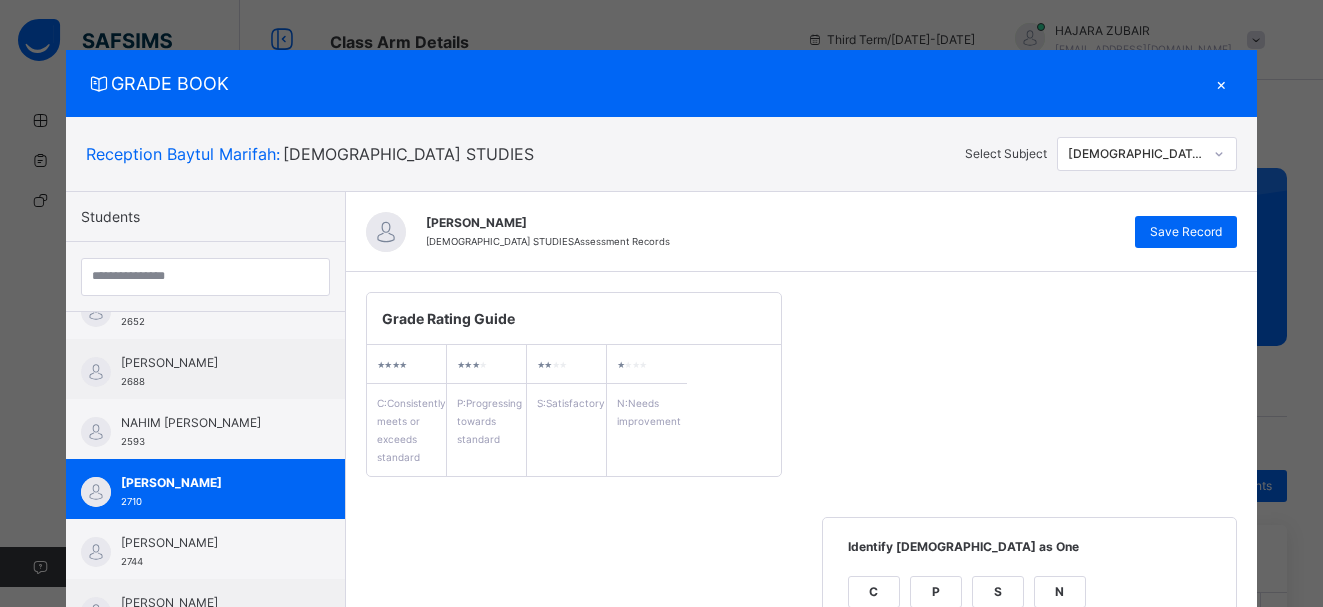 click 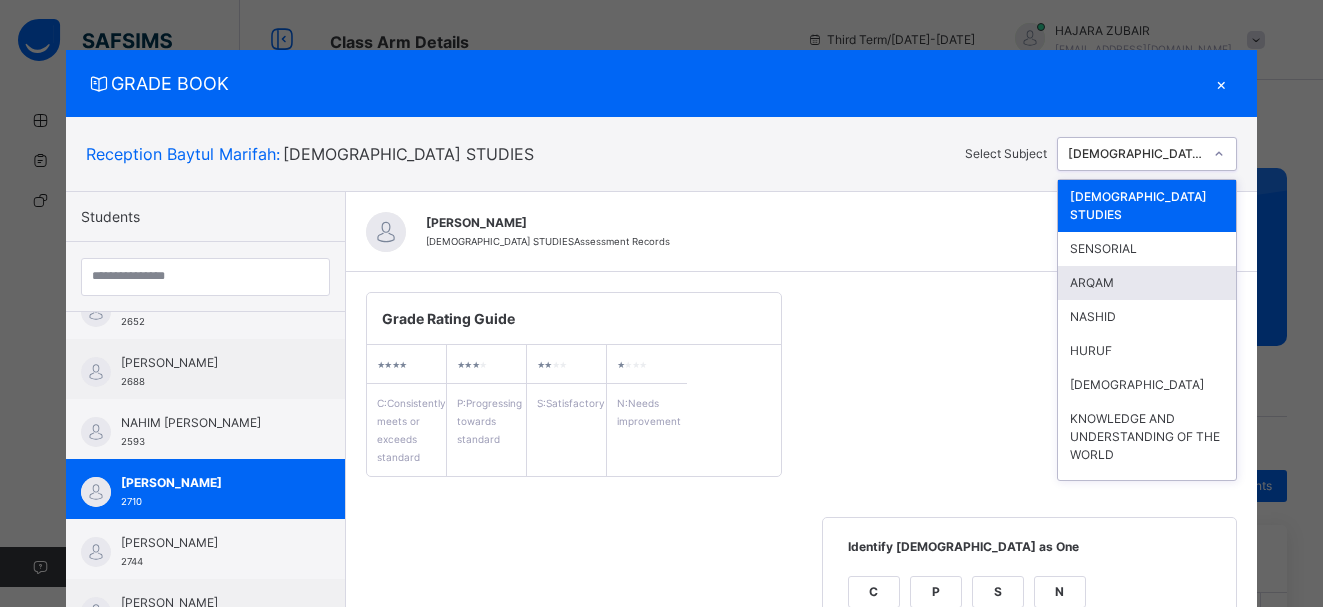 click on "ARQAM" at bounding box center [1147, 283] 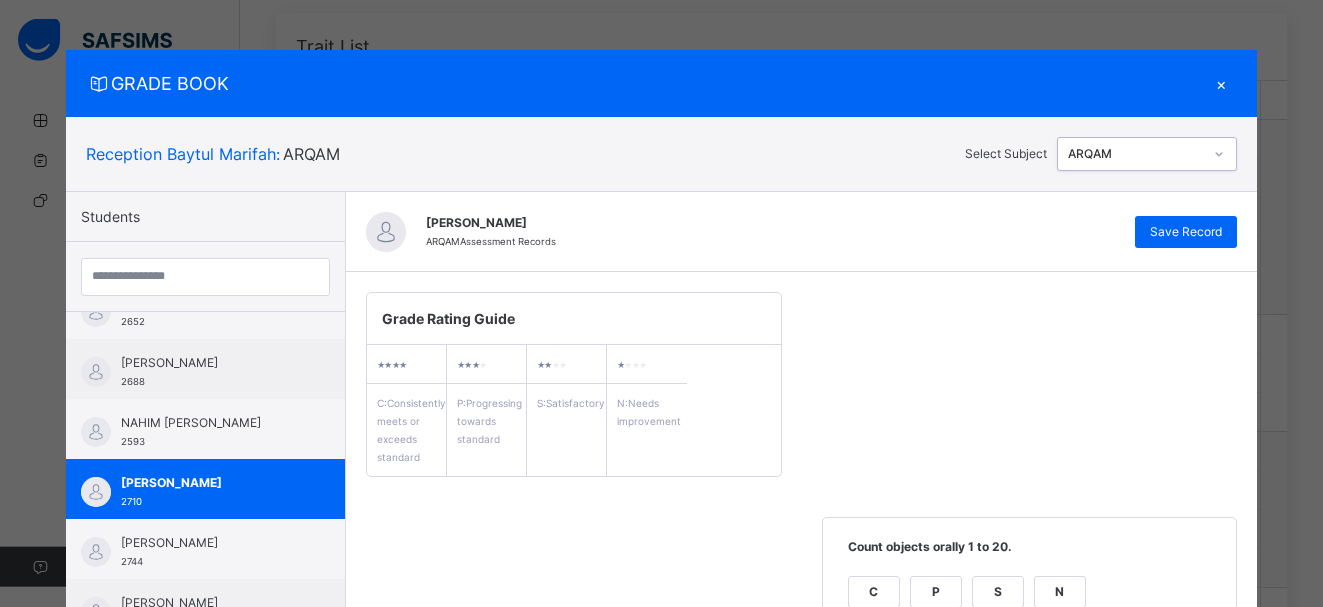 scroll, scrollTop: 573, scrollLeft: 0, axis: vertical 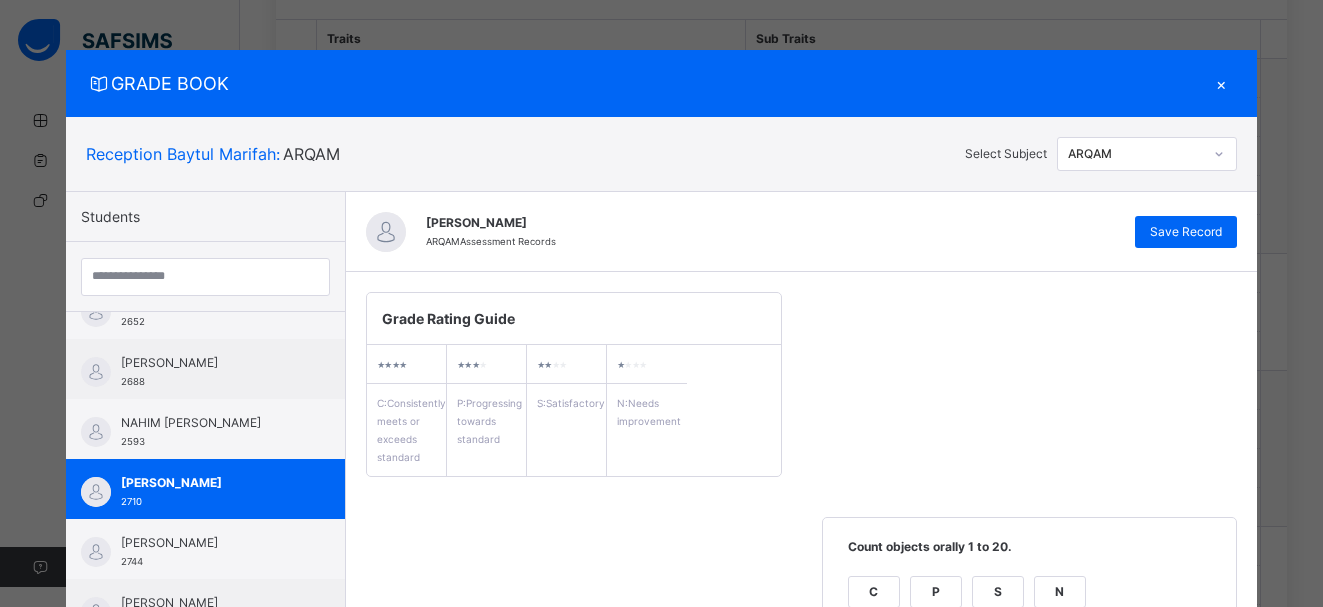 click on "Grade Rating Guide   ★ ★ ★ ★ C  :  Consistently meets or exceeds standard ★ ★ ★ ★ P  :  Progressing towards standard ★ ★ ★ ★ S  :  Satisfactory	 ★ ★ ★ ★ N  :  Needs improvement	 Count objects orally 1 to 20.    C P S N  Add Comment count numbers 1 to 50.    C P S N  Add Comment Identify and write numbers 1 to 20.    C P S N  Add Comment Add objects 1 to 20.   C P S N  Add Comment" at bounding box center [801, 719] 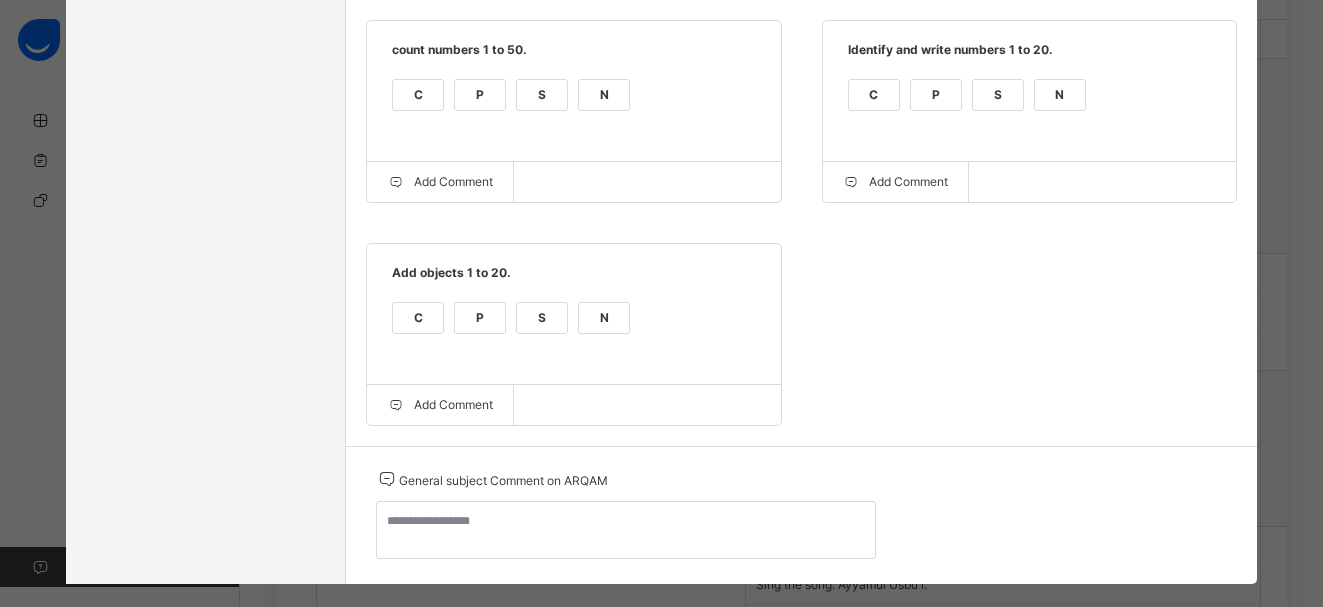 scroll, scrollTop: 675, scrollLeft: 0, axis: vertical 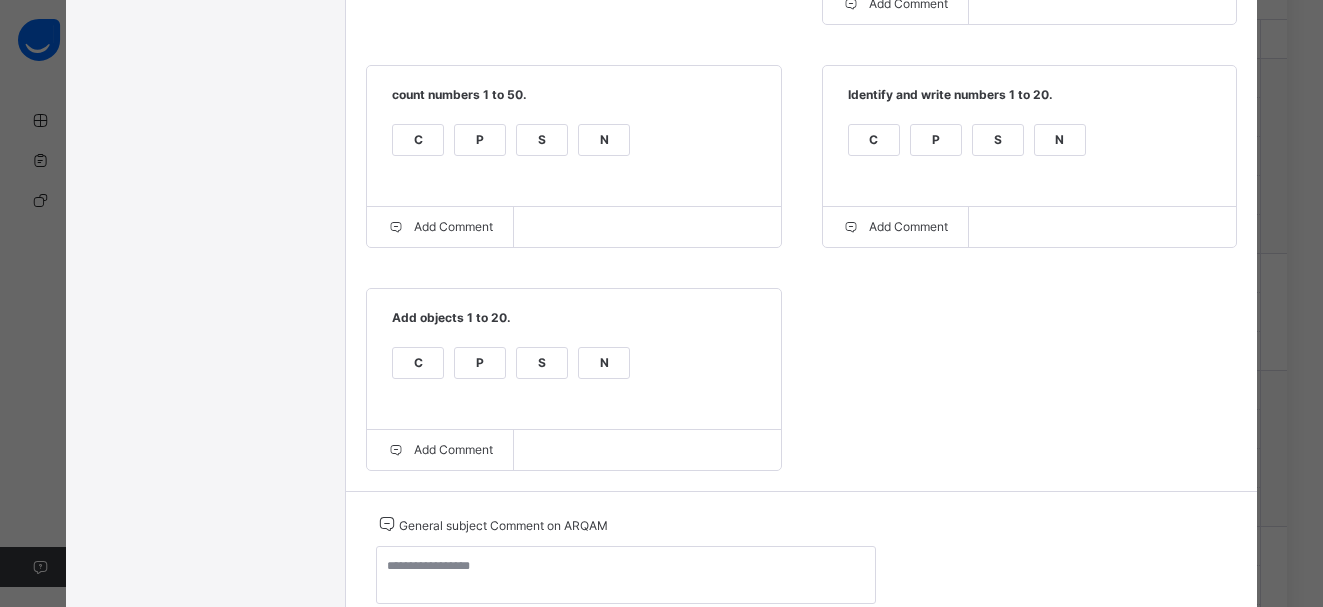 click on "C" at bounding box center [418, 140] 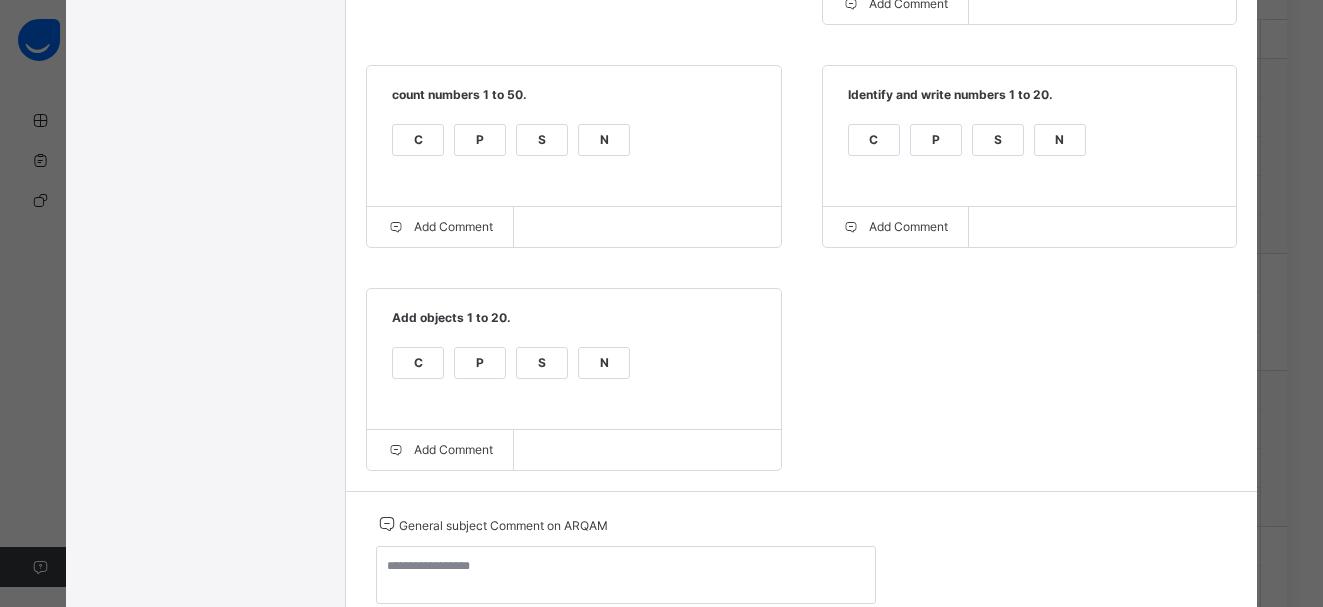 click on "P" at bounding box center [480, 363] 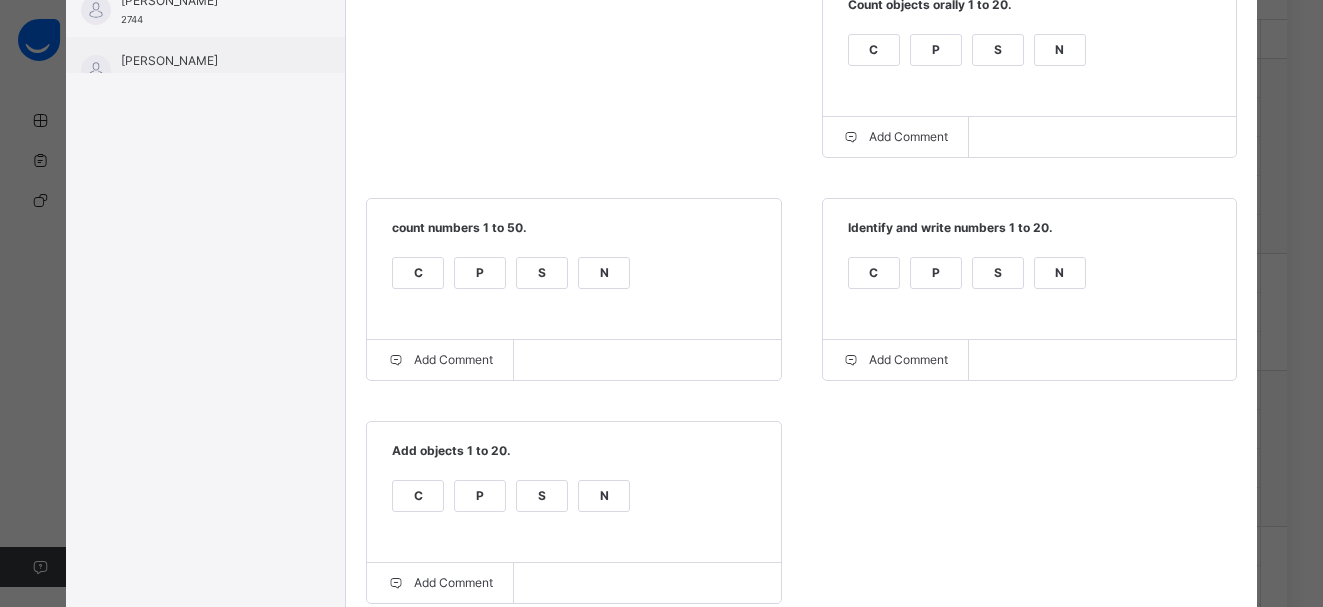 scroll, scrollTop: 540, scrollLeft: 0, axis: vertical 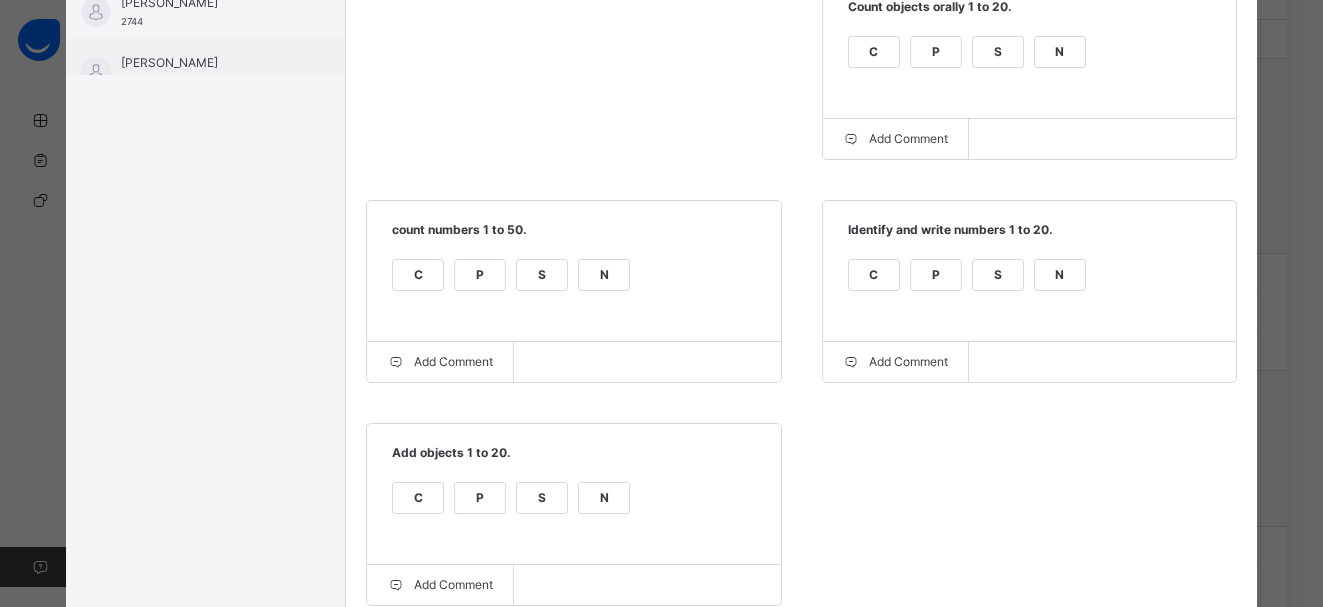 click on "P" at bounding box center [936, 275] 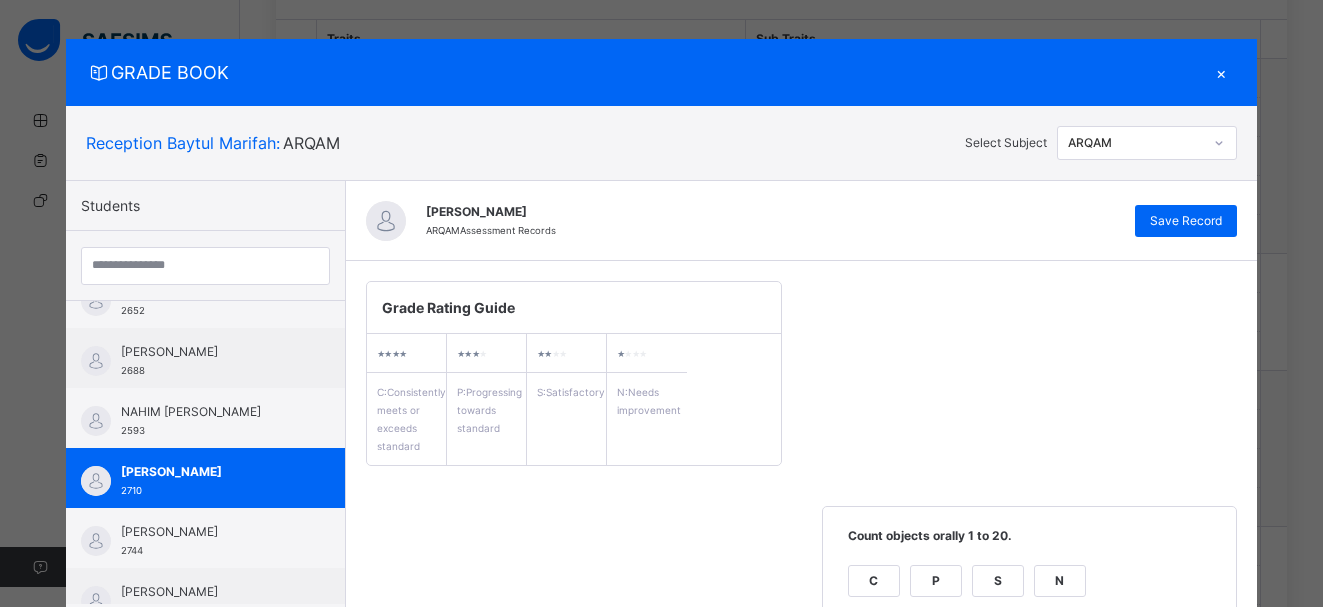 scroll, scrollTop: 0, scrollLeft: 0, axis: both 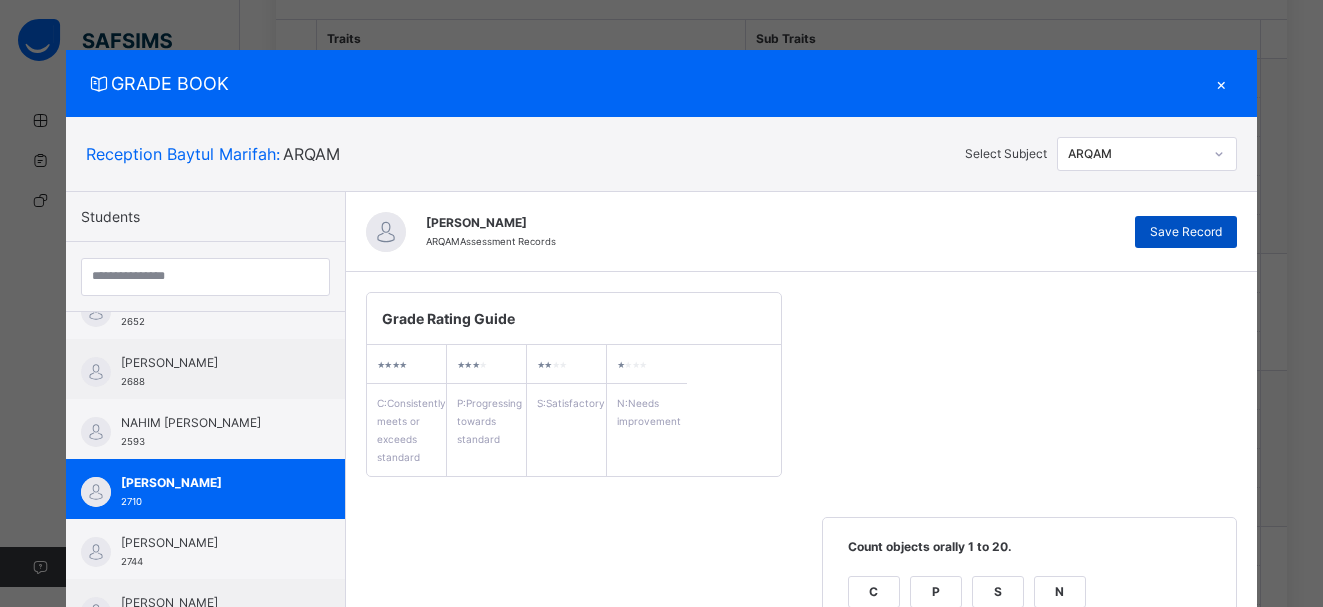 click on "Save Record" at bounding box center (1186, 232) 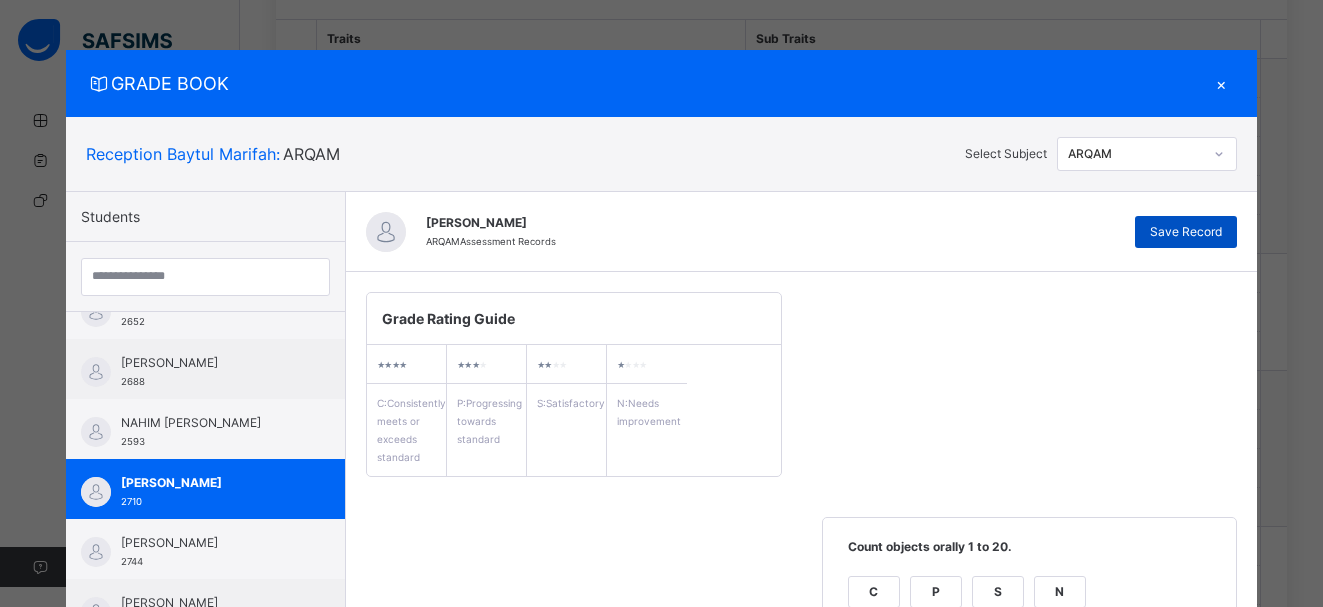 click on "Save Record" at bounding box center (1186, 232) 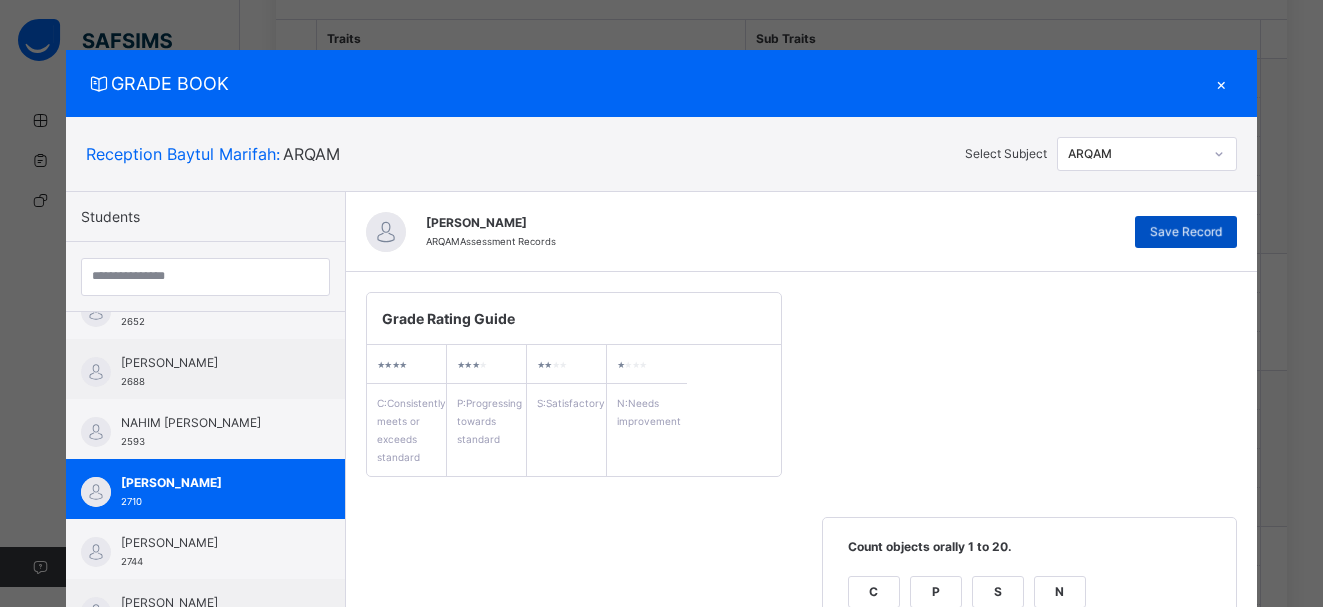 click on "Save Record" at bounding box center (1186, 232) 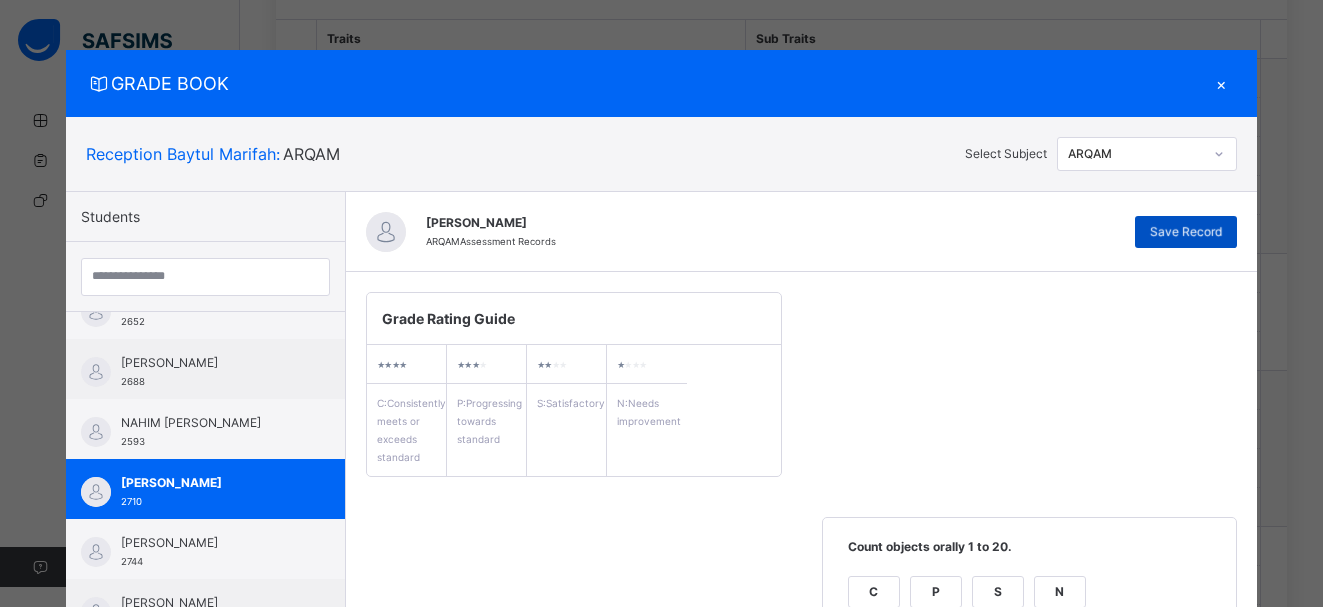 click on "Save Record" at bounding box center [1186, 232] 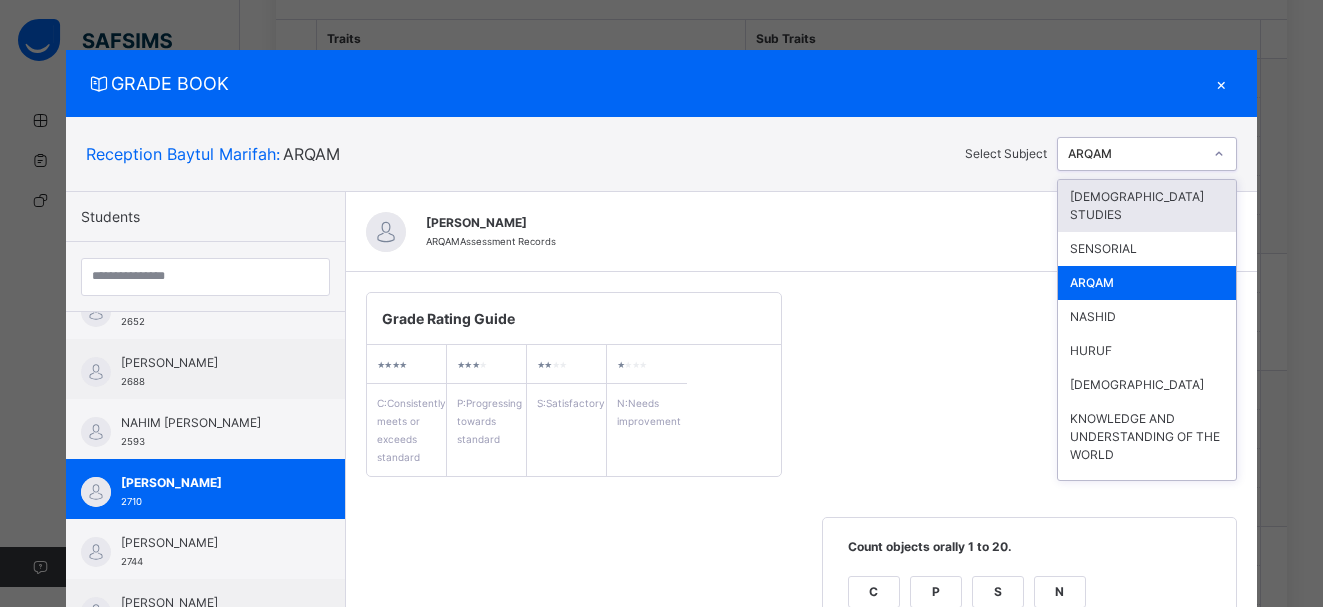 click 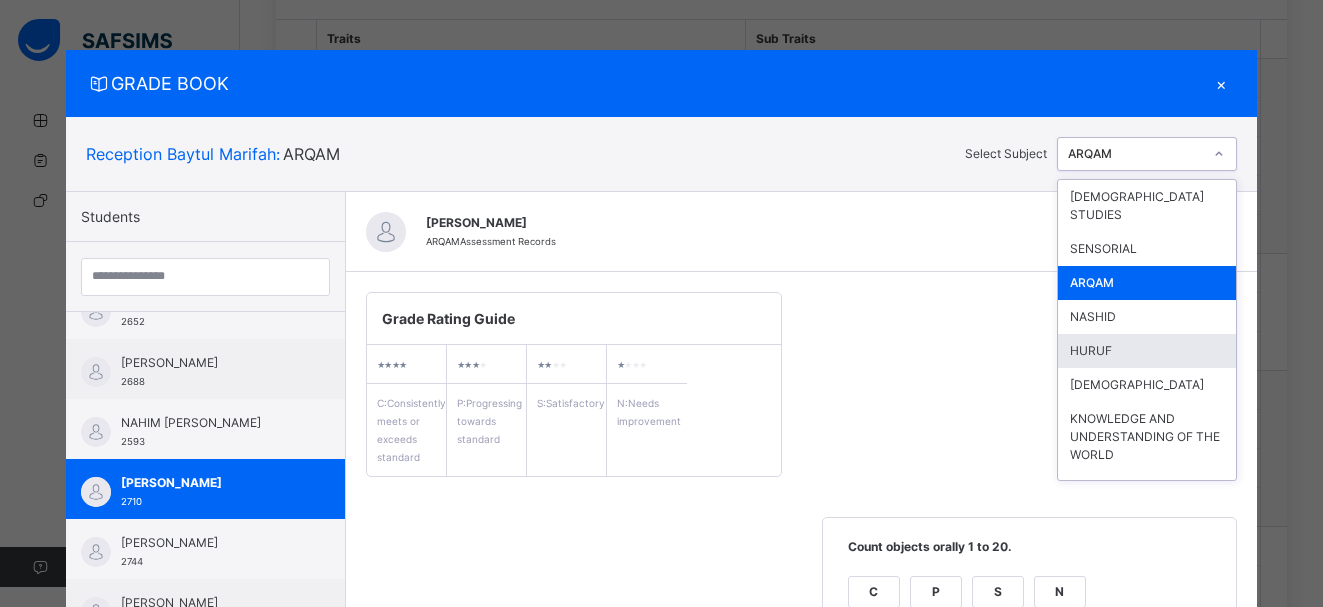 click on "HURUF" at bounding box center (1147, 351) 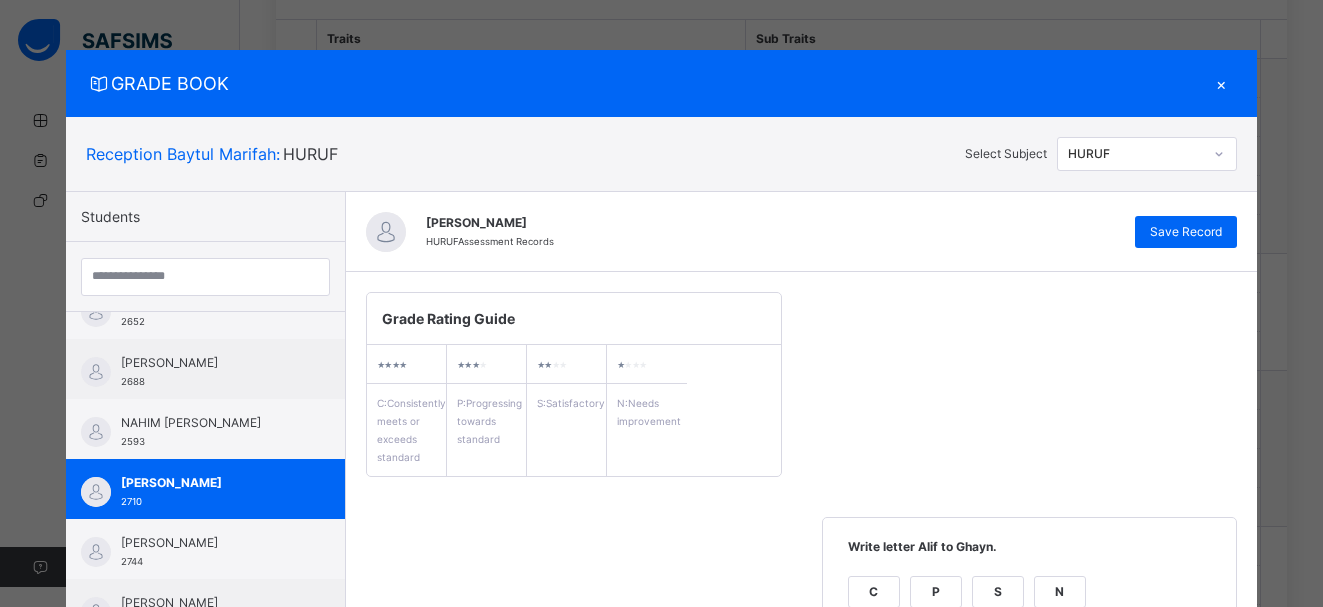 click on "Grade Rating Guide   ★ ★ ★ ★ C  :  Consistently meets or exceeds standard ★ ★ ★ ★ P  :  Progressing towards standard ★ ★ ★ ★ S  :  Satisfactory	 ★ ★ ★ ★ N  :  Needs improvement	 Write letter Alif to Ghayn.    C P S N  Add Comment Say and write letter Alif to Yaa.   C P S N  Add Comment Identify and match Alif to Yaa with objects   C P S N  Add Comment" at bounding box center (801, 607) 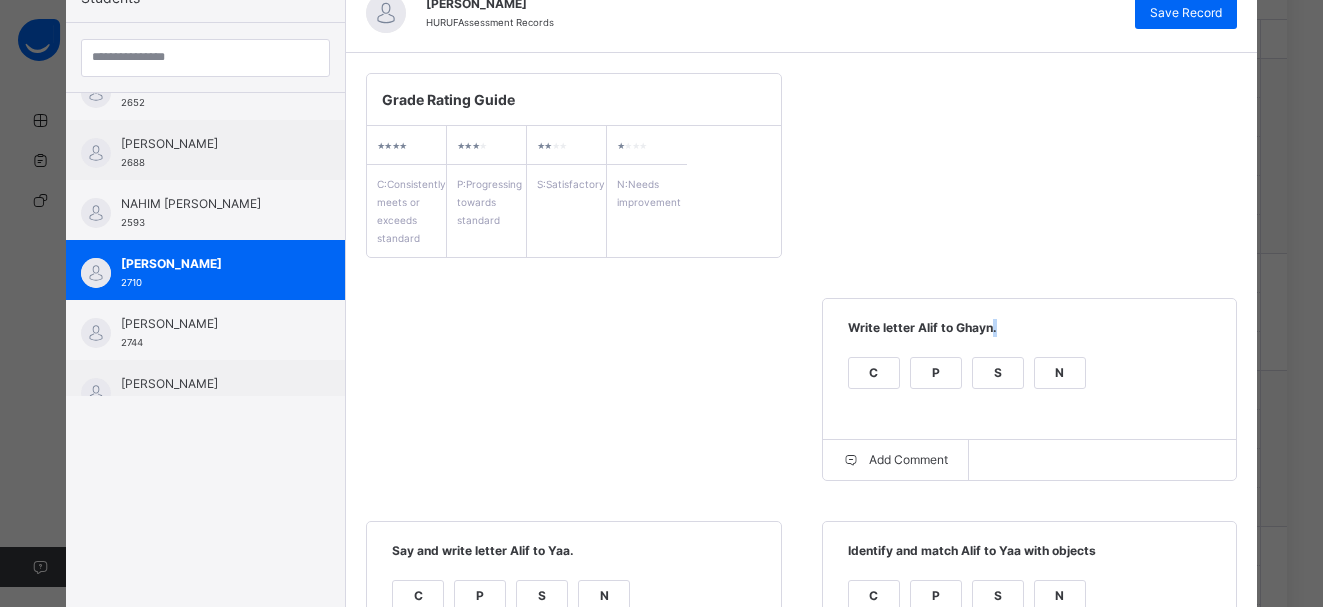 scroll, scrollTop: 270, scrollLeft: 0, axis: vertical 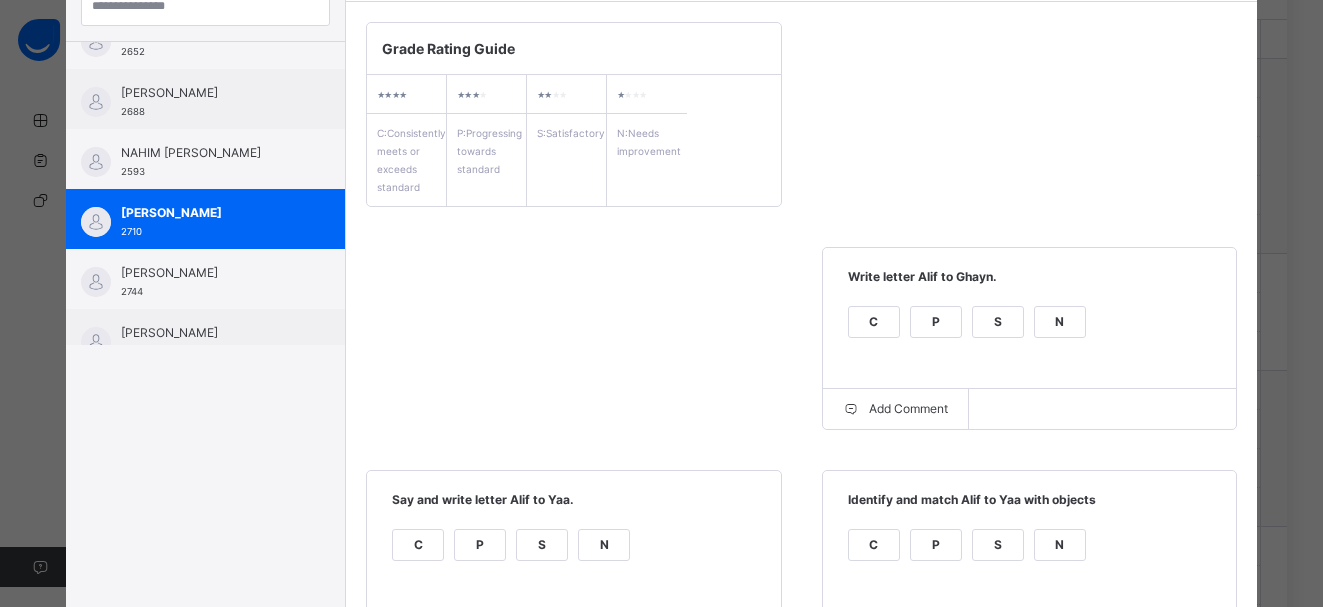 click on "P" at bounding box center [936, 322] 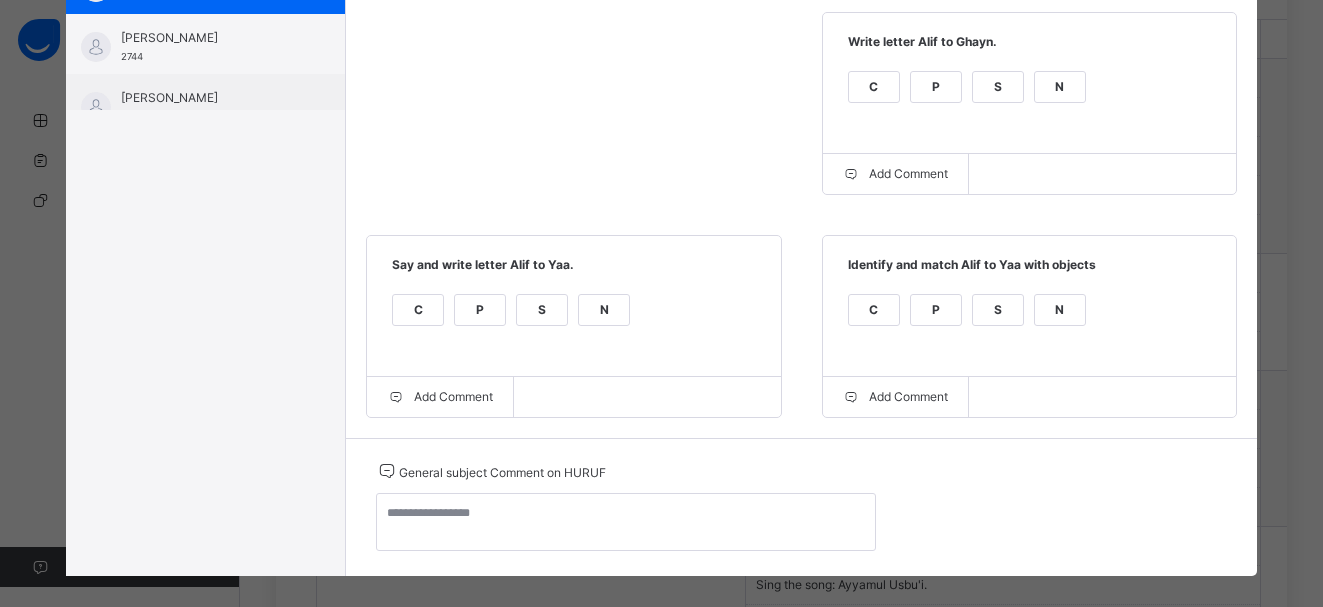 scroll, scrollTop: 545, scrollLeft: 0, axis: vertical 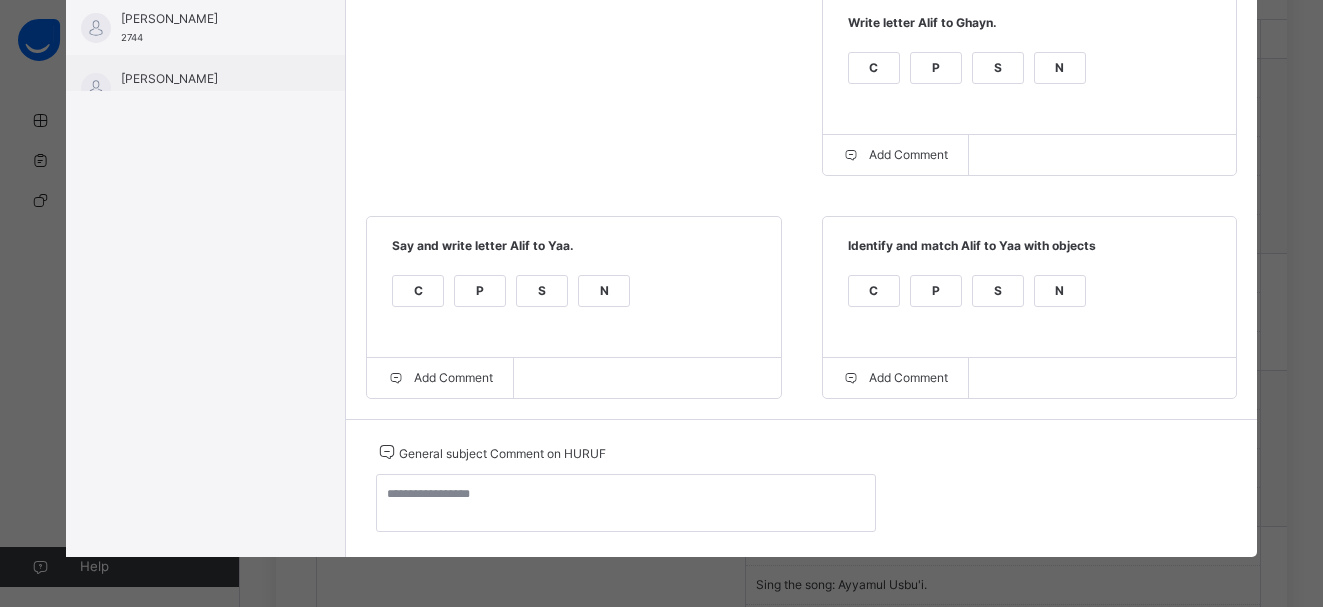 click on "P" at bounding box center [480, 291] 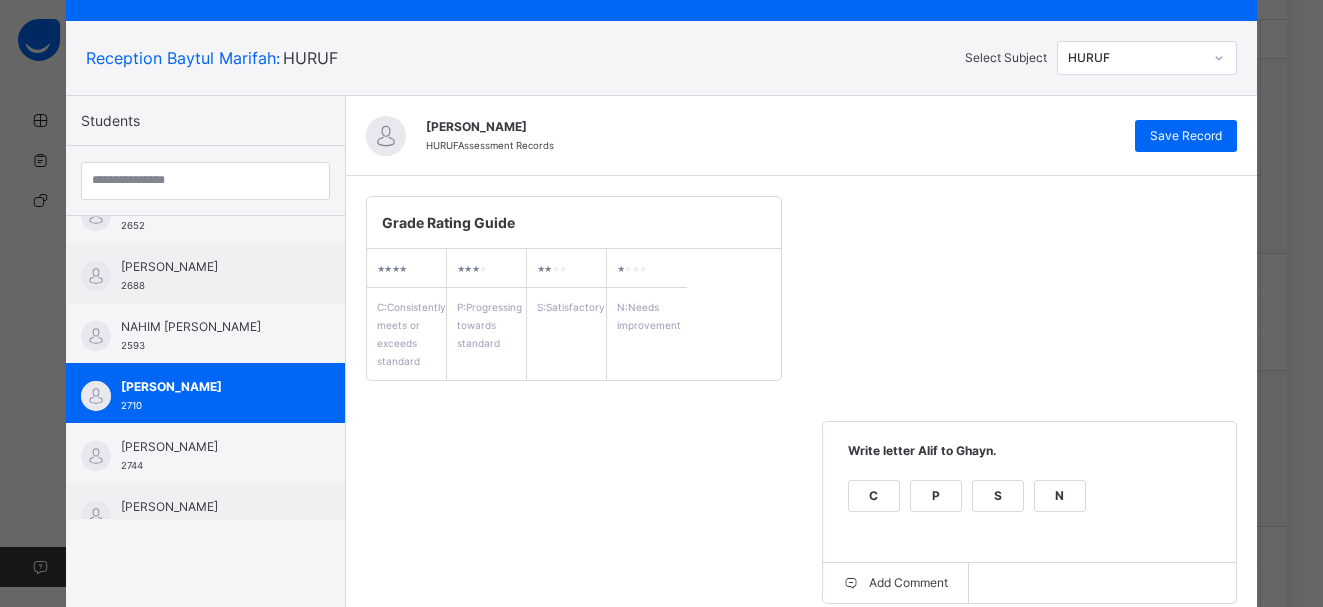 scroll, scrollTop: 95, scrollLeft: 0, axis: vertical 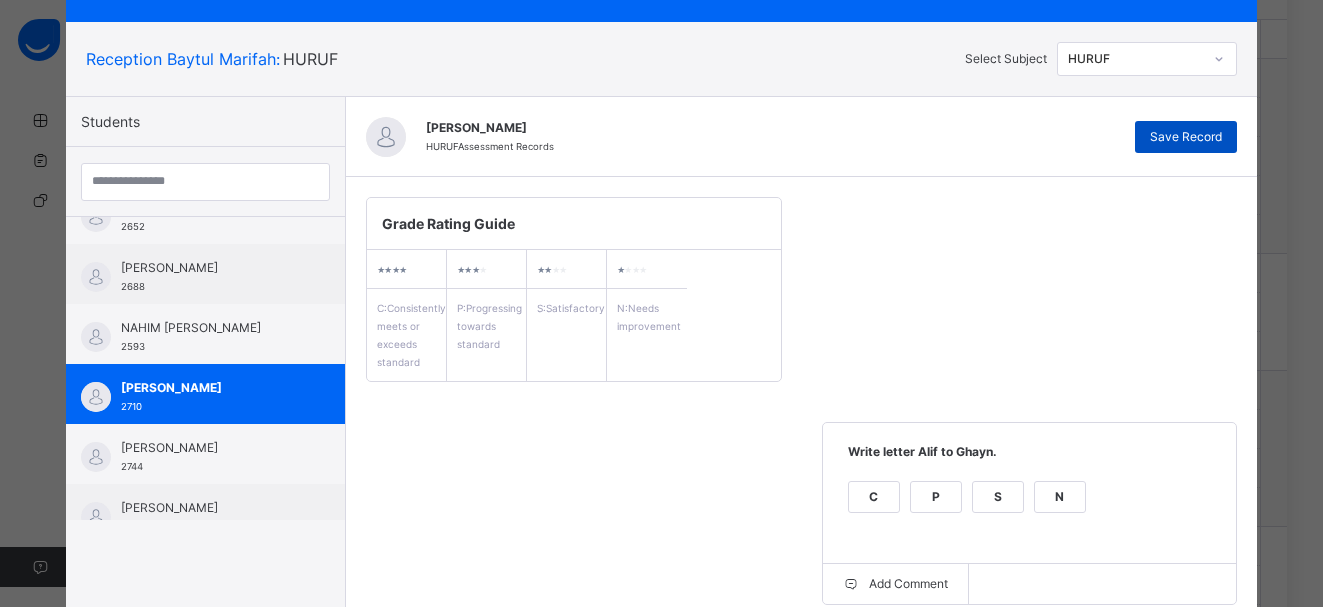 click on "Save Record" at bounding box center (1186, 137) 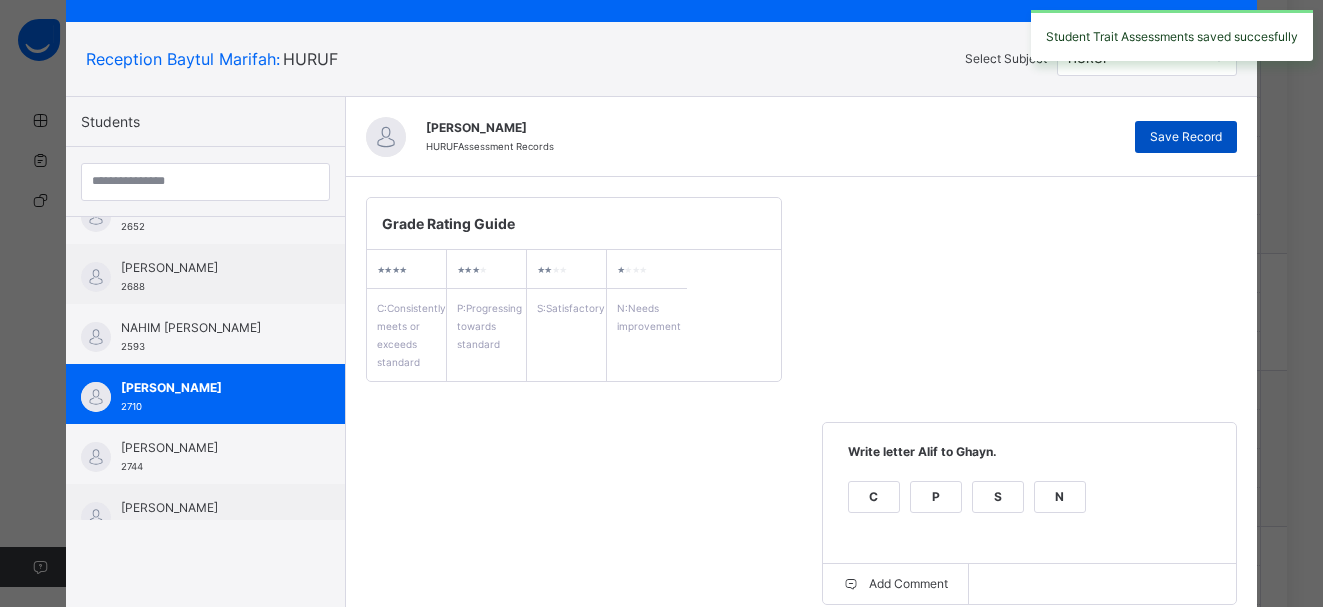 click on "Save Record" at bounding box center (1186, 137) 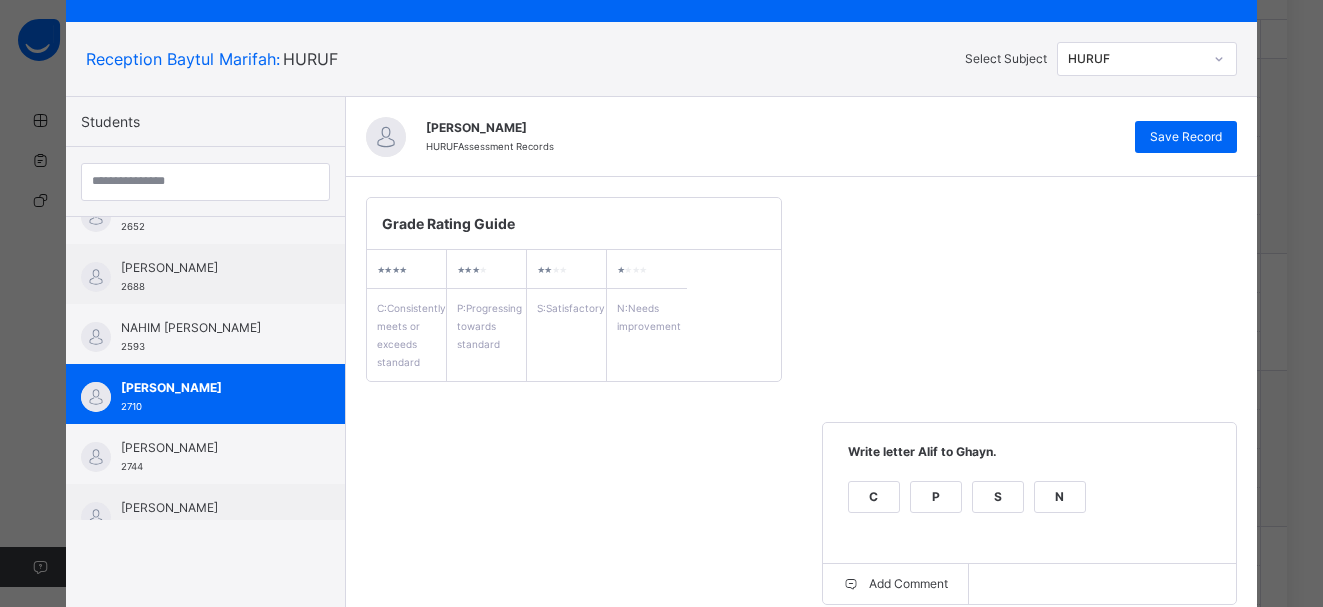 click on "GRADE BOOK × Reception Baytul Marifah :   HURUF Select Subject HURUF Students [PERSON_NAME] [PERSON_NAME] 2618 [PERSON_NAME]'AFAR  [PERSON_NAME]'AFAR [PERSON_NAME] 2685 [PERSON_NAME] 2754 [PERSON_NAME]  2739 [PERSON_NAME]  2652 [PERSON_NAME]  2688 NAHIM [PERSON_NAME]  2593 [PERSON_NAME]   2710 [PERSON_NAME] 2744 [PERSON_NAME]  2584 [PERSON_NAME]  2649 [PERSON_NAME] 2742 [PERSON_NAME] 2700 SHERIFF [PERSON_NAME] 2569 [PERSON_NAME]  2669 [PERSON_NAME]   HURUF  Assessment Records Save Record   Grade Rating Guide   ★ ★ ★ ★ C  :  Consistently meets or exceeds standard ★ ★ ★ ★ P  :  Progressing towards standard ★ ★ ★ ★ S  :  Satisfactory	 ★ ★ ★ ★ N  :  Needs improvement	 Write letter Alif to Ghayn.    C P S N  Add Comment Say and write letter Alif to Yaa.   C P S N  Add Comment Identify and match Alif to Yaa with objects   C P S N  Add Comment  General subject Comment on   HURUF" at bounding box center [661, 303] 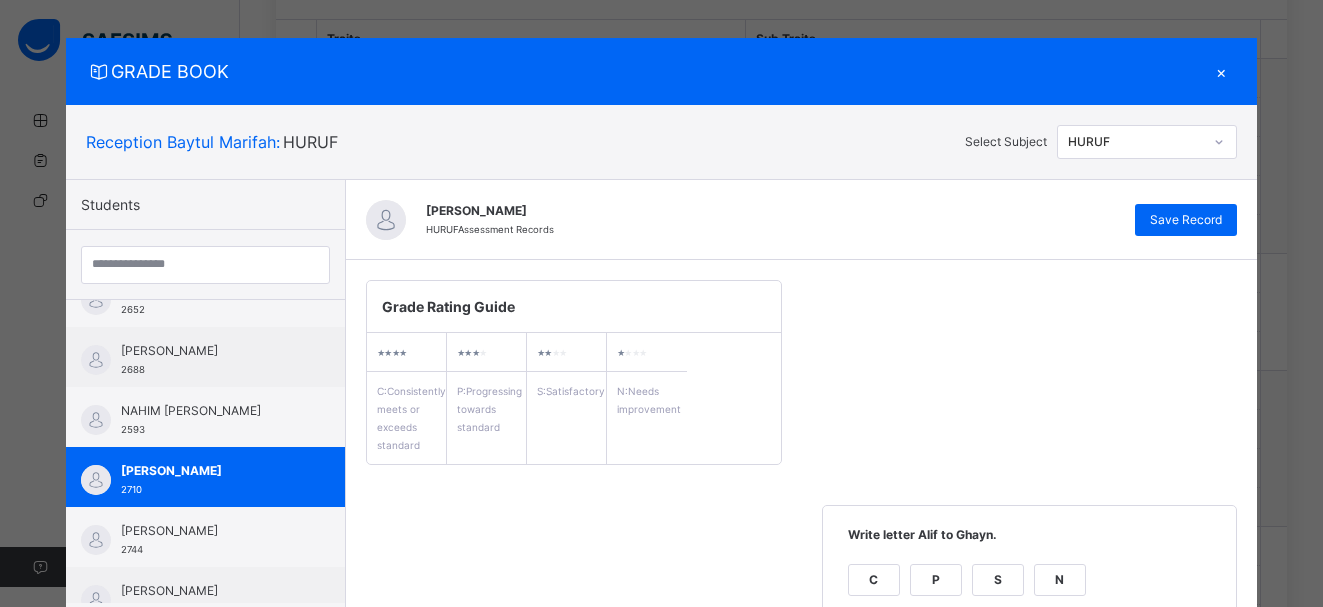 scroll, scrollTop: 0, scrollLeft: 0, axis: both 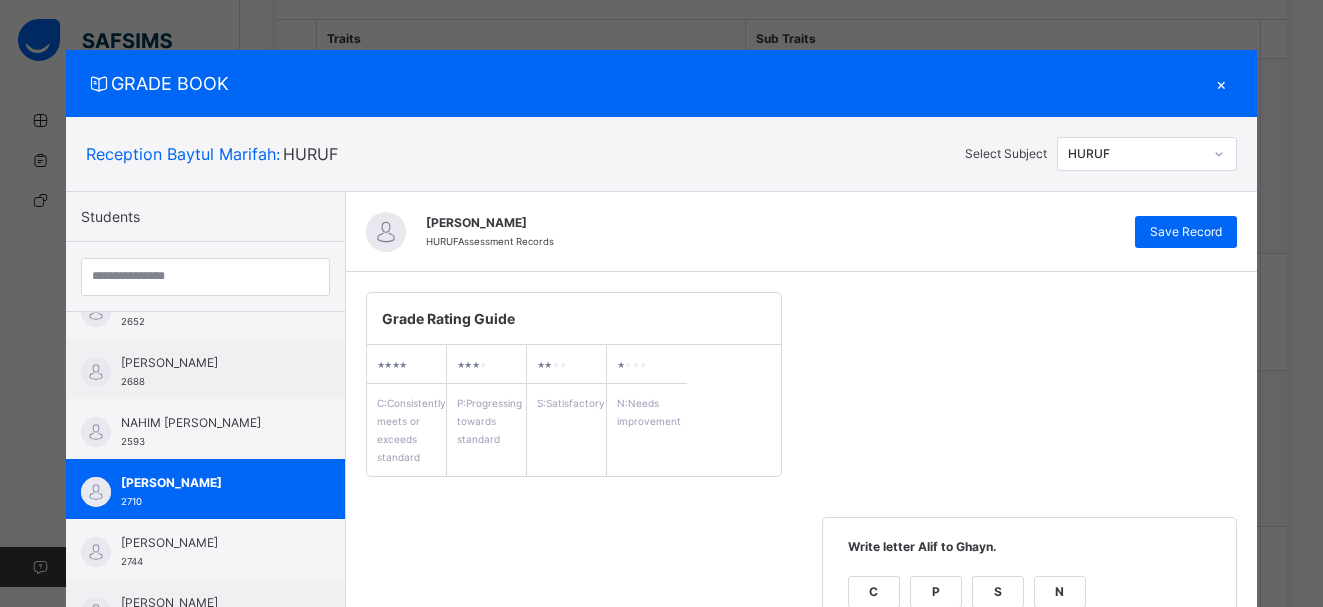 click on "×" at bounding box center [1222, 83] 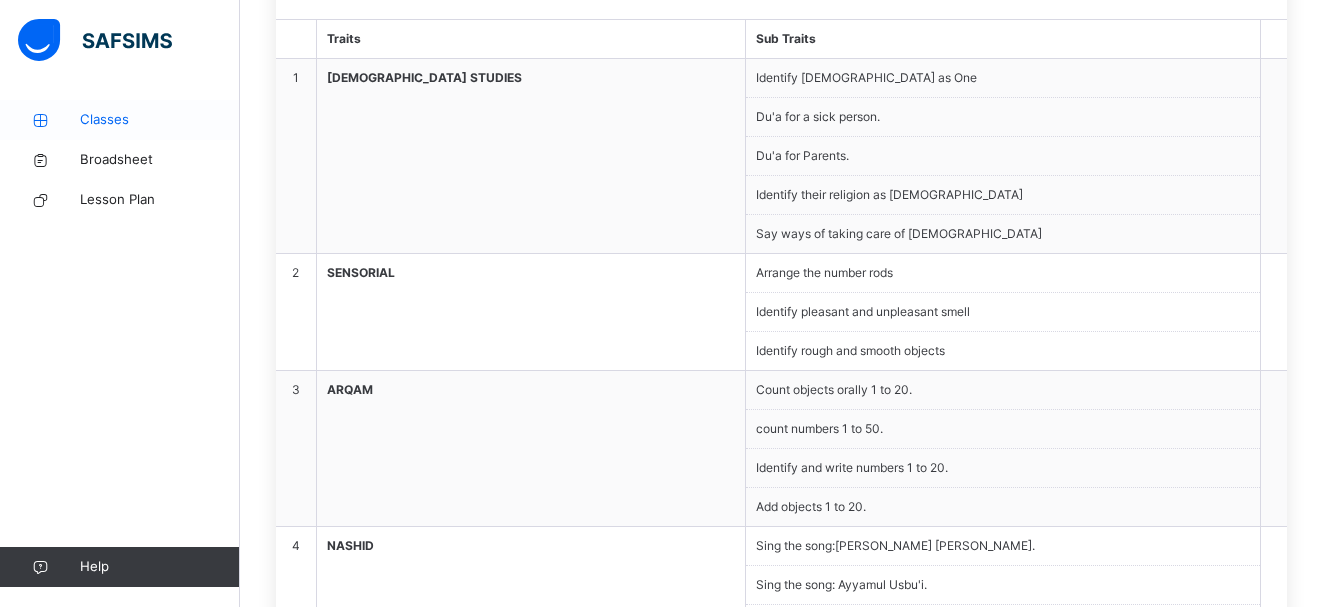click on "Classes" at bounding box center [160, 120] 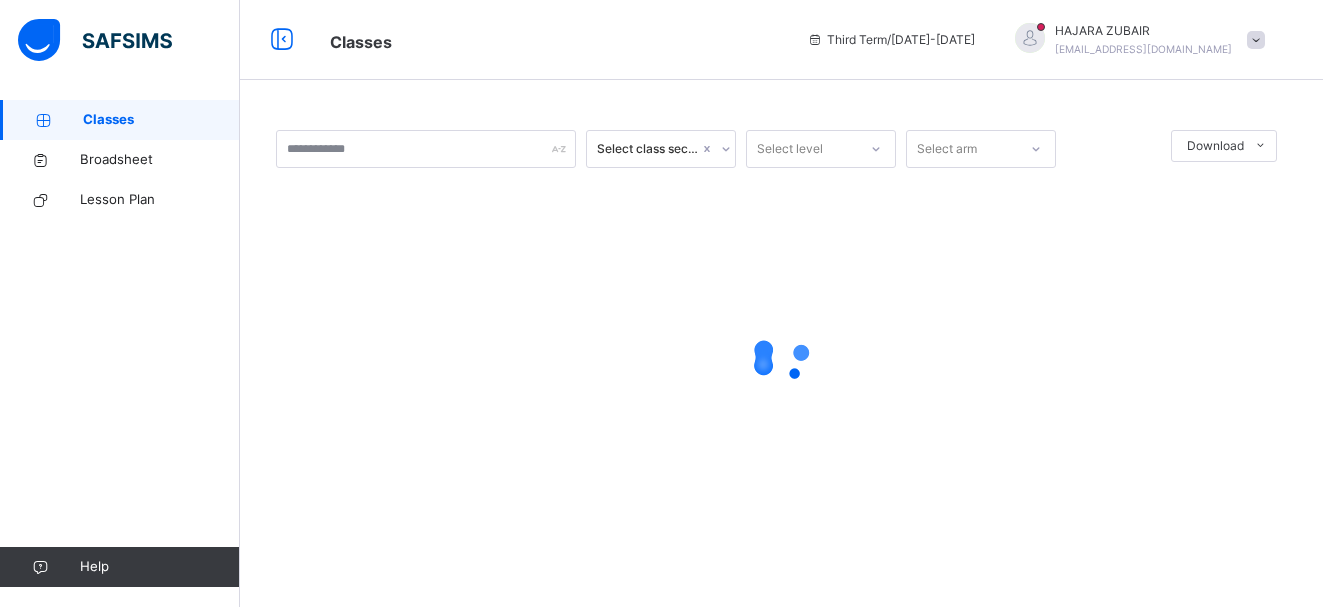 scroll, scrollTop: 0, scrollLeft: 0, axis: both 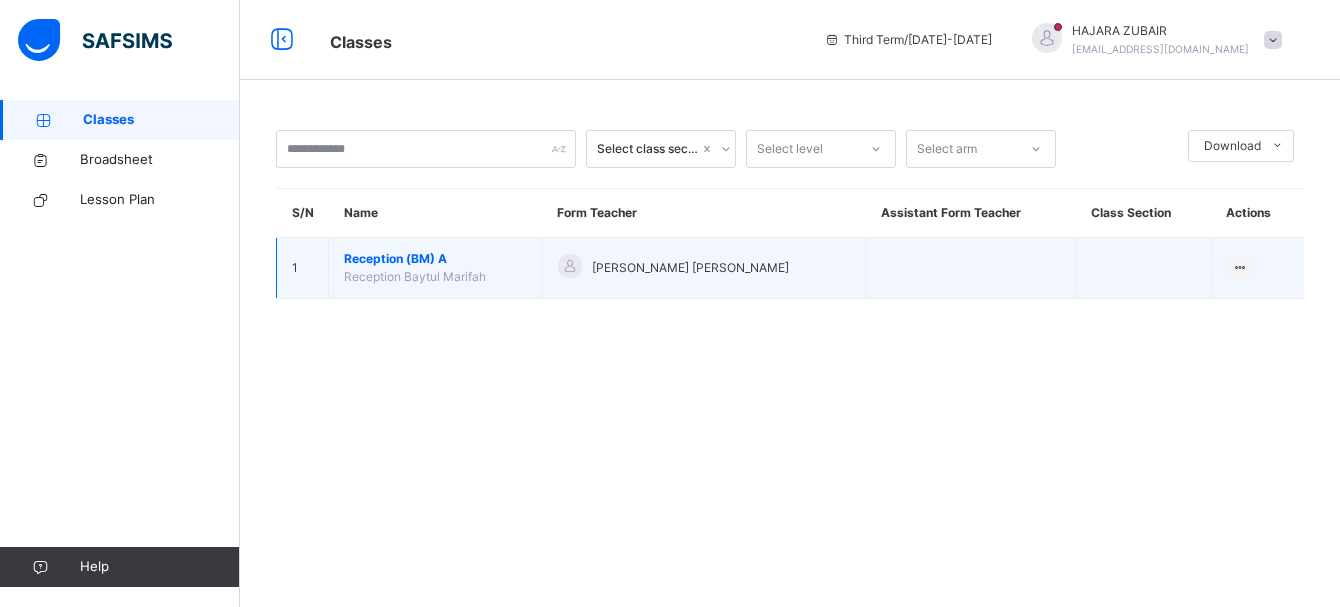click on "Reception (BM)   A" at bounding box center [435, 259] 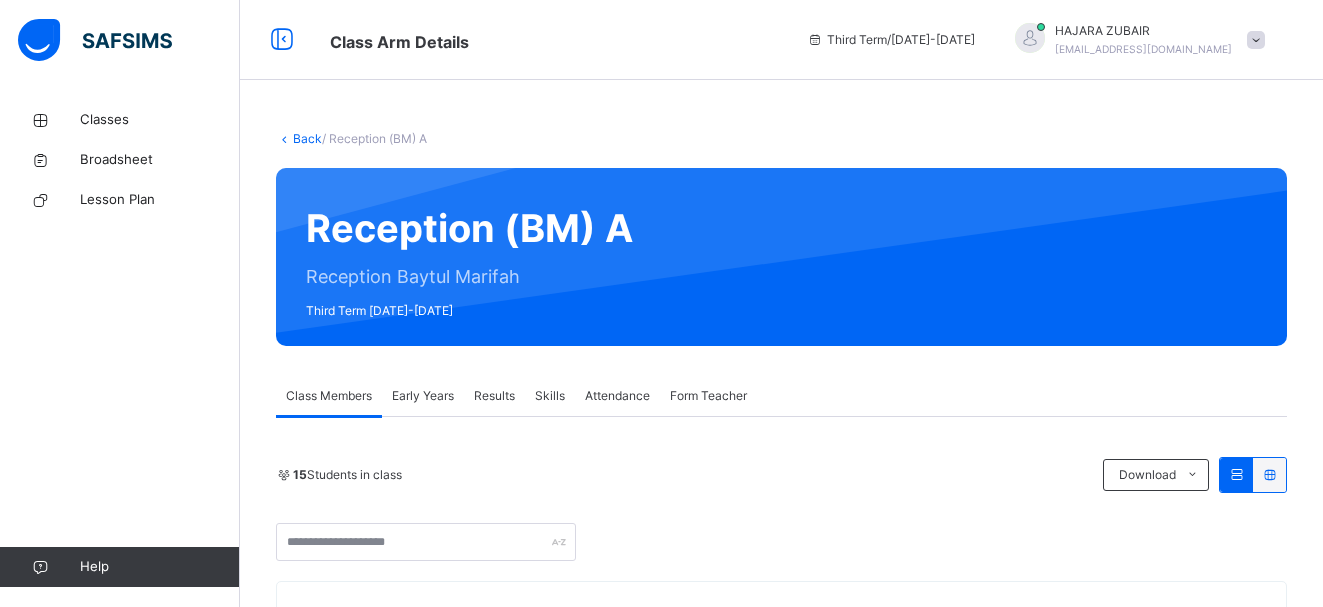 click on "Results" at bounding box center (494, 396) 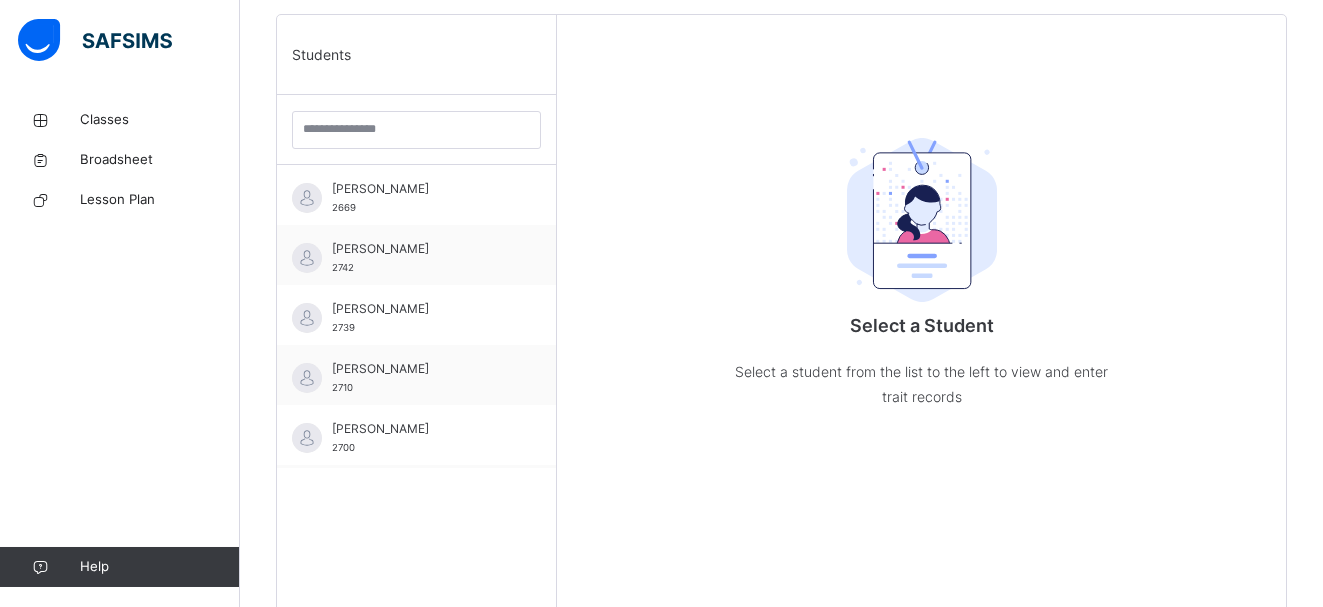 scroll, scrollTop: 572, scrollLeft: 0, axis: vertical 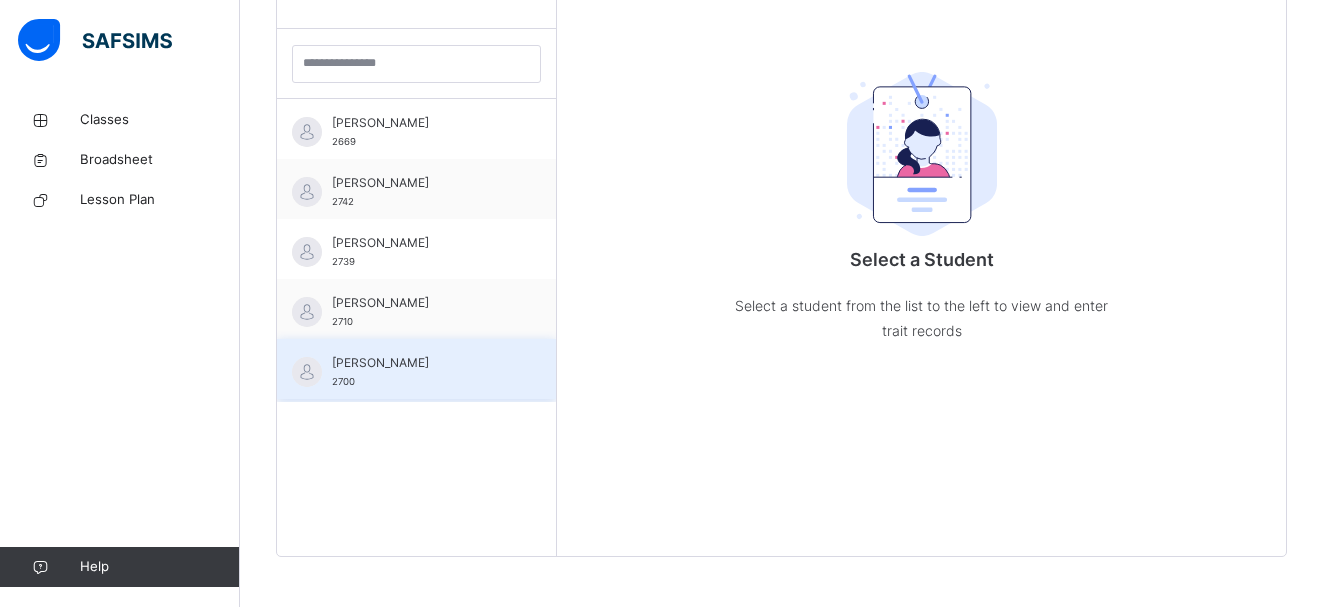 click on "[PERSON_NAME]" at bounding box center [421, 363] 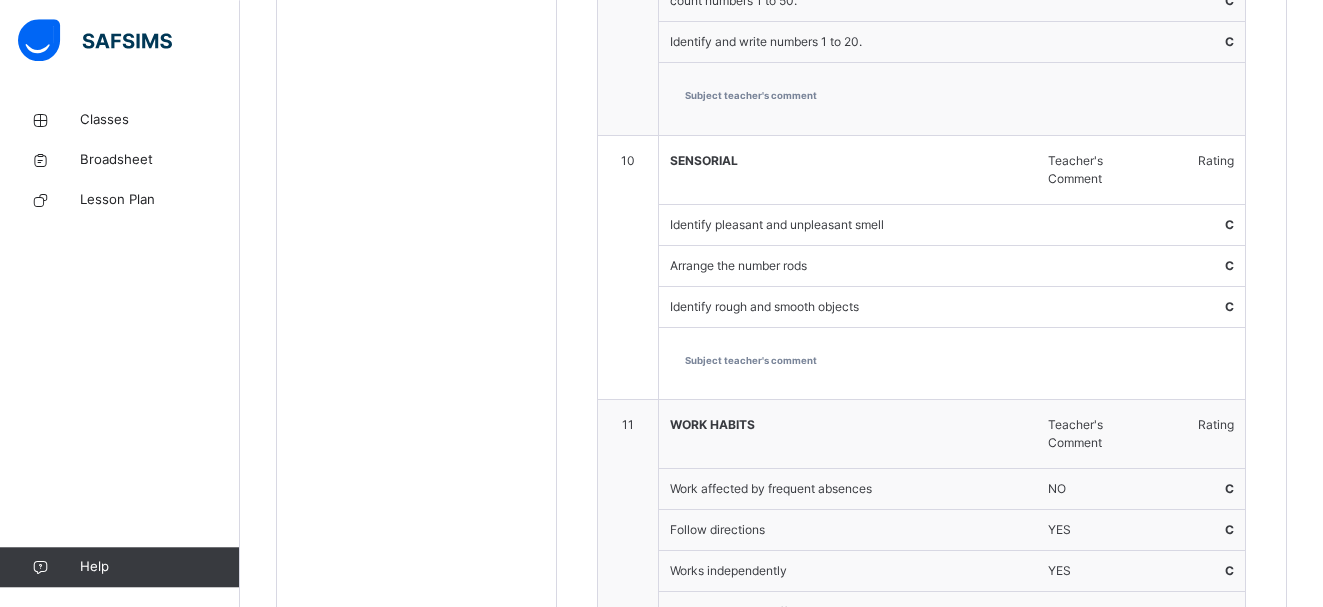 scroll, scrollTop: 3772, scrollLeft: 0, axis: vertical 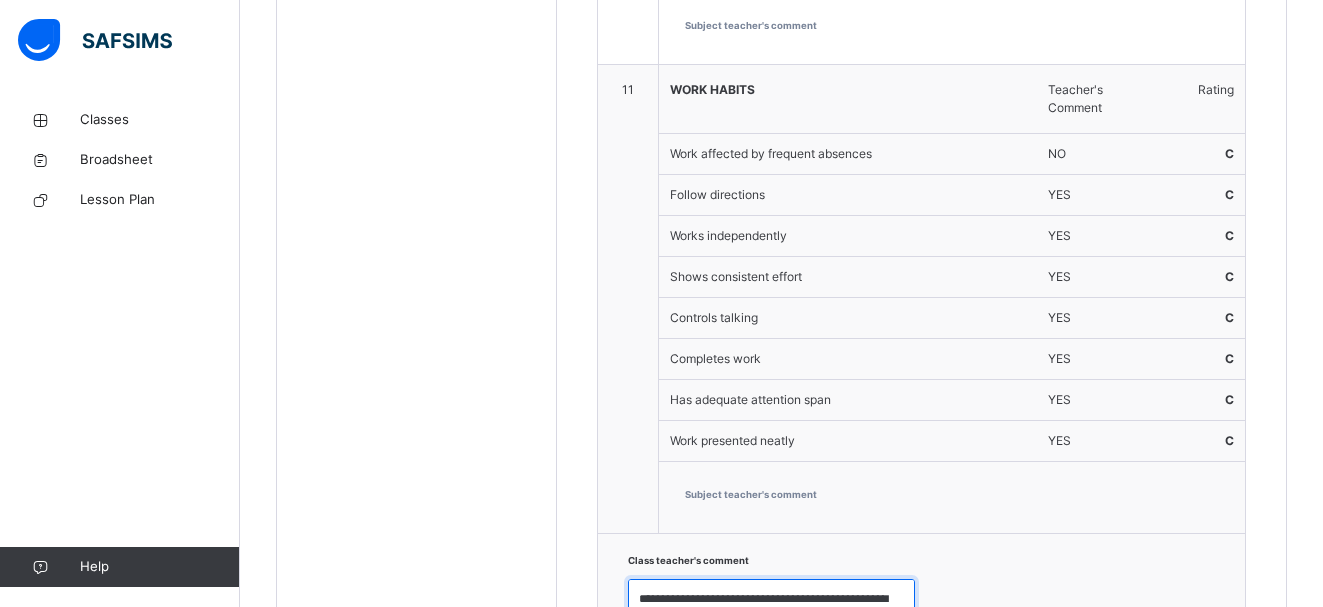 click on "**********" at bounding box center [771, 608] 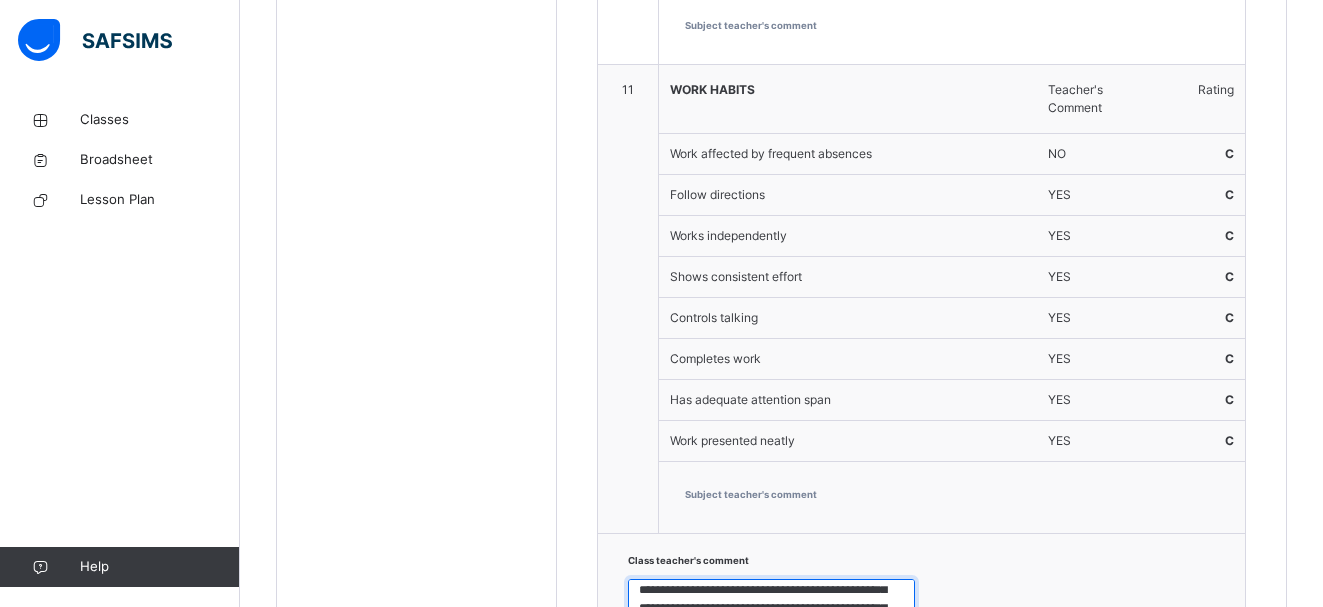 scroll, scrollTop: 54, scrollLeft: 0, axis: vertical 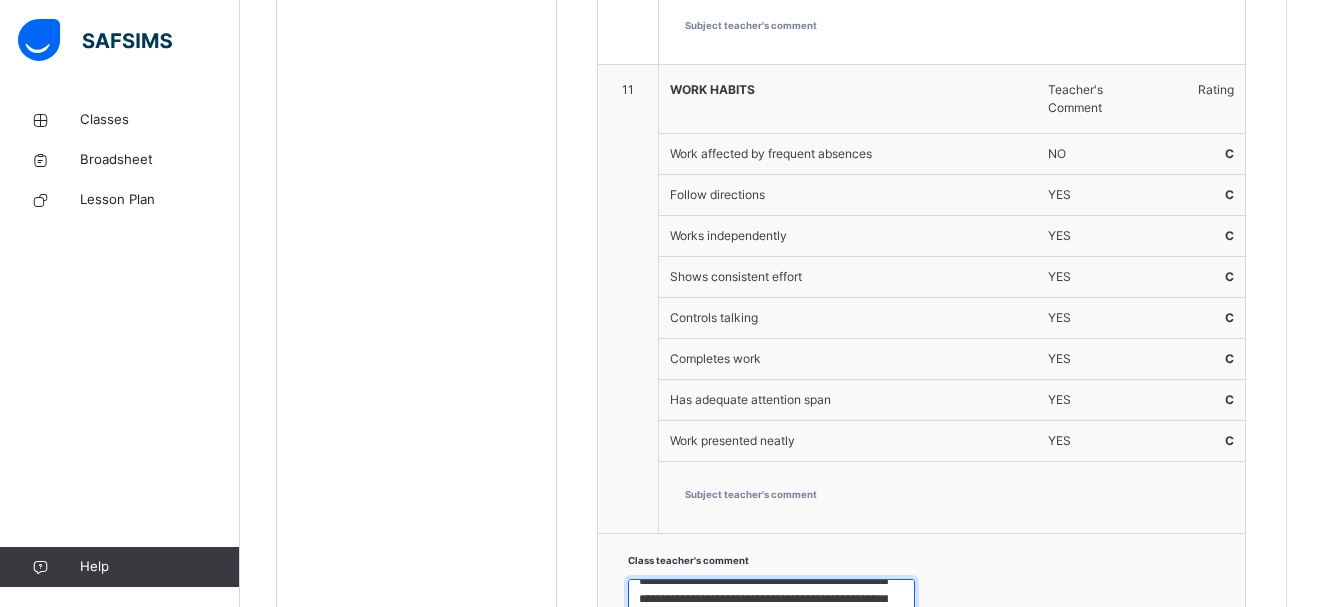 click on "**********" at bounding box center [771, 608] 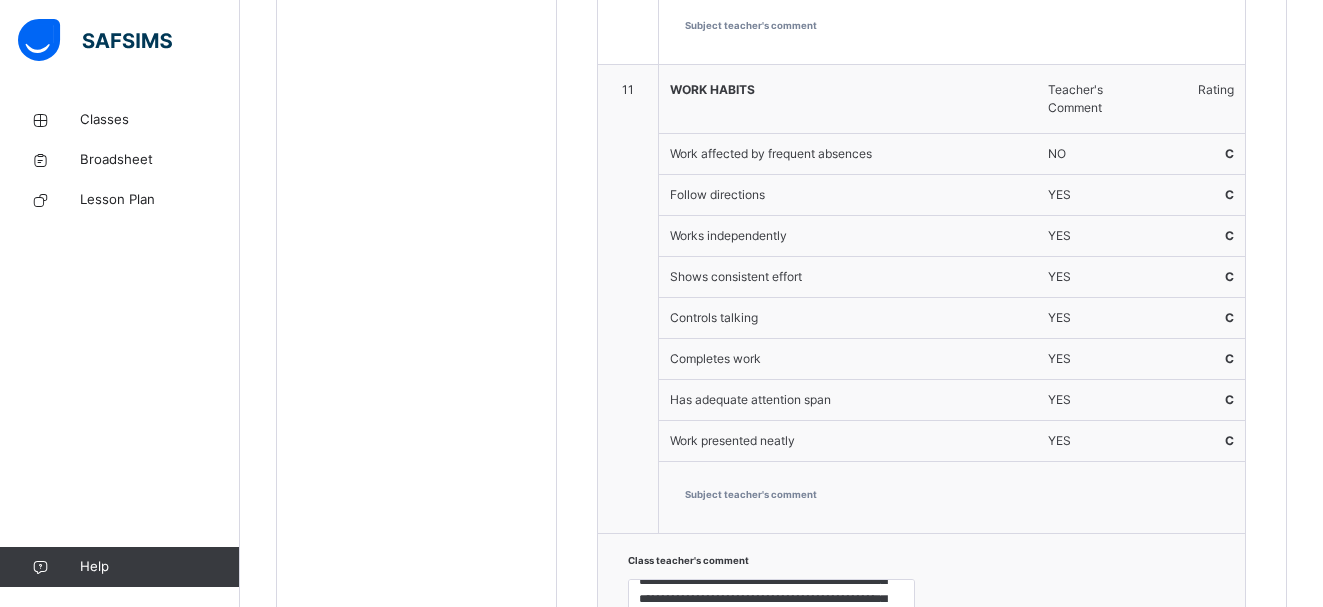 click on "UPDATE REPORT" at bounding box center [1150, 699] 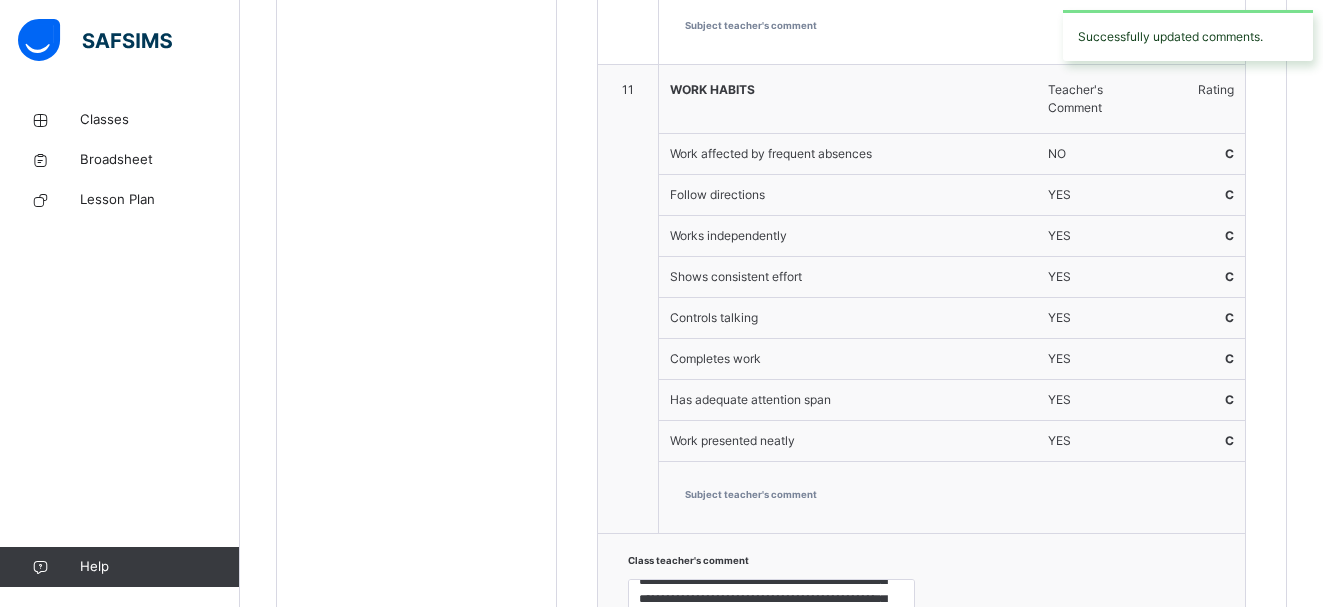 click on "UPDATE REPORT" at bounding box center [1150, 699] 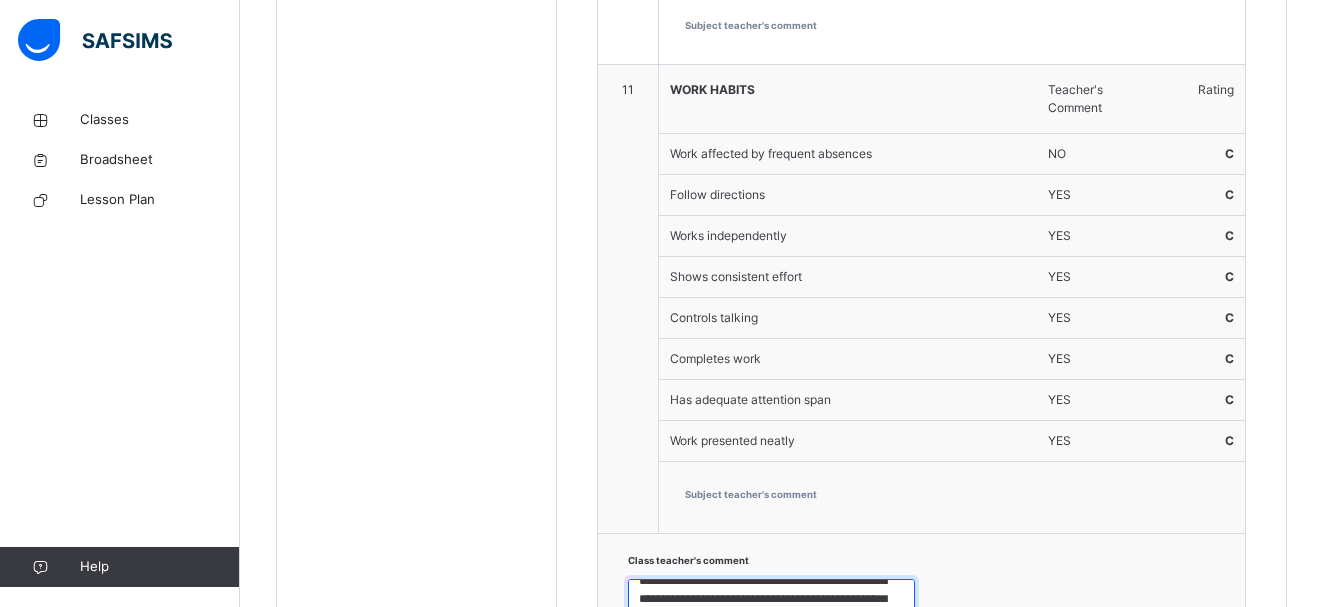 scroll, scrollTop: 72, scrollLeft: 0, axis: vertical 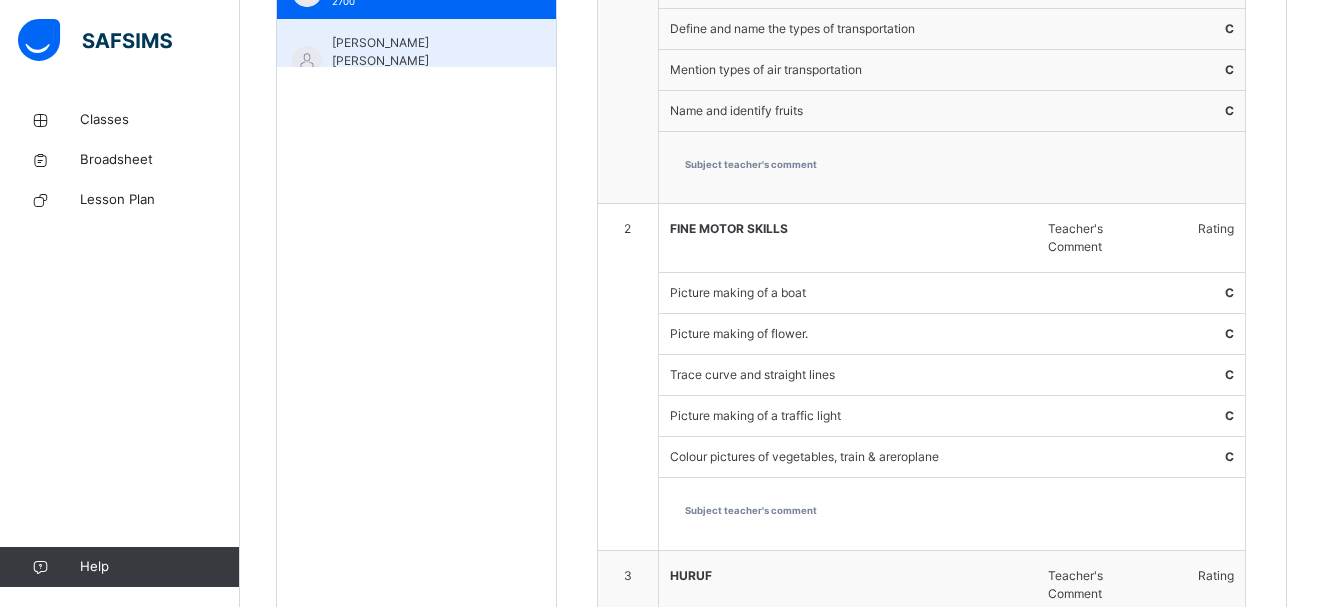 click on "[PERSON_NAME] [PERSON_NAME] 2618" at bounding box center [416, 49] 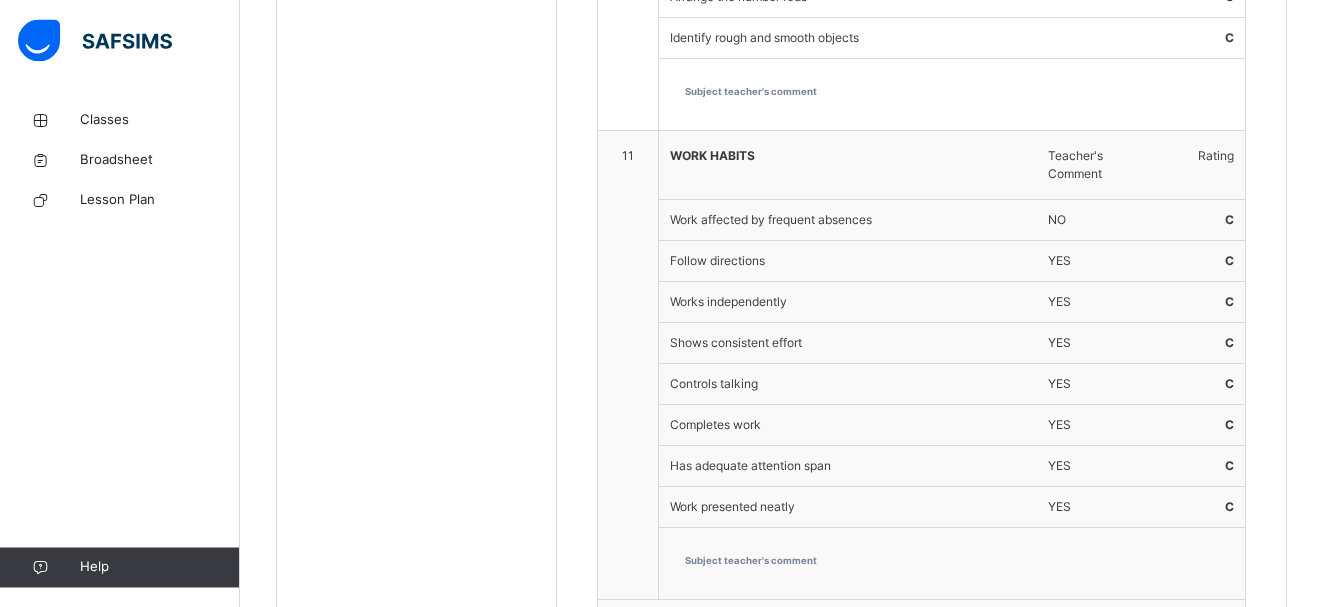 scroll, scrollTop: 3772, scrollLeft: 0, axis: vertical 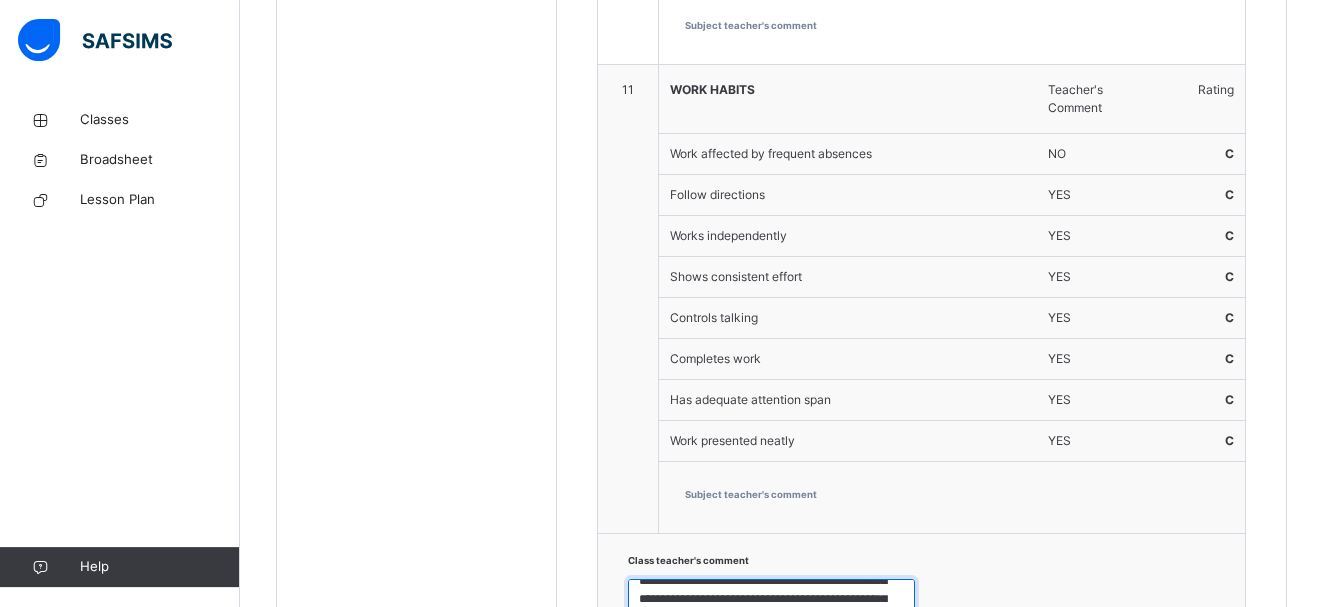 click on "**********" at bounding box center [771, 608] 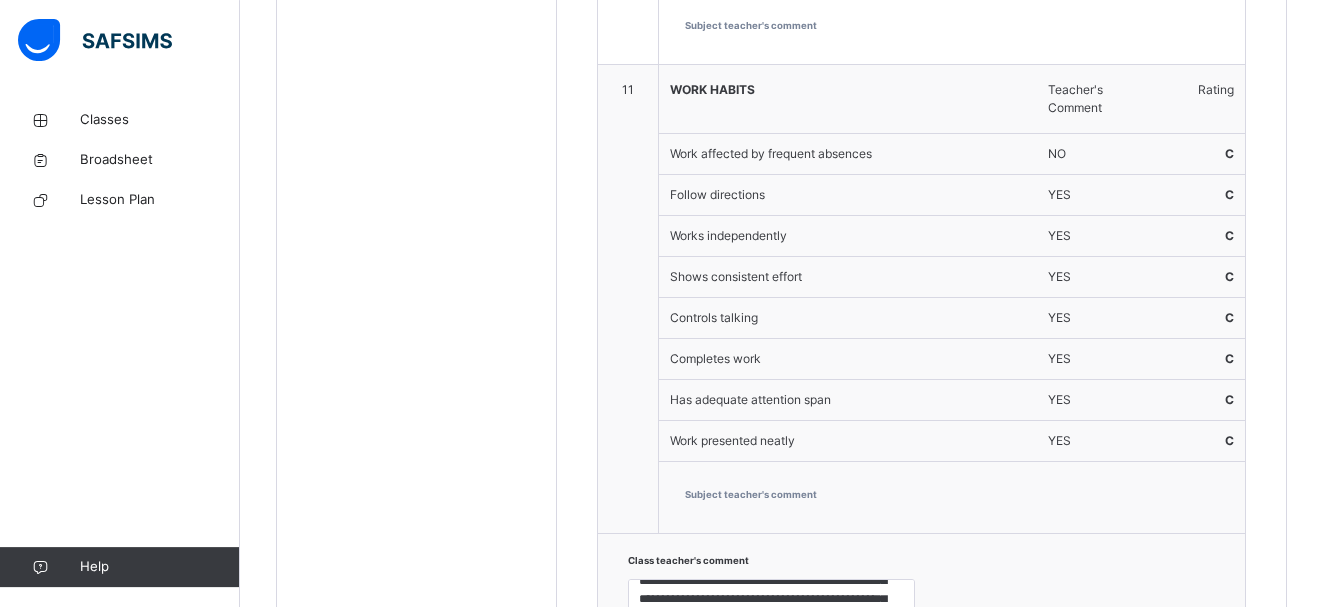 click on "UPDATE REPORT" at bounding box center (1150, 699) 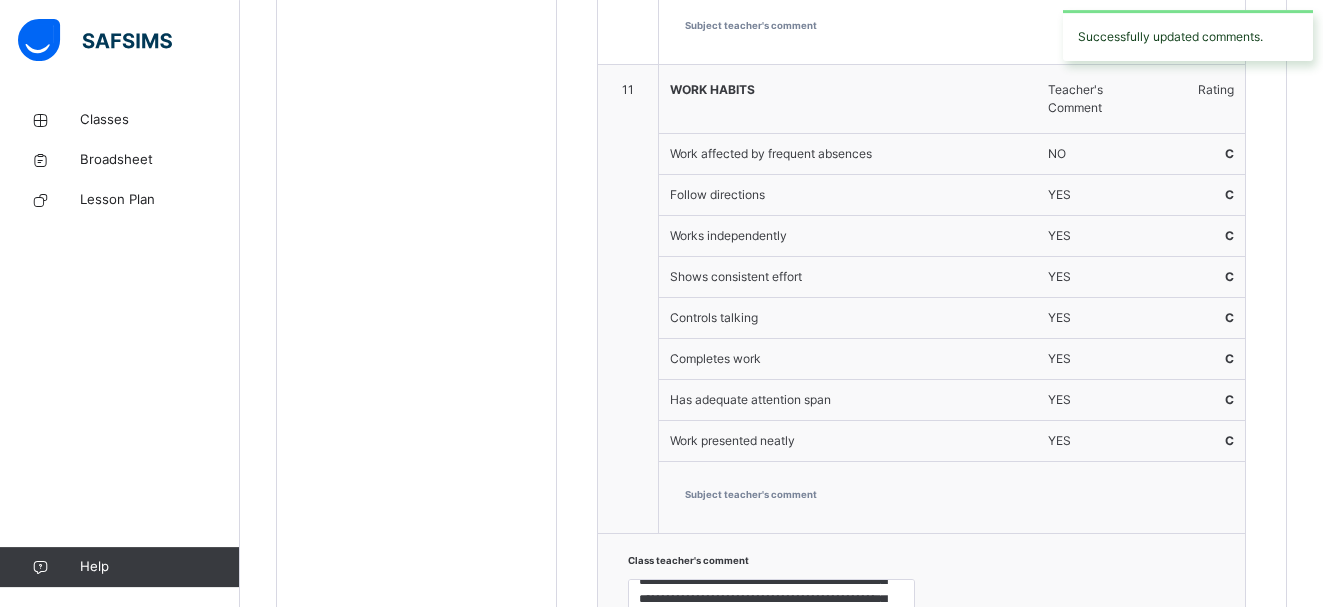click on "UPDATE REPORT" at bounding box center [1150, 699] 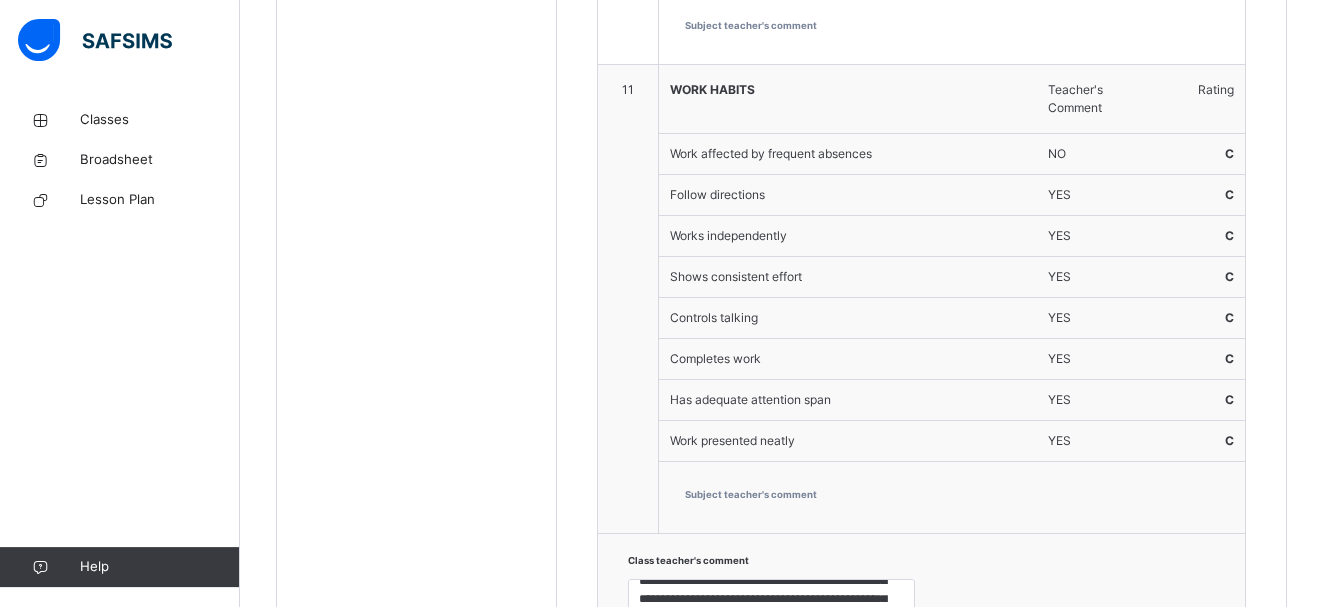 click on "UPDATE REPORT" at bounding box center [1150, 699] 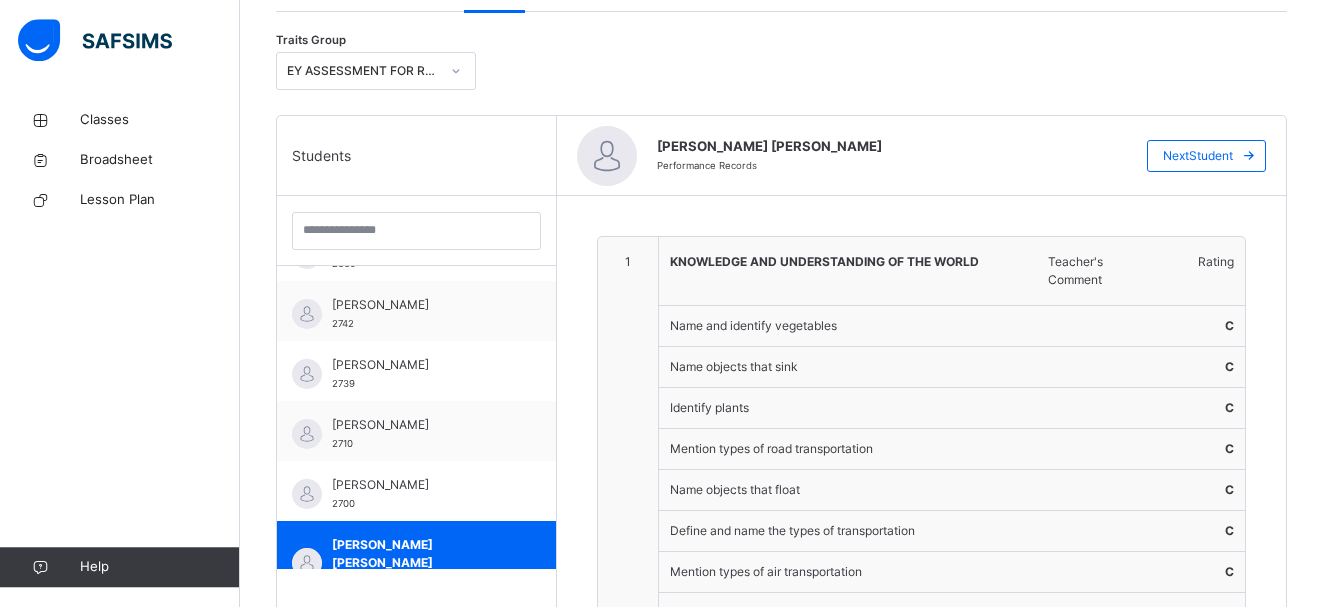 scroll, scrollTop: 334, scrollLeft: 0, axis: vertical 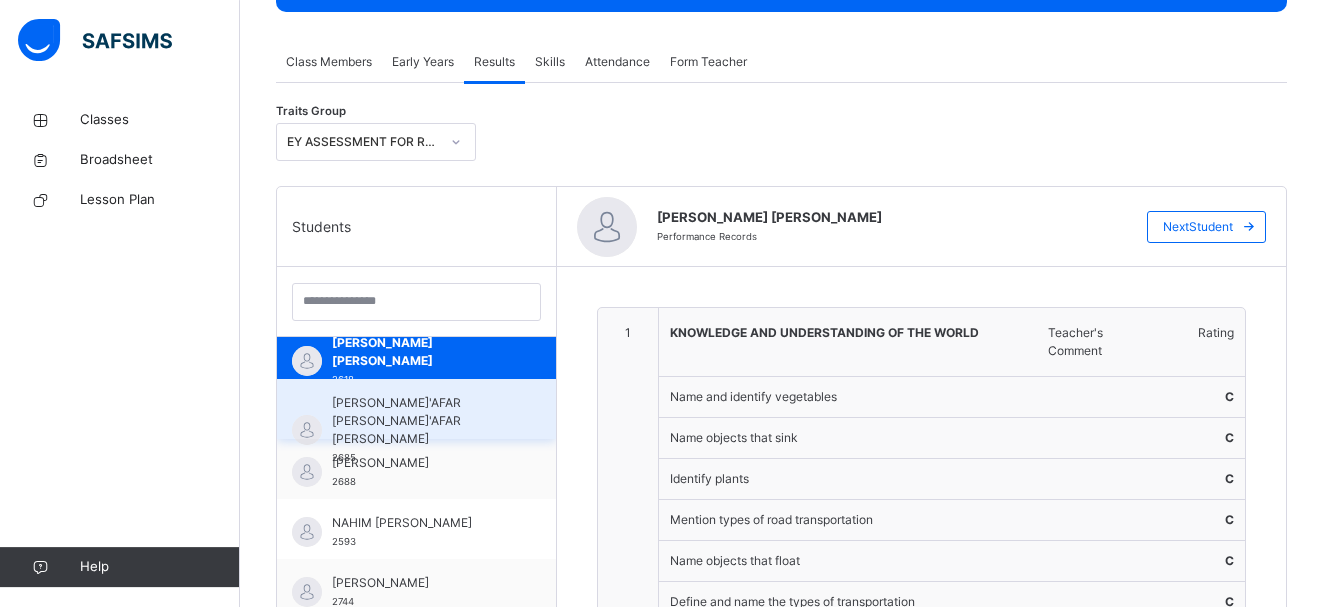 click on "[PERSON_NAME]'AFAR  [PERSON_NAME]'AFAR [PERSON_NAME] 2685" at bounding box center [421, 430] 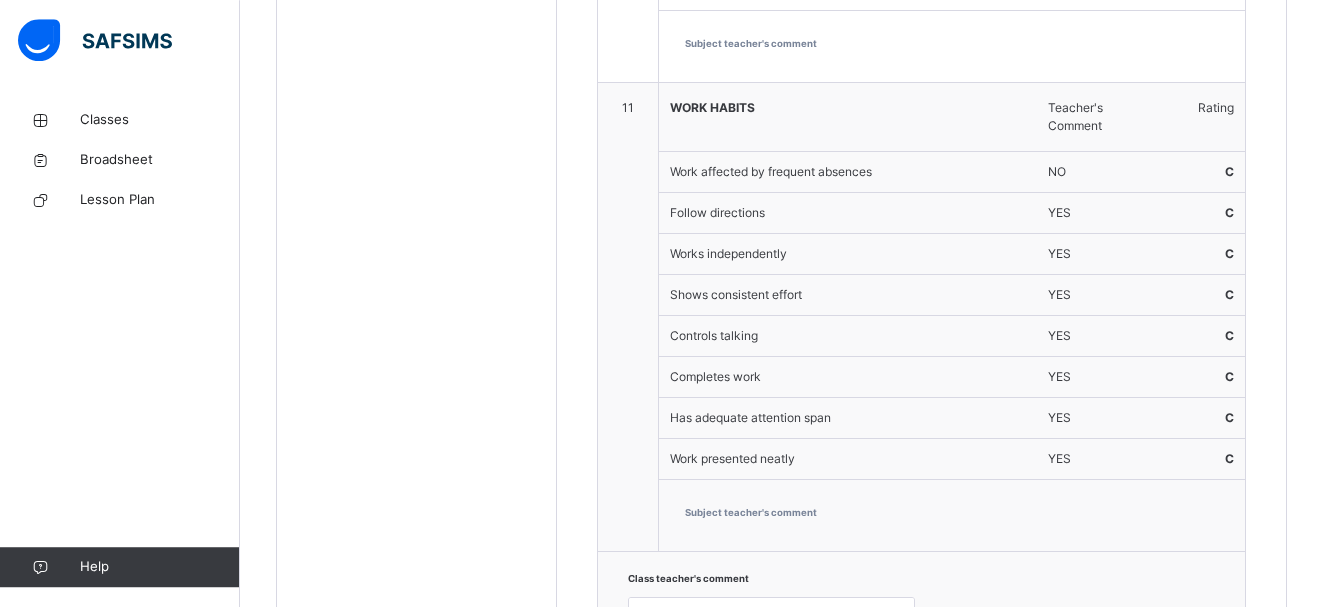 scroll, scrollTop: 3772, scrollLeft: 0, axis: vertical 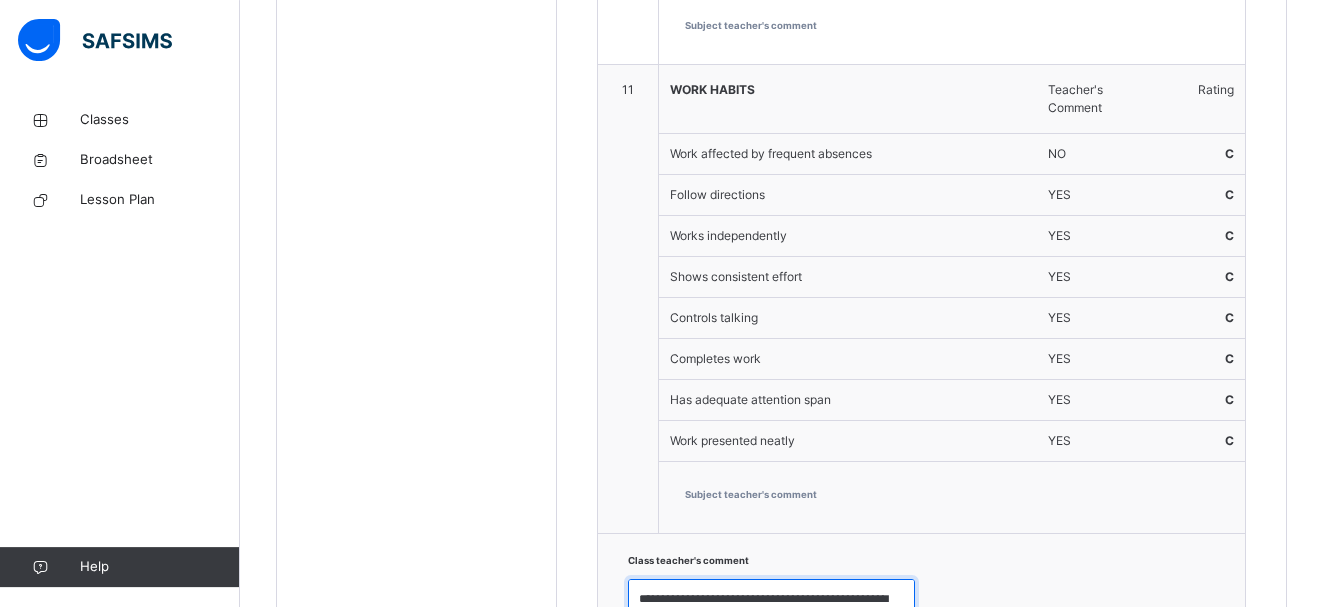 click on "**********" at bounding box center (771, 608) 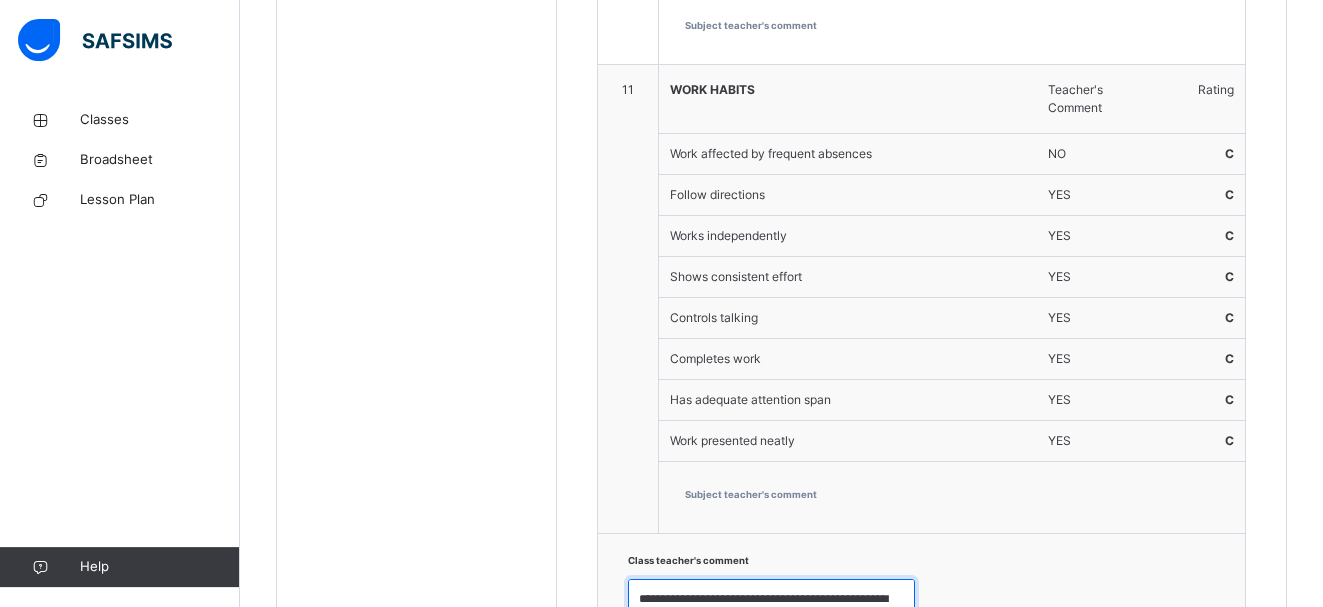 click on "**********" at bounding box center [771, 608] 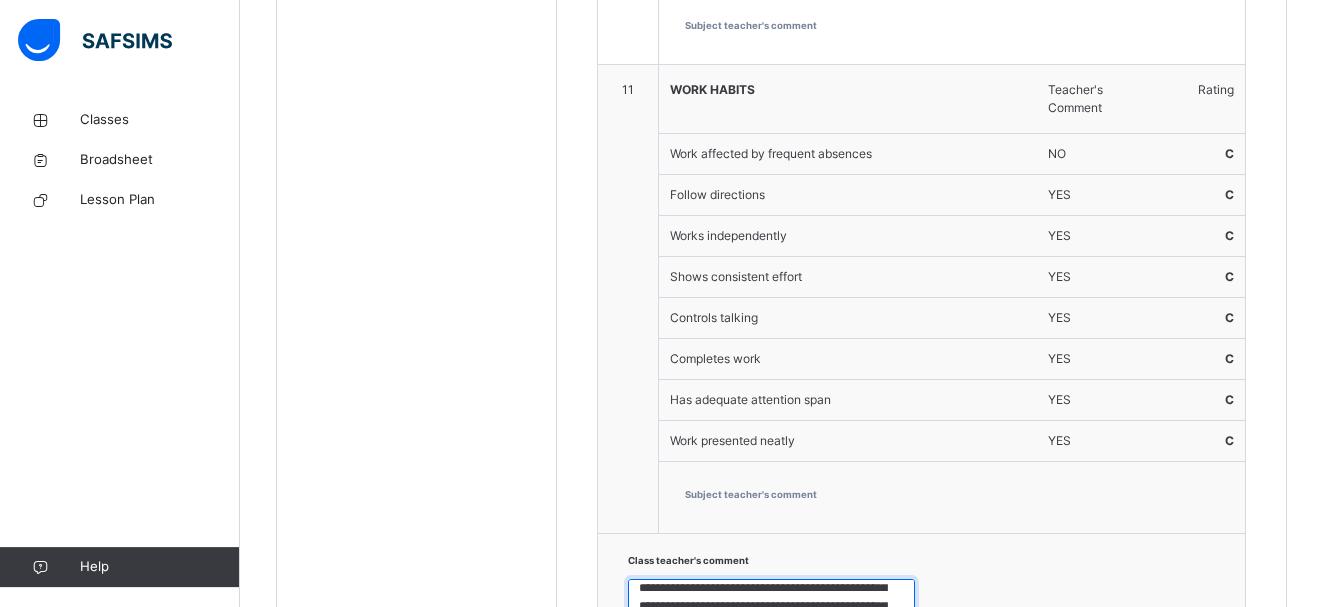 scroll, scrollTop: 90, scrollLeft: 0, axis: vertical 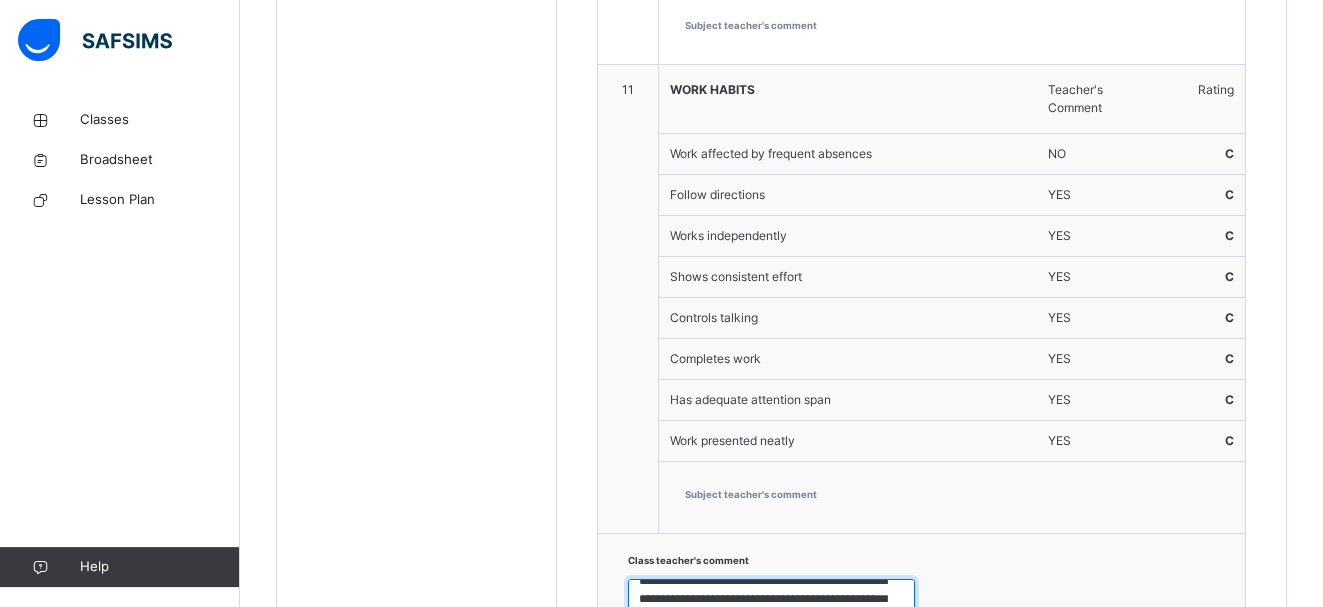 click on "**********" at bounding box center [771, 608] 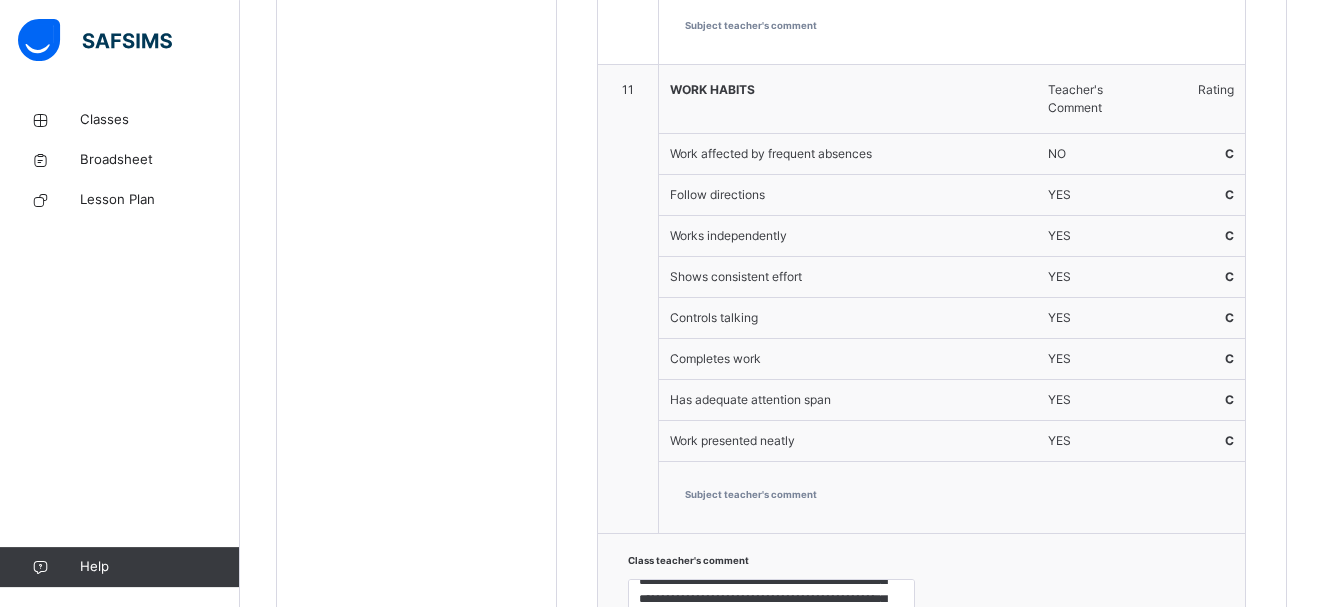 click on "**********" at bounding box center [921, 597] 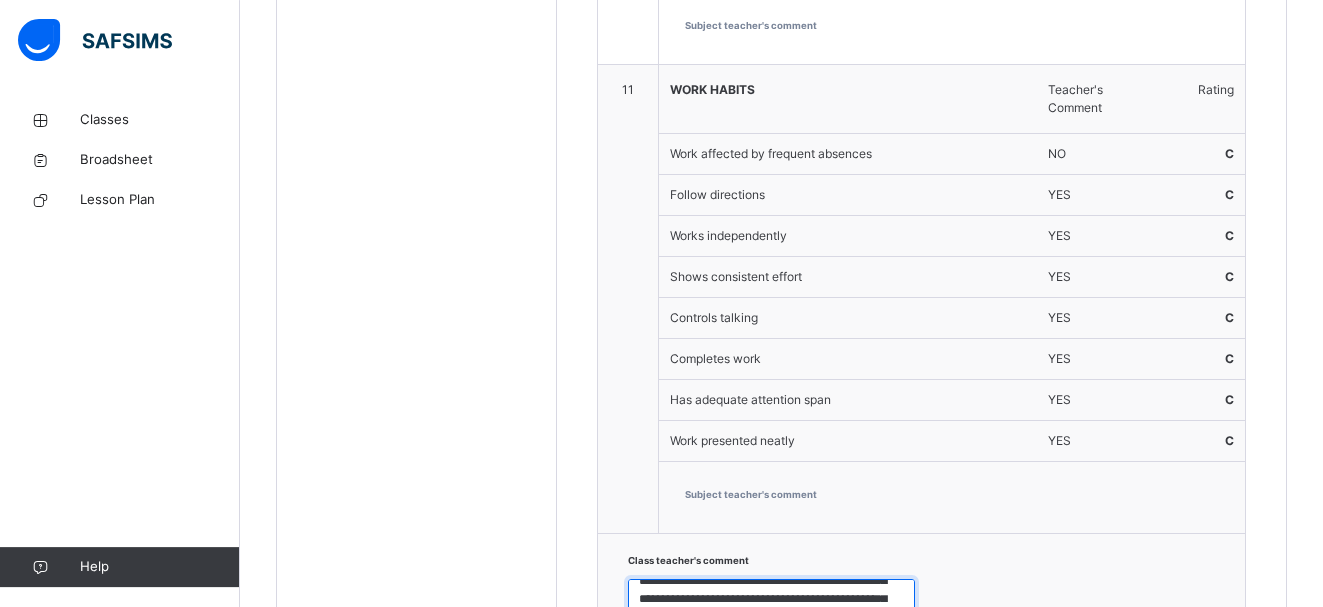 click on "**********" at bounding box center (771, 608) 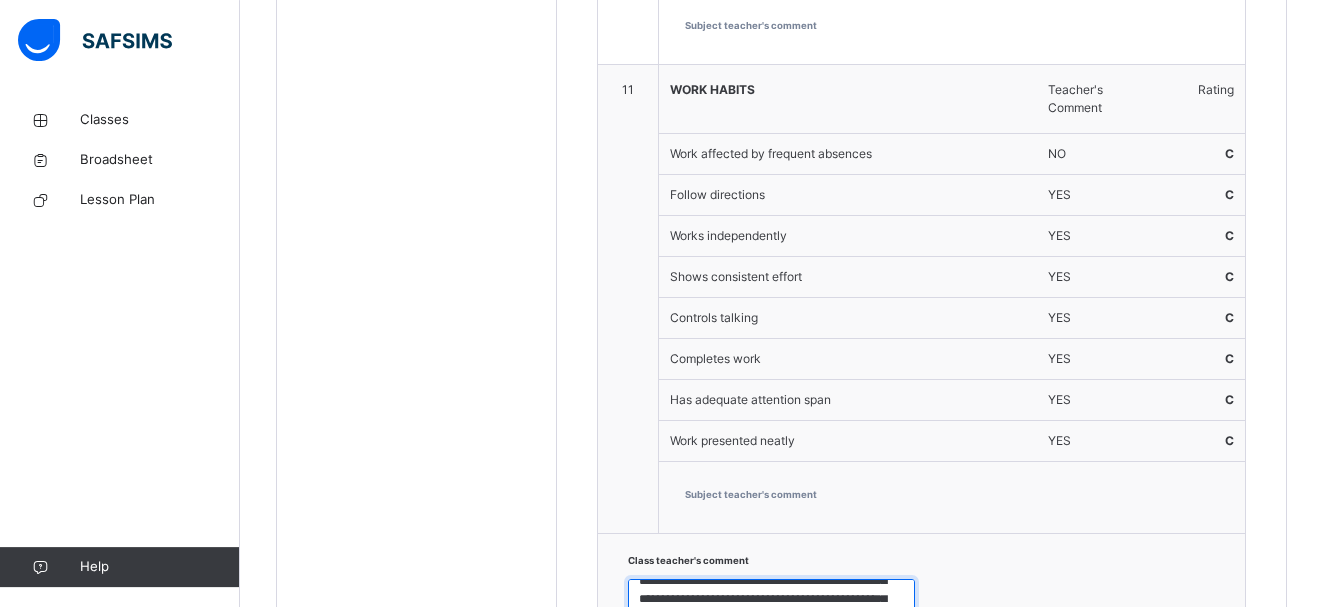 click on "**********" at bounding box center [771, 608] 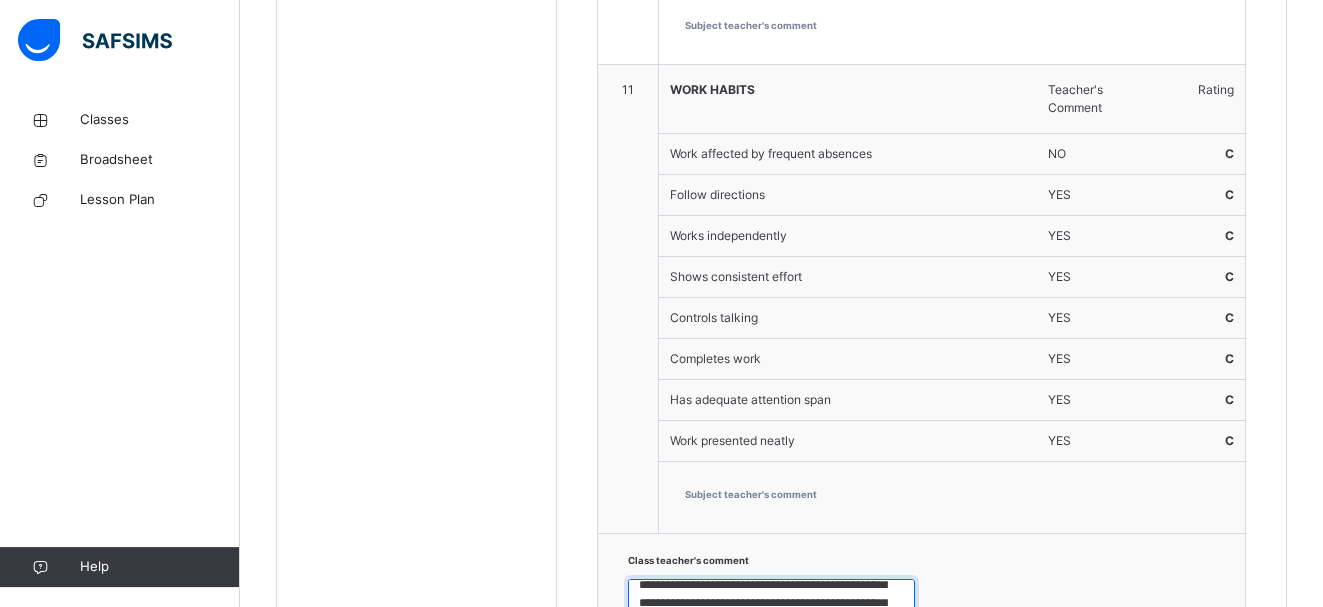 scroll, scrollTop: 27, scrollLeft: 0, axis: vertical 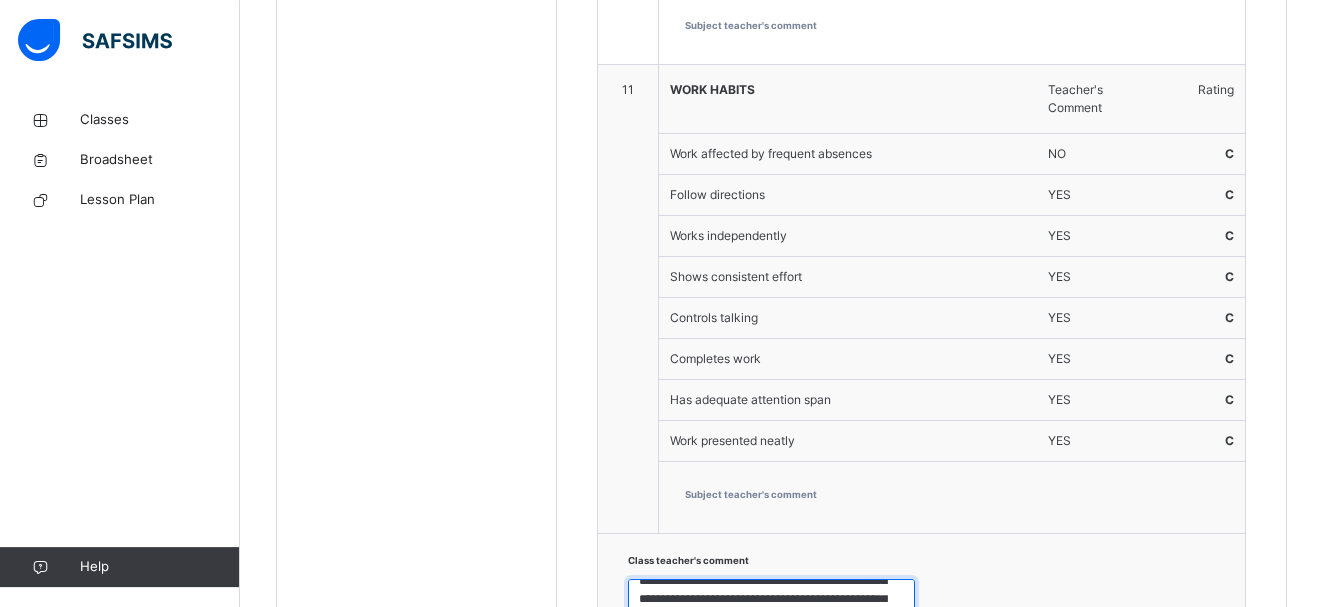 click on "**********" at bounding box center (771, 608) 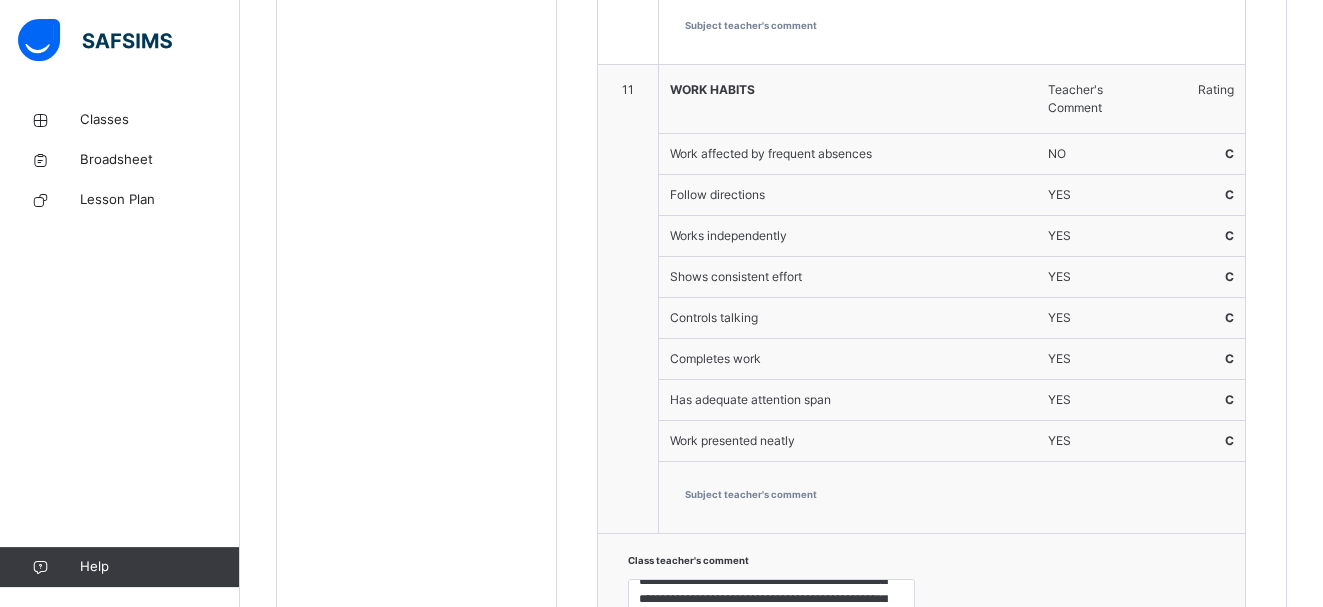 click on "UPDATE REPORT" at bounding box center [1150, 699] 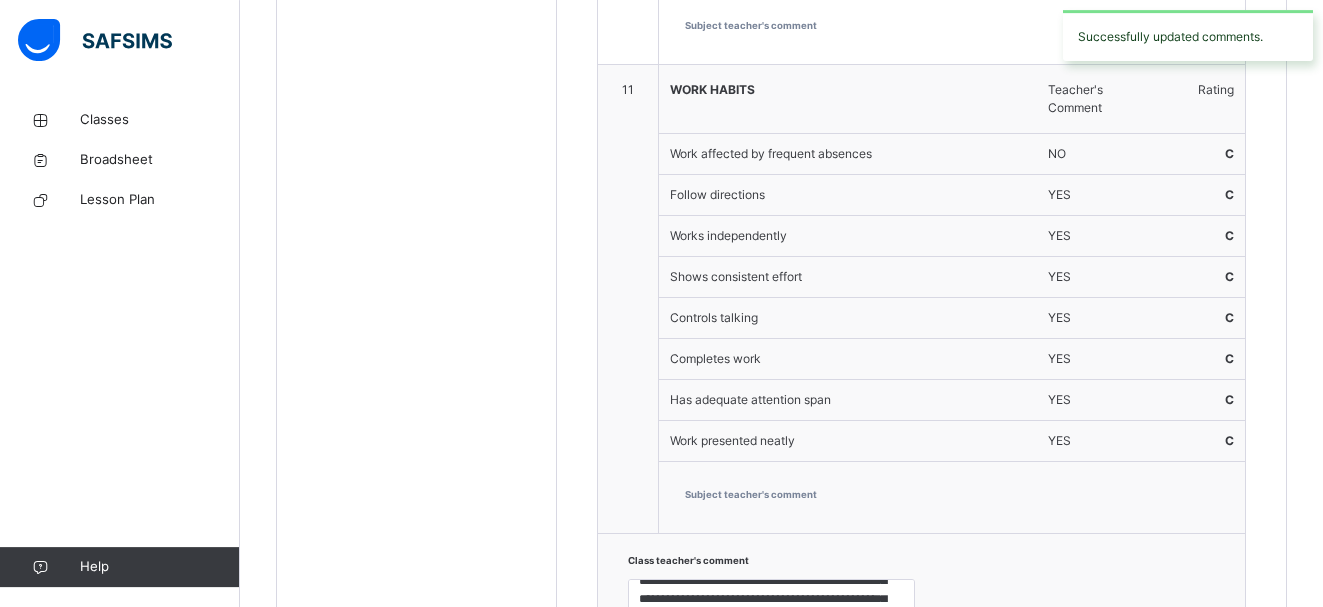 click on "UPDATE REPORT" at bounding box center [1150, 699] 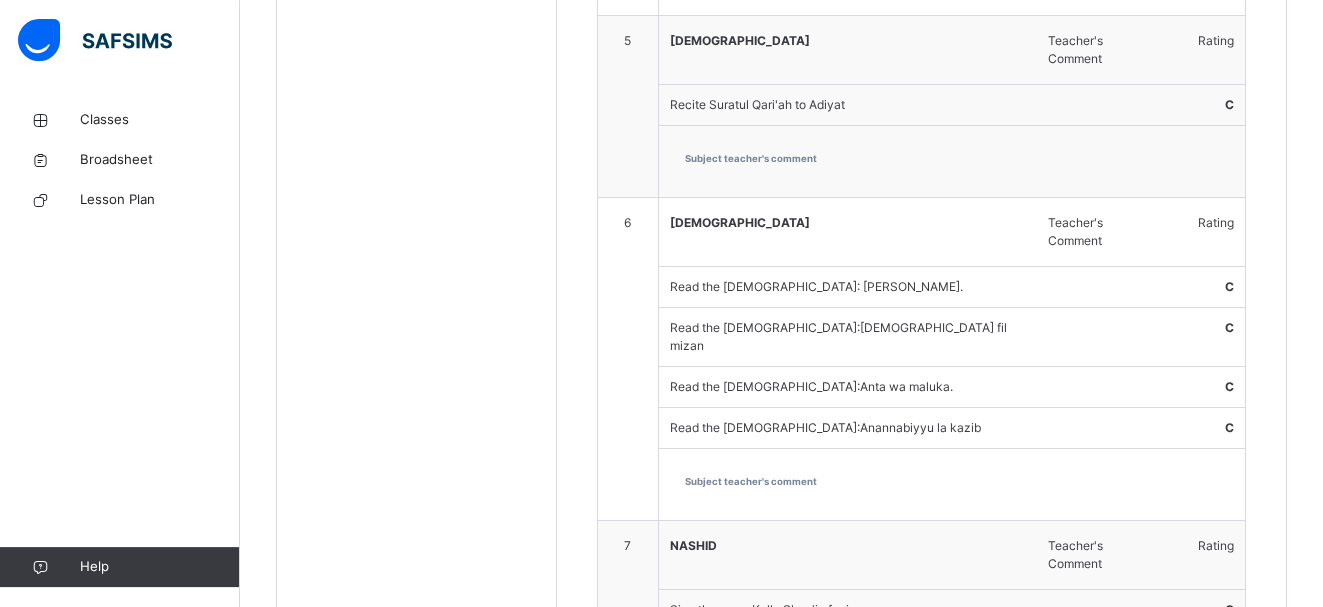 scroll, scrollTop: 1480, scrollLeft: 0, axis: vertical 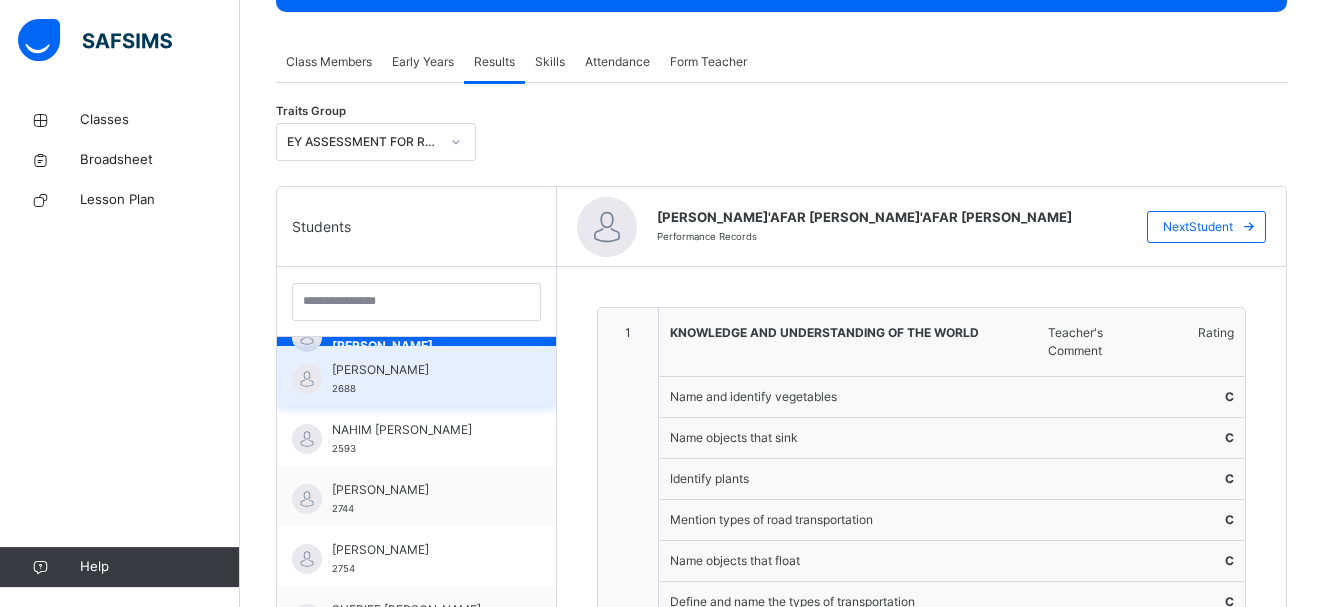 click on "[PERSON_NAME]  2688" at bounding box center [421, 379] 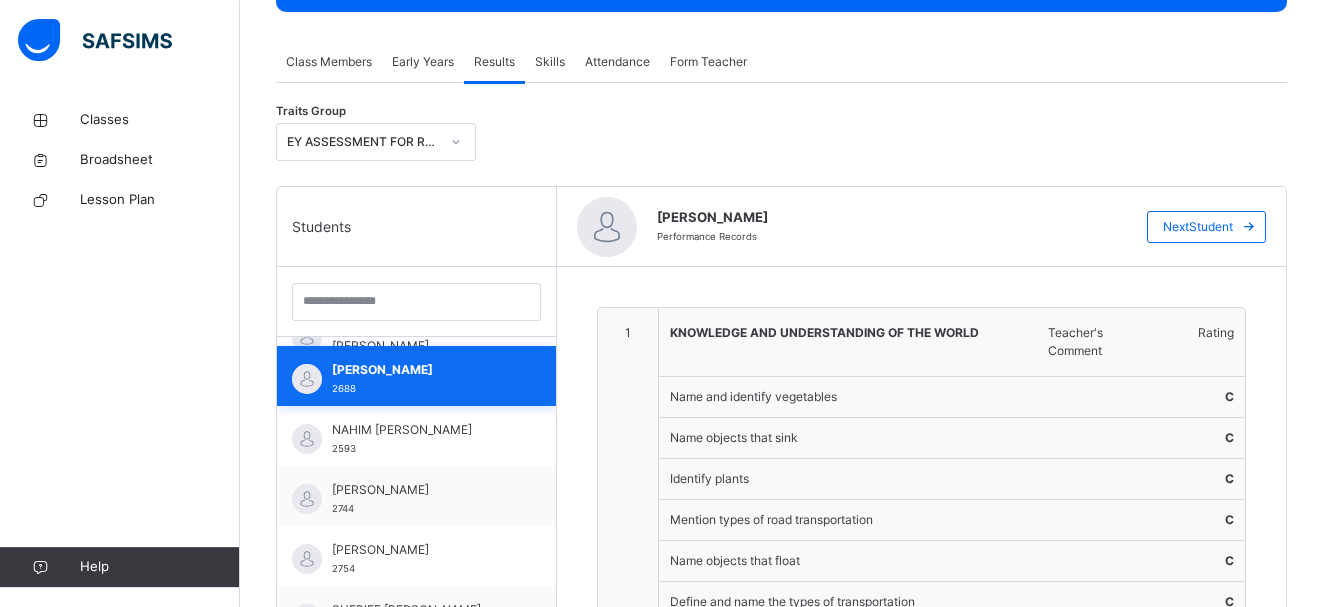 type on "**********" 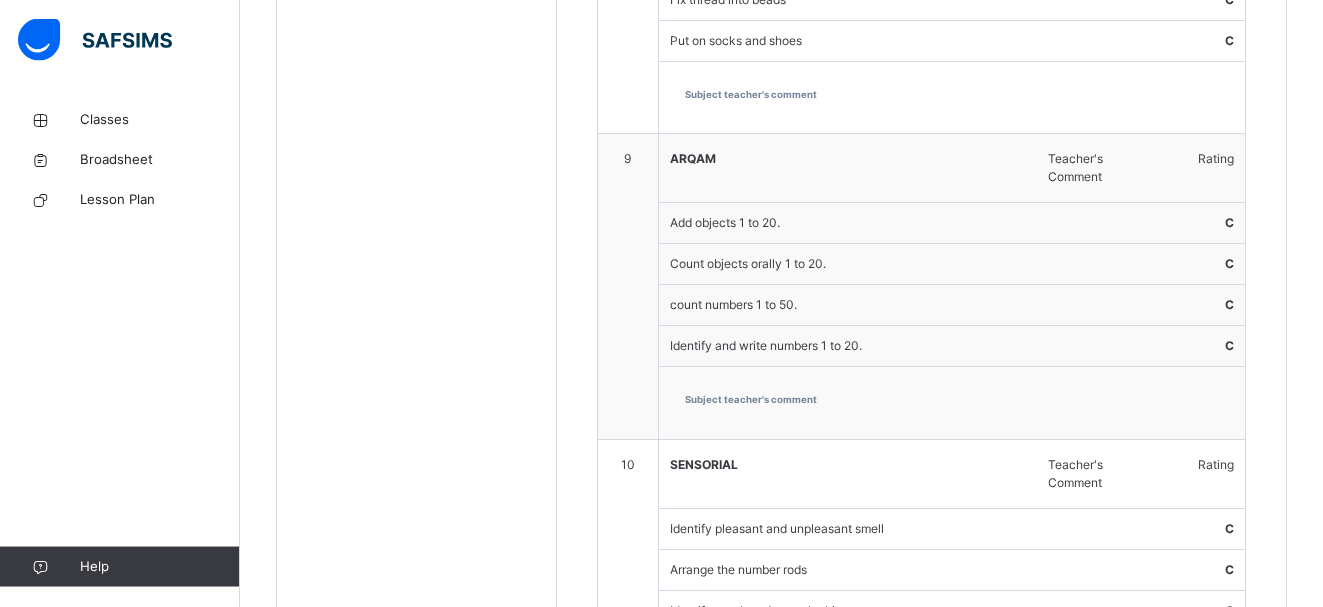 scroll, scrollTop: 3772, scrollLeft: 0, axis: vertical 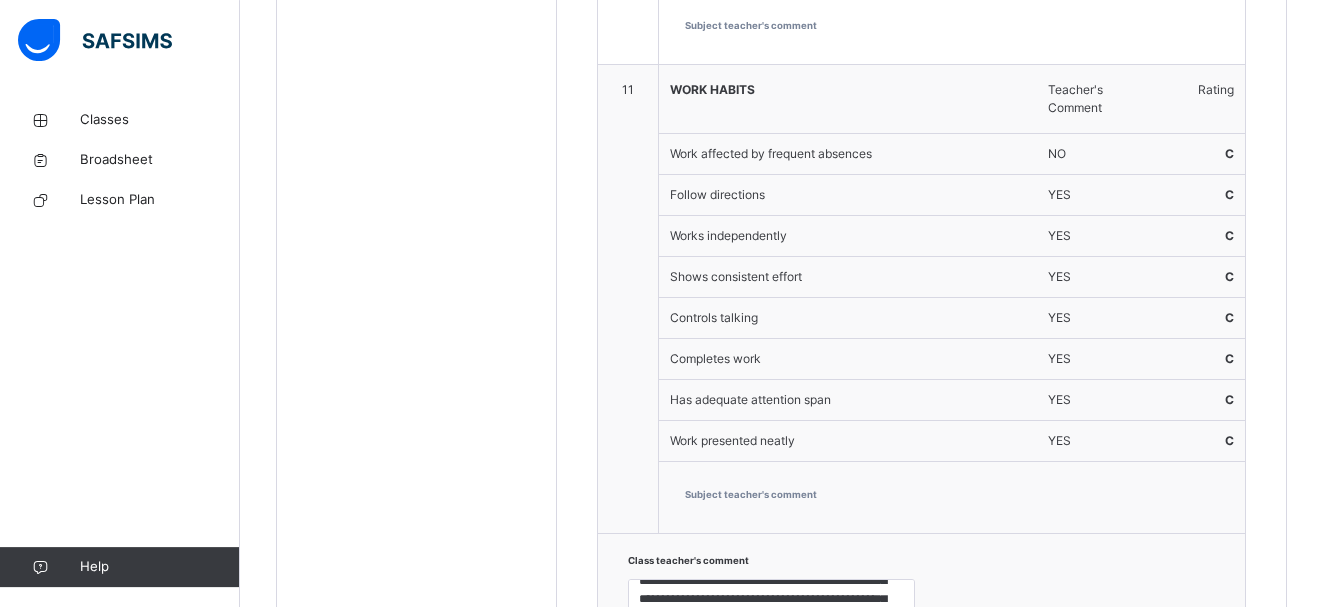 click on "UPDATE REPORT" at bounding box center [1150, 699] 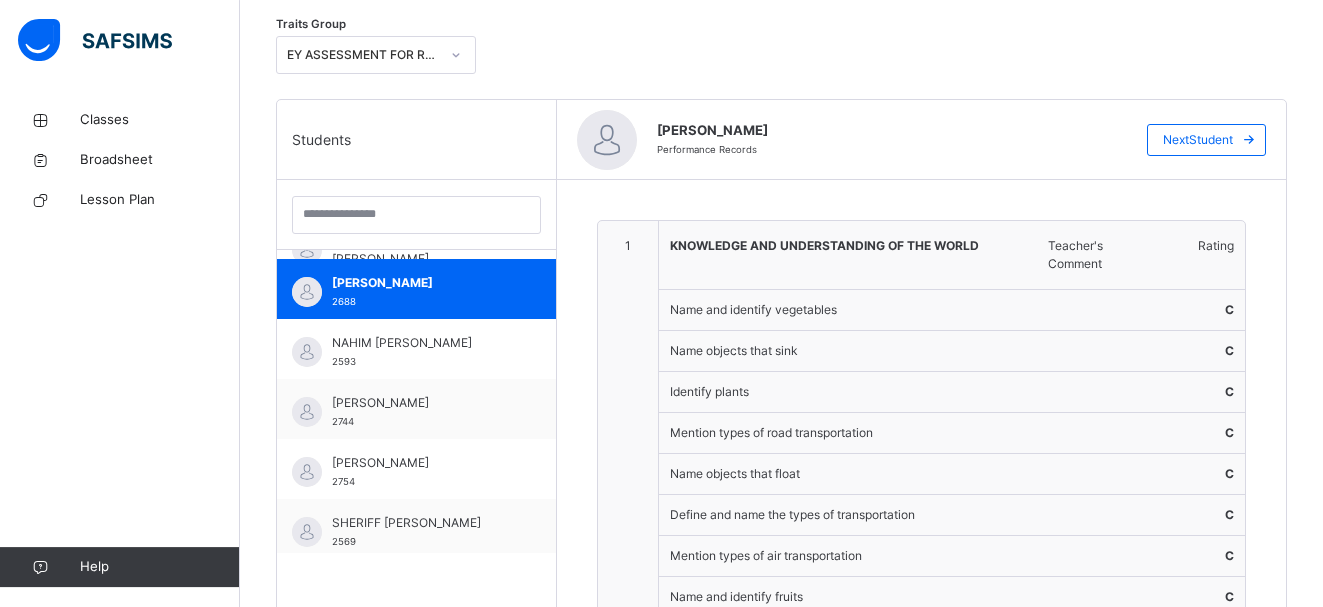 scroll, scrollTop: 334, scrollLeft: 0, axis: vertical 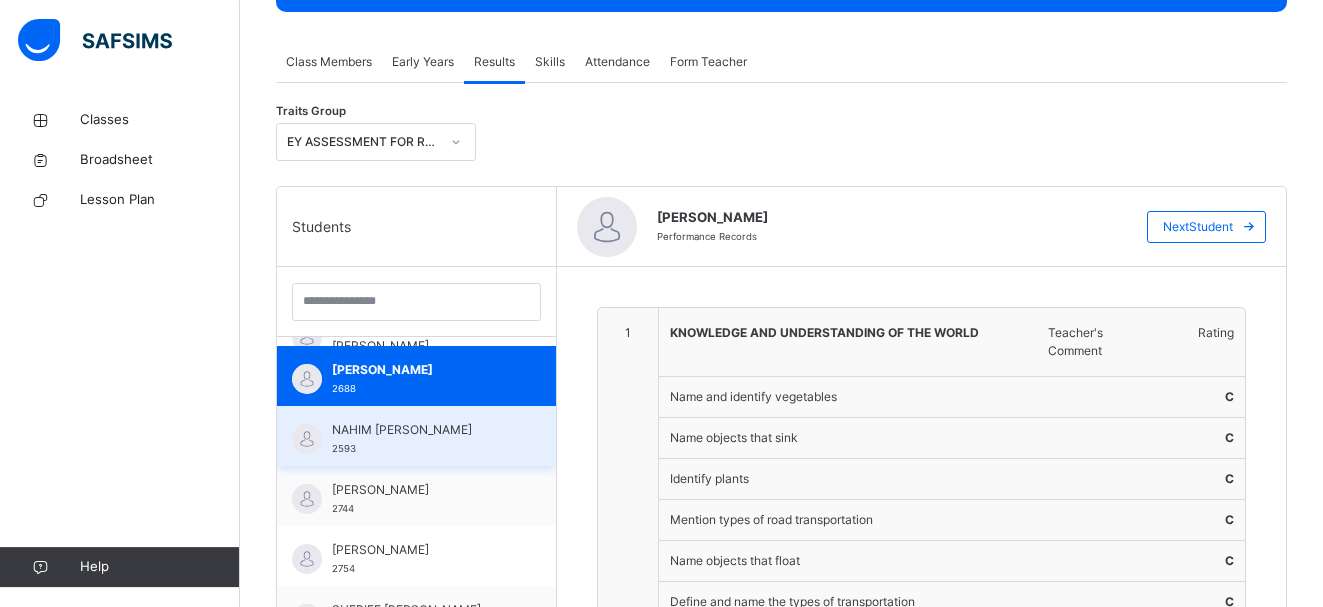 click on "NAHIM [PERSON_NAME]" at bounding box center [421, 430] 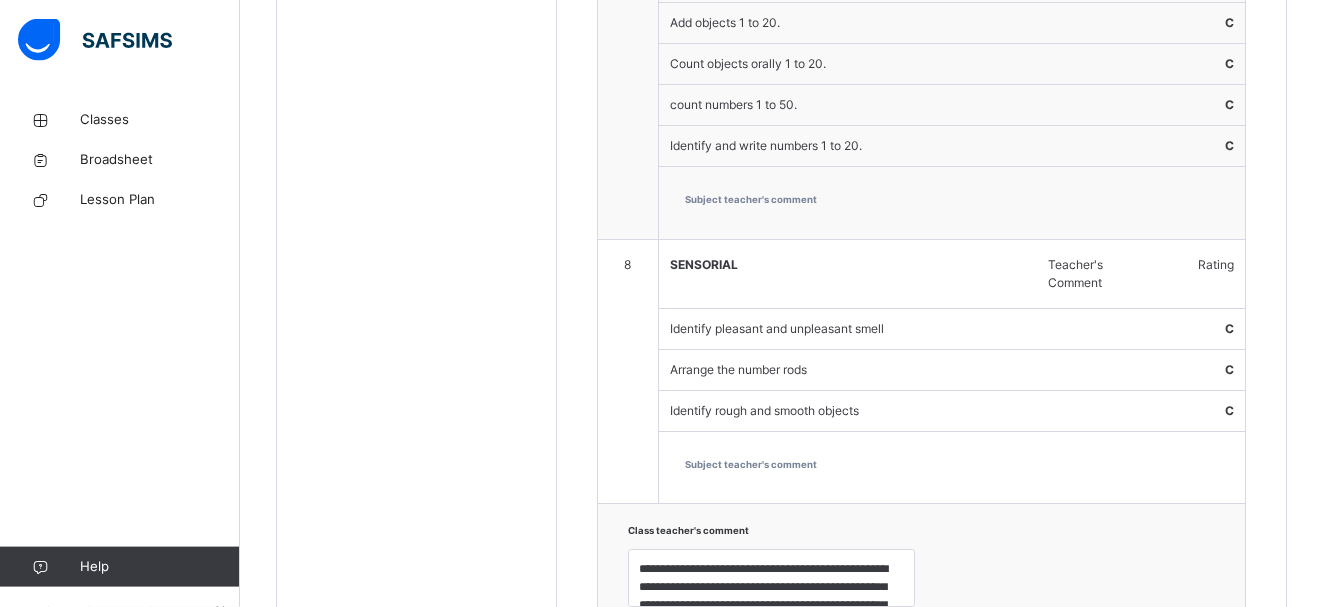 scroll, scrollTop: 2828, scrollLeft: 0, axis: vertical 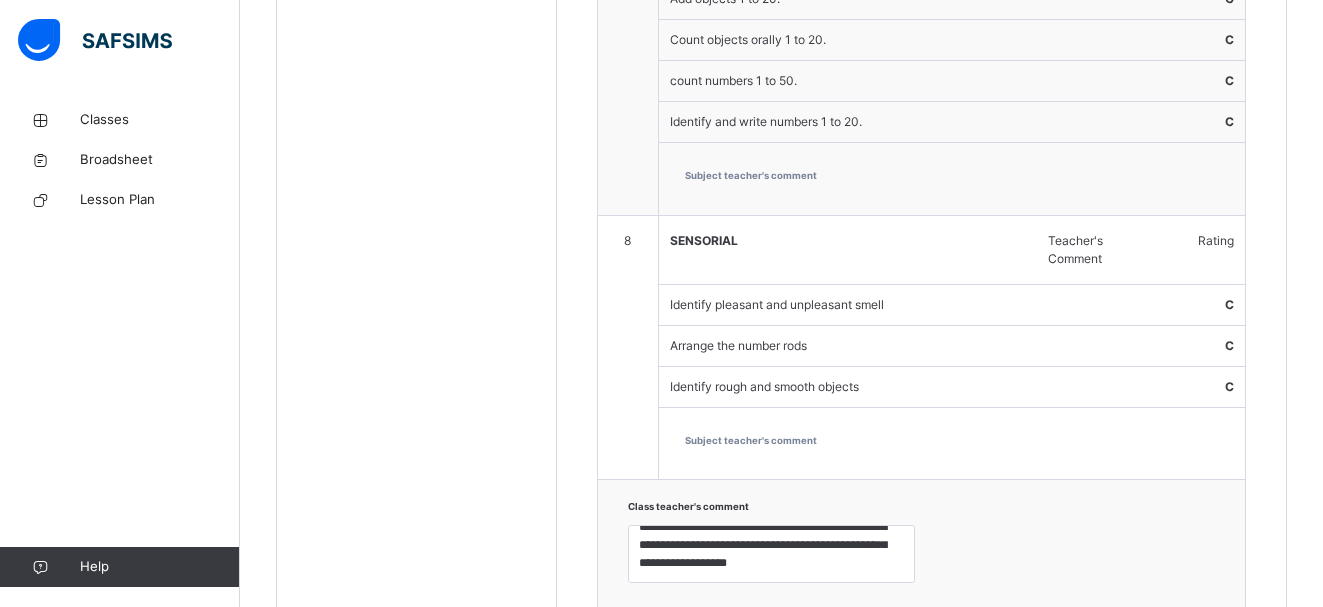 click on "UPDATE REPORT" at bounding box center [1150, 645] 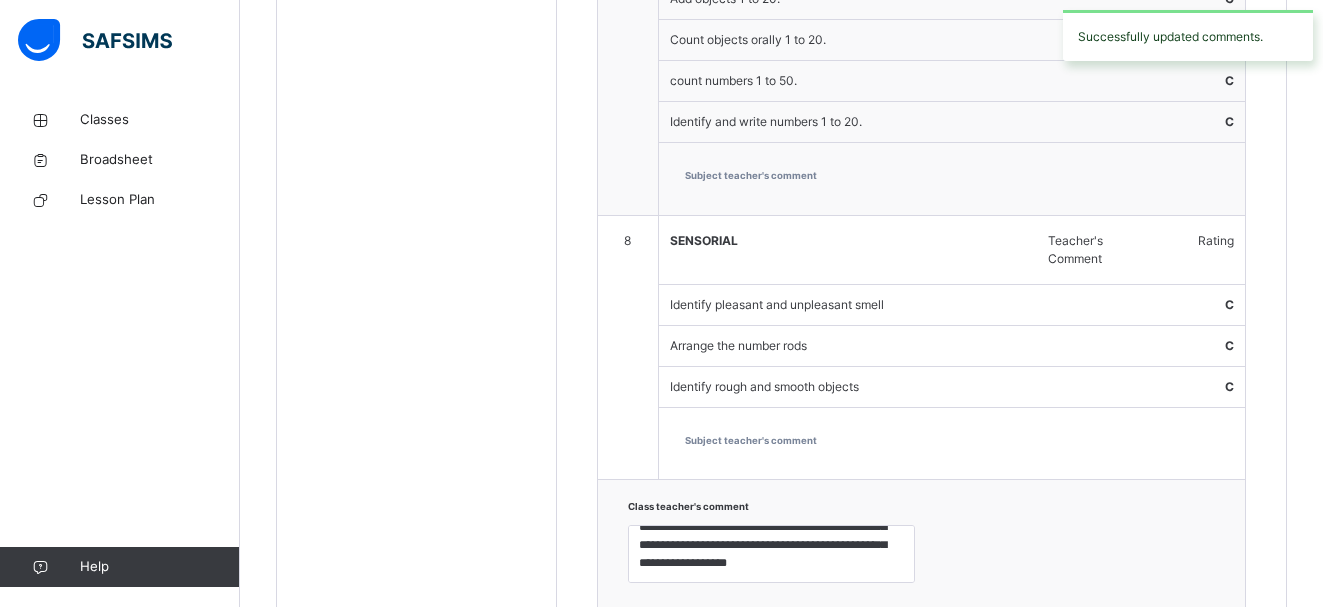 click on "UPDATE REPORT" at bounding box center (1150, 645) 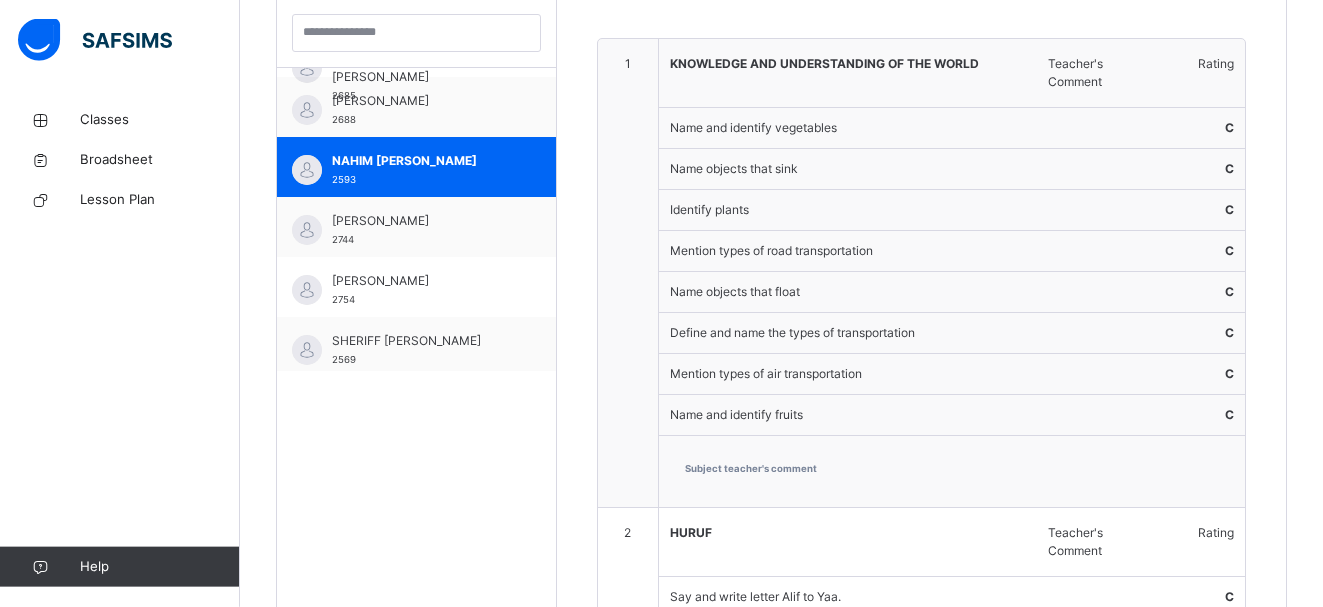 scroll, scrollTop: 536, scrollLeft: 0, axis: vertical 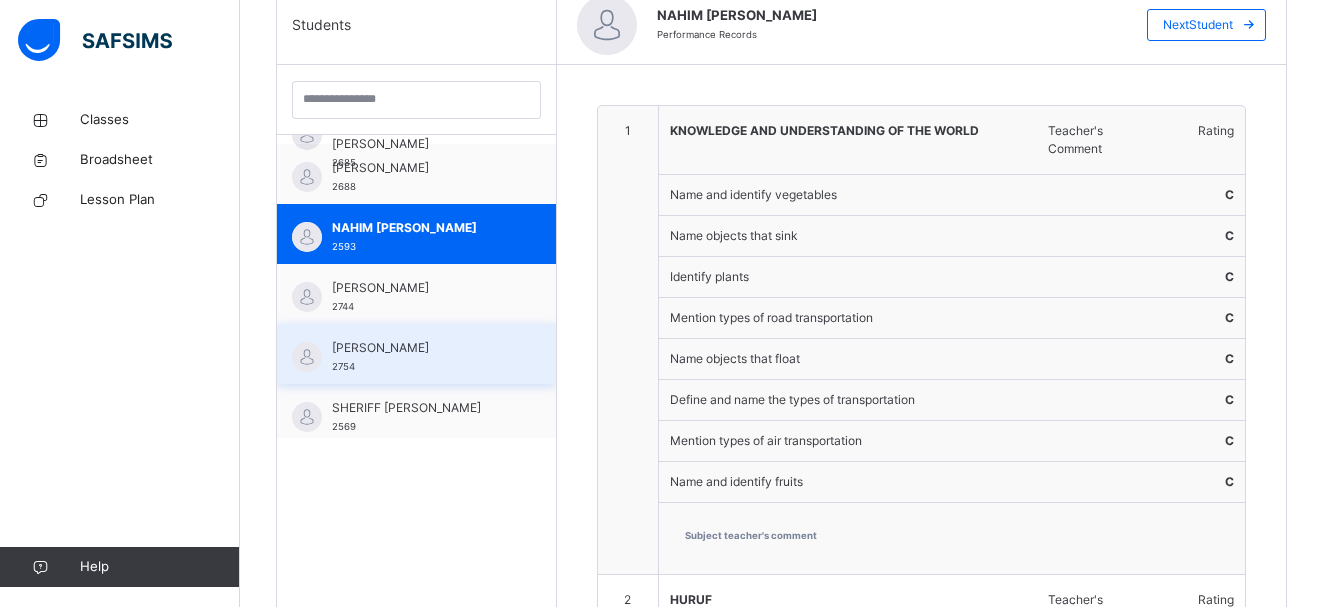 click on "[PERSON_NAME]" at bounding box center [421, 348] 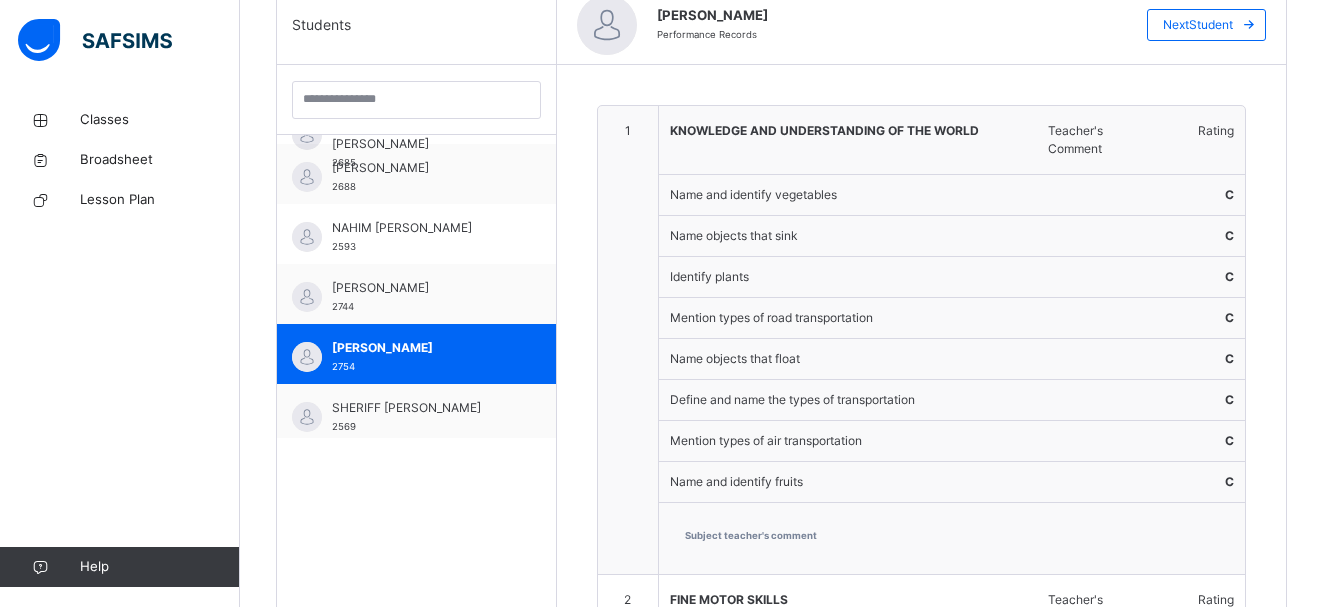 type on "**********" 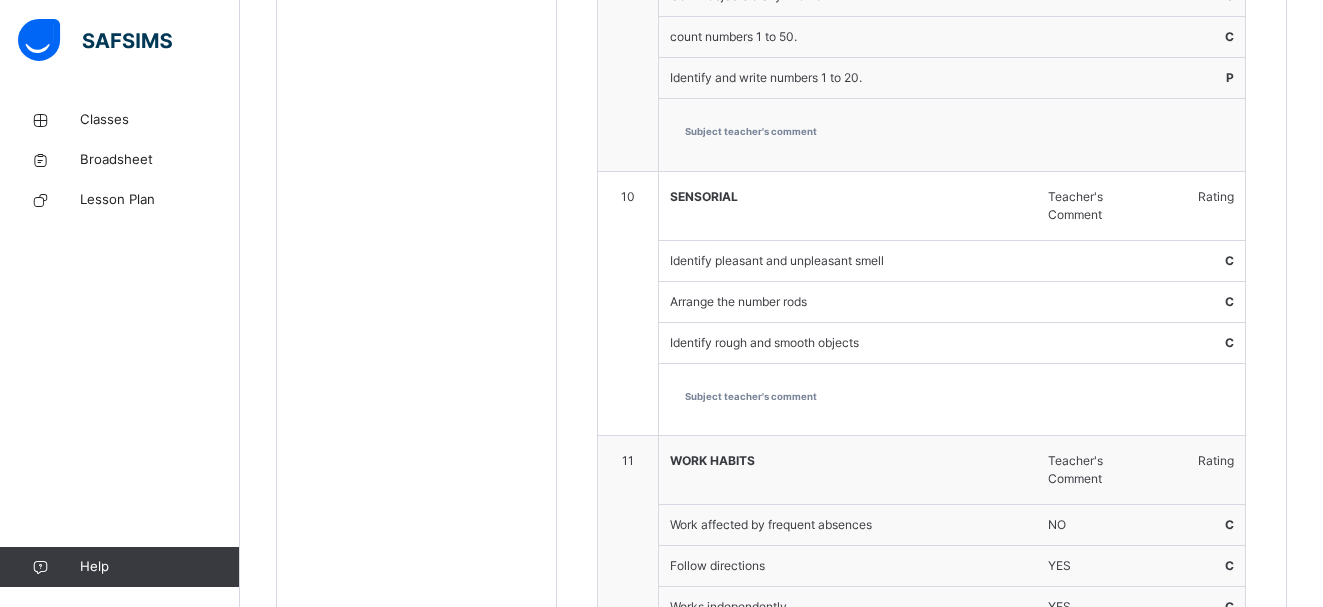 scroll, scrollTop: 3772, scrollLeft: 0, axis: vertical 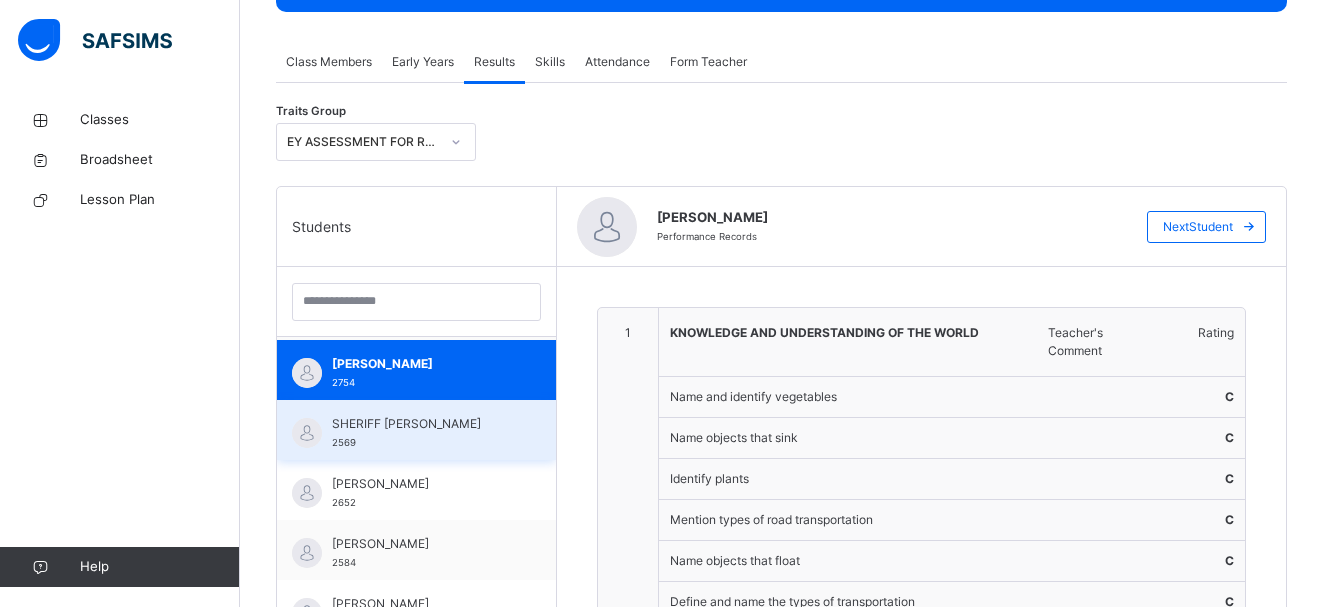 click on "SHERIFF [PERSON_NAME]" at bounding box center [421, 424] 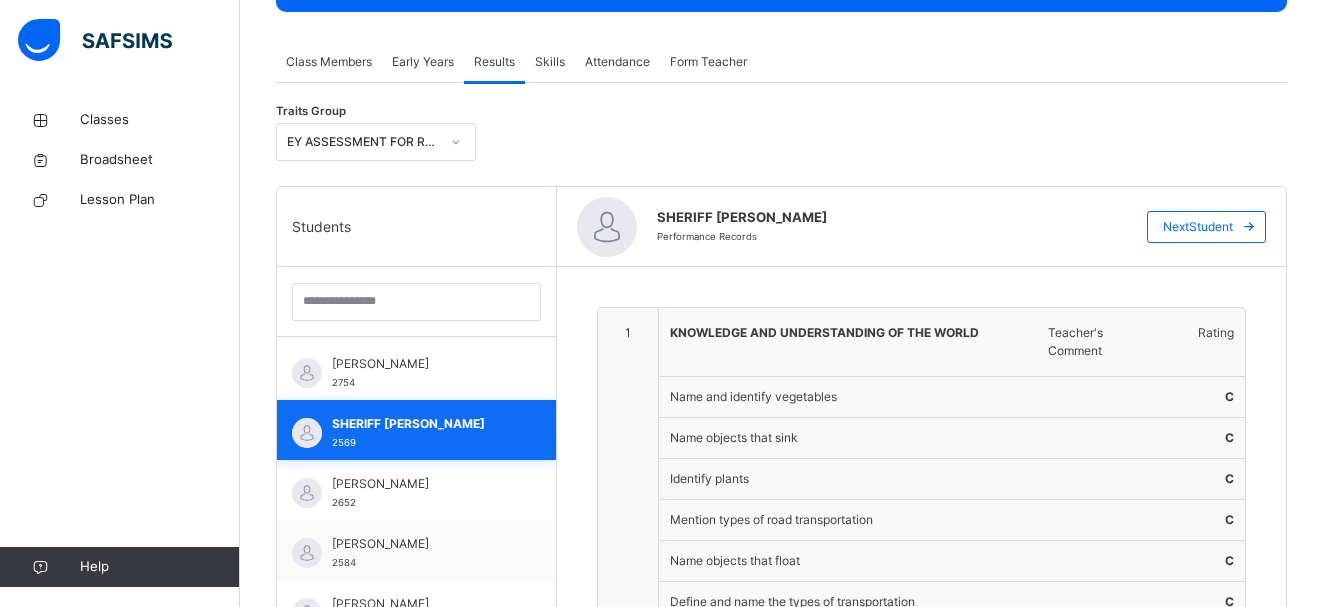 type on "**********" 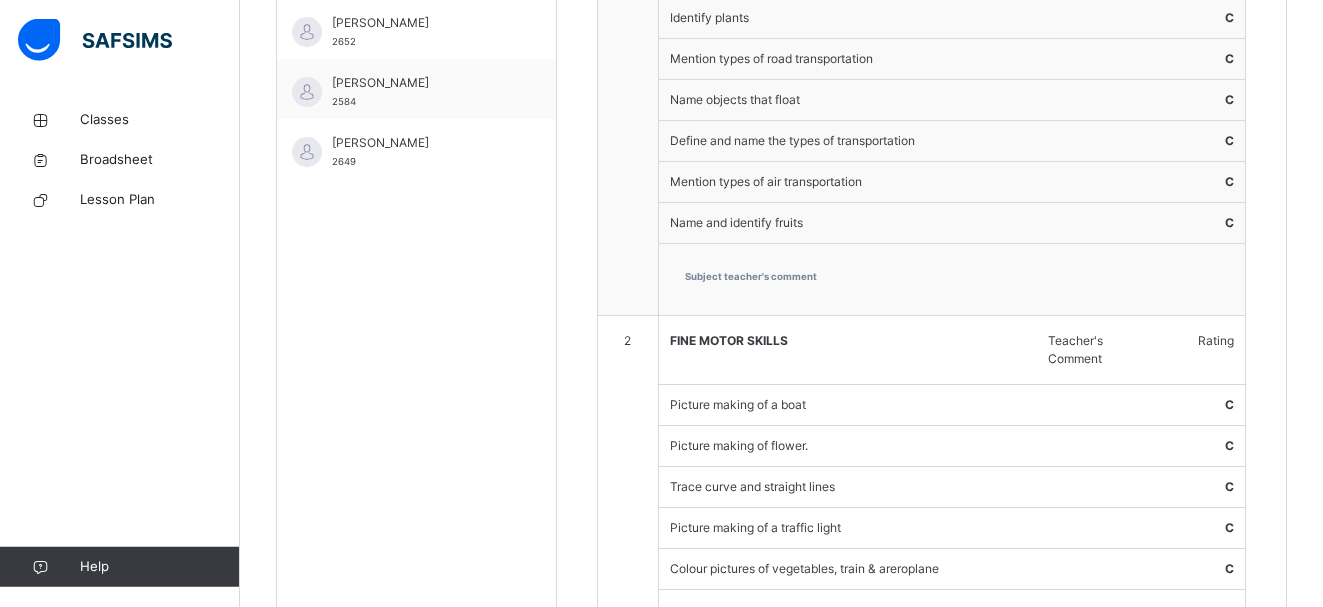 scroll, scrollTop: 222, scrollLeft: 0, axis: vertical 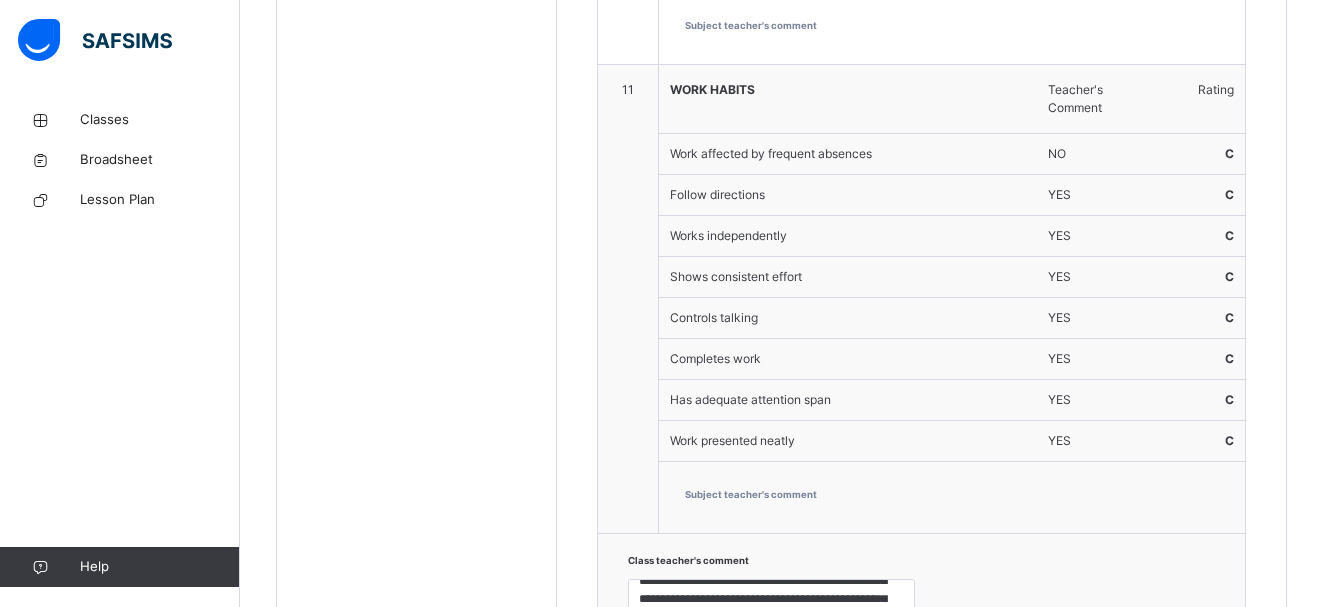 click on "UPDATE REPORT" at bounding box center [1150, 699] 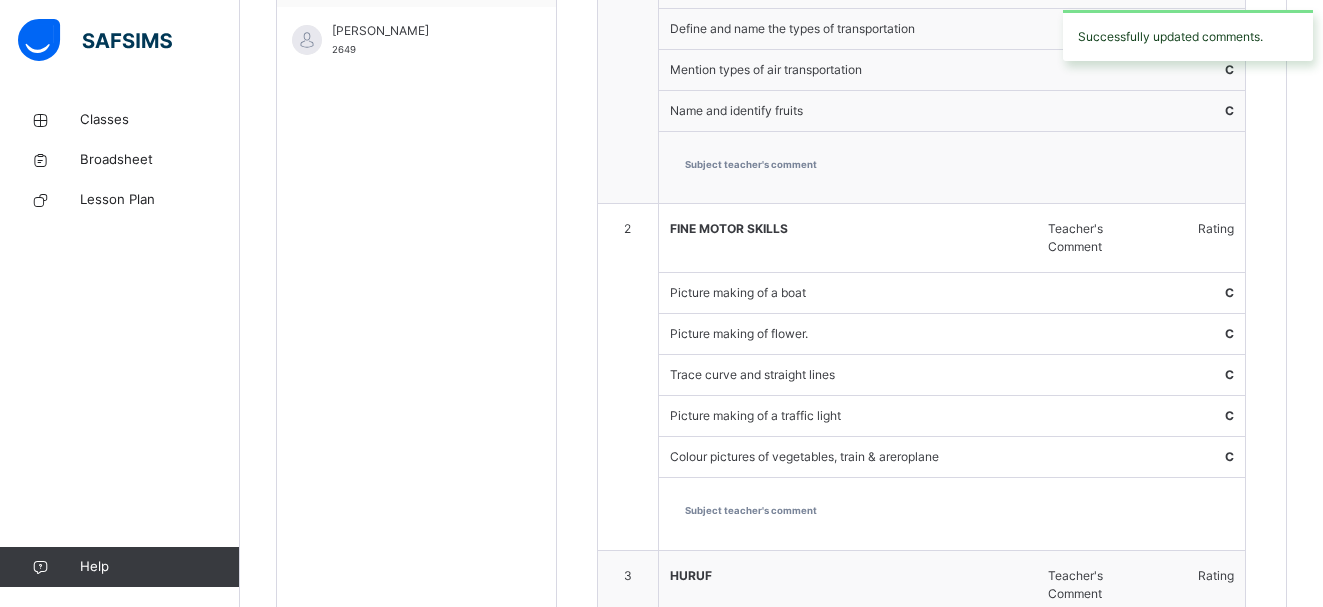 scroll, scrollTop: 334, scrollLeft: 0, axis: vertical 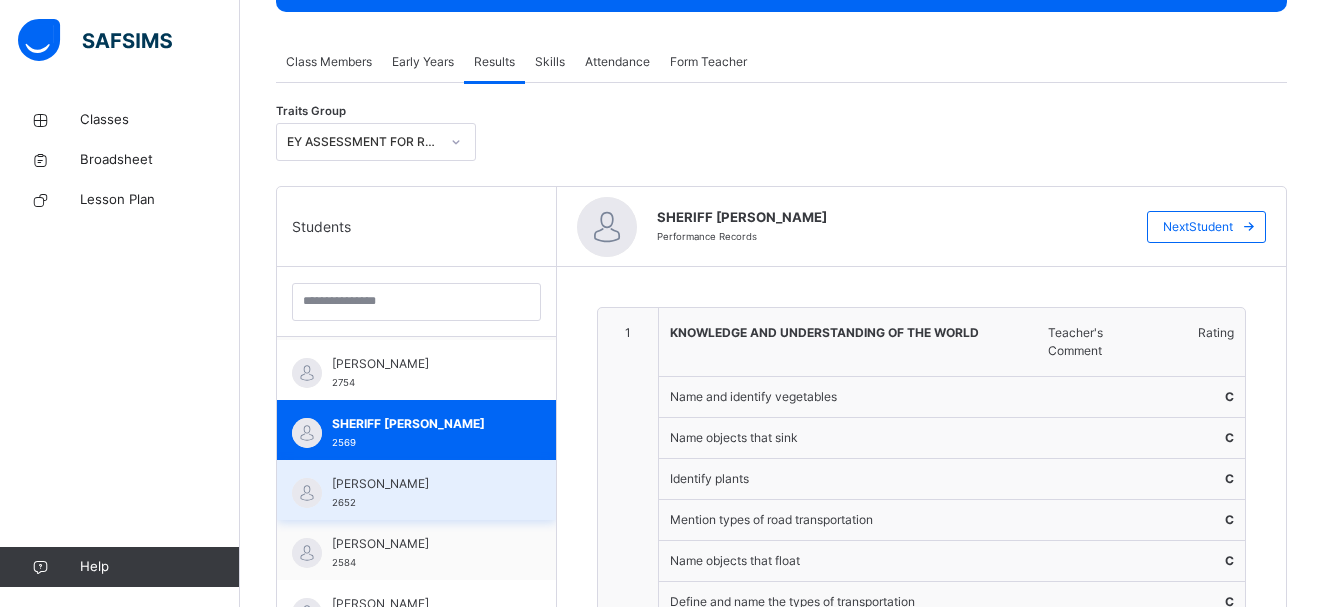click on "[PERSON_NAME]  2652" at bounding box center (421, 493) 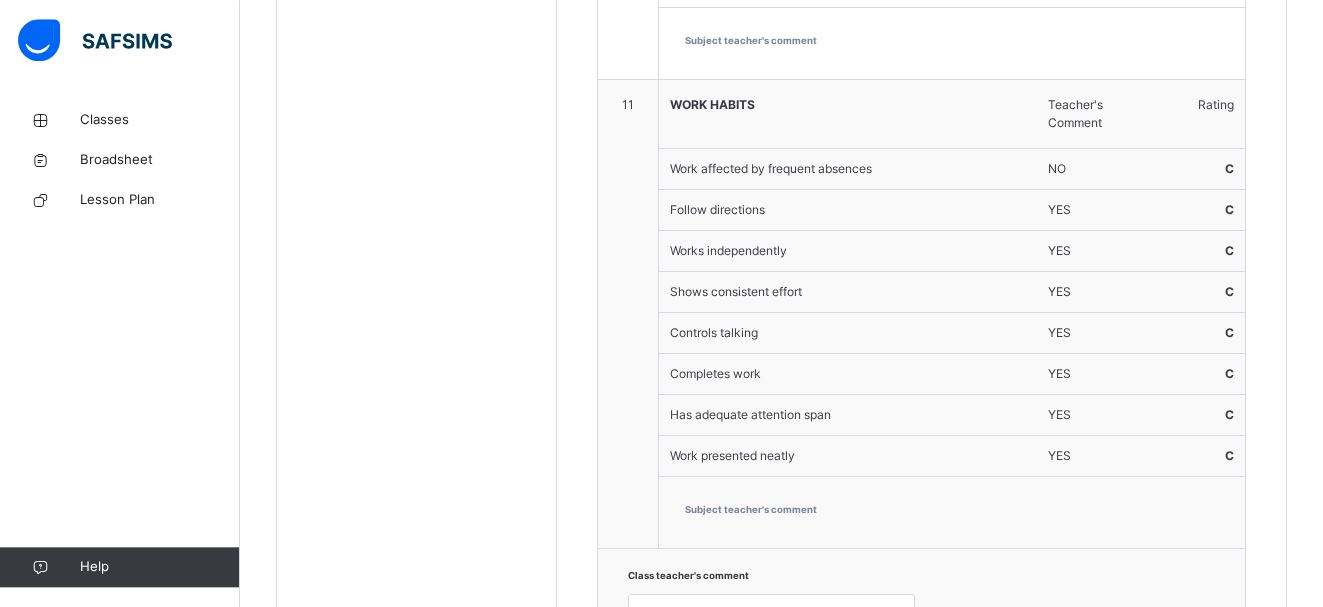 scroll, scrollTop: 3772, scrollLeft: 0, axis: vertical 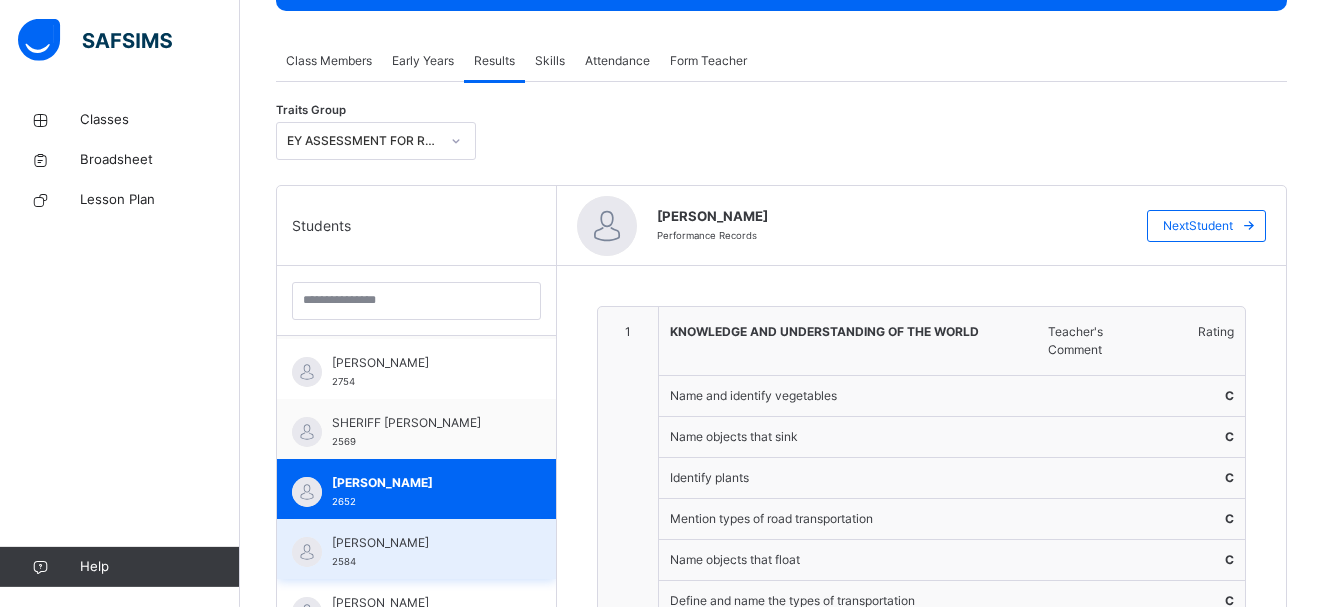 click on "[PERSON_NAME]  2584" at bounding box center [416, 549] 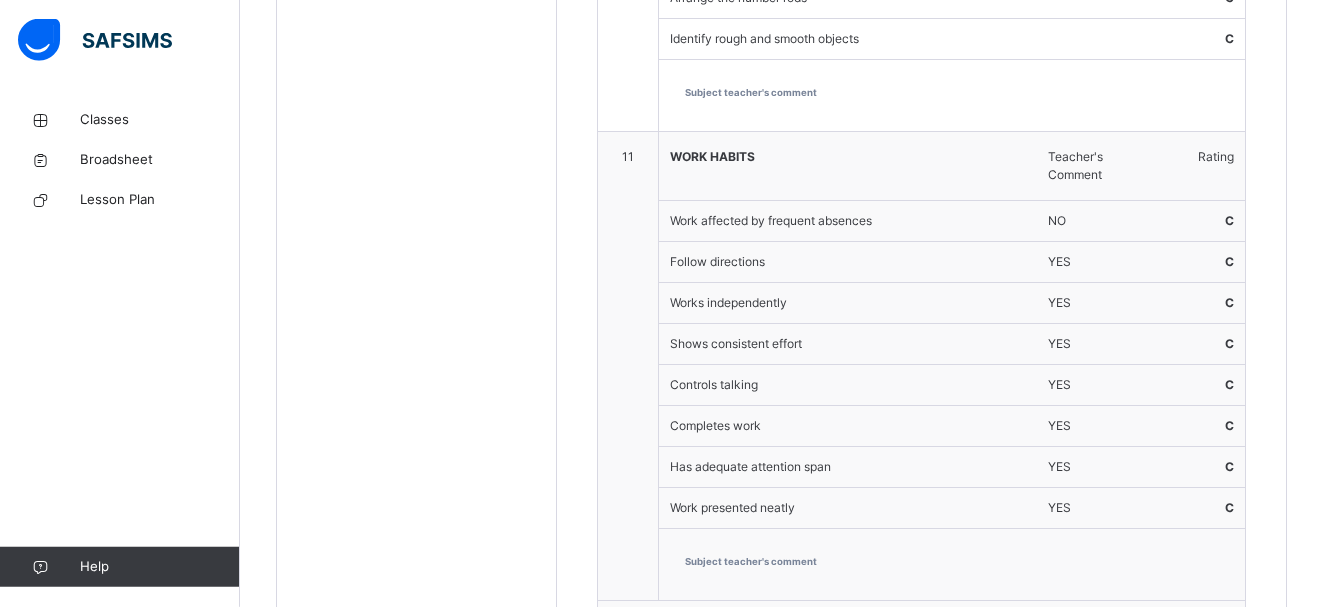 scroll, scrollTop: 3772, scrollLeft: 0, axis: vertical 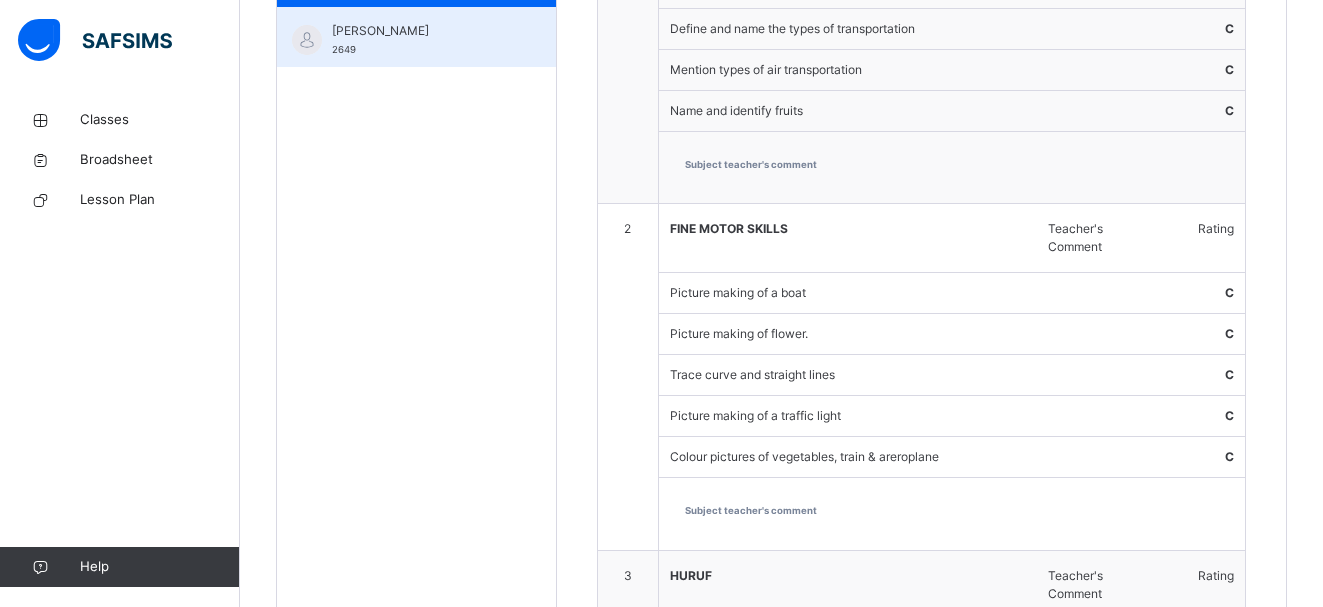 click on "[PERSON_NAME]" at bounding box center (421, 31) 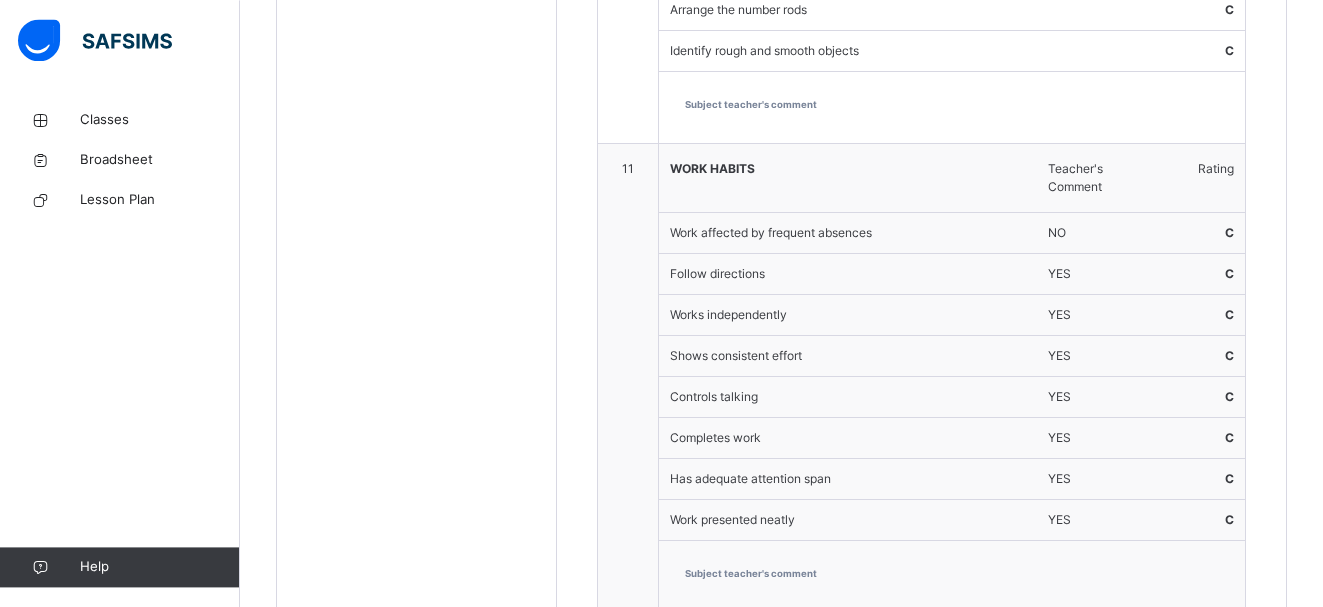 scroll, scrollTop: 3700, scrollLeft: 0, axis: vertical 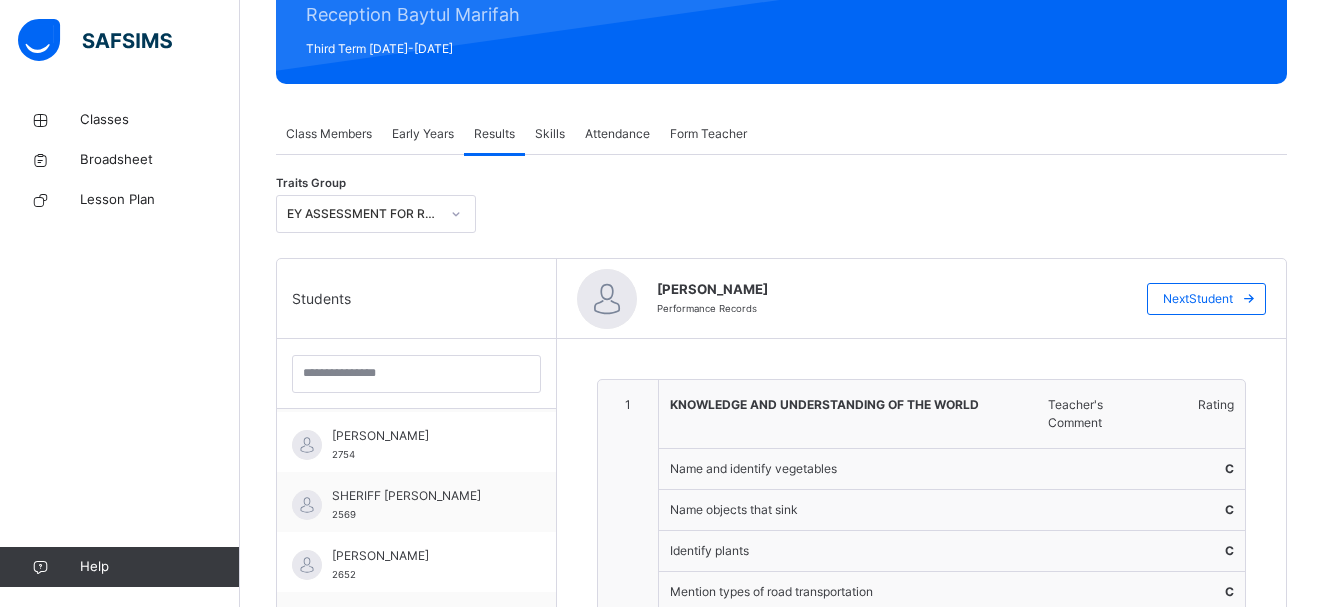 click on "Early Years" at bounding box center (423, 134) 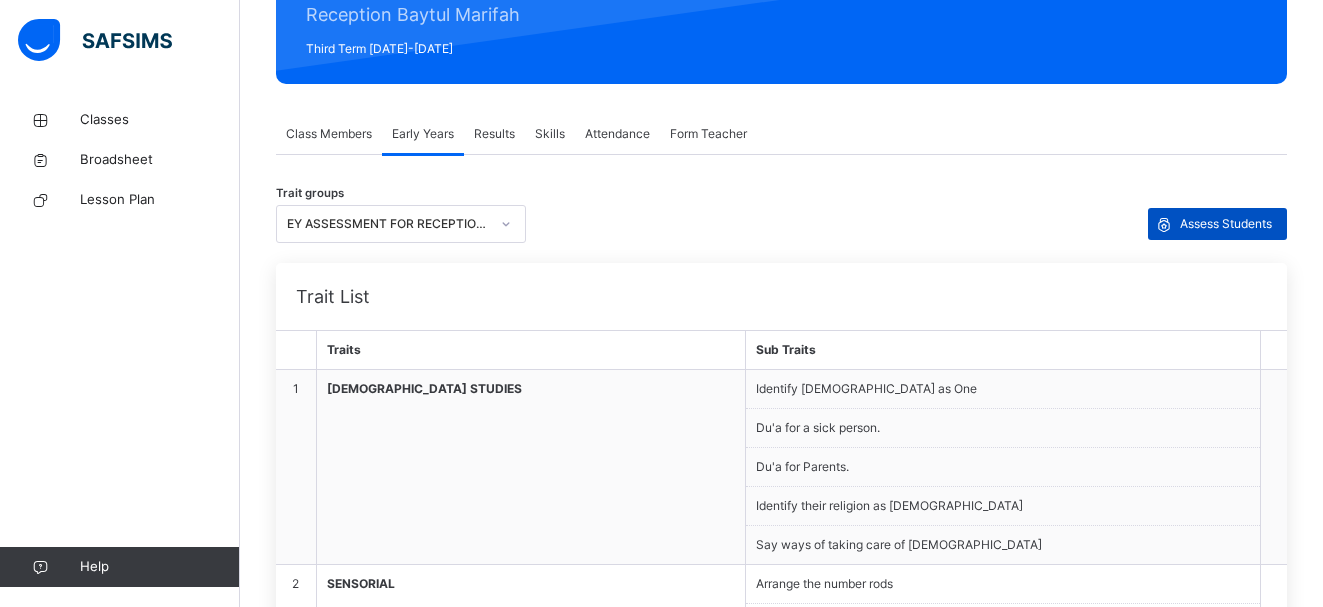 click on "Assess Students" at bounding box center [1226, 224] 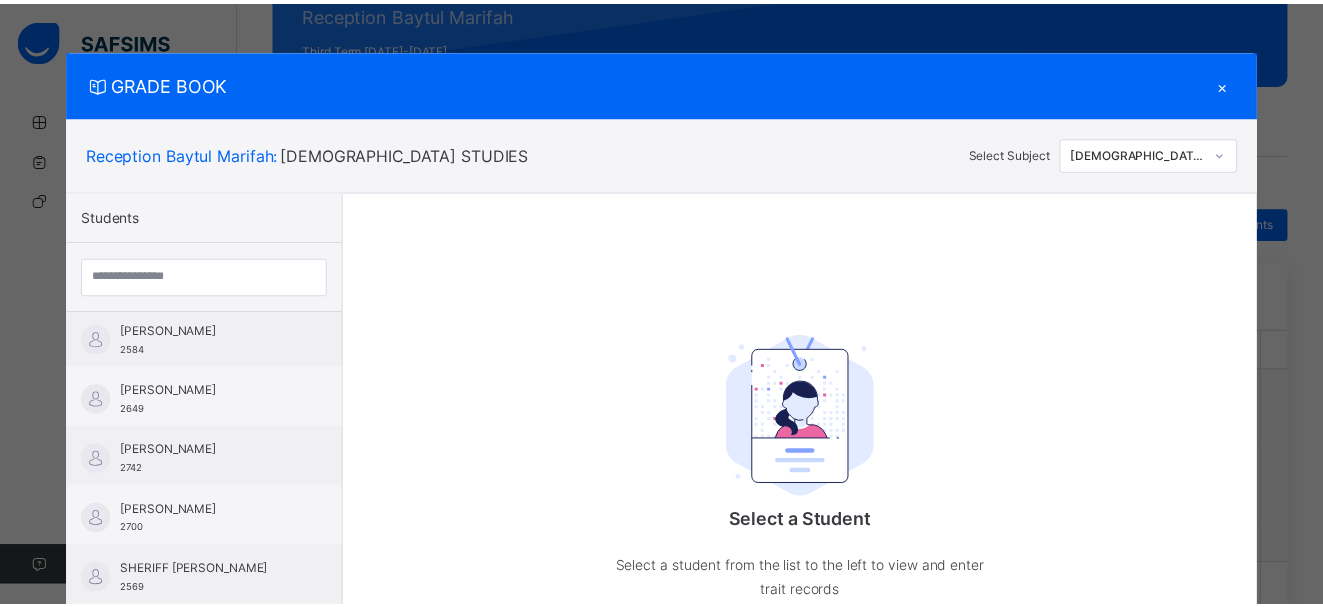scroll, scrollTop: 597, scrollLeft: 0, axis: vertical 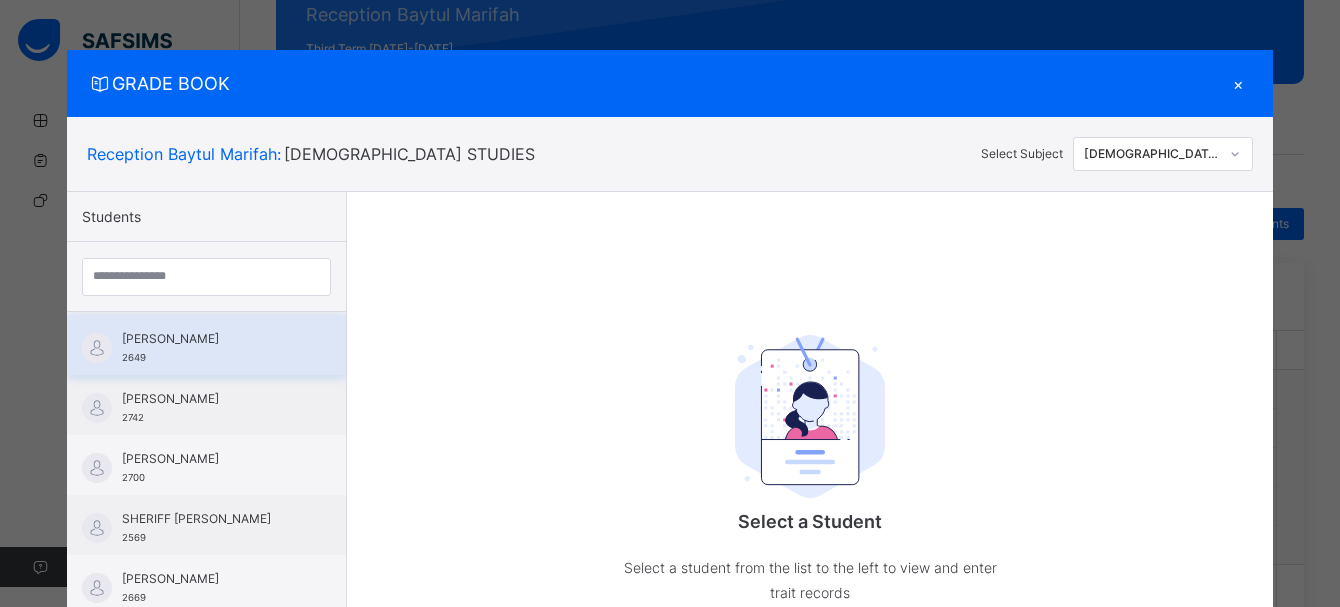 click on "[PERSON_NAME]" at bounding box center [211, 339] 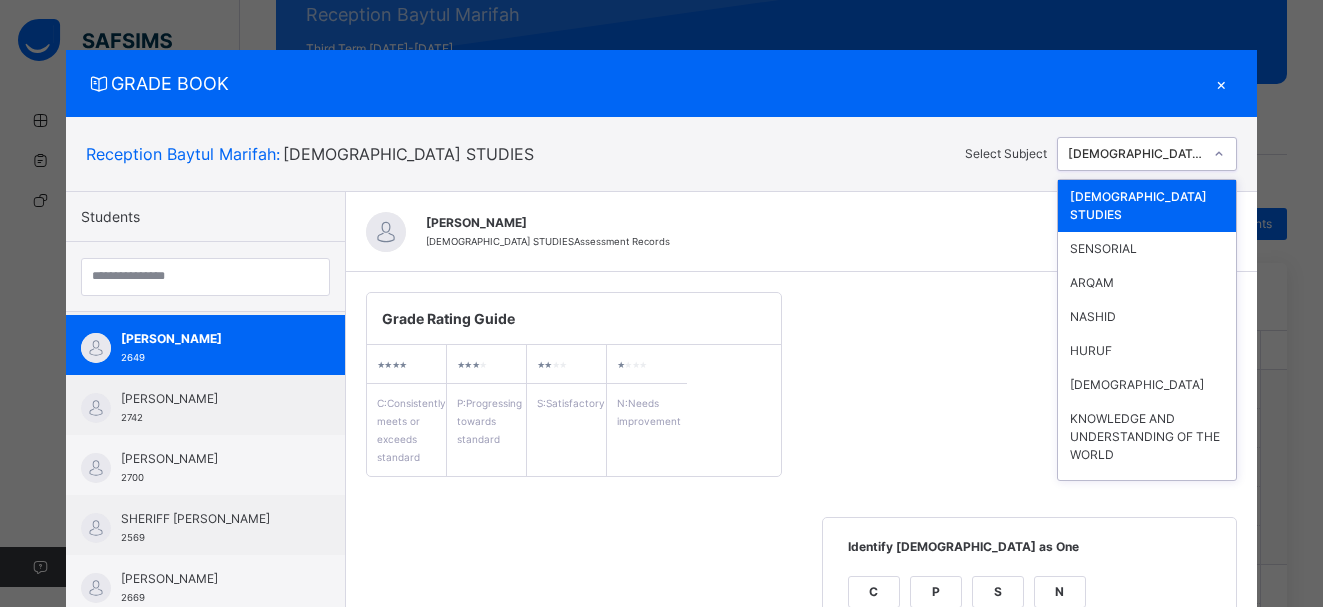 click 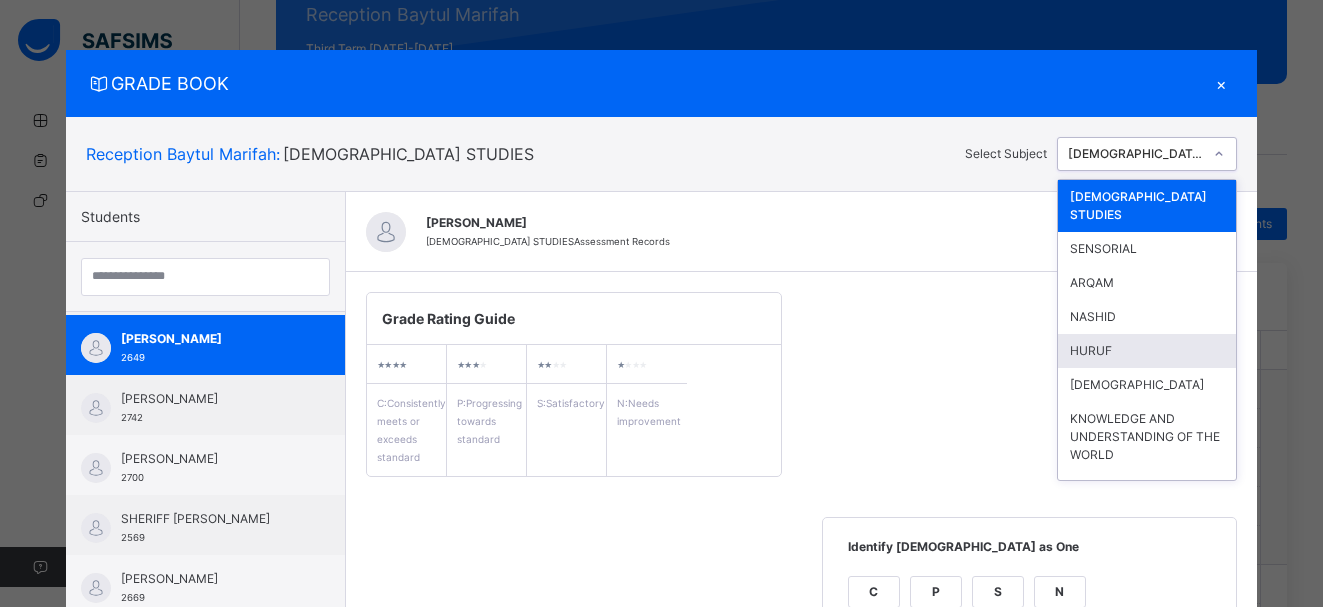 scroll, scrollTop: 128, scrollLeft: 0, axis: vertical 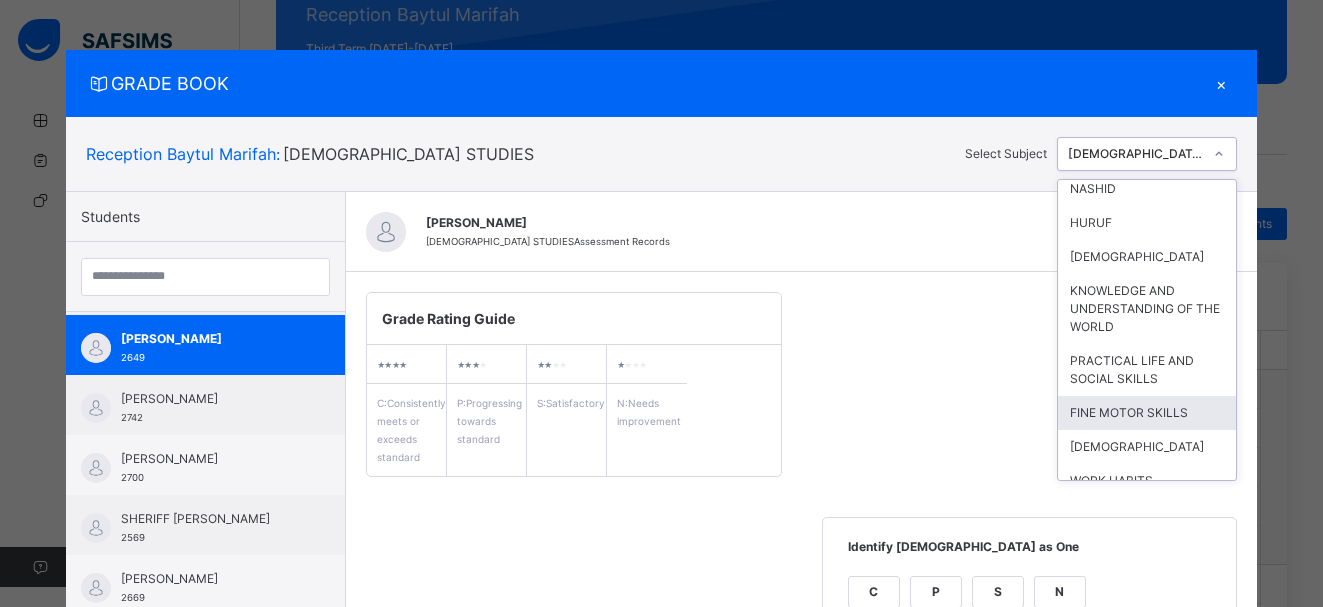 click on "FINE MOTOR SKILLS" at bounding box center [1147, 413] 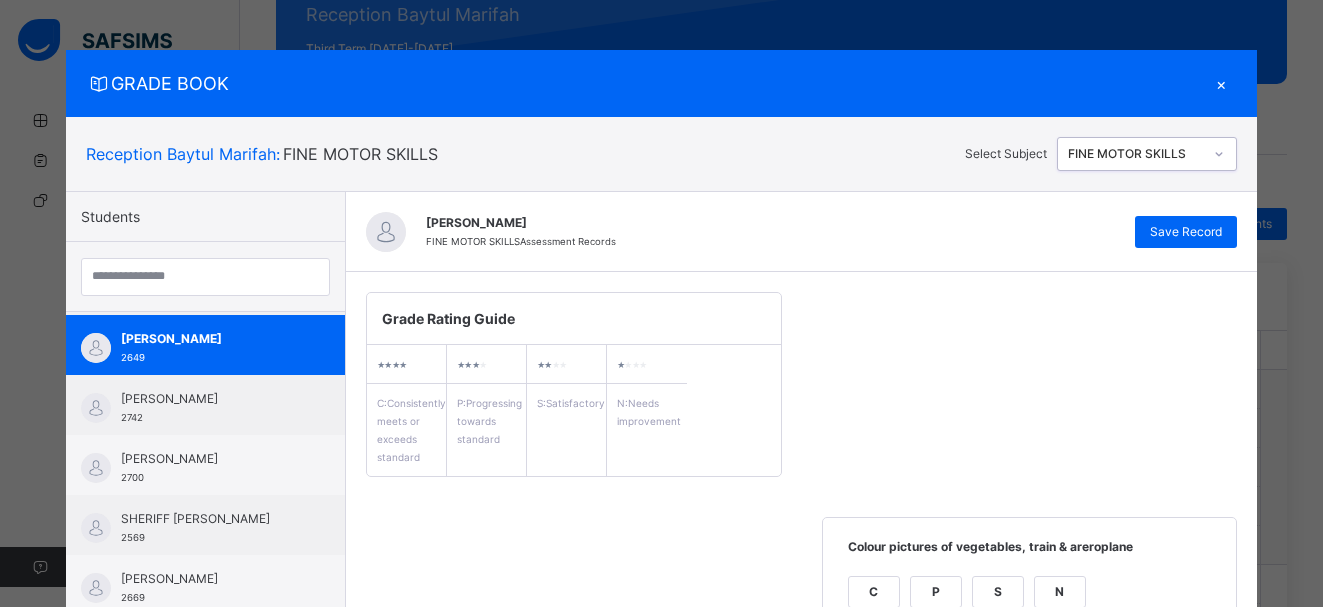 click on "Colour pictures of vegetables, train & areroplane   C P S N" at bounding box center [1029, 588] 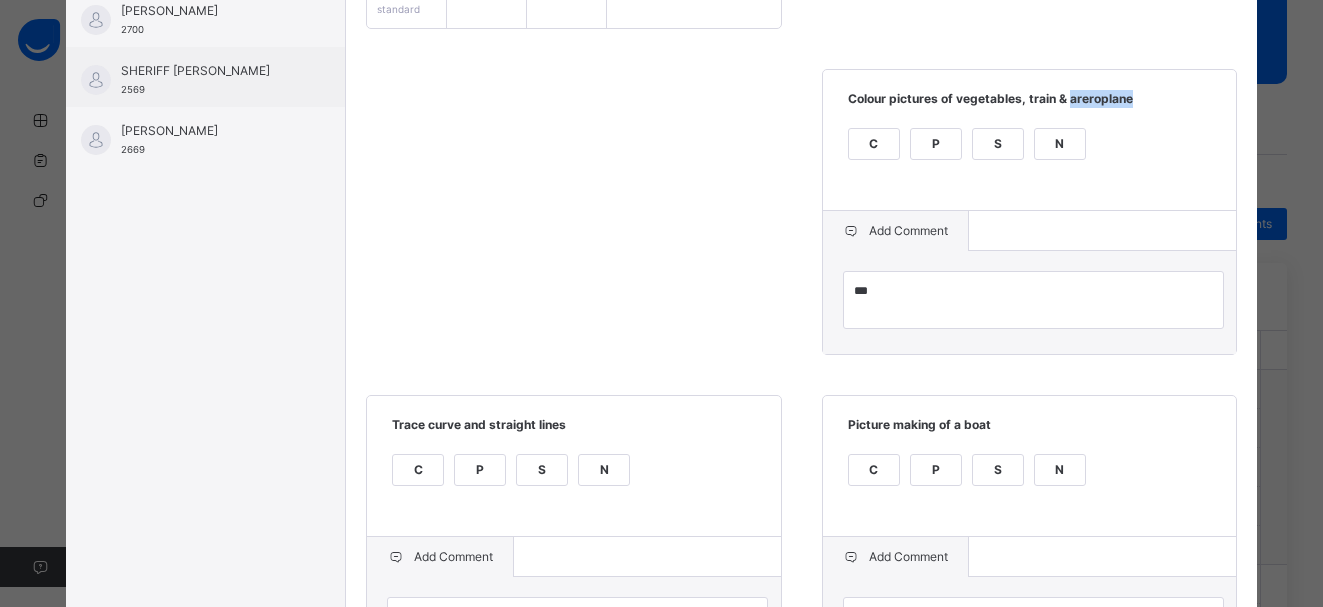 scroll, scrollTop: 450, scrollLeft: 0, axis: vertical 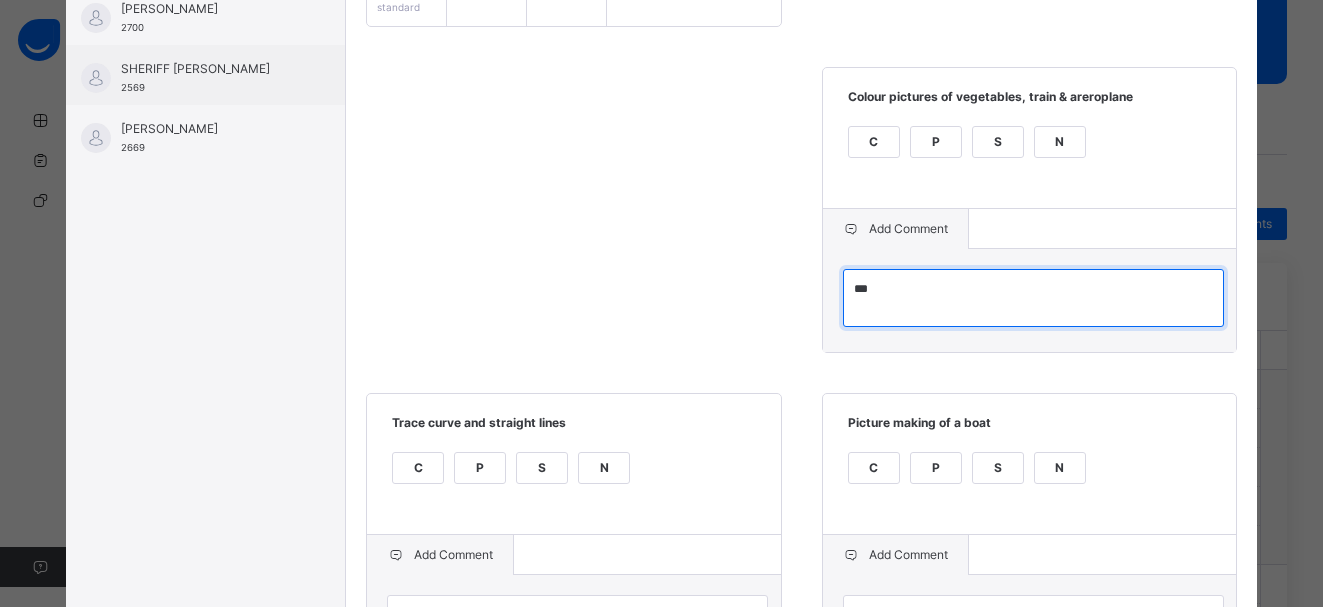 click on "***" at bounding box center (1033, 298) 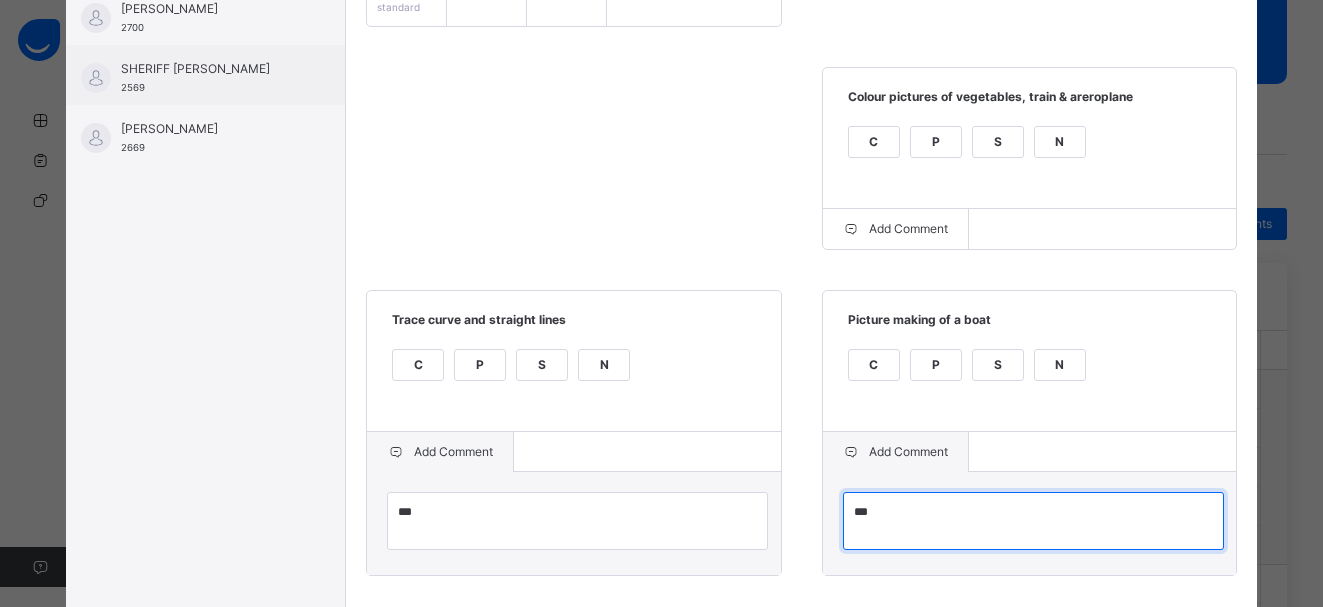 click on "***" at bounding box center (1033, 521) 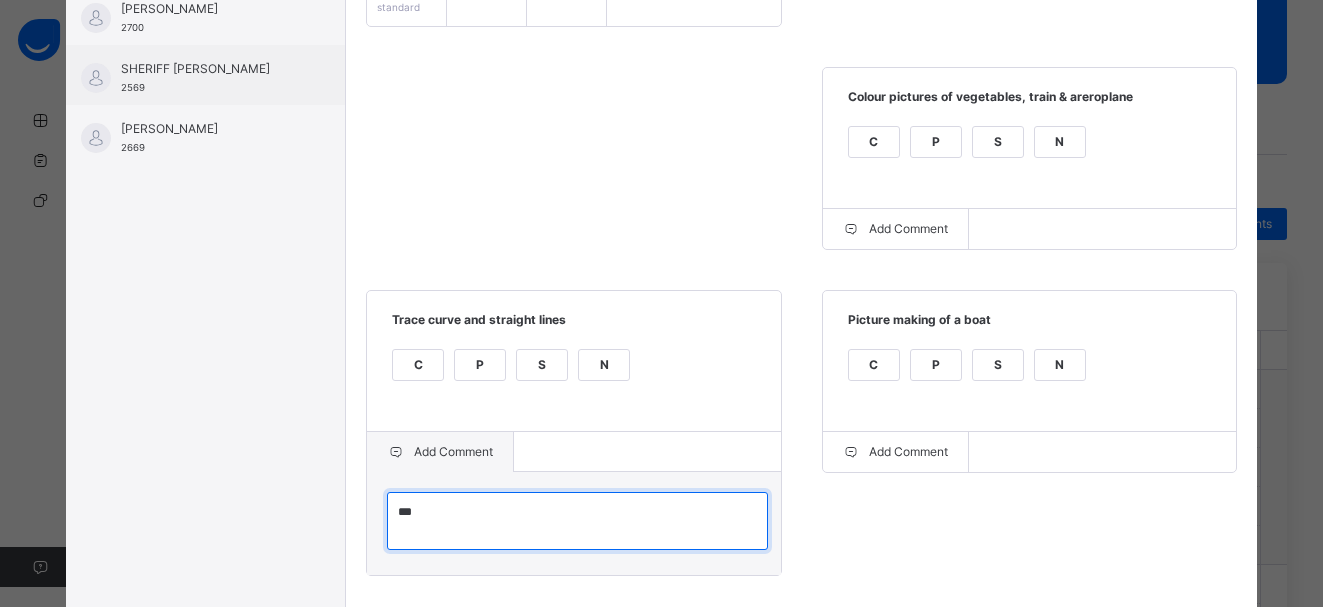 click on "***" at bounding box center (577, 521) 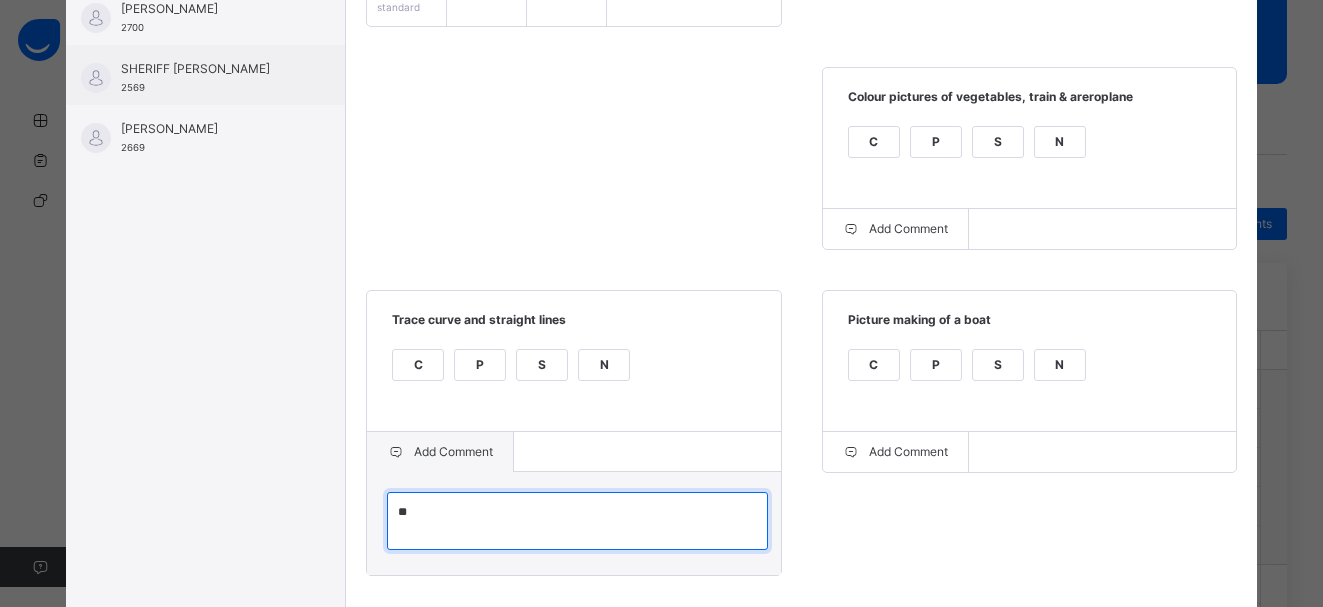 type on "*" 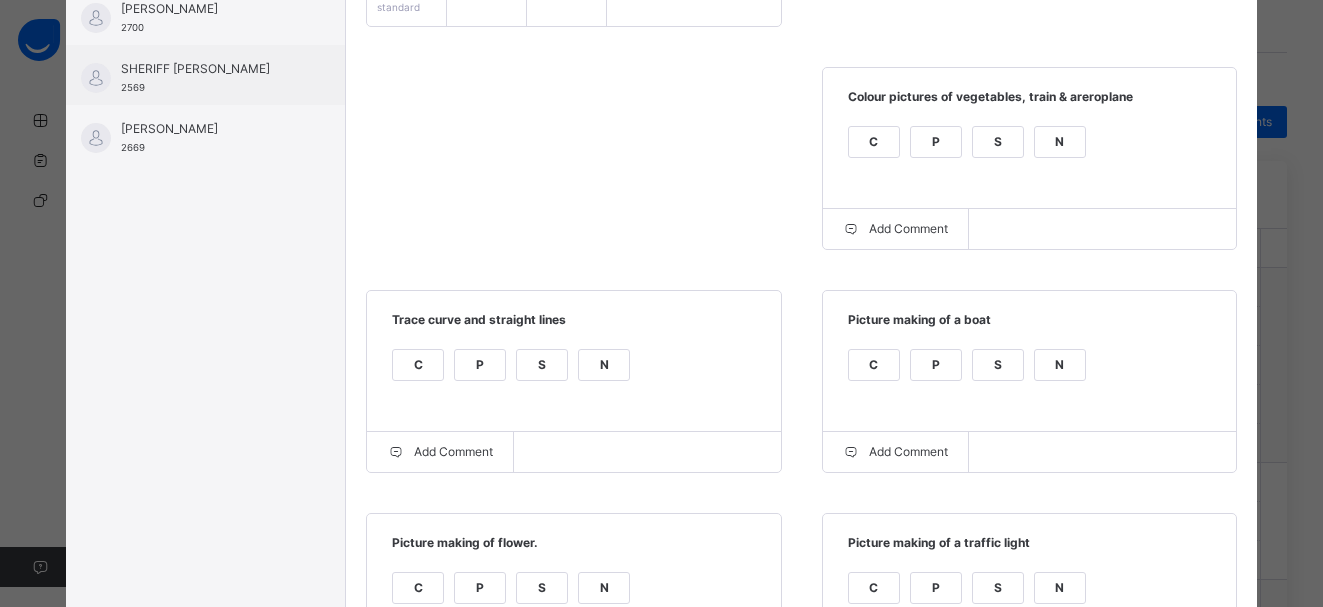 scroll, scrollTop: 415, scrollLeft: 0, axis: vertical 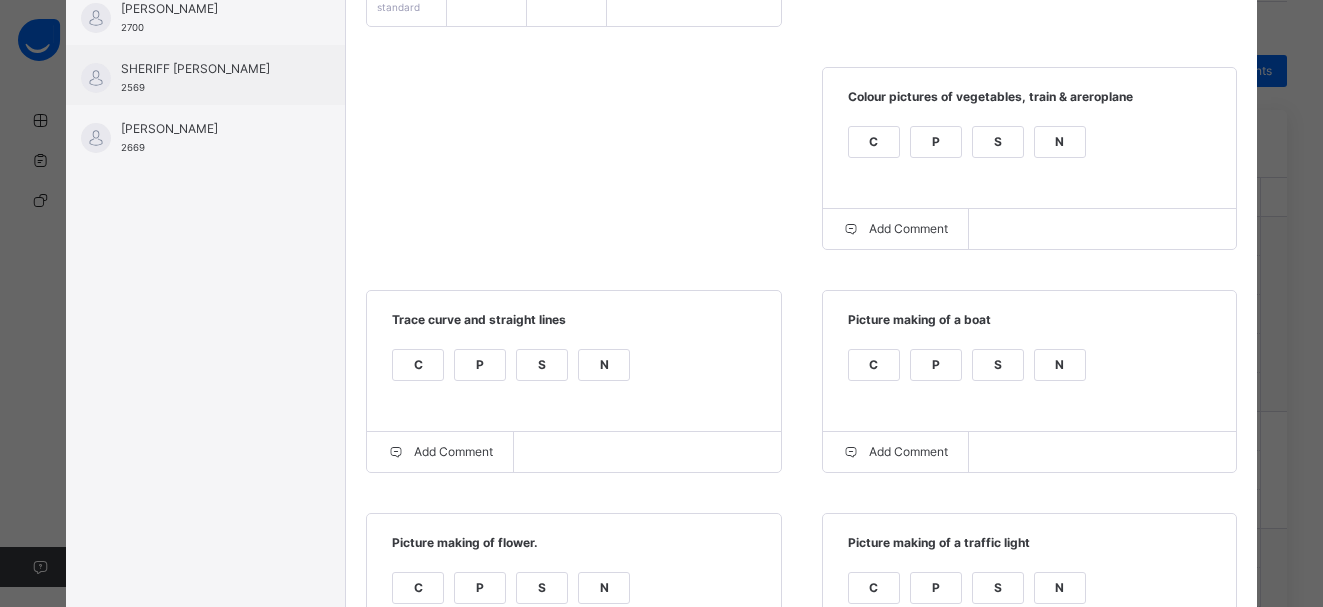 click on "Grade Rating Guide   ★ ★ ★ ★ C  :  Consistently meets or exceeds standard ★ ★ ★ ★ P  :  Progressing towards standard ★ ★ ★ ★ S  :  Satisfactory	 ★ ★ ★ ★ N  :  Needs improvement	 Colour pictures of vegetables, train & areroplane   C P S N  Add Comment Trace curve and straight lines    C P S N  Add Comment  Picture making of a boat    C P S N  Add Comment Picture making of flower.    C P S N  Add Comment Picture making of a traffic light   C P S N  Add Comment" at bounding box center (801, 269) 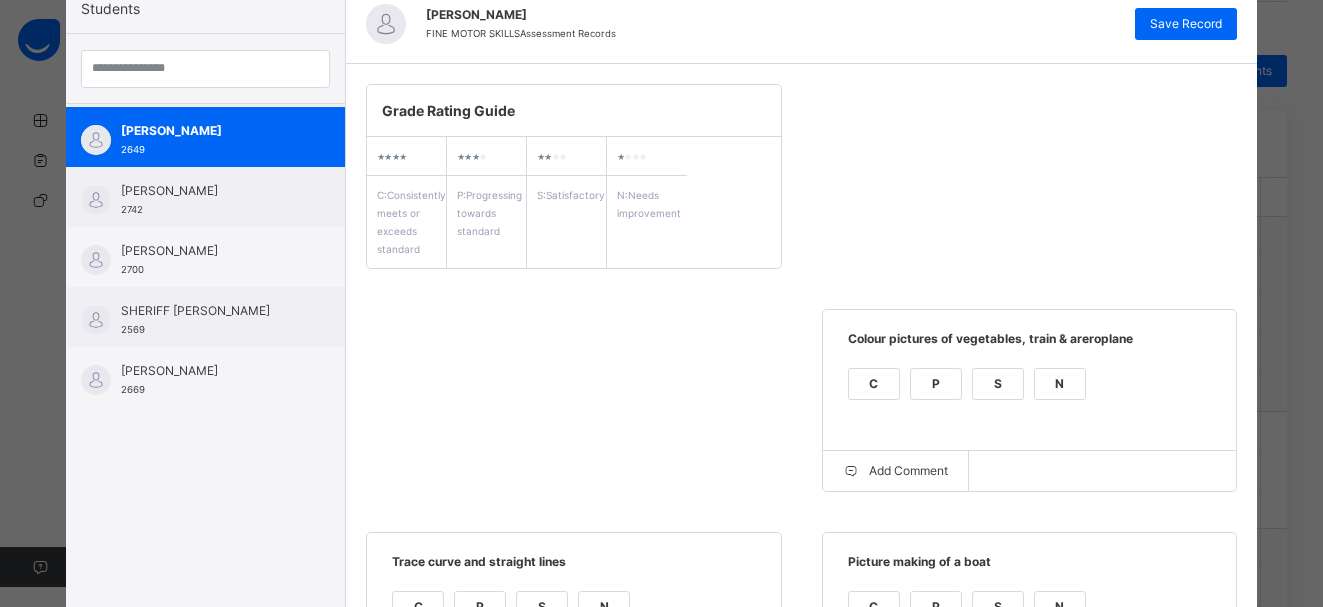 scroll, scrollTop: 51, scrollLeft: 0, axis: vertical 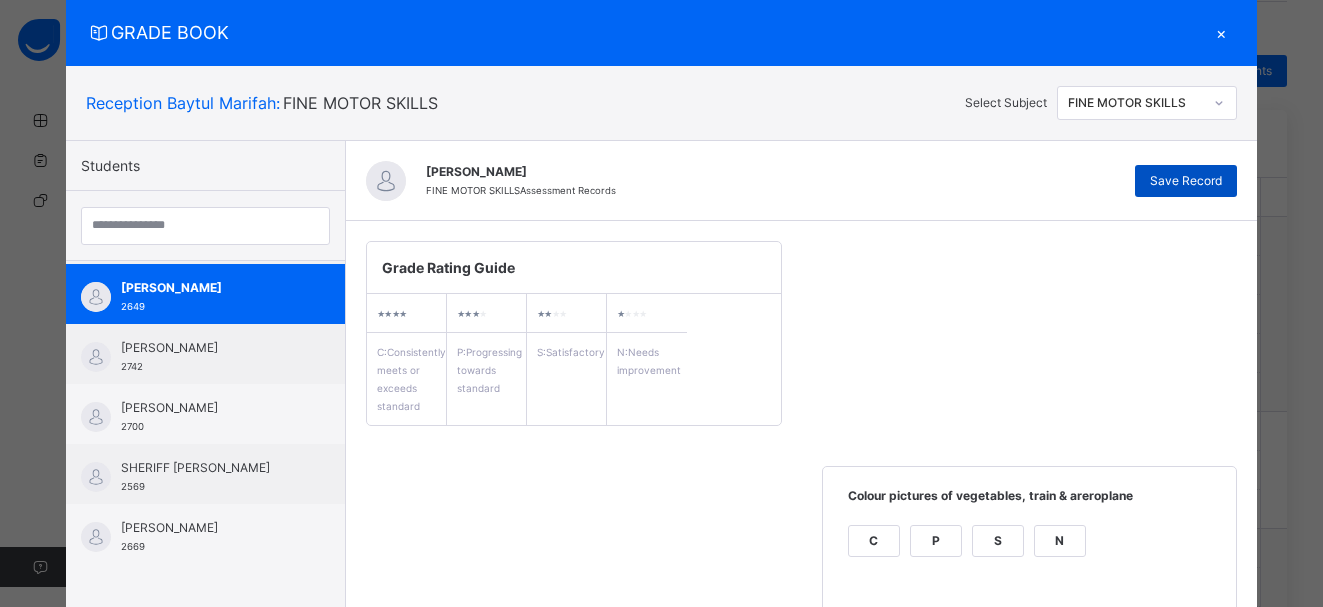 click on "Save Record" at bounding box center [1186, 181] 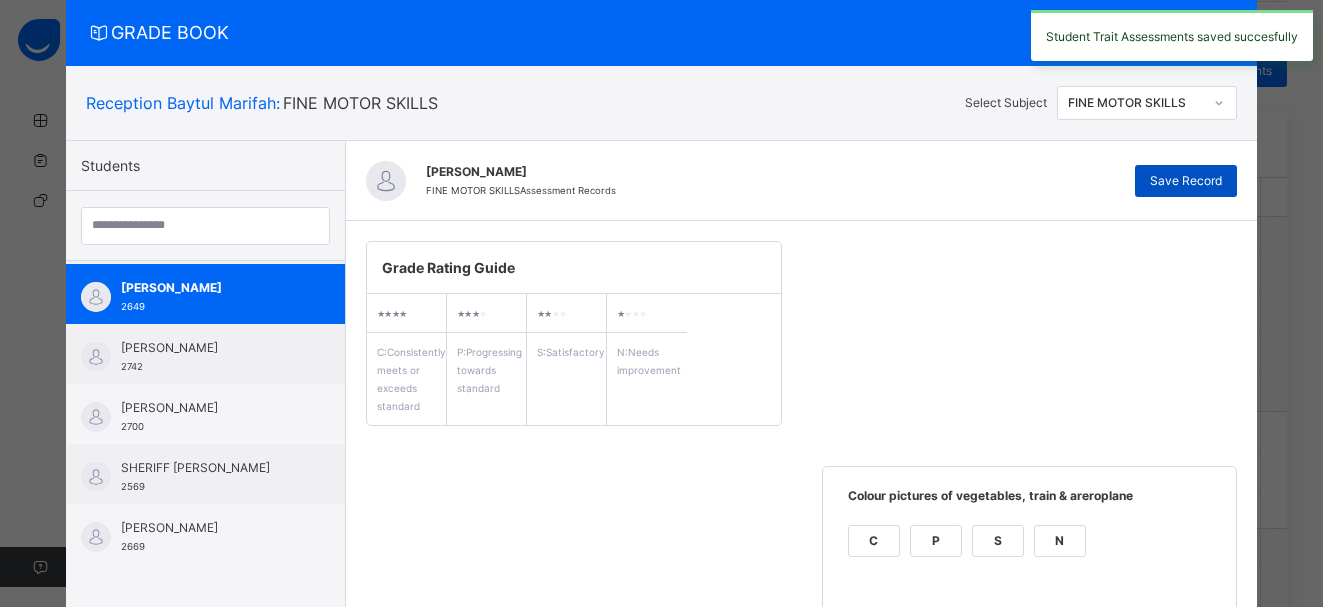 click on "Save Record" at bounding box center [1186, 181] 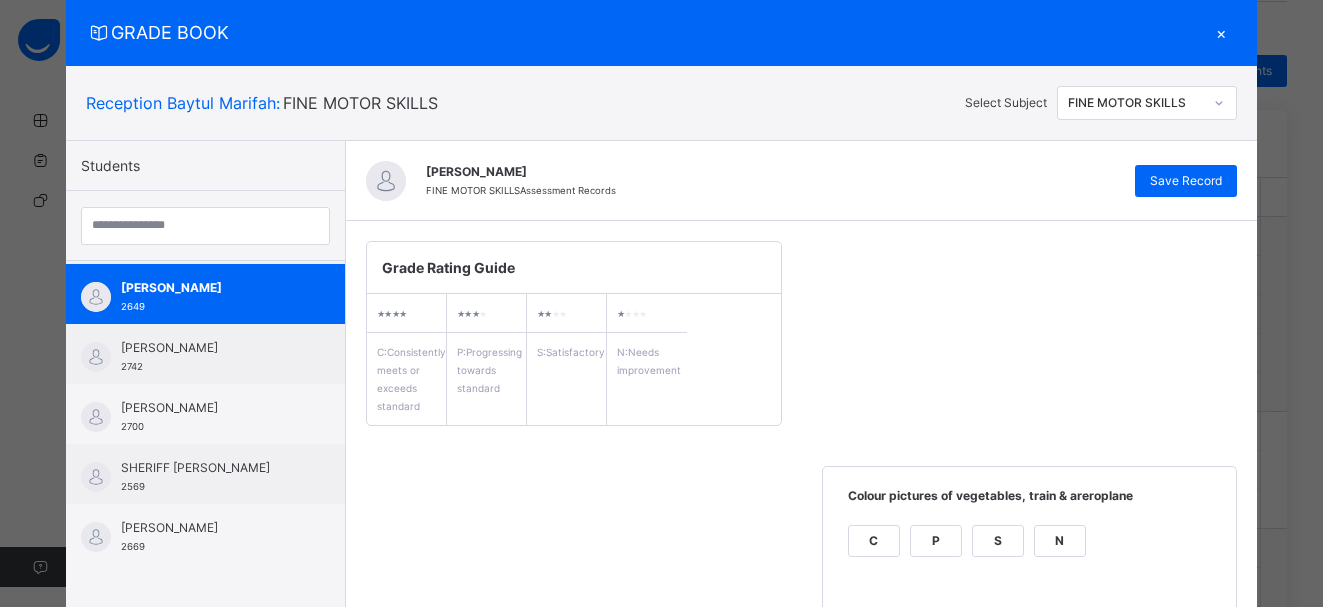 click on "×" at bounding box center (1222, 32) 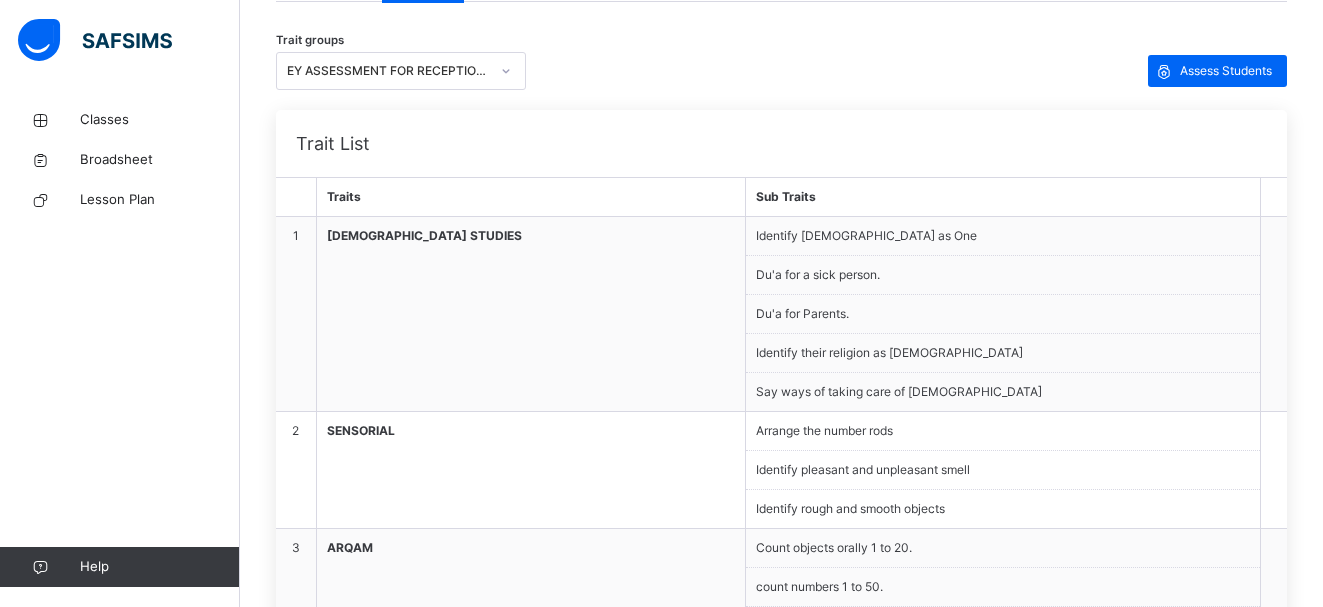 scroll, scrollTop: 0, scrollLeft: 0, axis: both 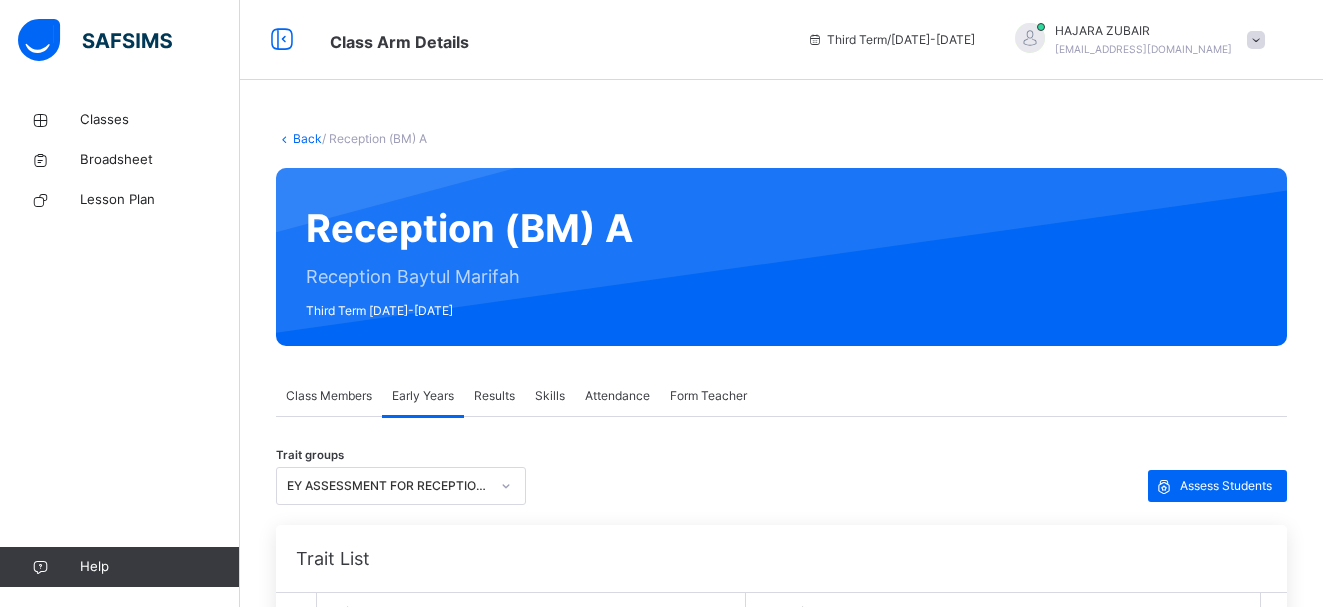 click at bounding box center (1256, 40) 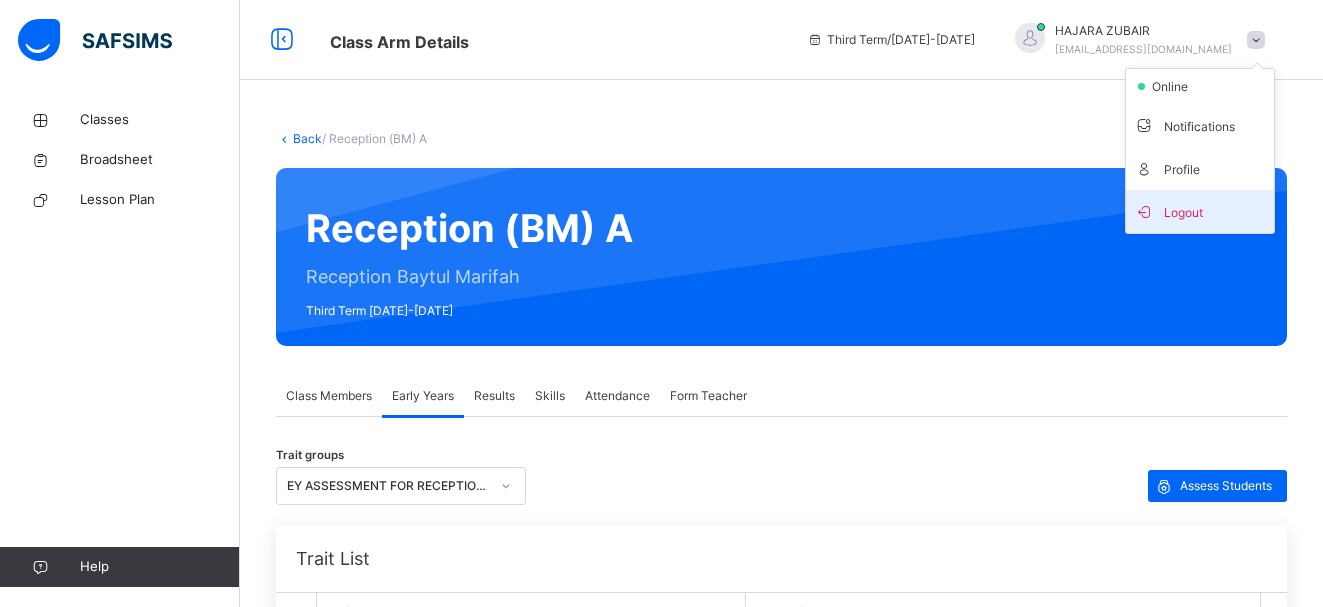 click on "Logout" at bounding box center [1200, 211] 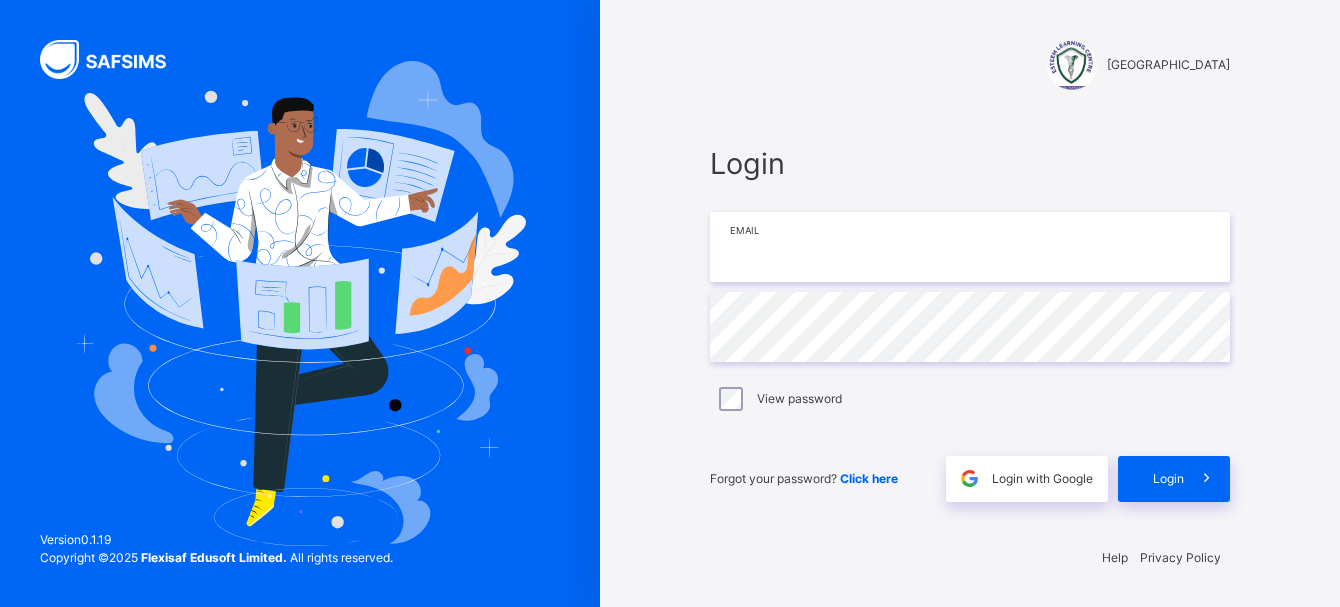 click at bounding box center [970, 247] 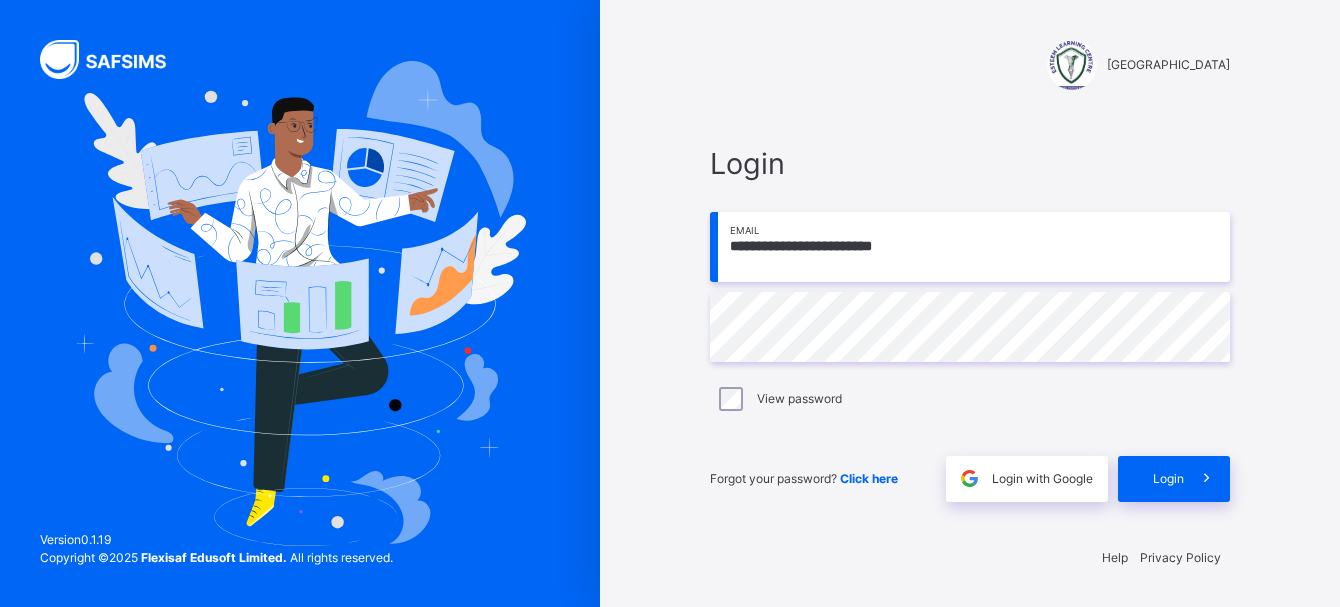 type on "**********" 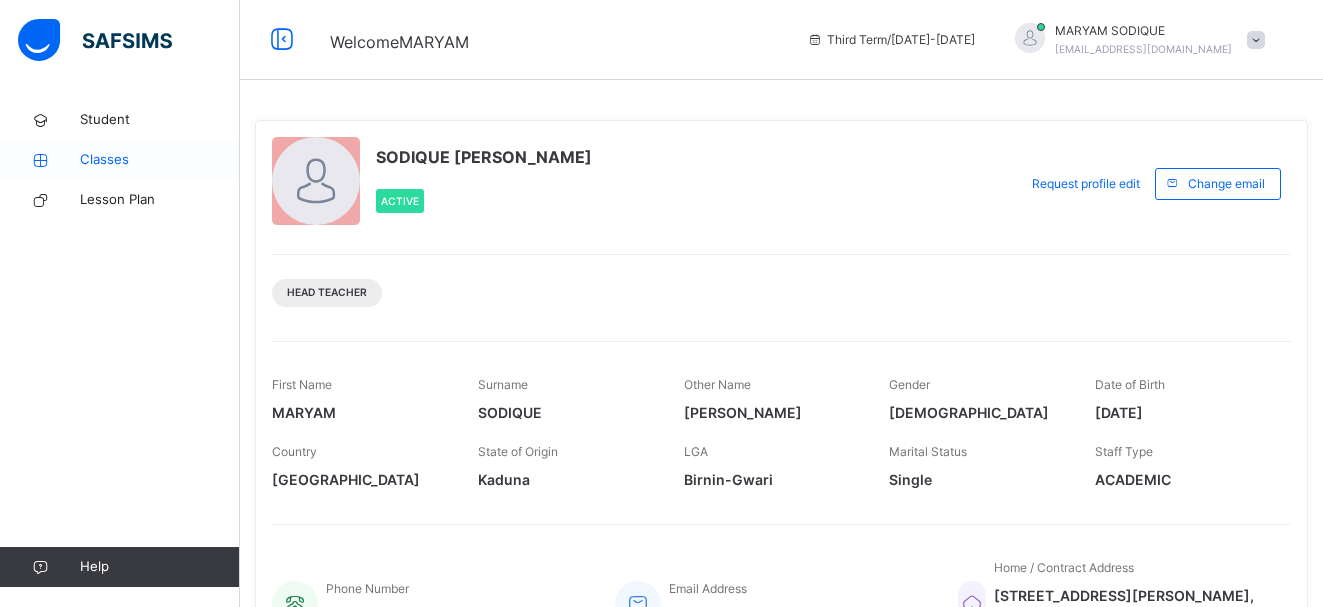 click at bounding box center [40, 160] 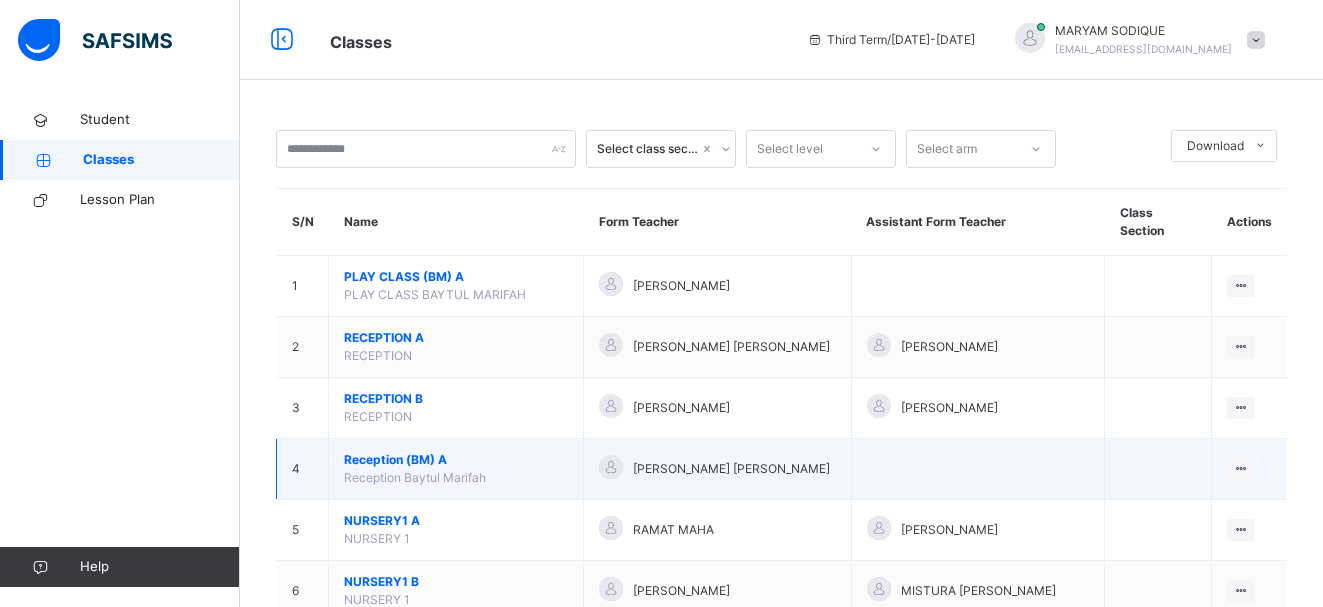 click on "Reception (BM)   A   Reception Baytul Marifah" at bounding box center (456, 469) 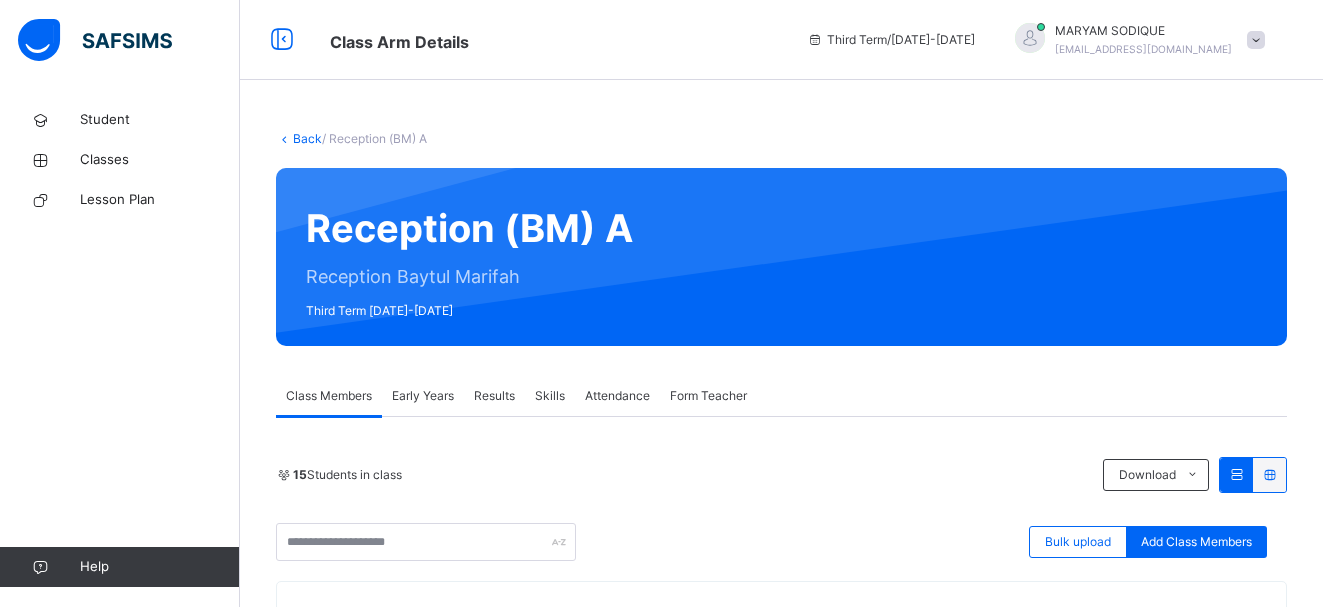 click on "Results" at bounding box center [494, 396] 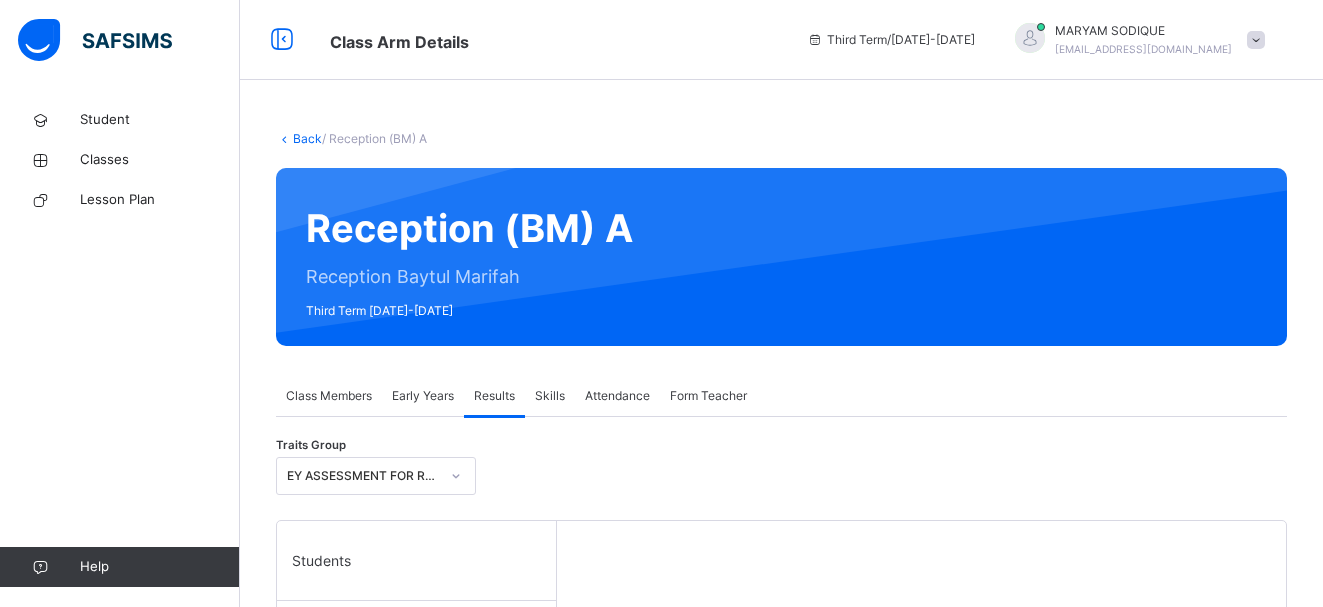 scroll, scrollTop: 597, scrollLeft: 0, axis: vertical 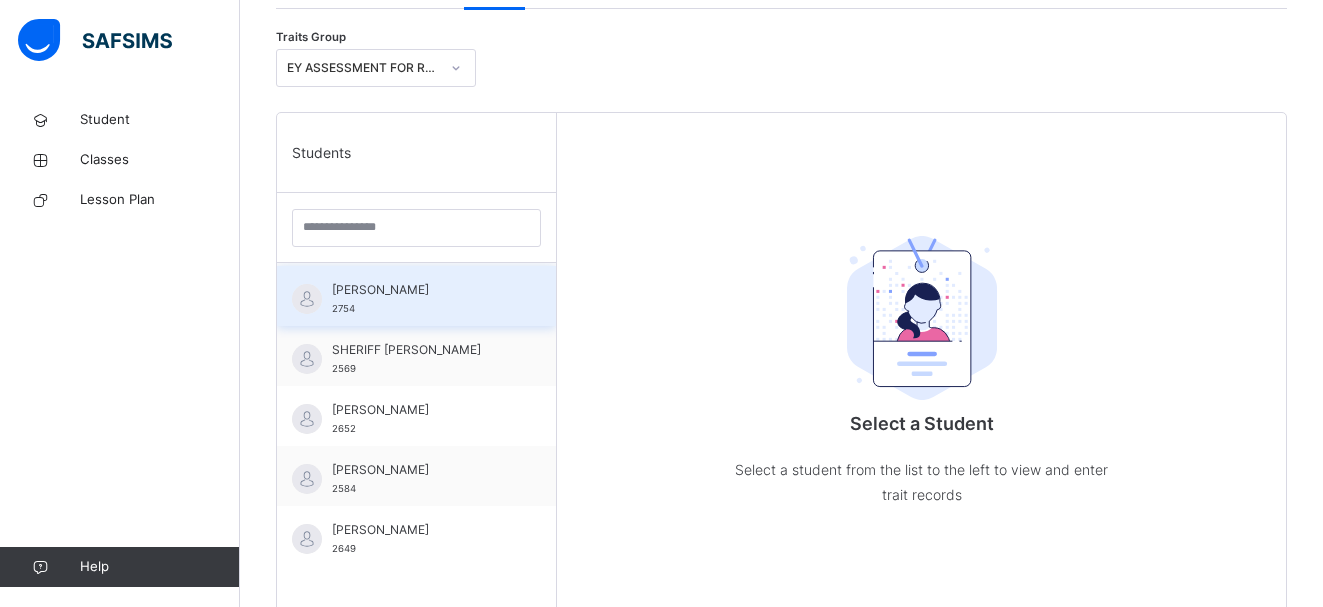 click on "[PERSON_NAME]" at bounding box center [421, 290] 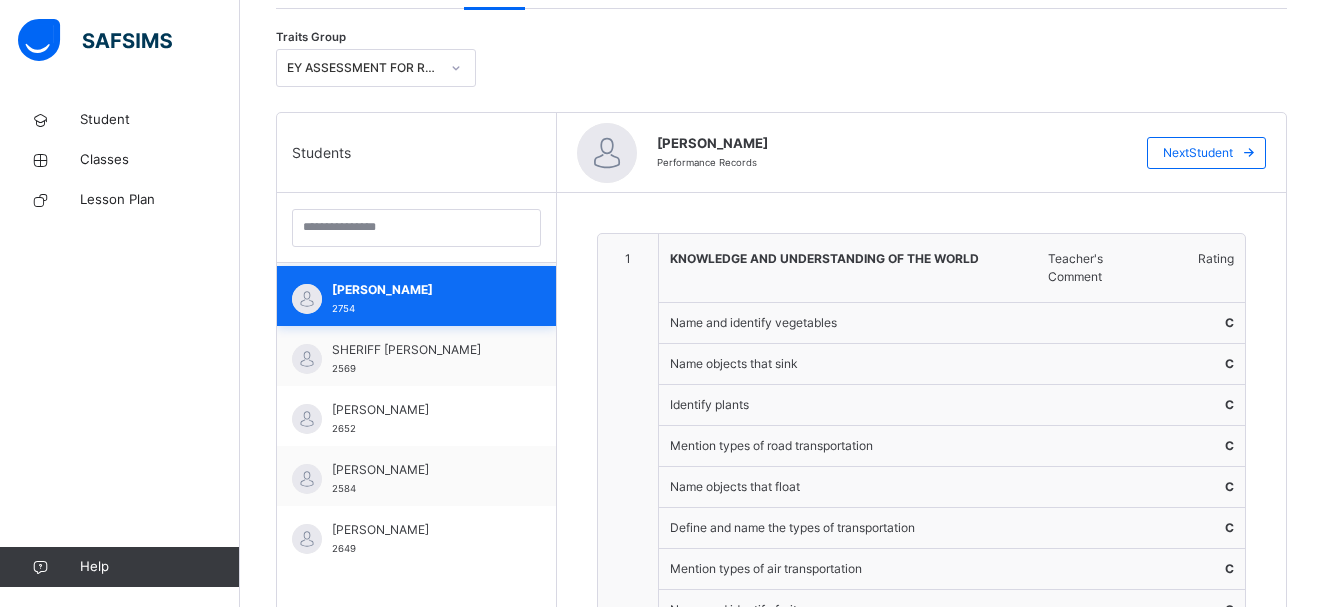 type on "**********" 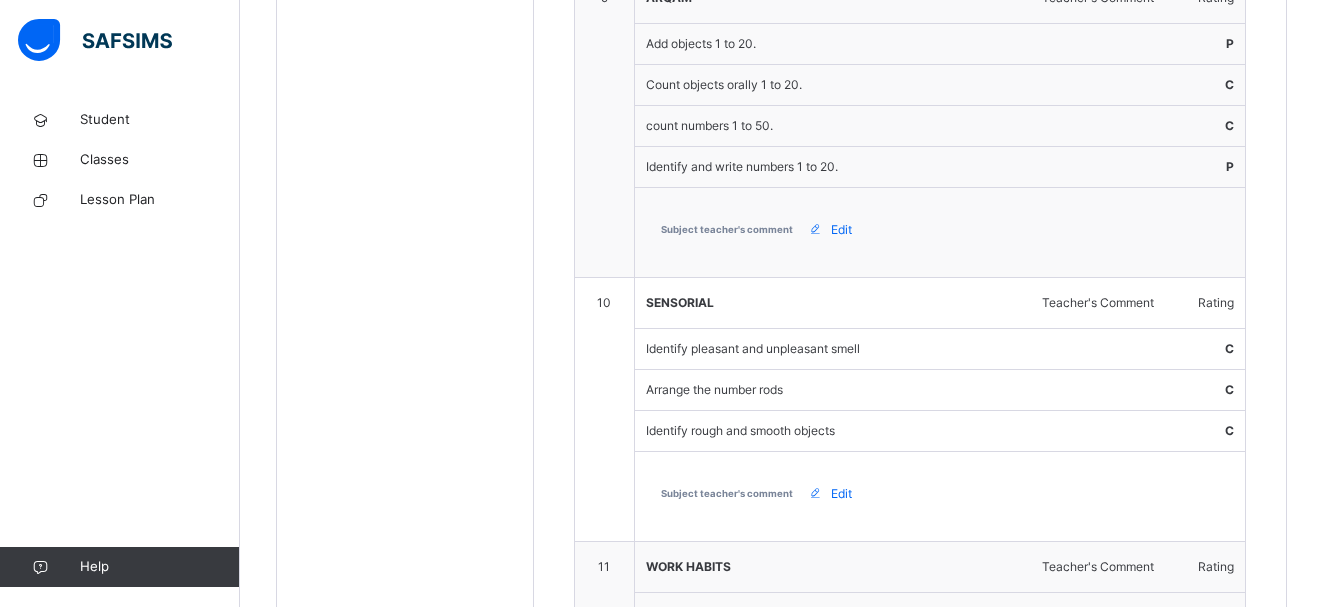 scroll, scrollTop: 3846, scrollLeft: 0, axis: vertical 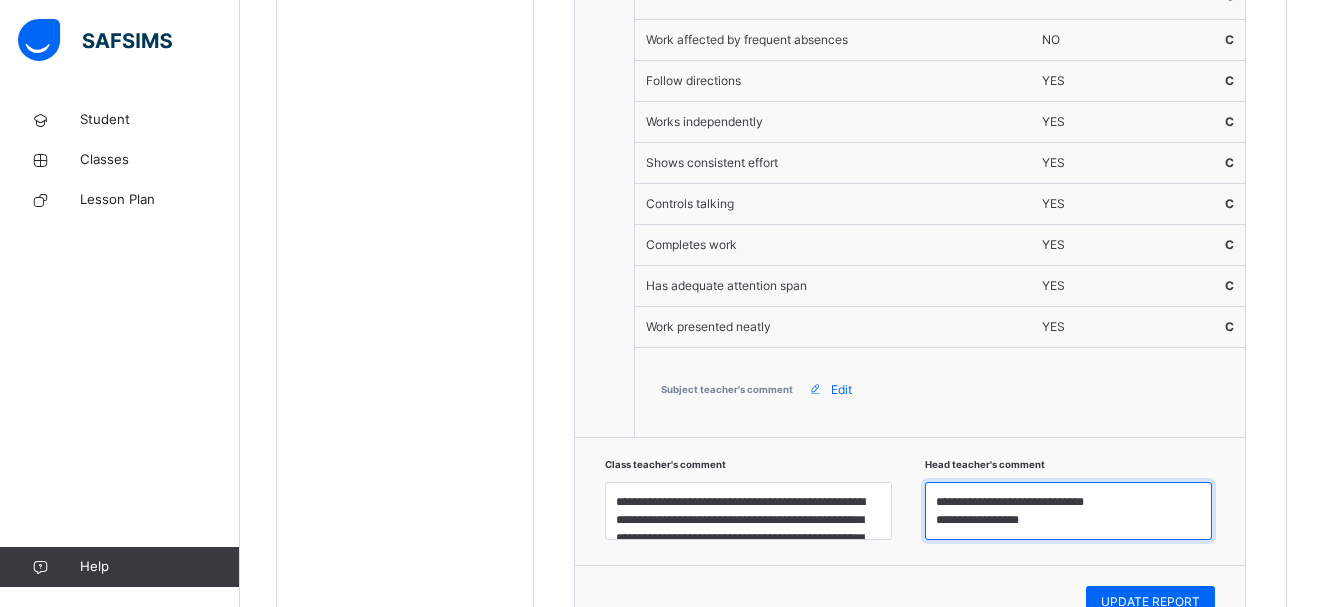 click on "**********" at bounding box center [1068, 511] 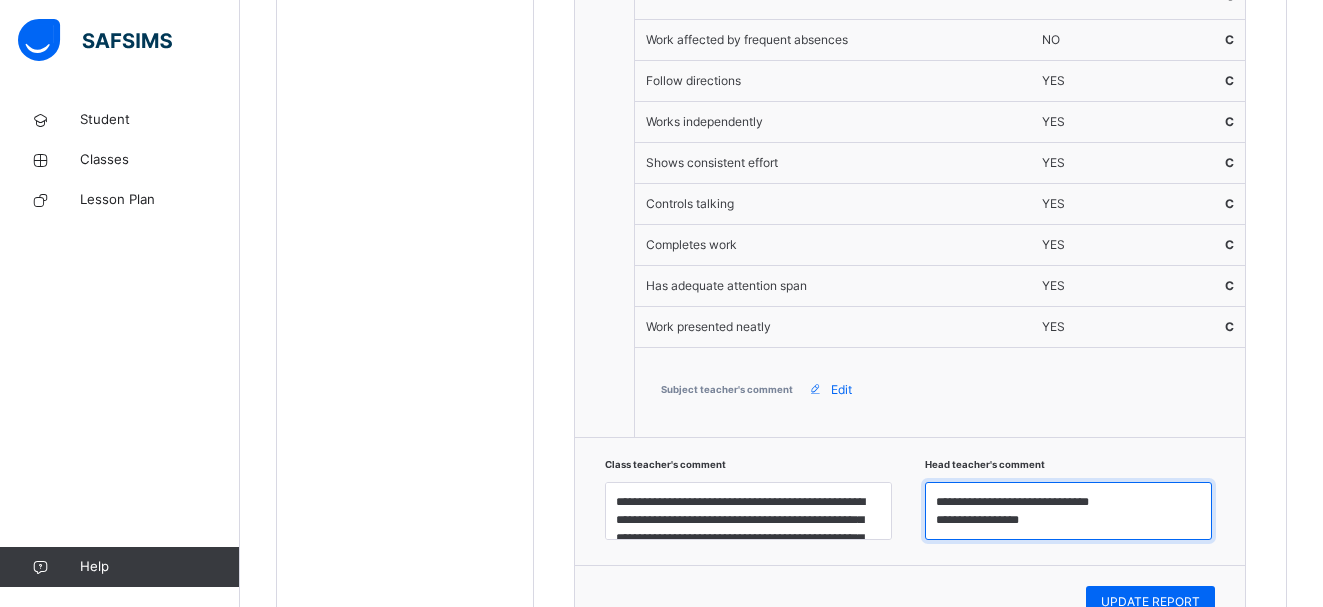 type on "**********" 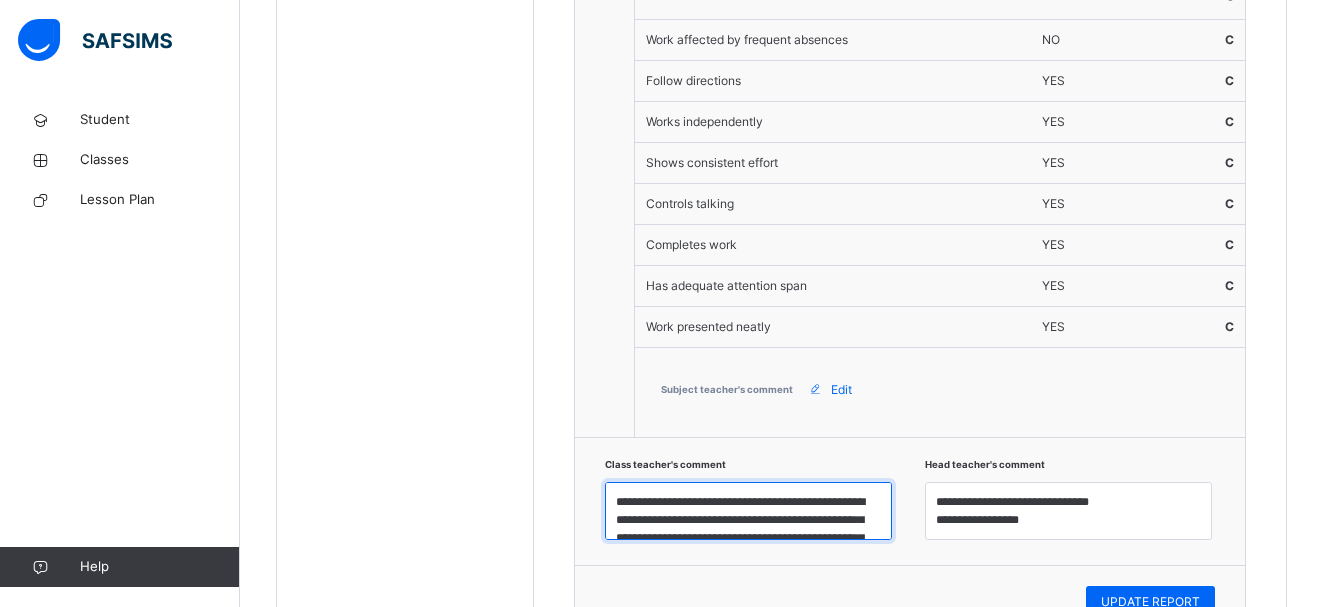 click on "**********" at bounding box center [748, 511] 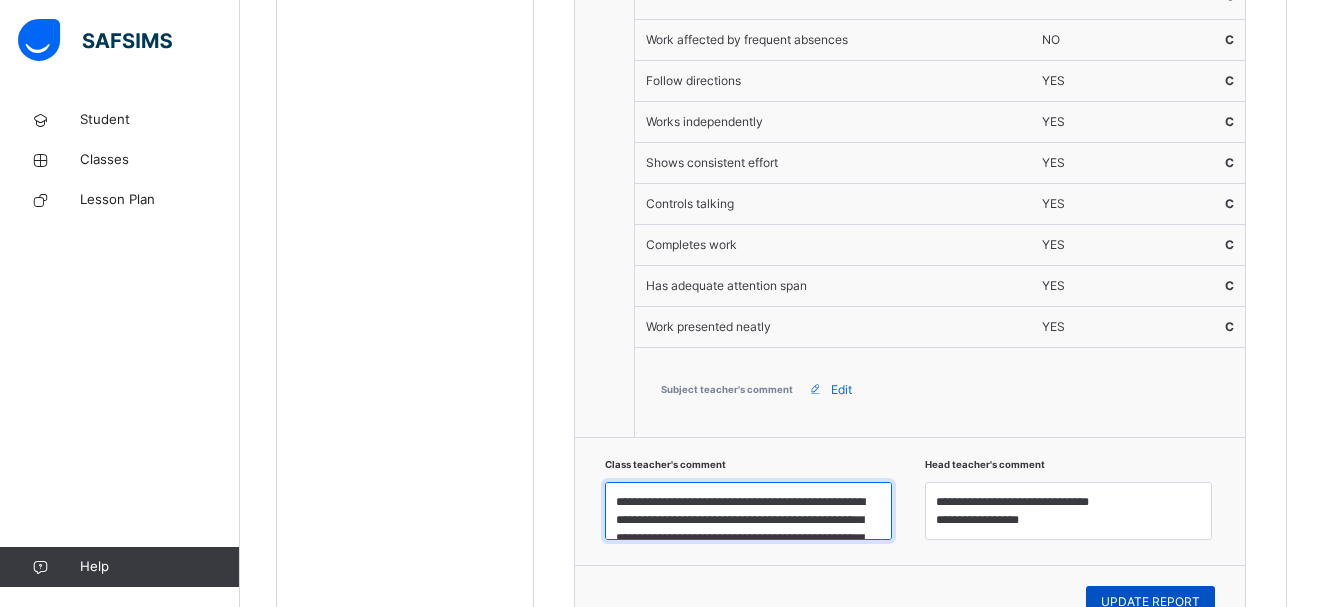type on "**********" 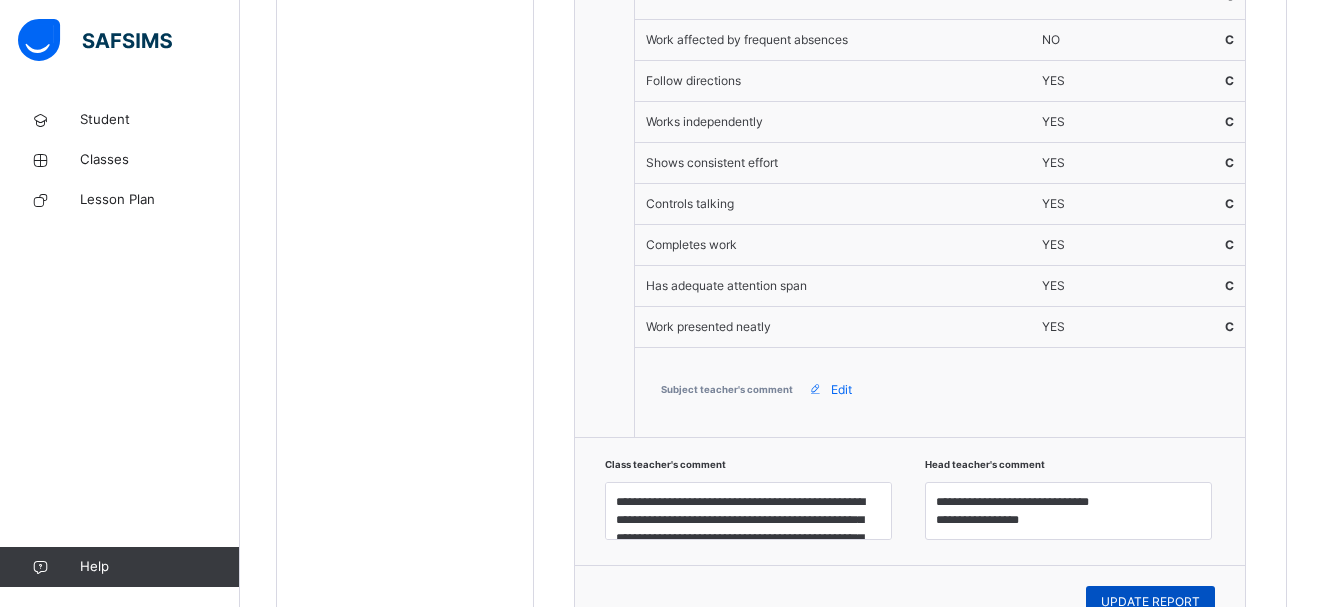 click on "UPDATE REPORT" at bounding box center (1150, 602) 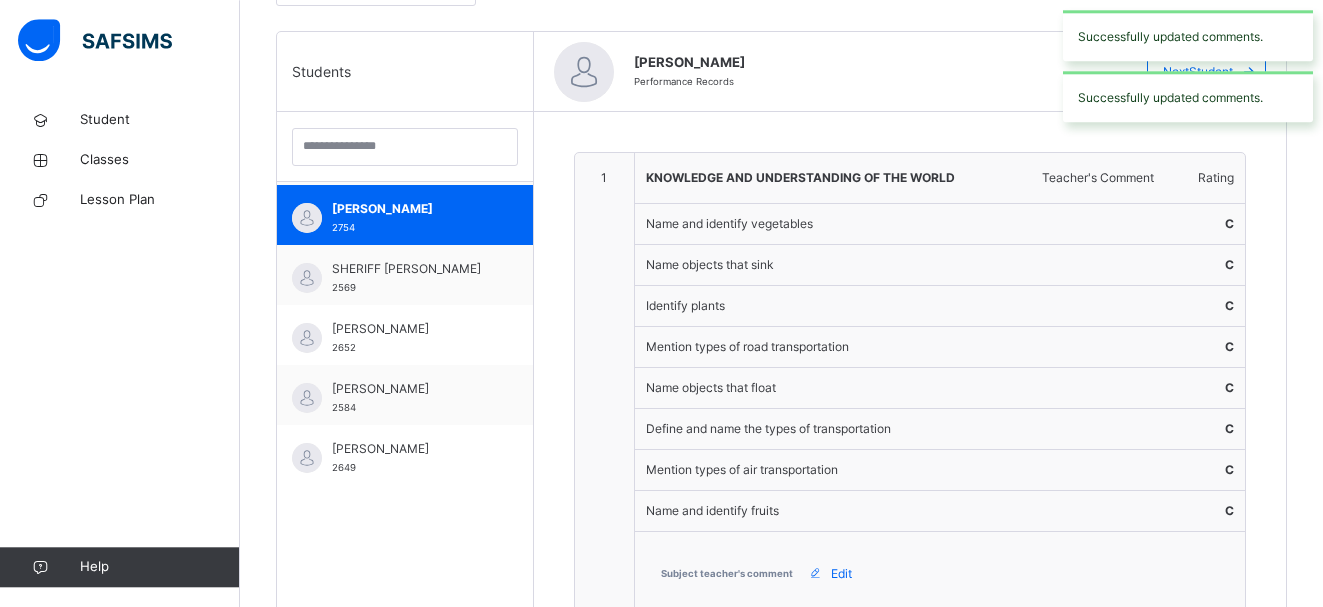 scroll, scrollTop: 408, scrollLeft: 0, axis: vertical 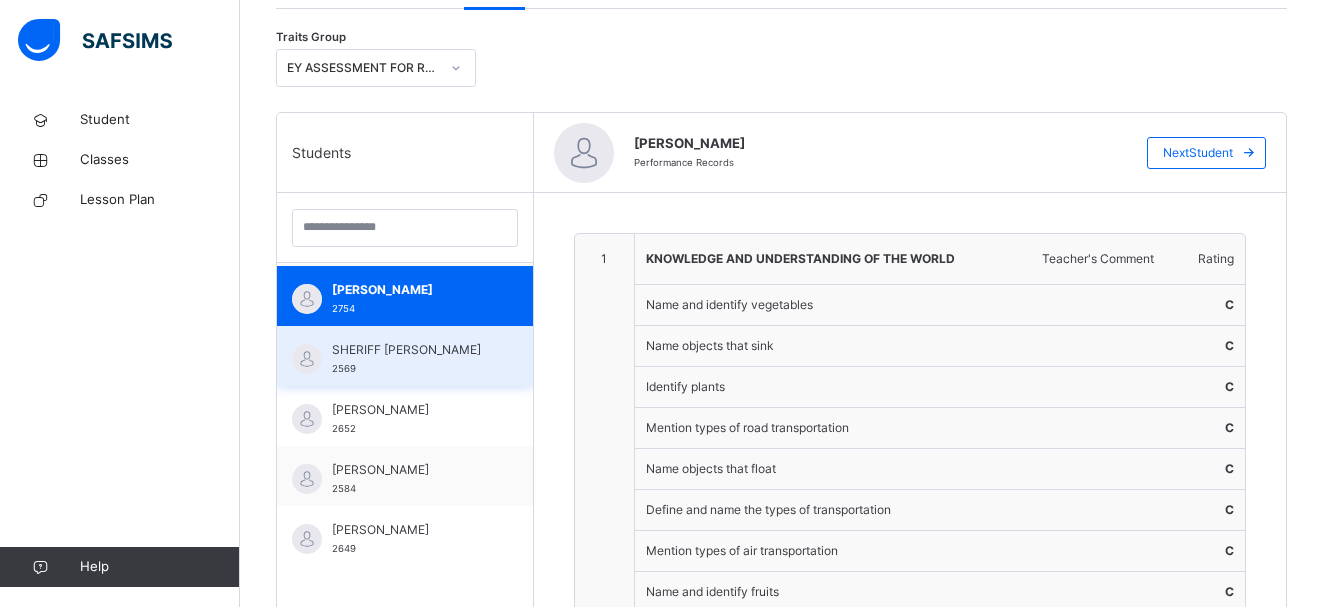 click on "SHERIFF [PERSON_NAME] 2569" at bounding box center (410, 359) 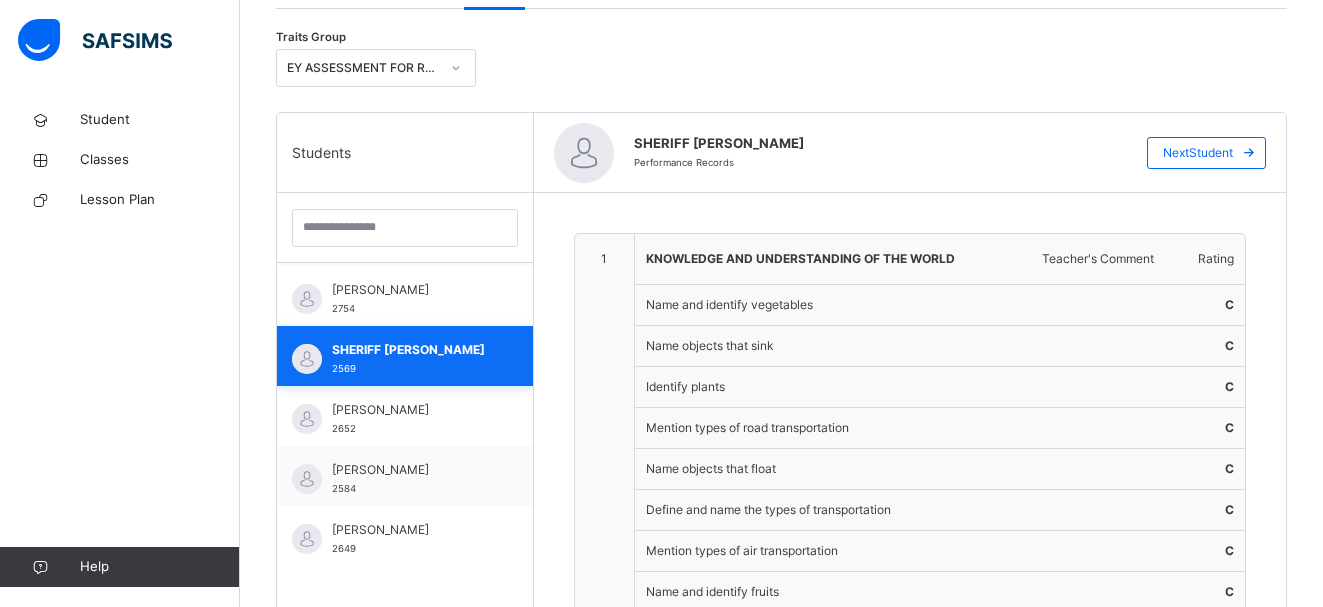 type on "**********" 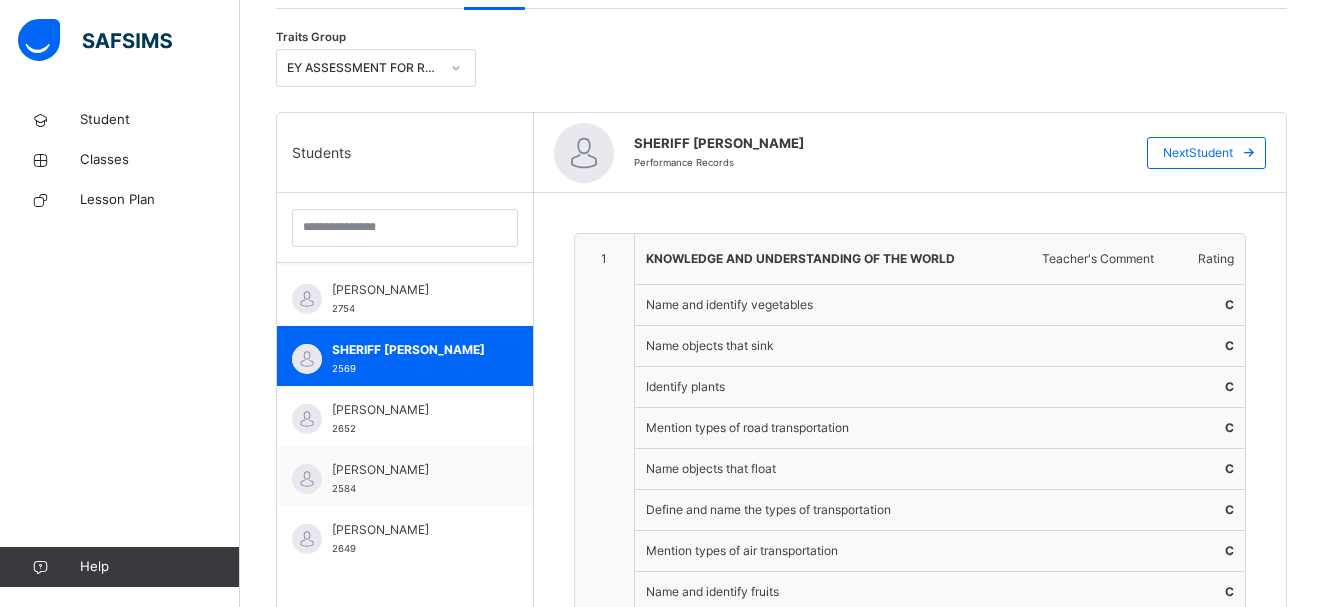 click on "Back  / Reception (BM) A Reception (BM) A Reception Baytul Marifah Third Term [DATE]-[DATE] Class Members Early Years Results Skills Attendance Form Teacher Results More Options   15  Students in class Download Pdf Report Excel Report Bulk upload Add Class Members ESTEEM LEARNING CENTRE Date: [DATE] 8:05:41 am Class Members Class:  Reception (BM) A Total no. of Students:  15 Term:  Third Term Session:  [DATE]-[DATE] S/NO Admission No. Last Name First Name Other Name 1 2669 [PERSON_NAME] 2 2742 [PERSON_NAME] 3 2739 [PERSON_NAME] 4 2710 [PERSON_NAME]  5 2700 [PERSON_NAME] 6 2618 [PERSON_NAME] [PERSON_NAME] 7 2685 [PERSON_NAME]'AFAR  [PERSON_NAME]'AFAR [PERSON_NAME] 8 2688 [PERSON_NAME] 9 2593 NAHIM [PERSON_NAME] 10 2744 [PERSON_NAME] 11 2754 [PERSON_NAME] 12 2569 SHERIFF [PERSON_NAME] 13 2652 [PERSON_NAME] 14 2584 [PERSON_NAME] 15 2649 [PERSON_NAME] Students Actions [PERSON_NAME]  2669 View Profile Remove from Class Transfer Student [PERSON_NAME] 2742 View Profile" at bounding box center (781, 1930) 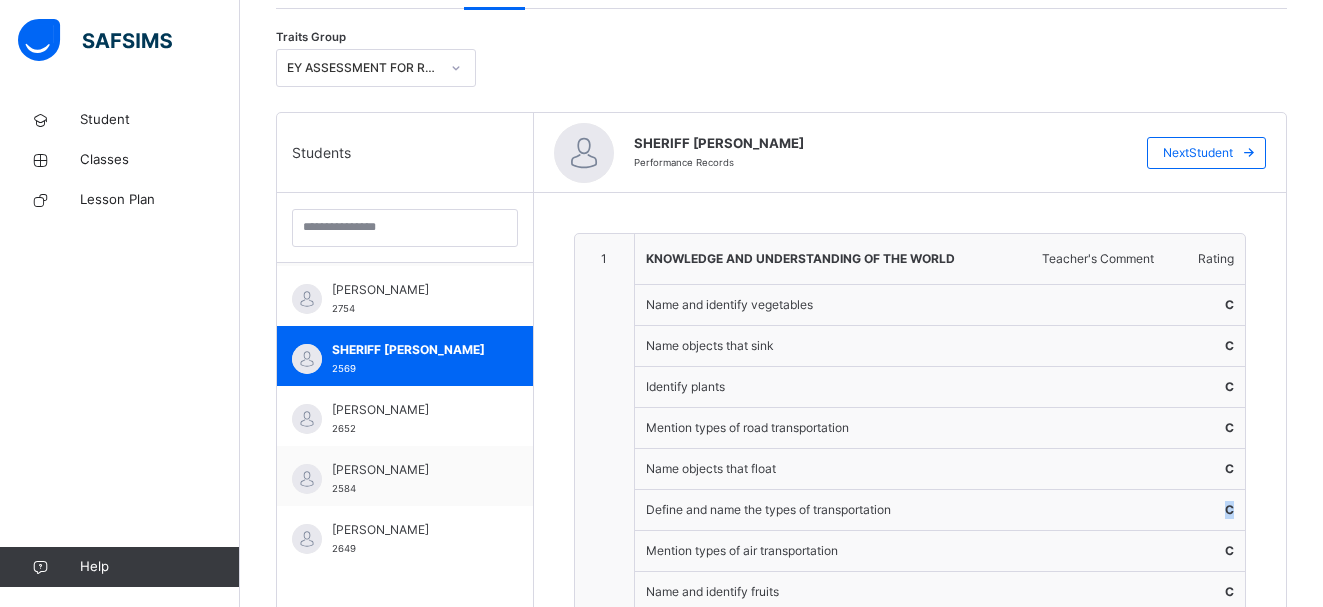 click on "Back  / Reception (BM) A Reception (BM) A Reception Baytul Marifah Third Term [DATE]-[DATE] Class Members Early Years Results Skills Attendance Form Teacher Results More Options   15  Students in class Download Pdf Report Excel Report Bulk upload Add Class Members ESTEEM LEARNING CENTRE Date: [DATE] 8:05:41 am Class Members Class:  Reception (BM) A Total no. of Students:  15 Term:  Third Term Session:  [DATE]-[DATE] S/NO Admission No. Last Name First Name Other Name 1 2669 [PERSON_NAME] 2 2742 [PERSON_NAME] 3 2739 [PERSON_NAME] 4 2710 [PERSON_NAME]  5 2700 [PERSON_NAME] 6 2618 [PERSON_NAME] [PERSON_NAME] 7 2685 [PERSON_NAME]'AFAR  [PERSON_NAME]'AFAR [PERSON_NAME] 8 2688 [PERSON_NAME] 9 2593 NAHIM [PERSON_NAME] 10 2744 [PERSON_NAME] 11 2754 [PERSON_NAME] 12 2569 SHERIFF [PERSON_NAME] 13 2652 [PERSON_NAME] 14 2584 [PERSON_NAME] 15 2649 [PERSON_NAME] Students Actions [PERSON_NAME]  2669 View Profile Remove from Class Transfer Student [PERSON_NAME] 2742 View Profile" at bounding box center [781, 1930] 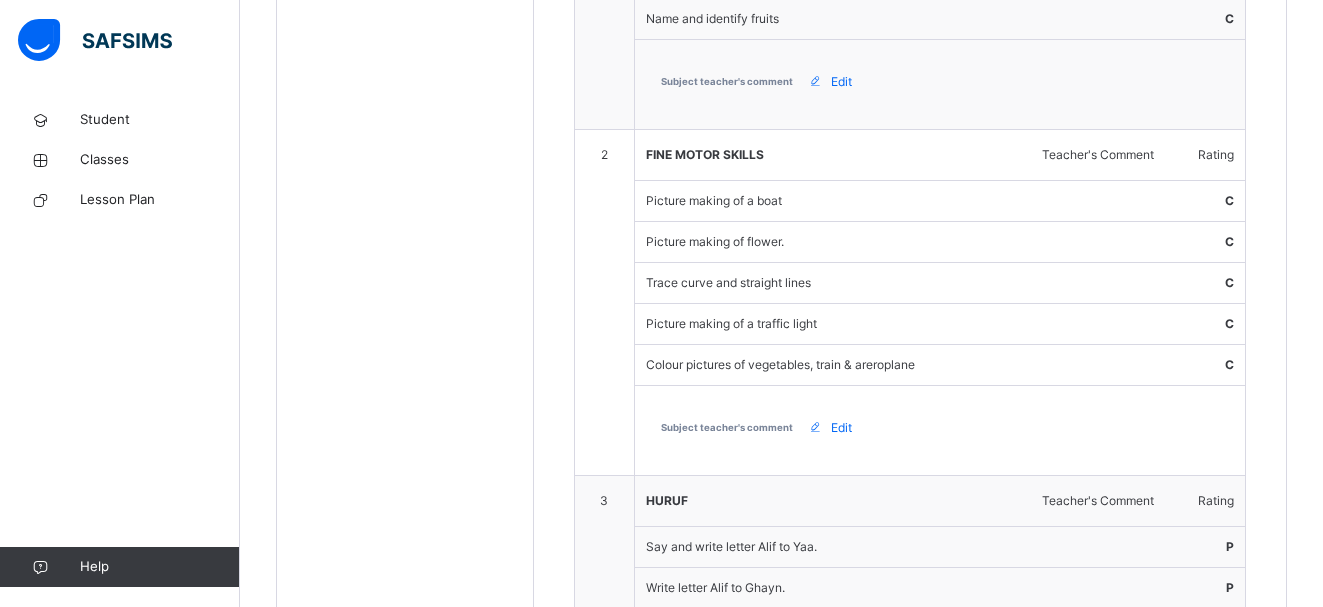 scroll, scrollTop: 408, scrollLeft: 0, axis: vertical 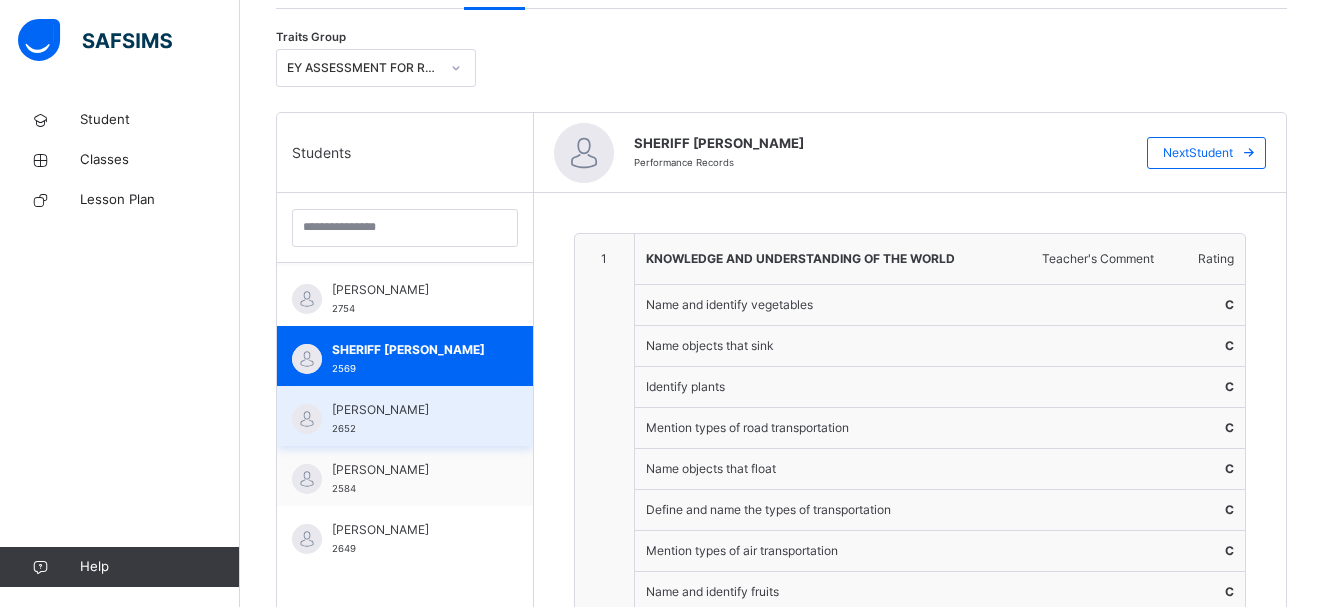 click on "[PERSON_NAME]  2652" at bounding box center (410, 419) 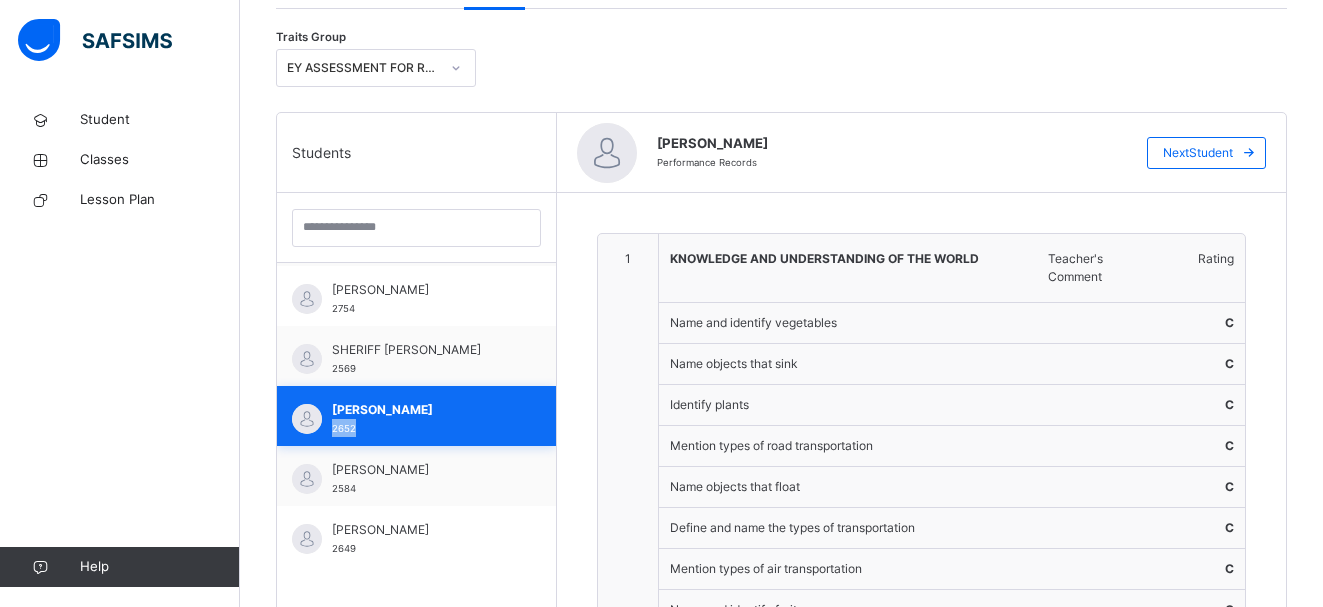 type on "**********" 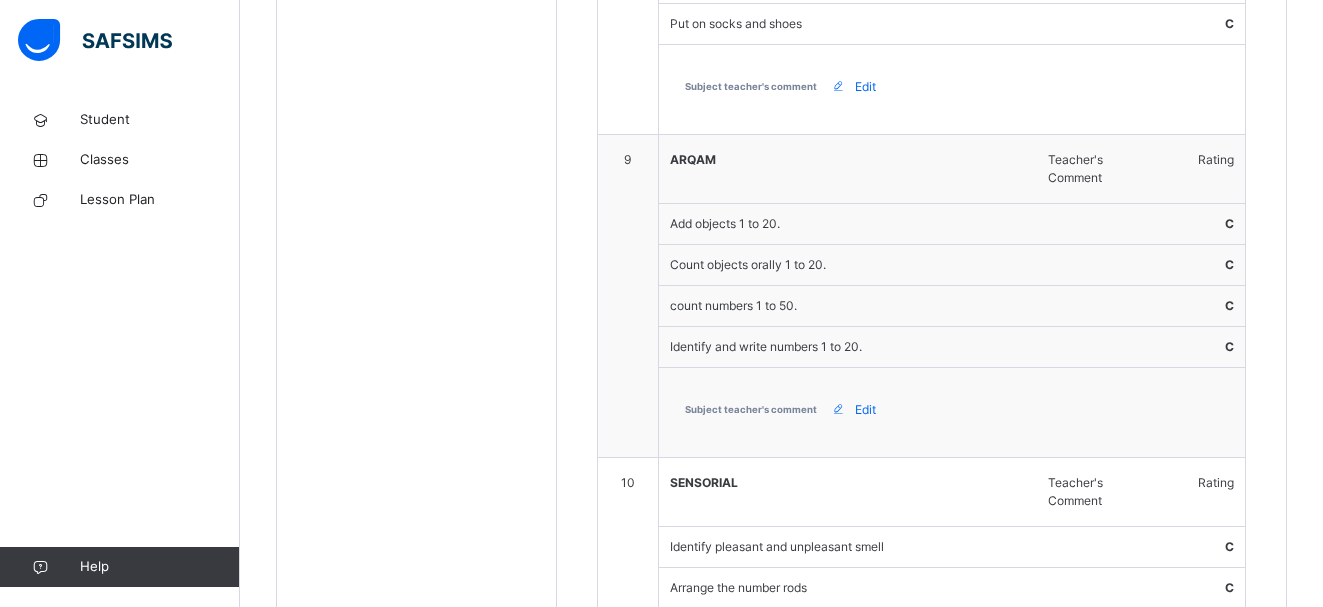 scroll, scrollTop: 3846, scrollLeft: 0, axis: vertical 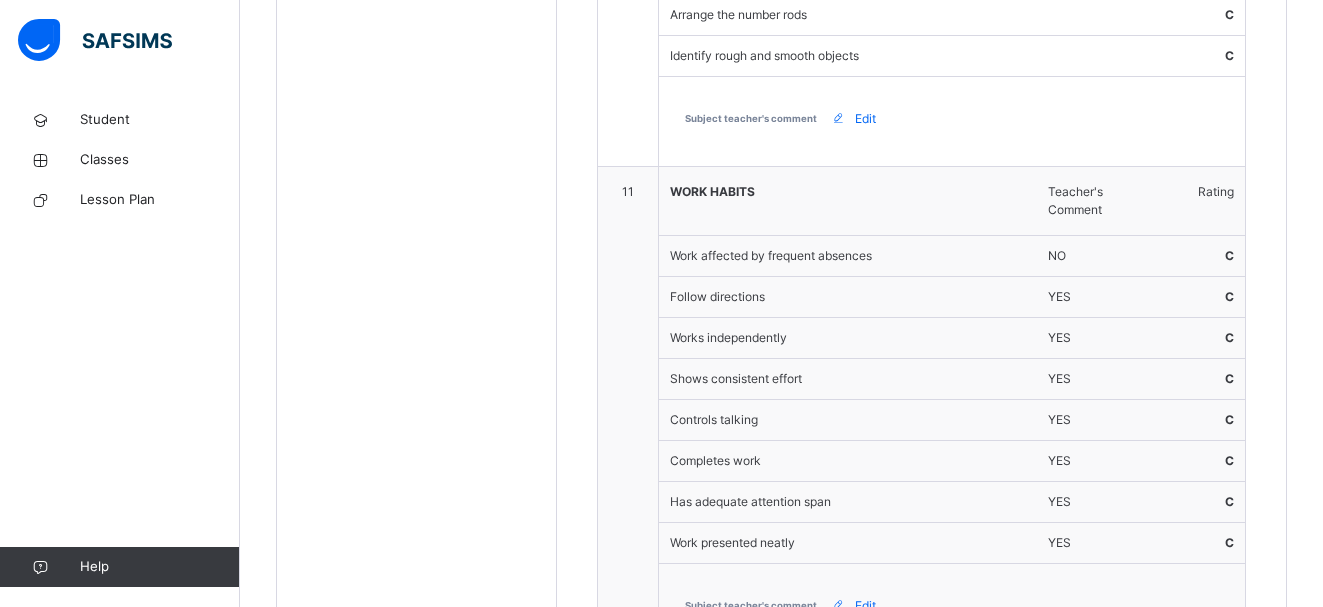click at bounding box center (1080, 727) 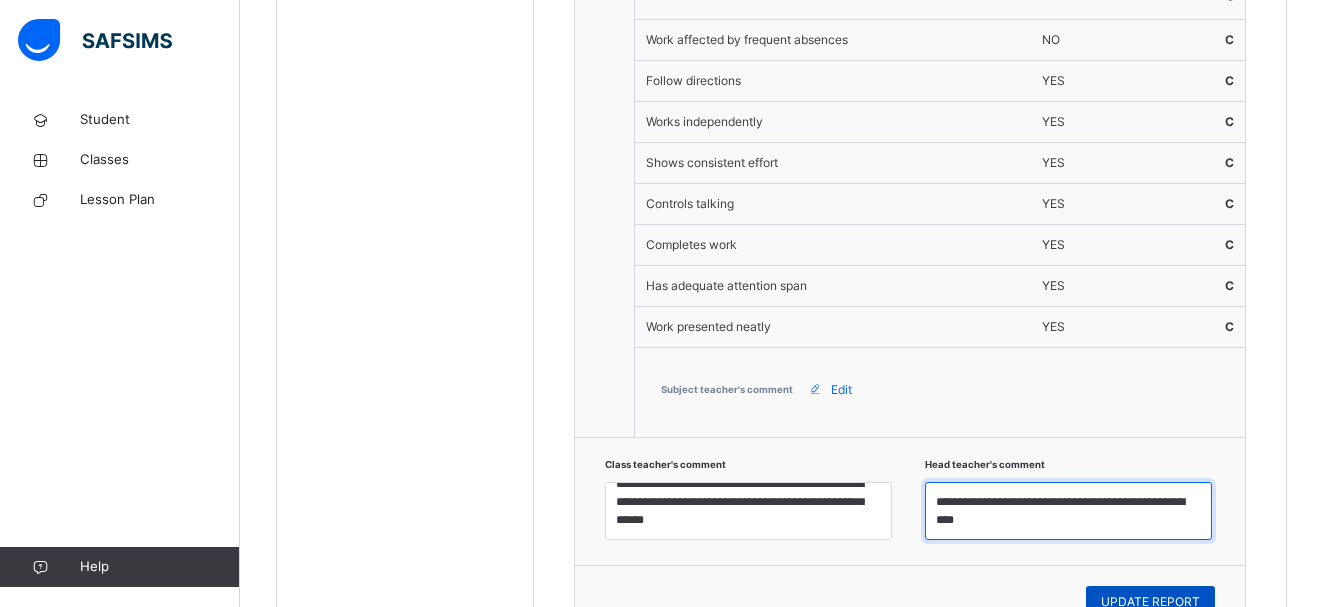 type on "**********" 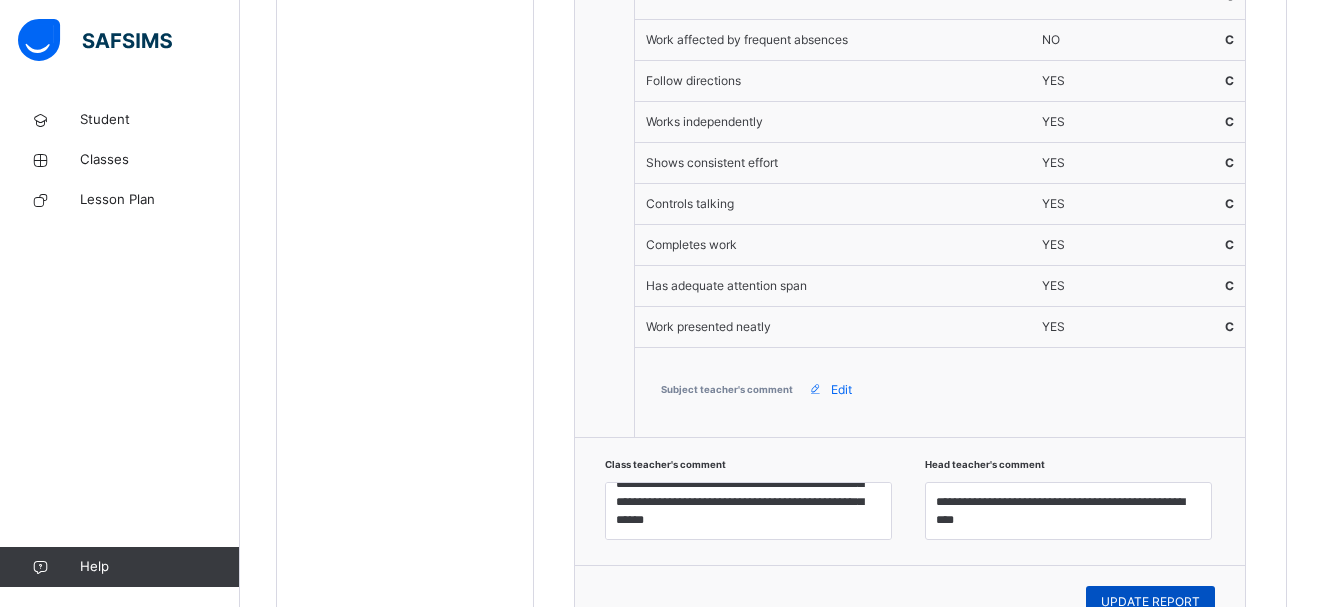 click on "UPDATE REPORT" at bounding box center (1150, 602) 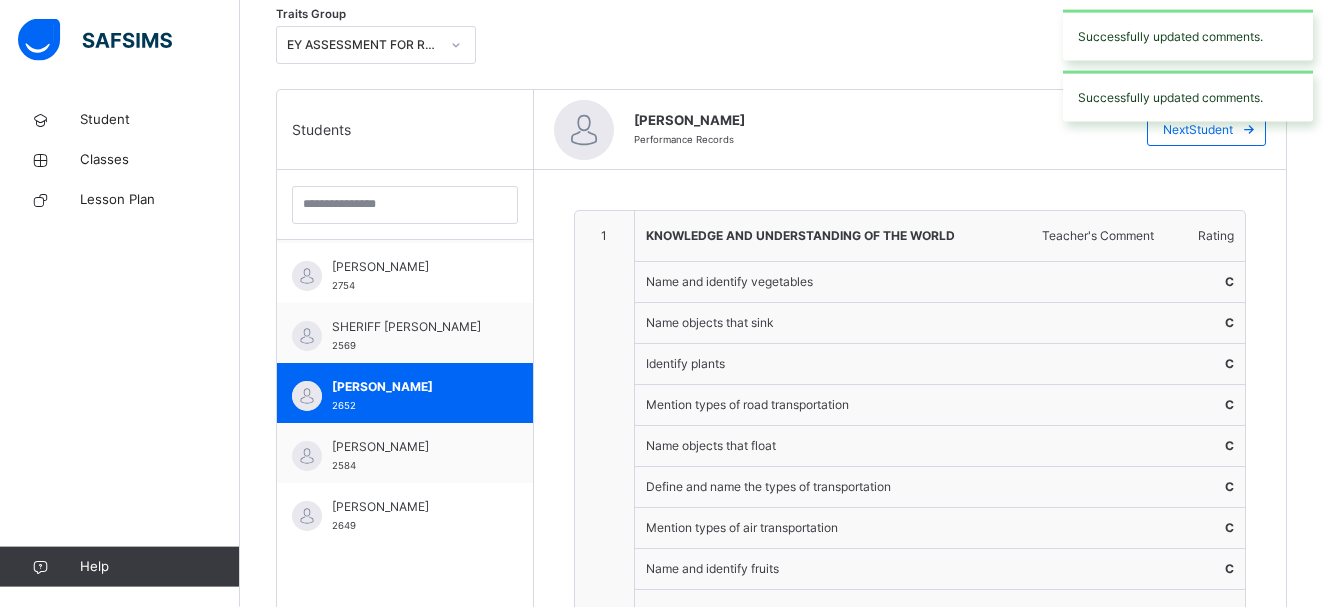 scroll, scrollTop: 408, scrollLeft: 0, axis: vertical 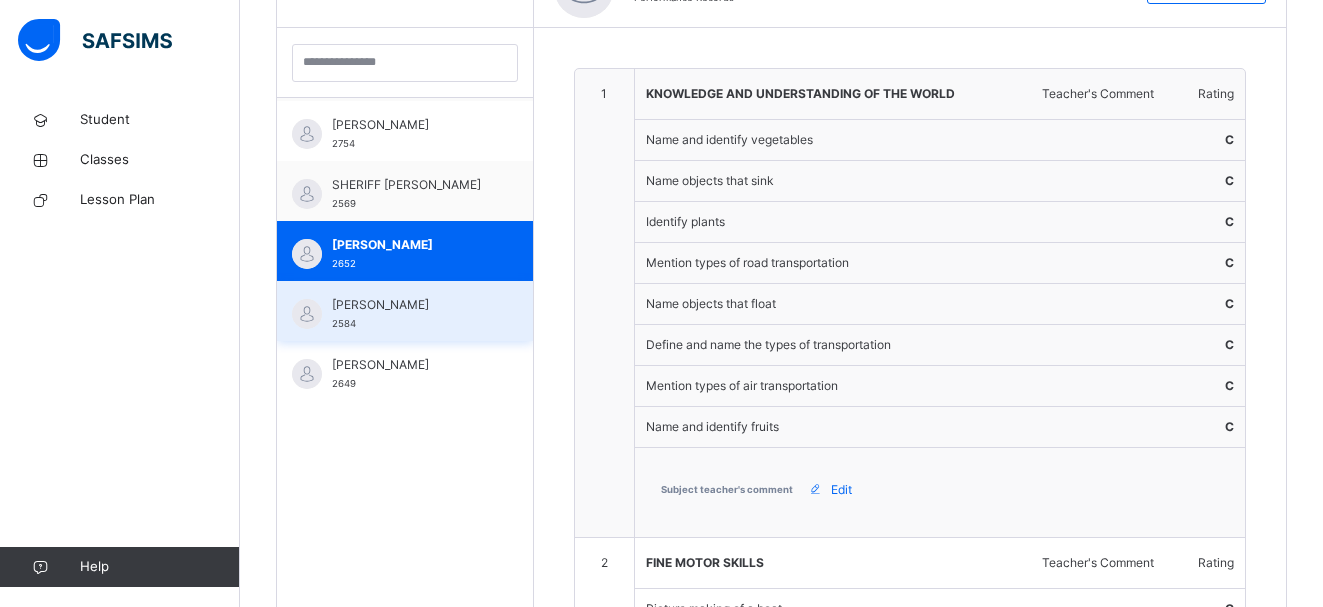 click on "[PERSON_NAME]" at bounding box center [410, 305] 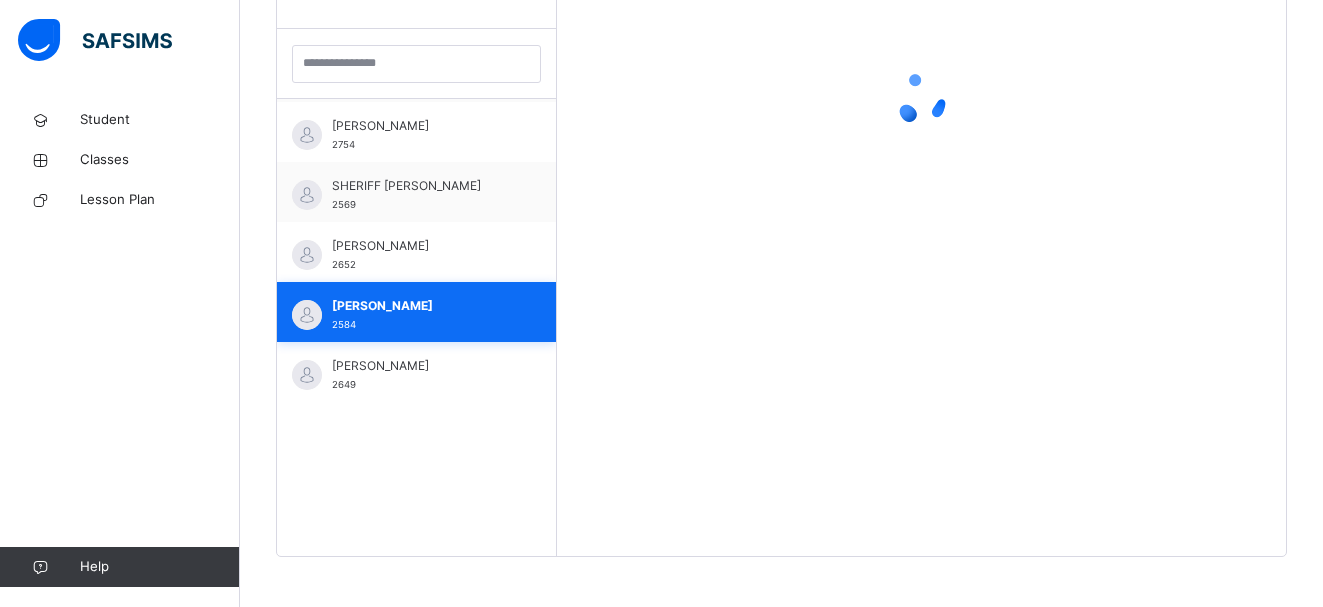 scroll, scrollTop: 572, scrollLeft: 0, axis: vertical 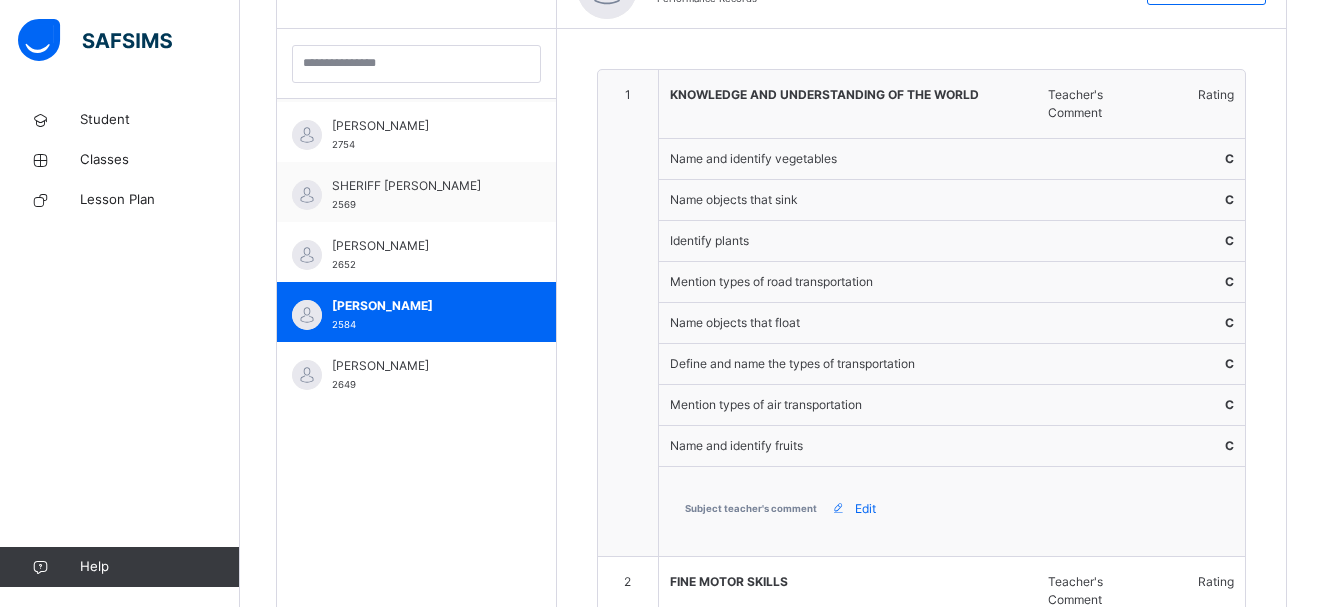 type on "**********" 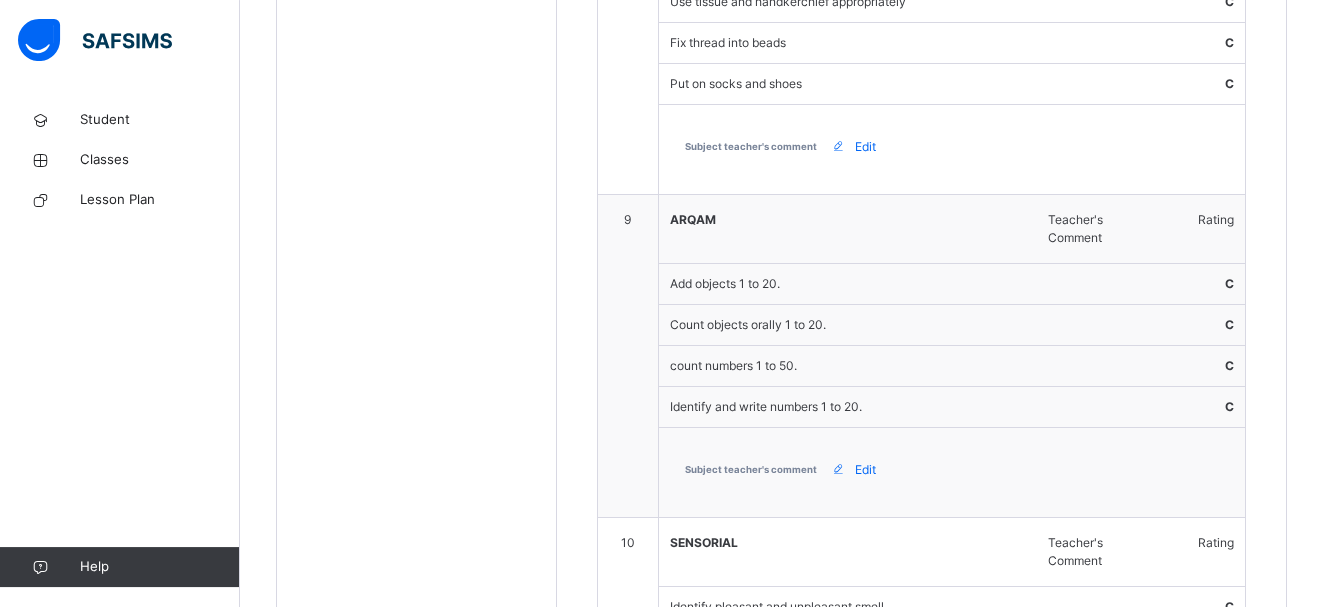scroll, scrollTop: 3420, scrollLeft: 0, axis: vertical 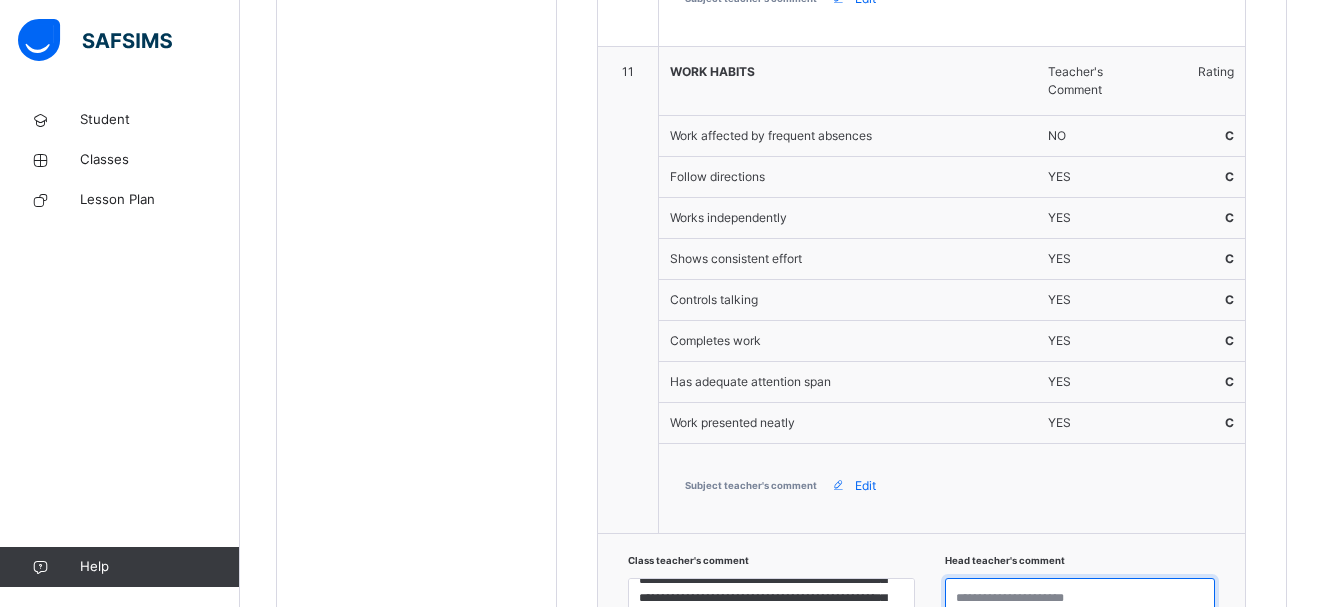 click at bounding box center [1080, 607] 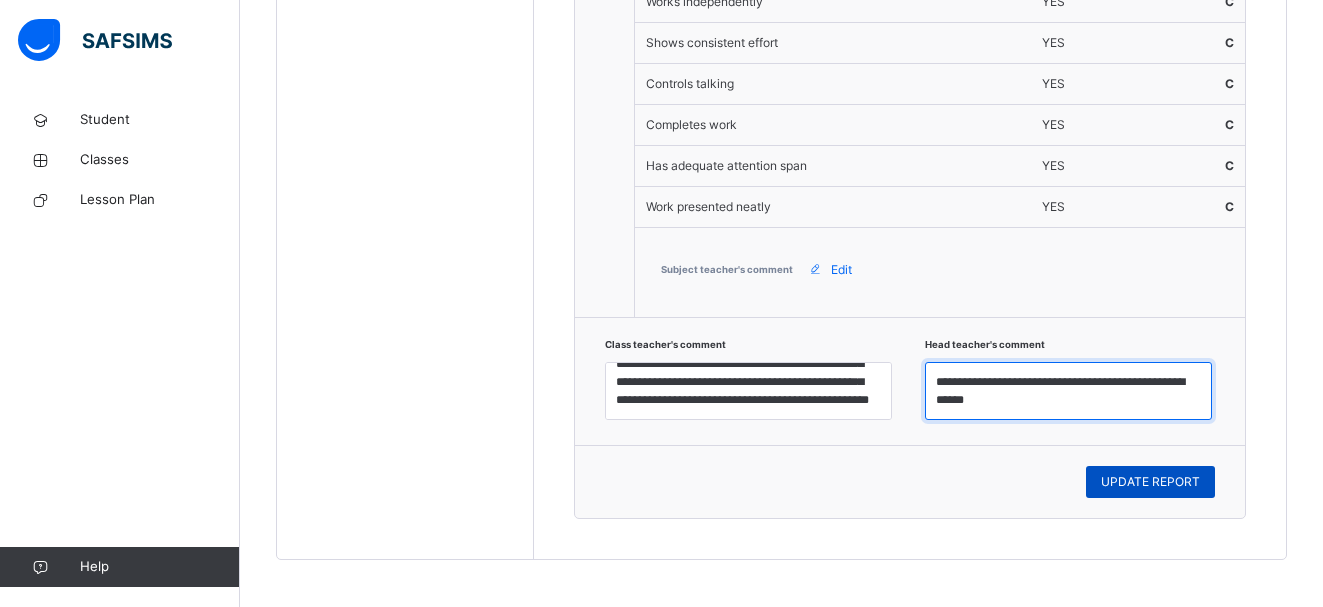 type on "**********" 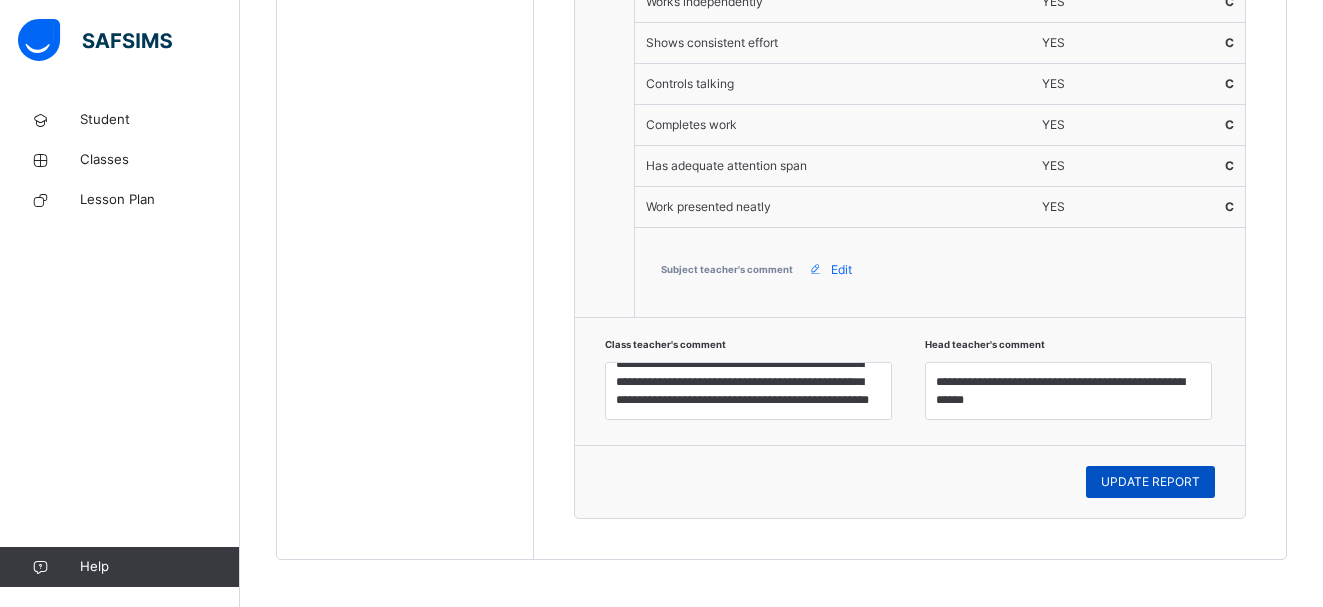 click on "UPDATE REPORT" at bounding box center (1150, 482) 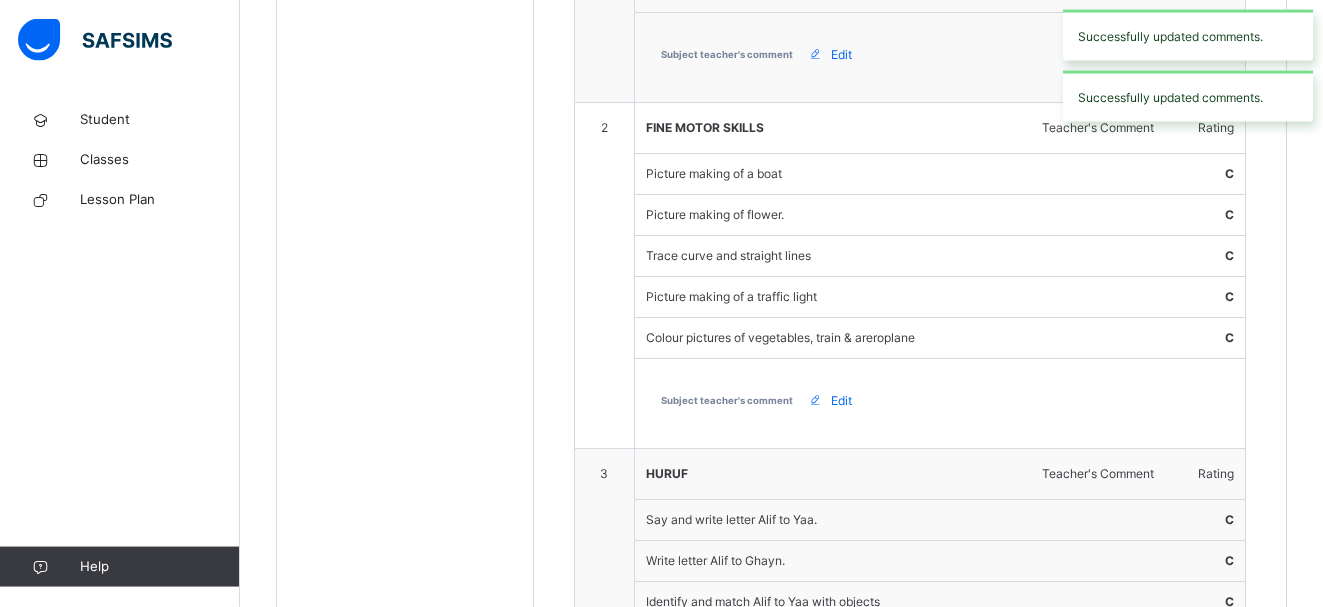 scroll, scrollTop: 528, scrollLeft: 0, axis: vertical 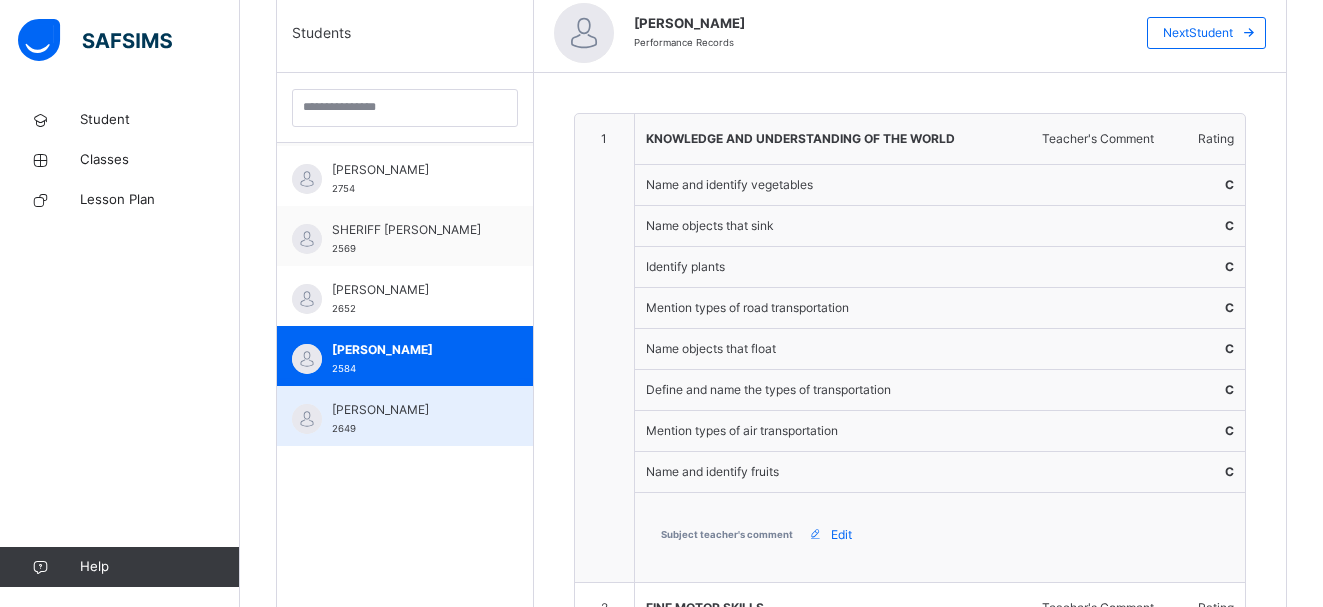 click on "[PERSON_NAME]  2649" at bounding box center [410, 419] 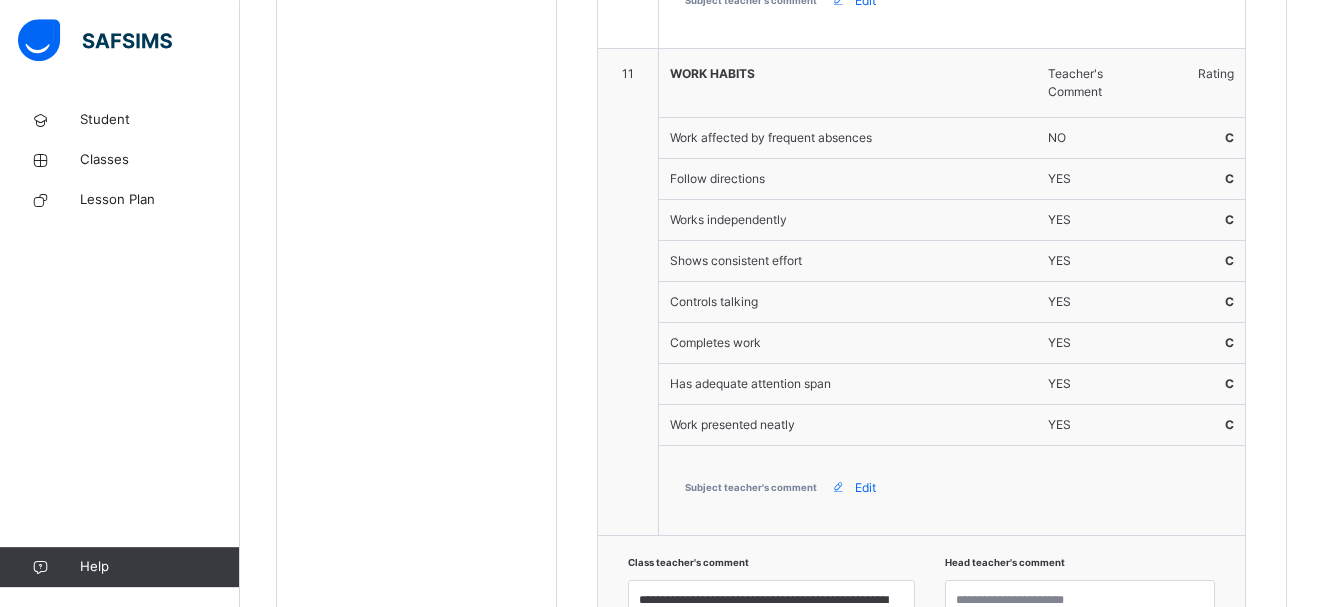 scroll, scrollTop: 3966, scrollLeft: 0, axis: vertical 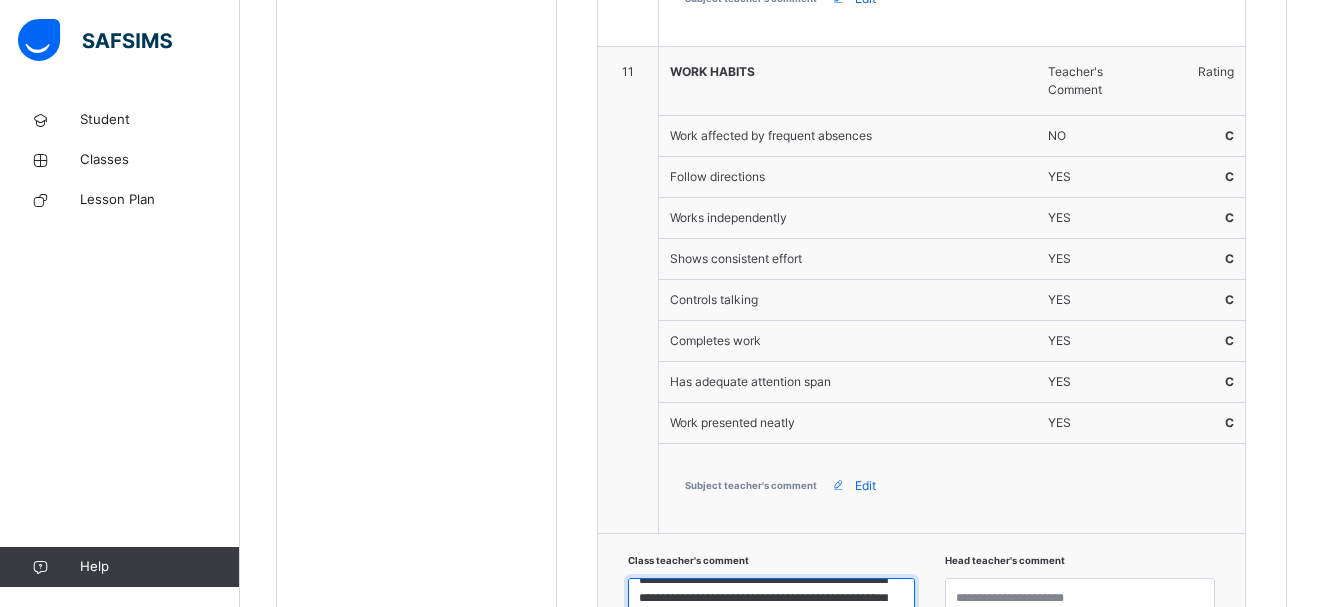 click on "**********" at bounding box center [771, 607] 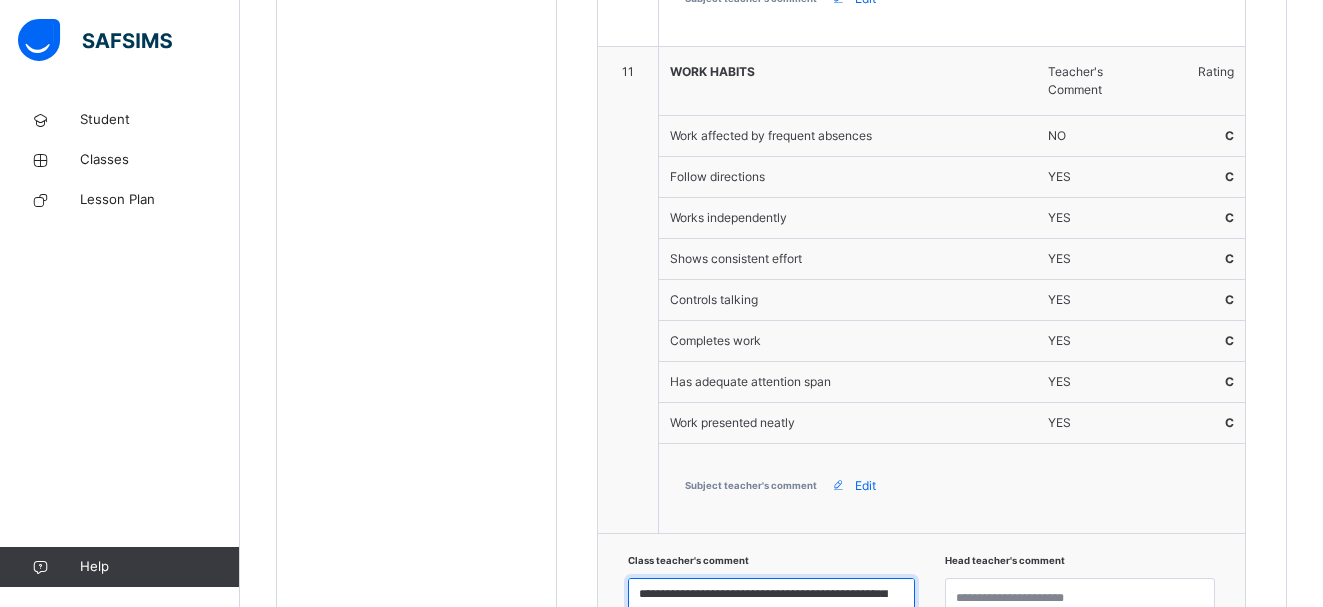 scroll, scrollTop: 45, scrollLeft: 0, axis: vertical 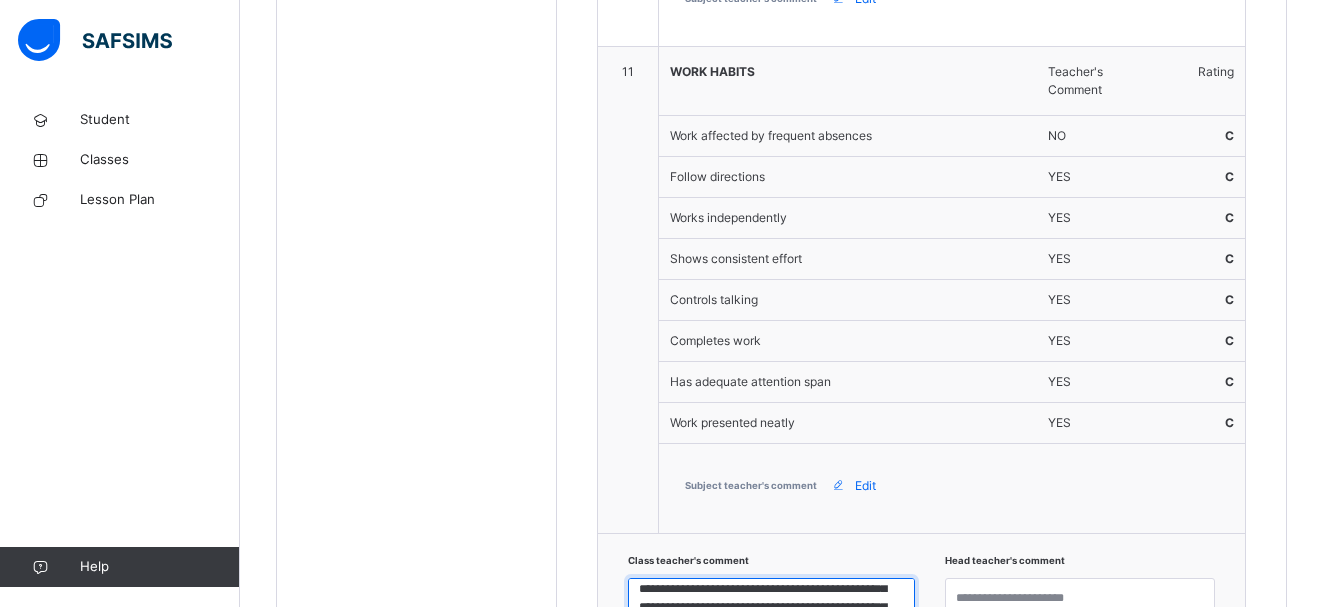 click on "**********" at bounding box center (771, 607) 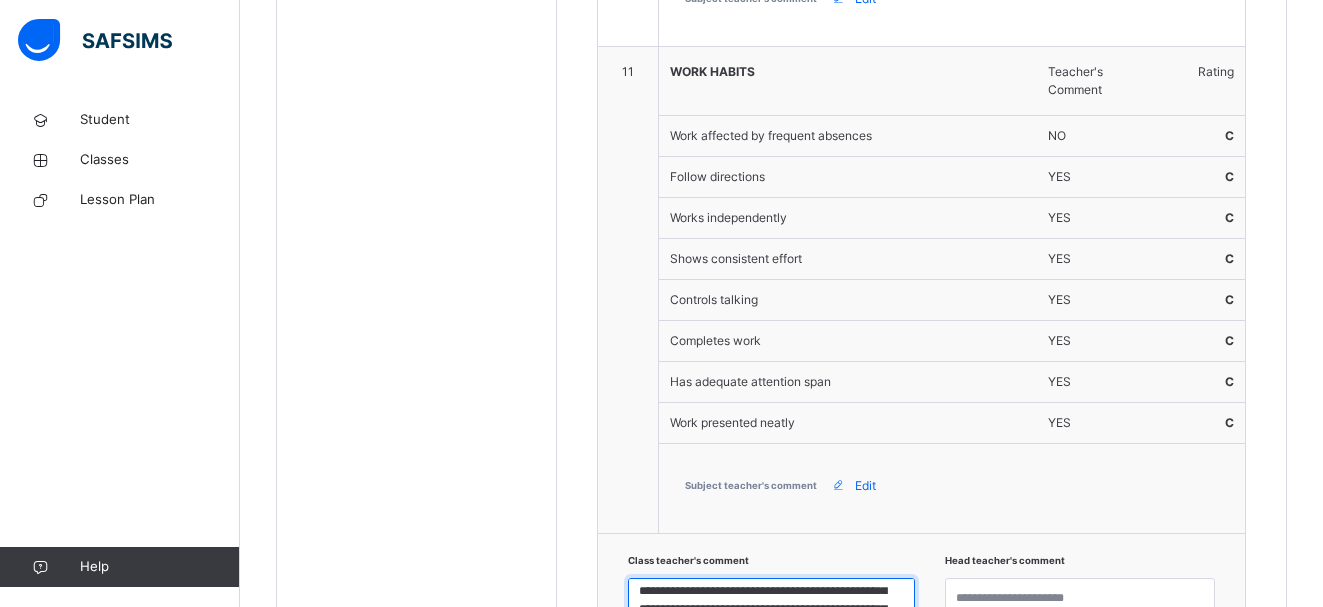 scroll, scrollTop: 97, scrollLeft: 0, axis: vertical 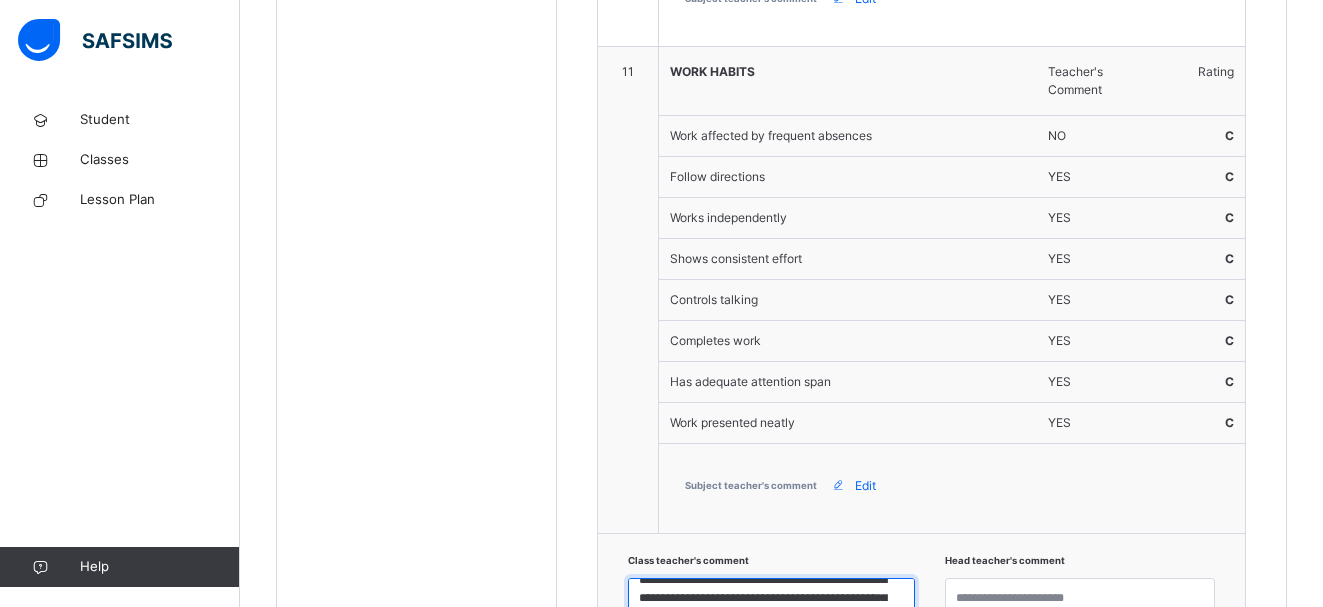 type on "**********" 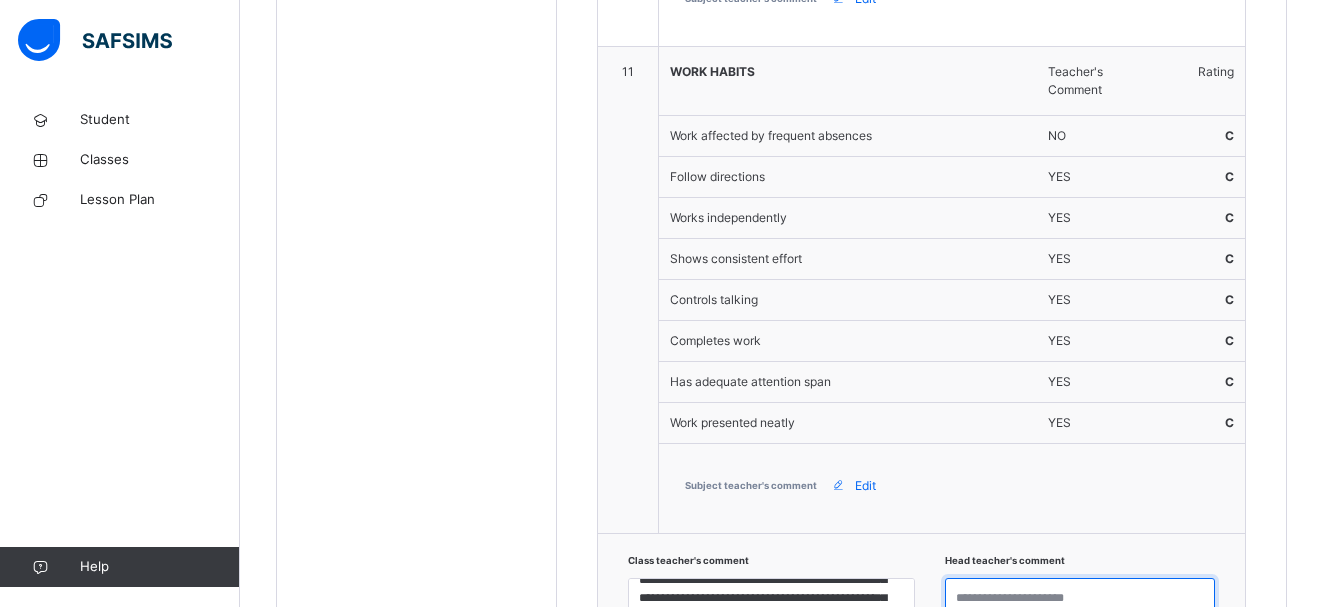 click at bounding box center (1080, 607) 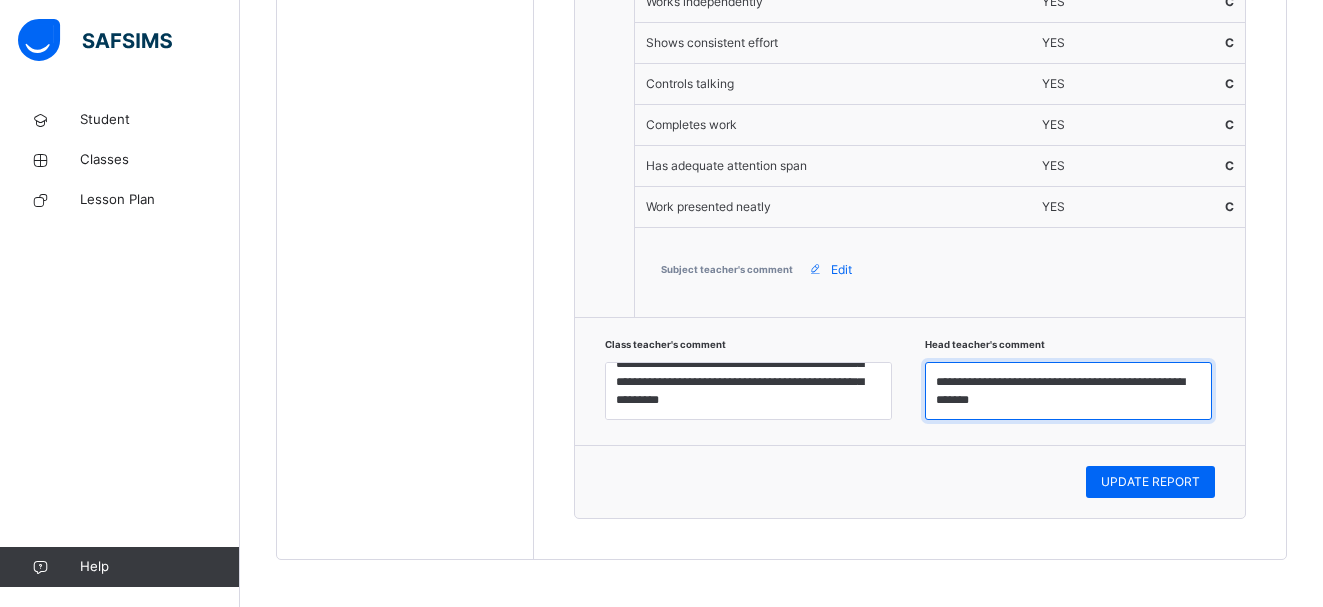 scroll, scrollTop: 8, scrollLeft: 0, axis: vertical 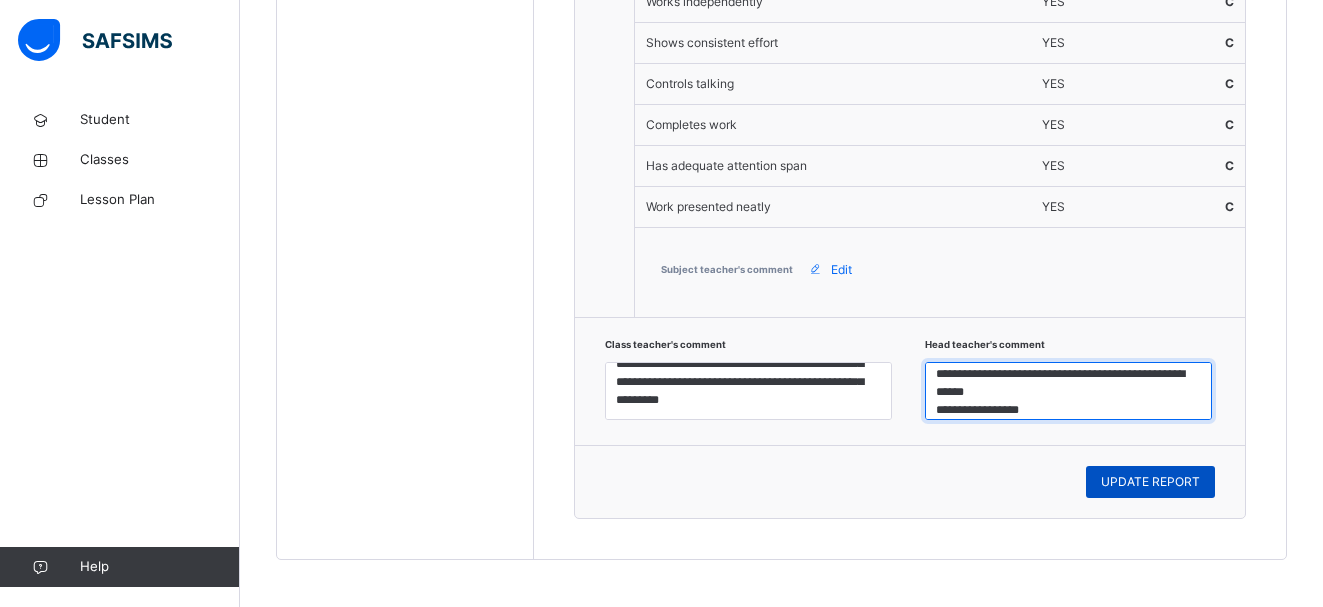 type on "**********" 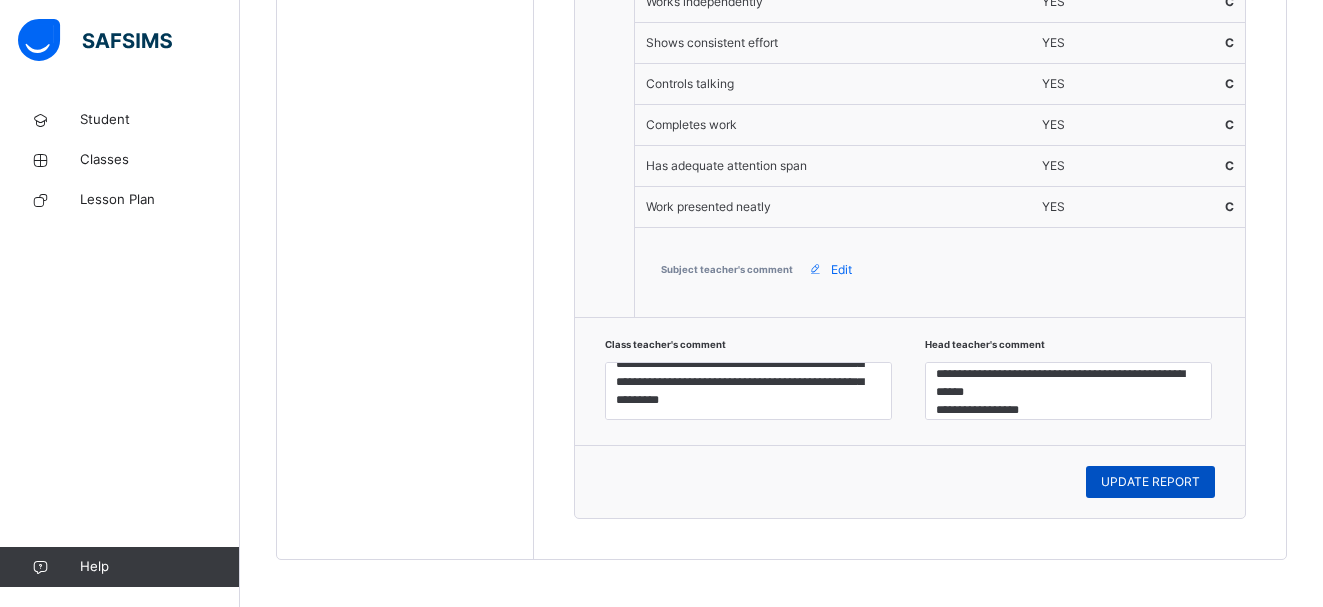 click on "UPDATE REPORT" at bounding box center (1150, 482) 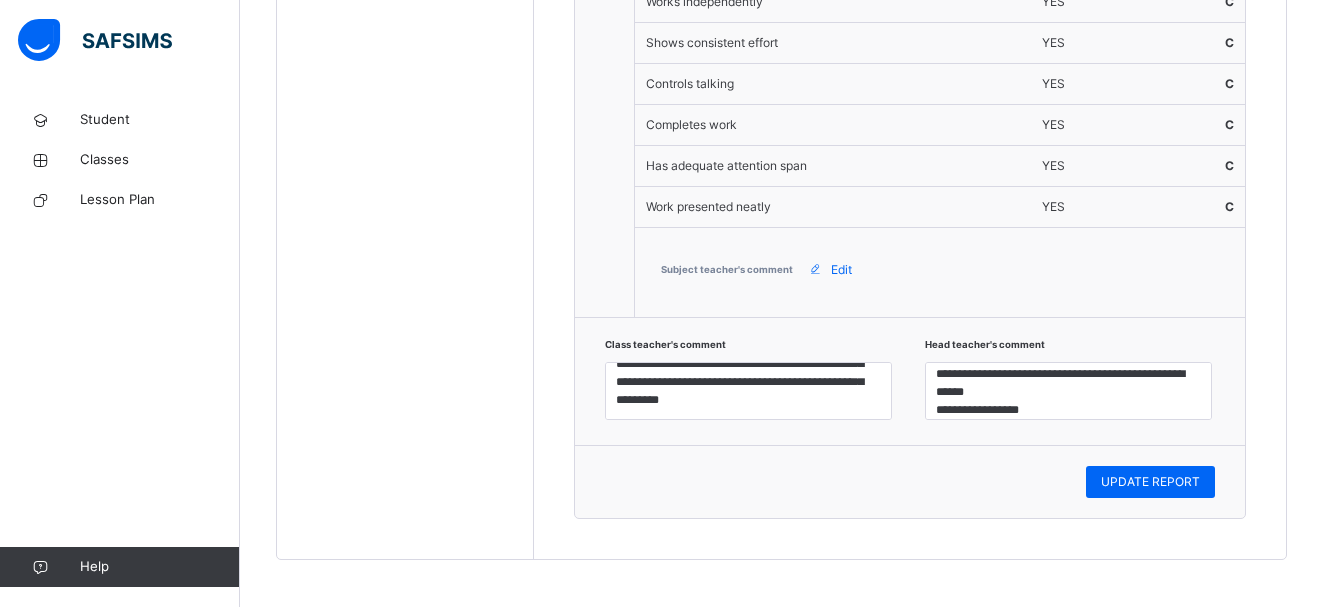 scroll, scrollTop: 3393, scrollLeft: 0, axis: vertical 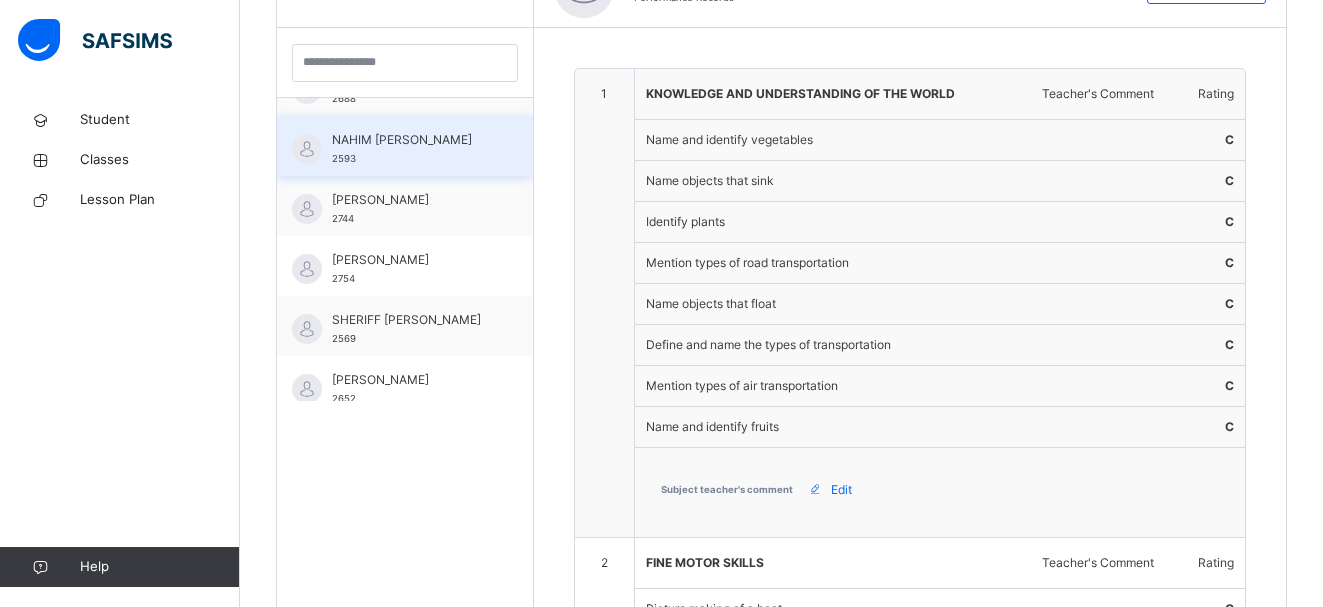 click on "NAHIM [PERSON_NAME]  2593" at bounding box center [405, 146] 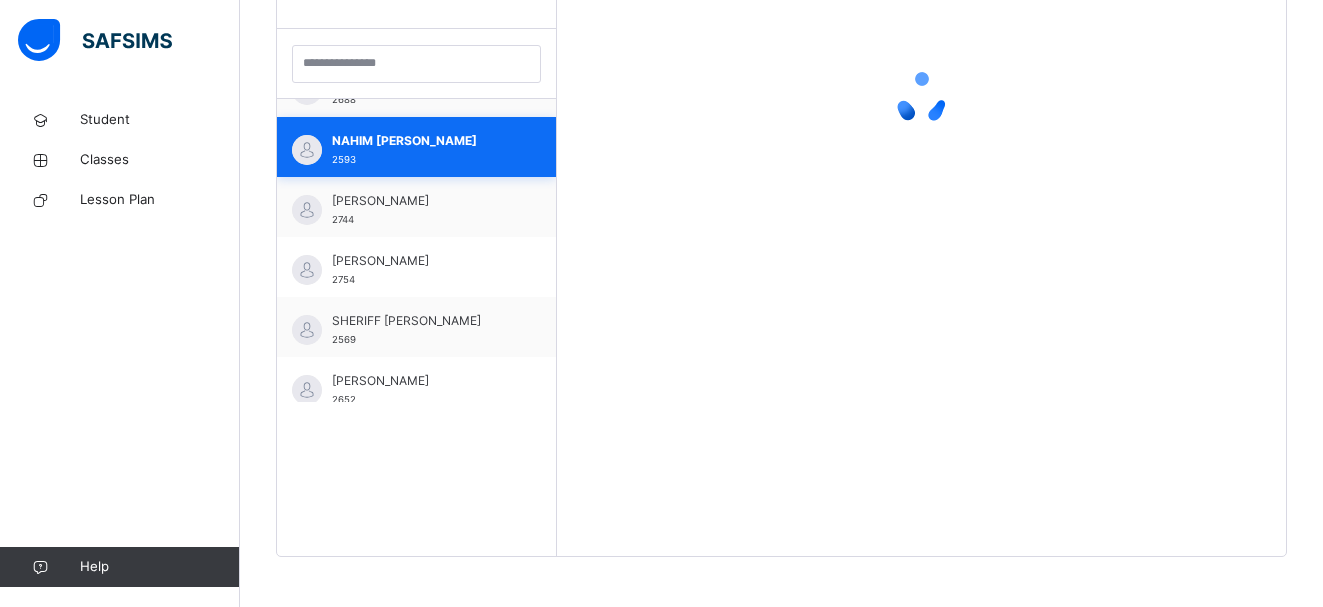 scroll, scrollTop: 572, scrollLeft: 0, axis: vertical 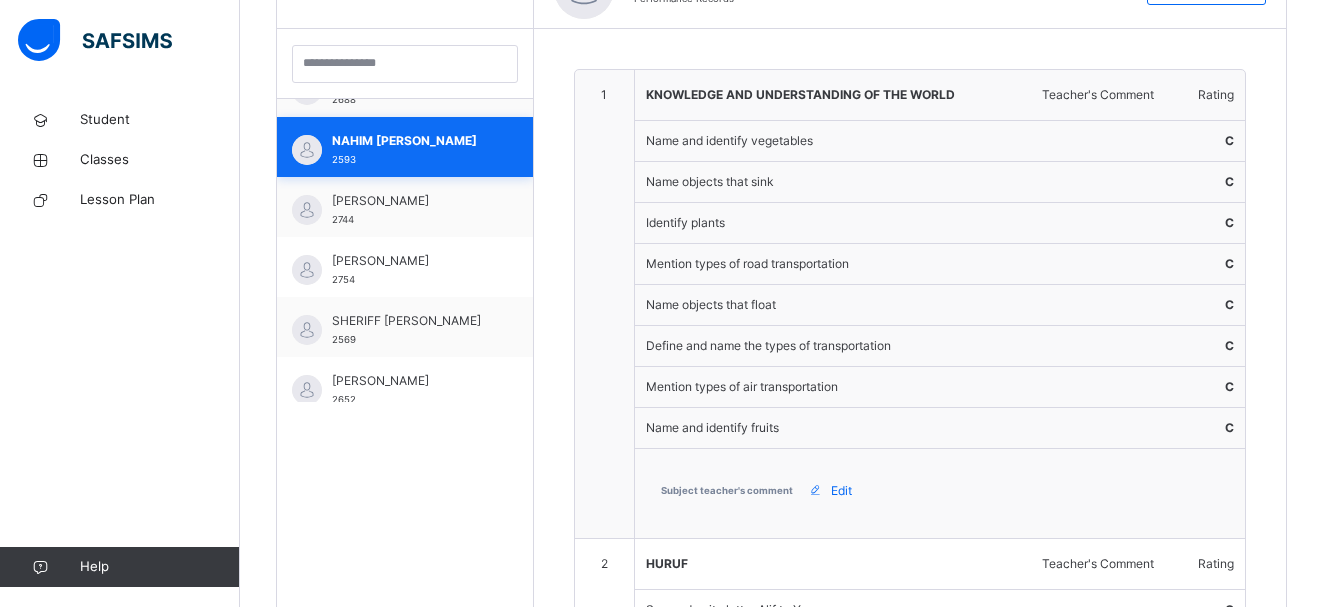 type on "**********" 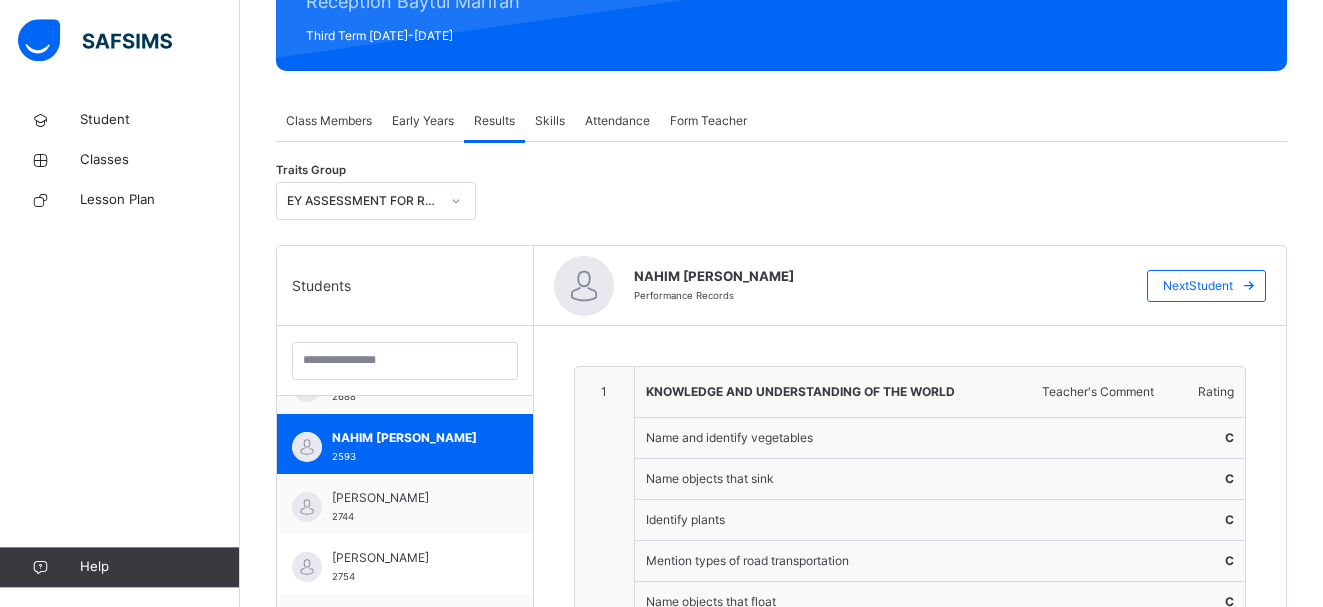 scroll, scrollTop: 0, scrollLeft: 0, axis: both 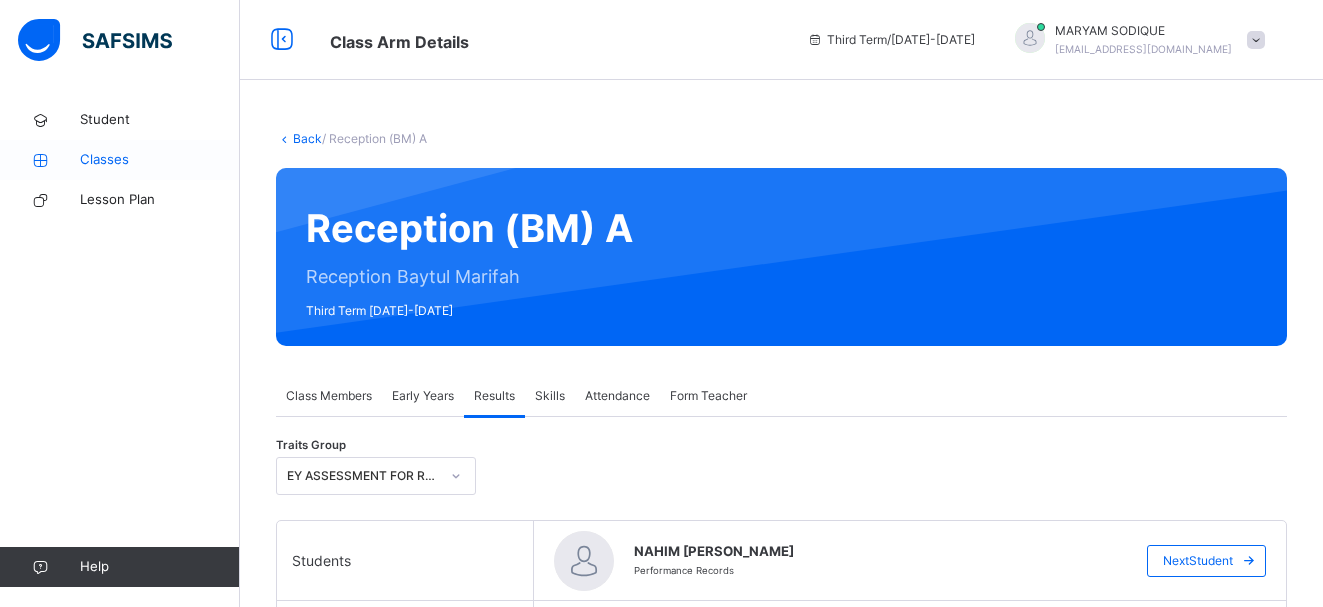 click on "Classes" at bounding box center (160, 160) 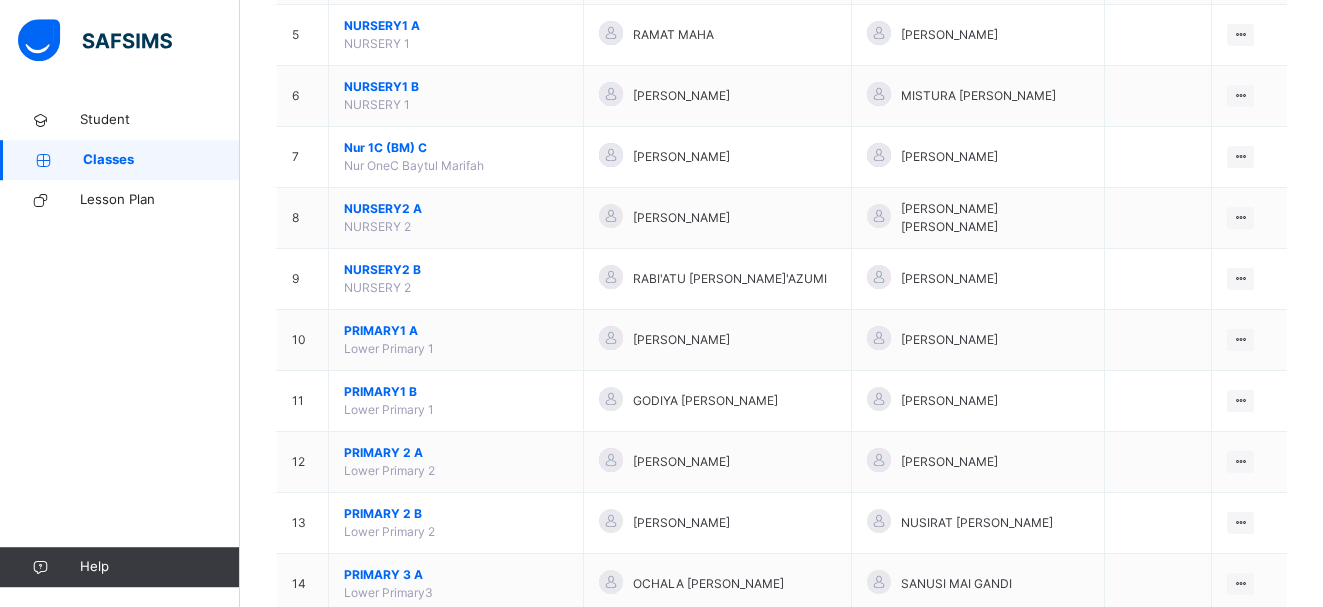 scroll, scrollTop: 573, scrollLeft: 0, axis: vertical 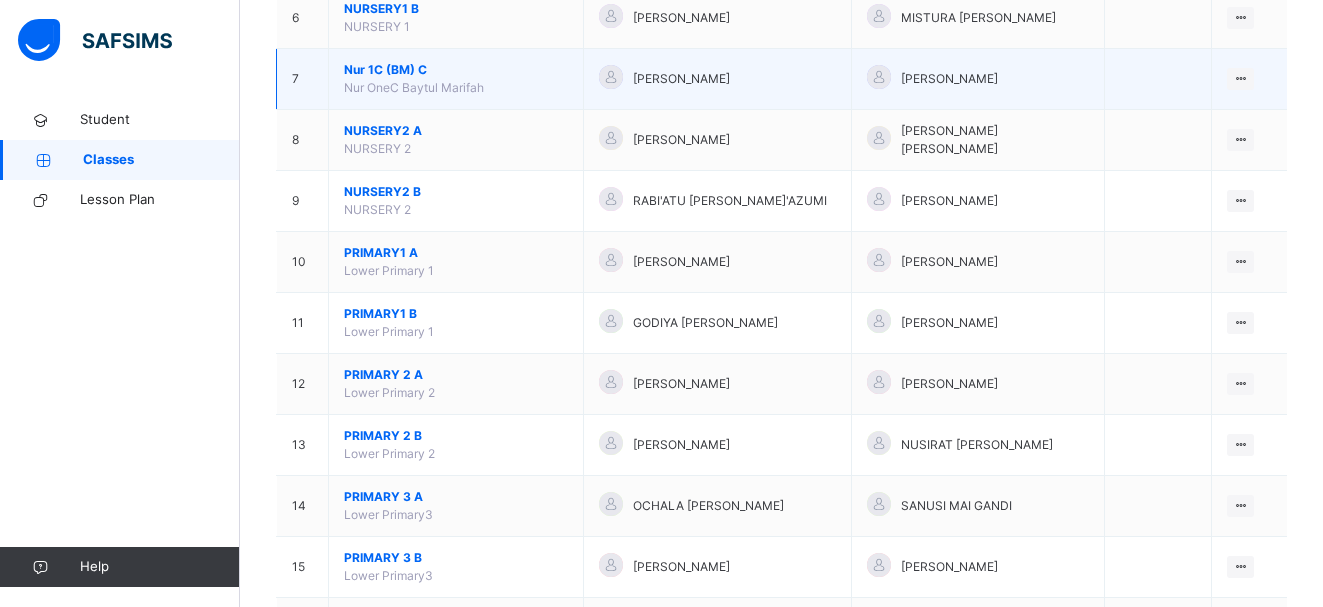 click on "Nur 1C (BM)   C" at bounding box center [456, 70] 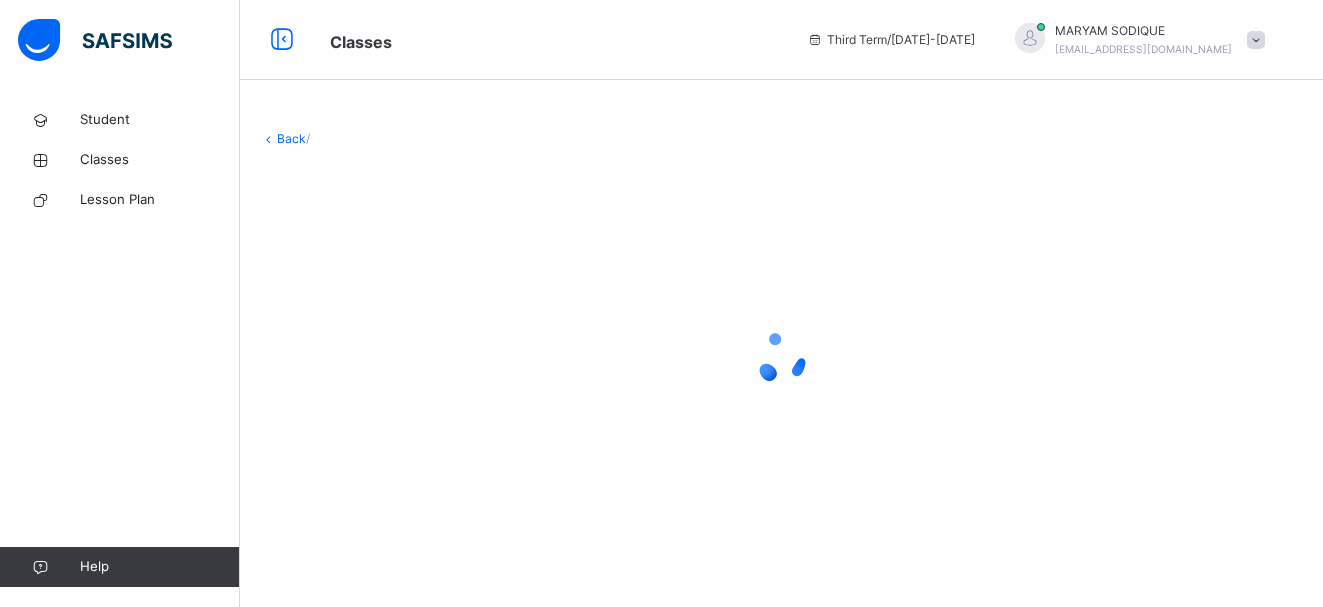 scroll, scrollTop: 0, scrollLeft: 0, axis: both 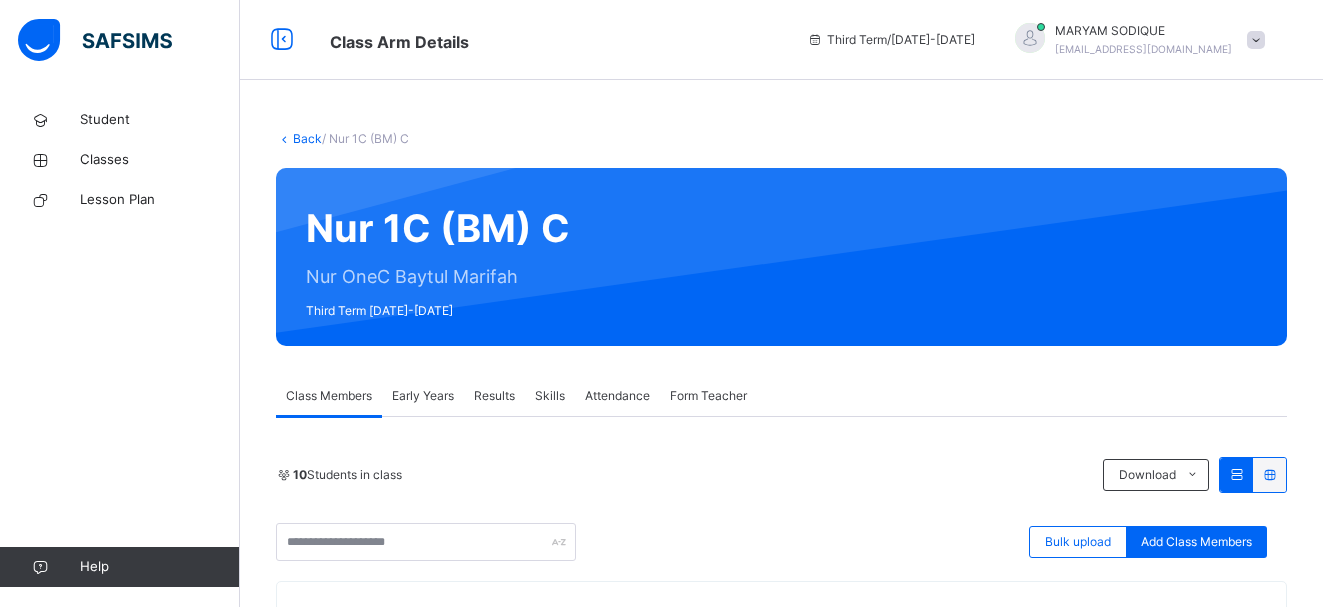click on "Results" at bounding box center (494, 396) 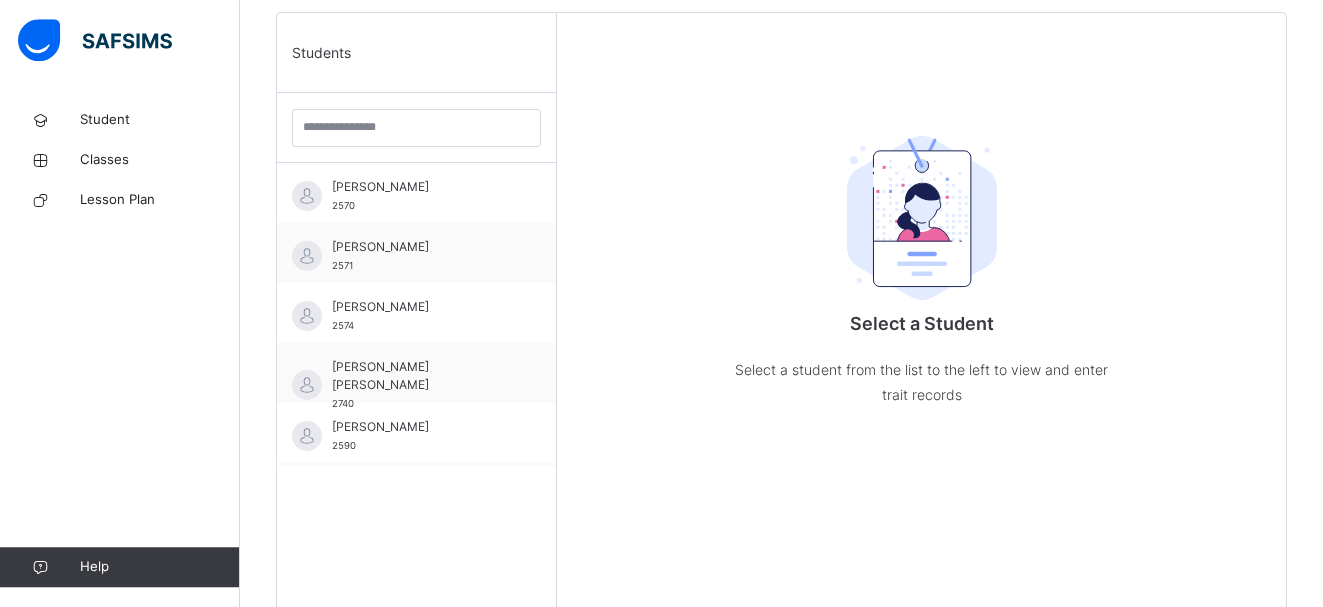 scroll, scrollTop: 572, scrollLeft: 0, axis: vertical 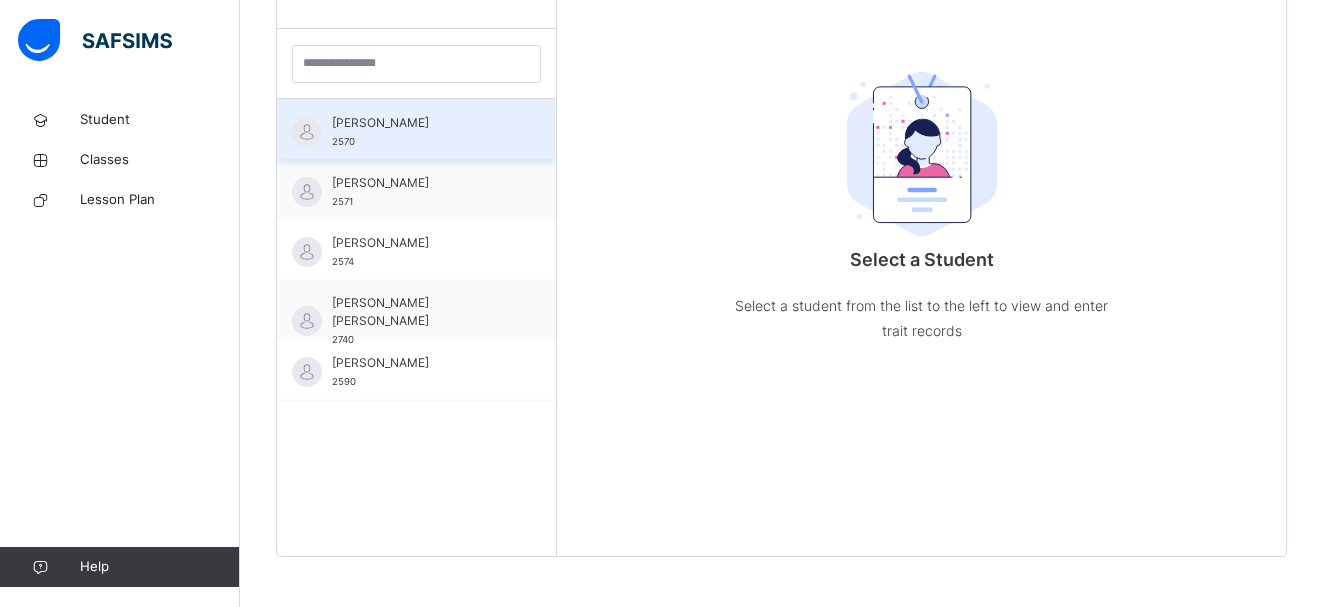 click on "[PERSON_NAME]  2570" at bounding box center [421, 132] 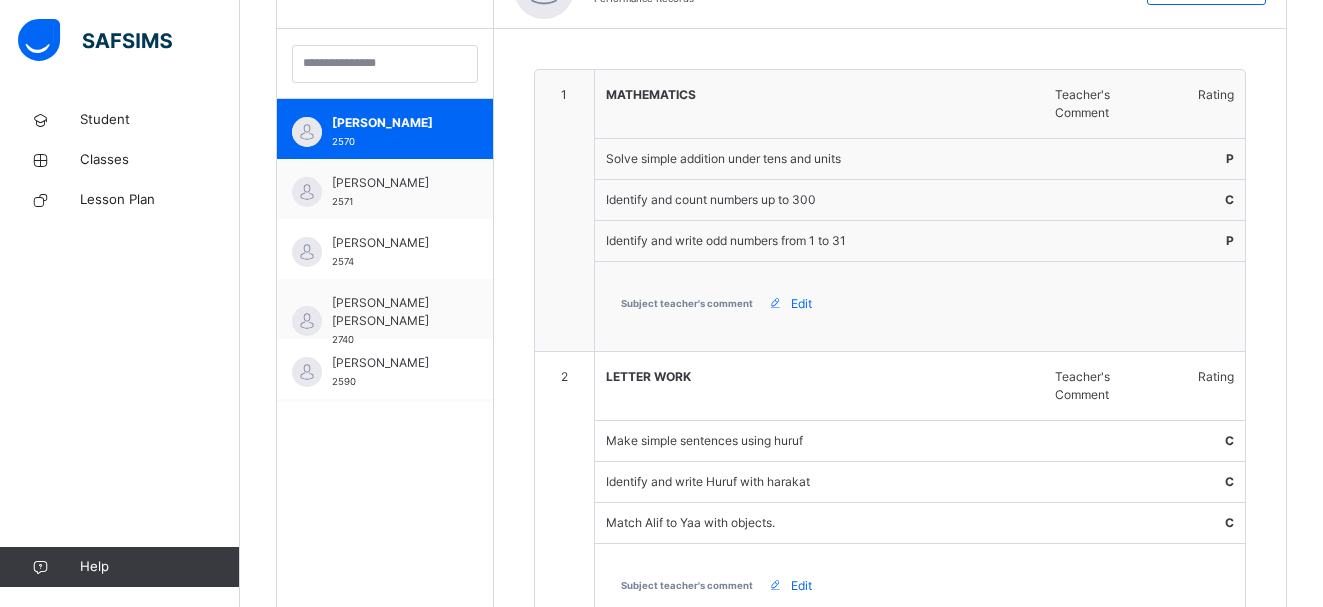 scroll, scrollTop: 1145, scrollLeft: 0, axis: vertical 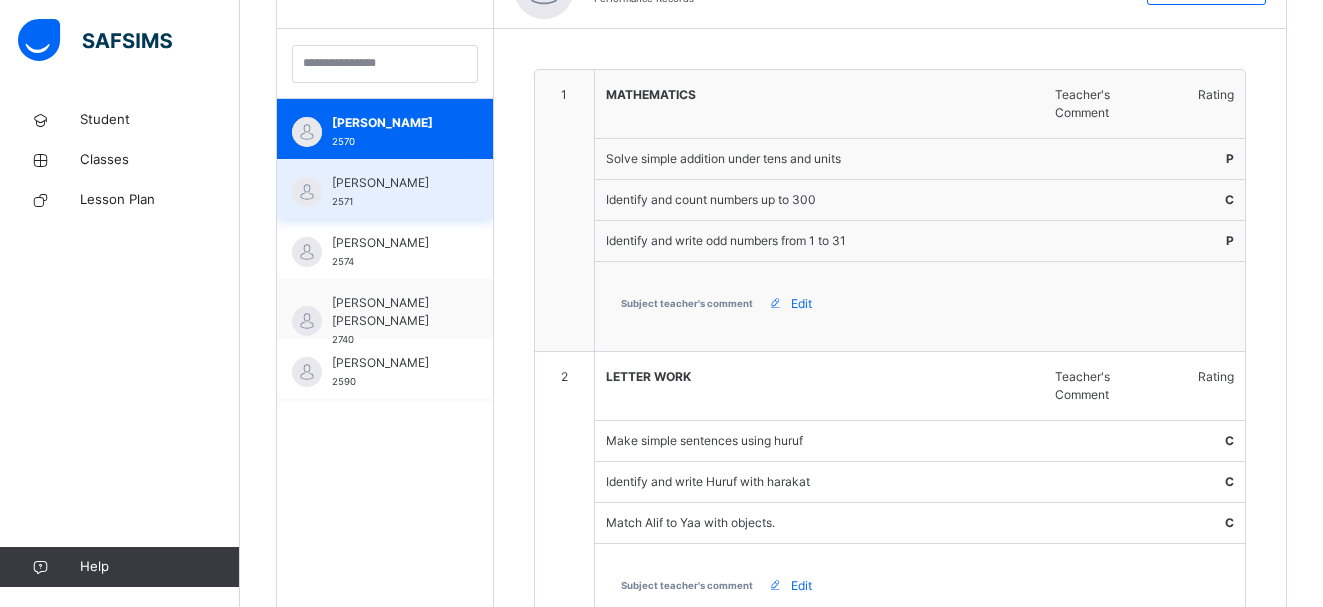 click on "[PERSON_NAME]" at bounding box center (390, 183) 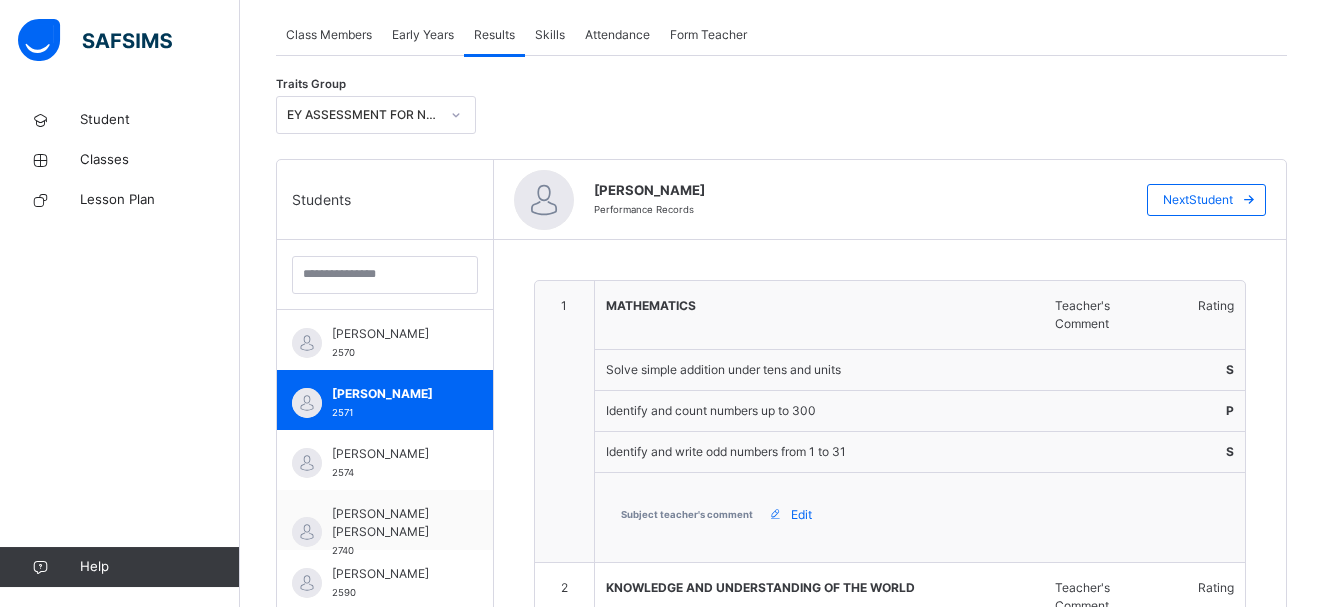 scroll, scrollTop: 351, scrollLeft: 0, axis: vertical 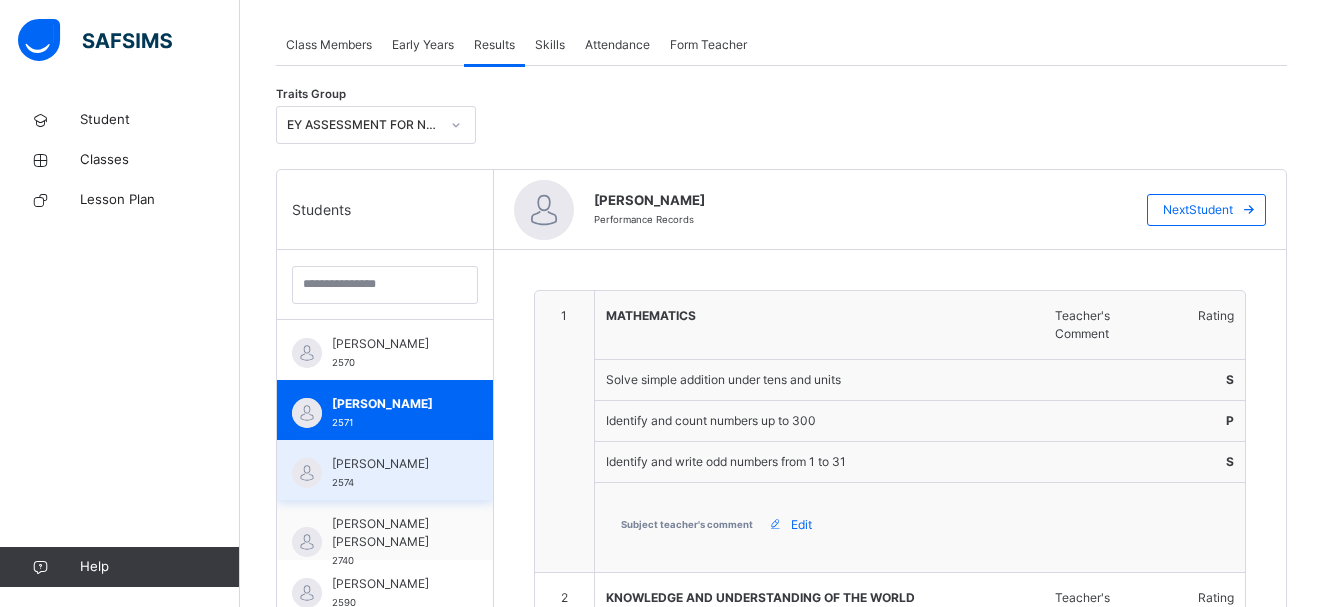 click on "[PERSON_NAME]" at bounding box center [390, 464] 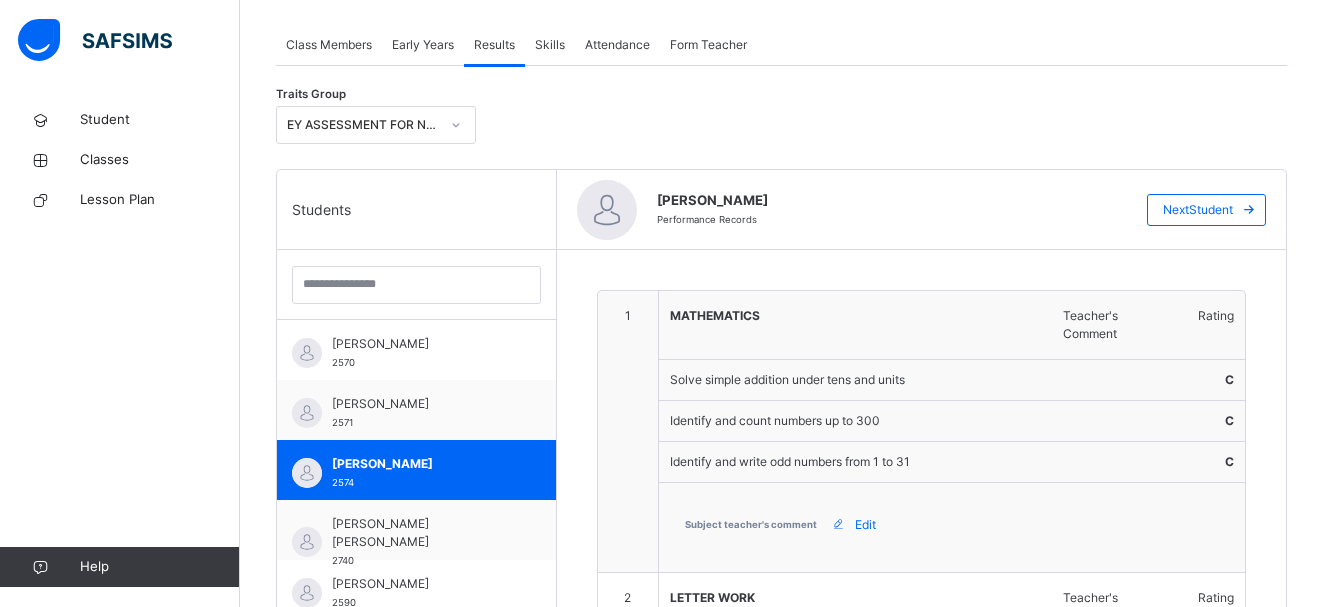 type on "**********" 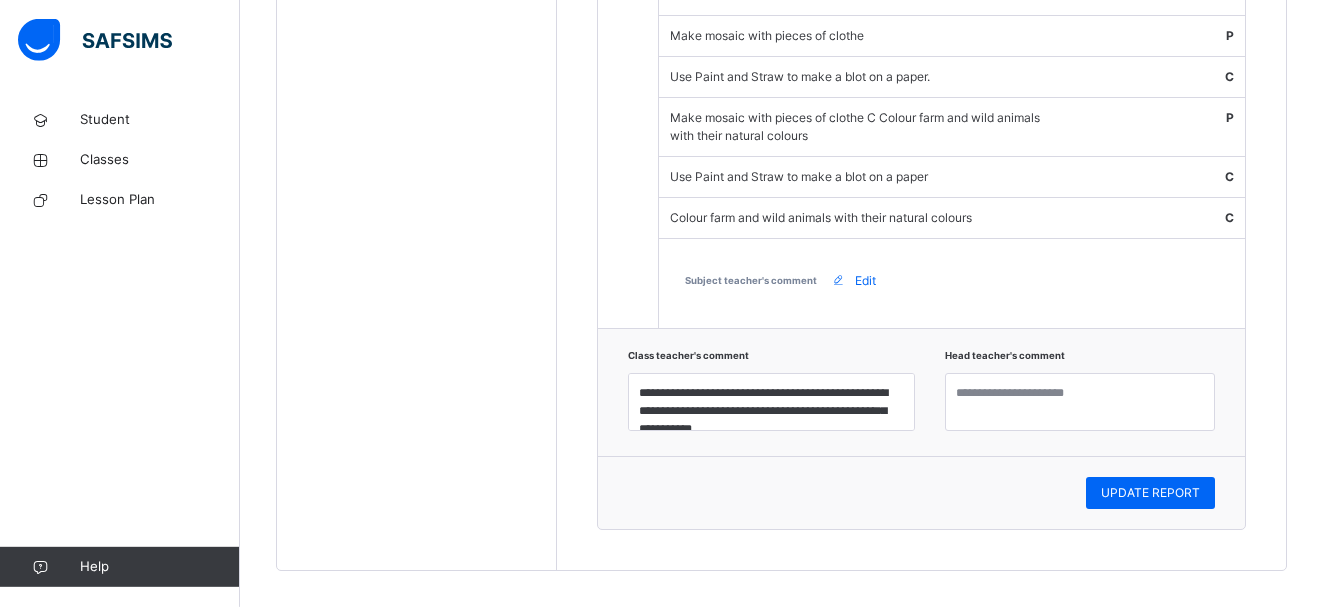 scroll, scrollTop: 2926, scrollLeft: 0, axis: vertical 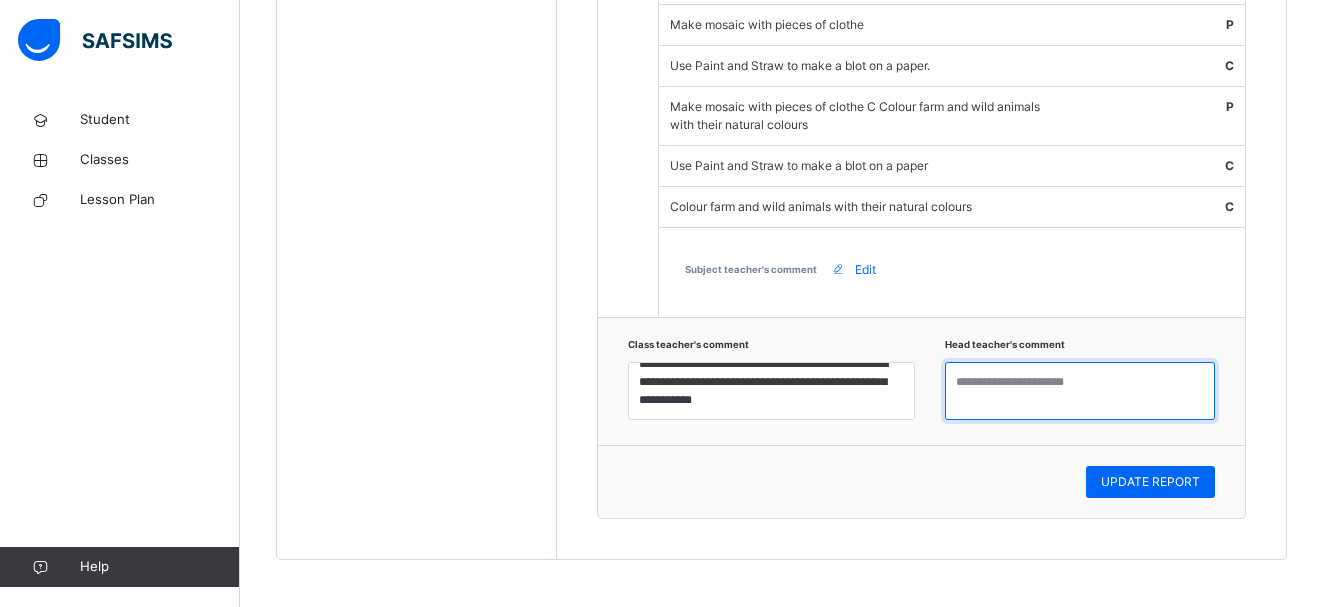 click at bounding box center (1080, 391) 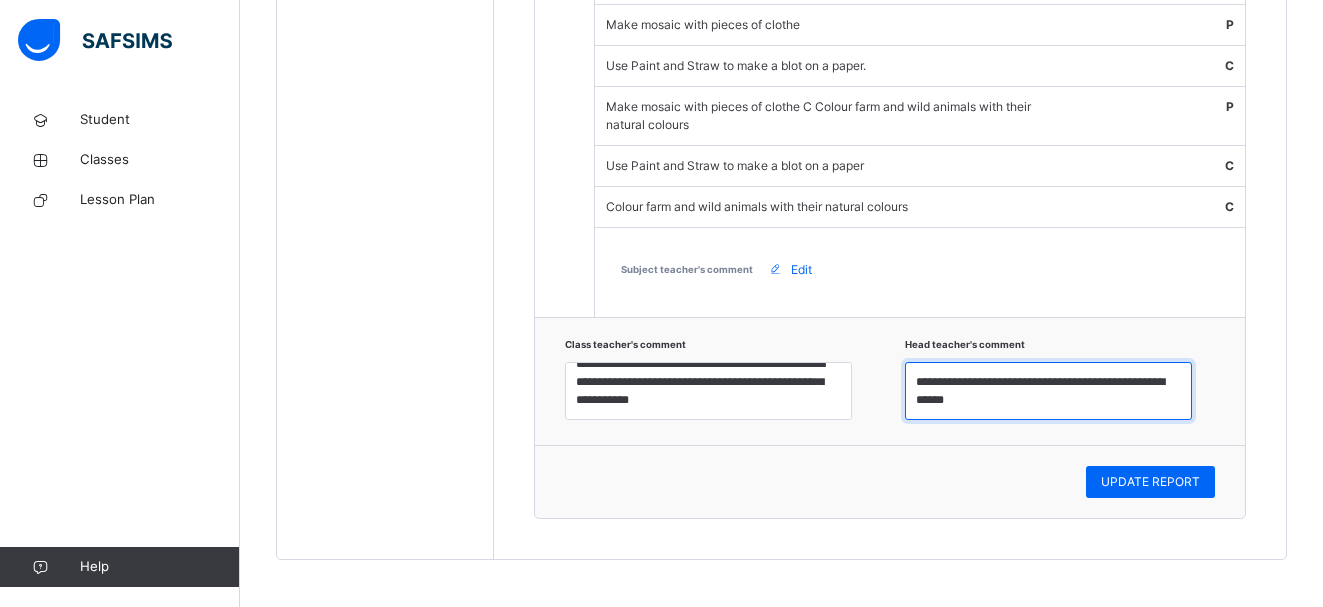 scroll, scrollTop: 8, scrollLeft: 0, axis: vertical 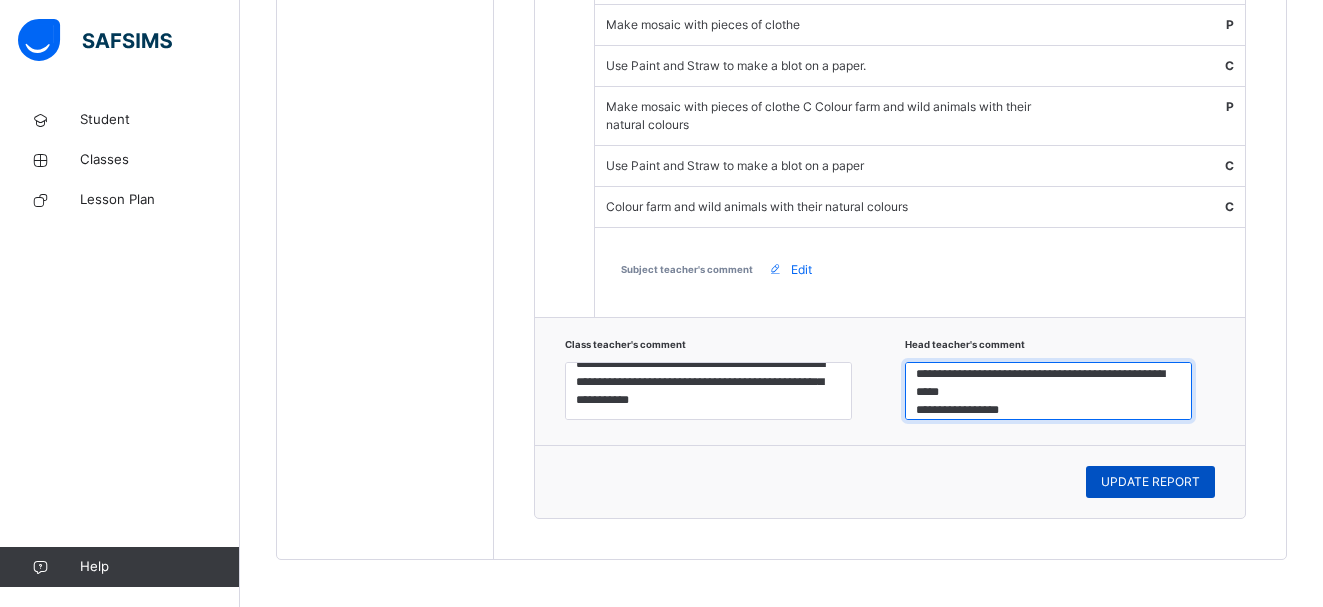 type on "**********" 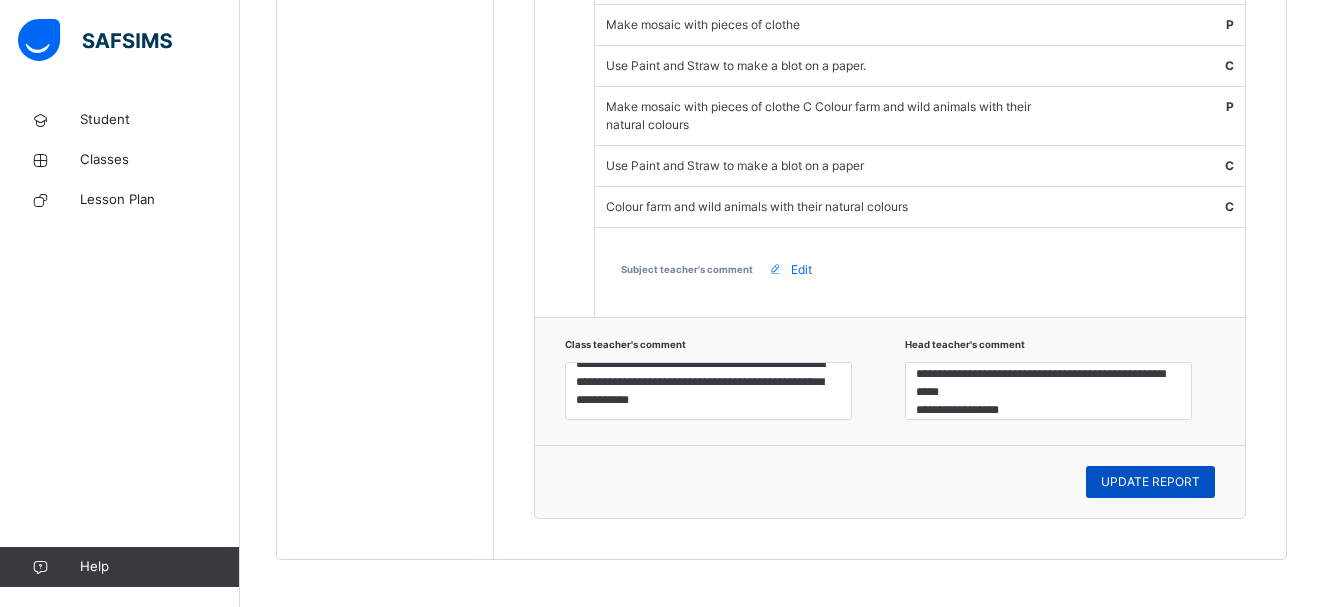 click on "UPDATE REPORT" at bounding box center (1150, 482) 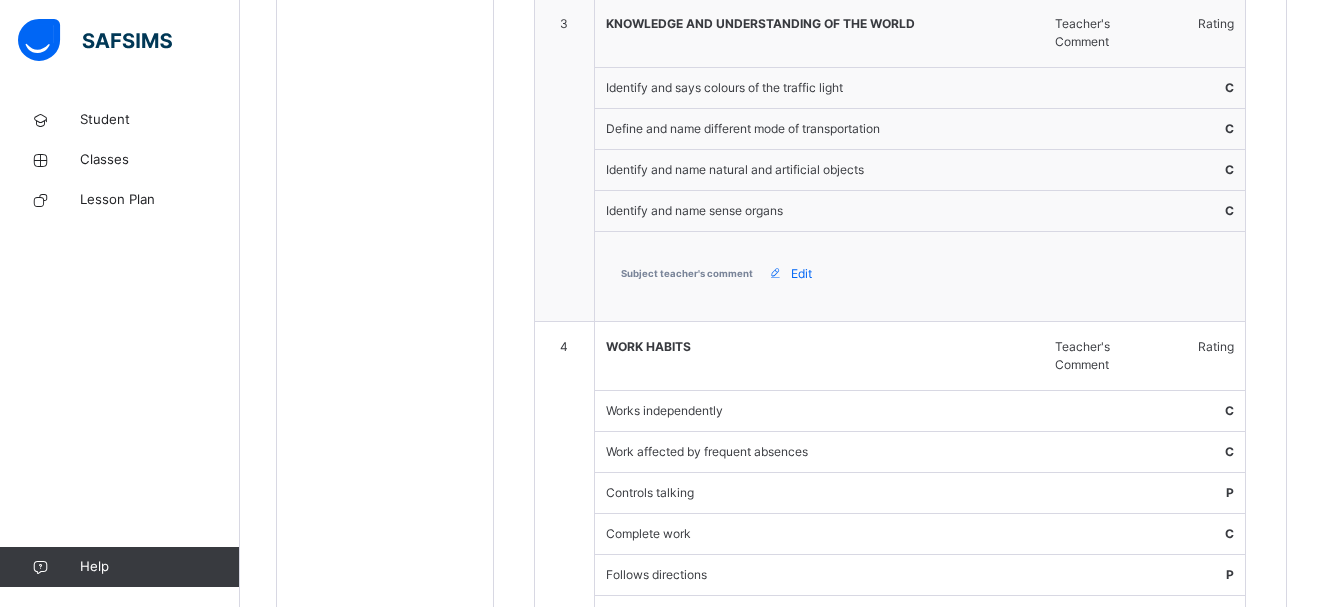 scroll, scrollTop: 634, scrollLeft: 0, axis: vertical 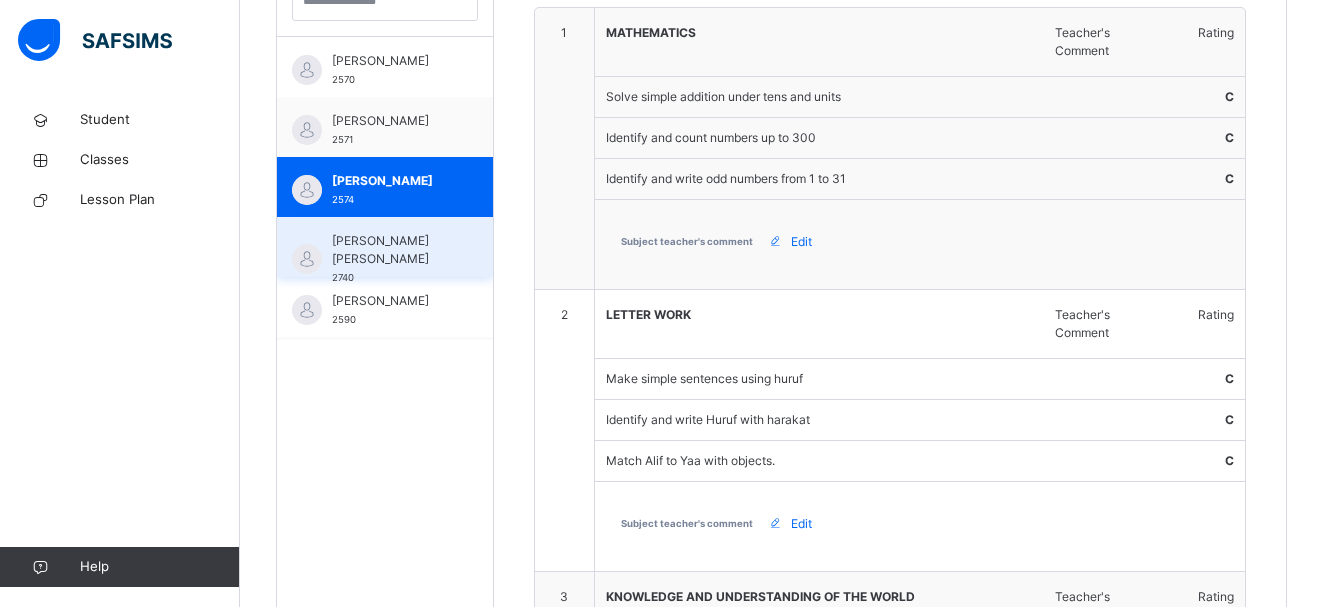 click on "2740" at bounding box center (343, 277) 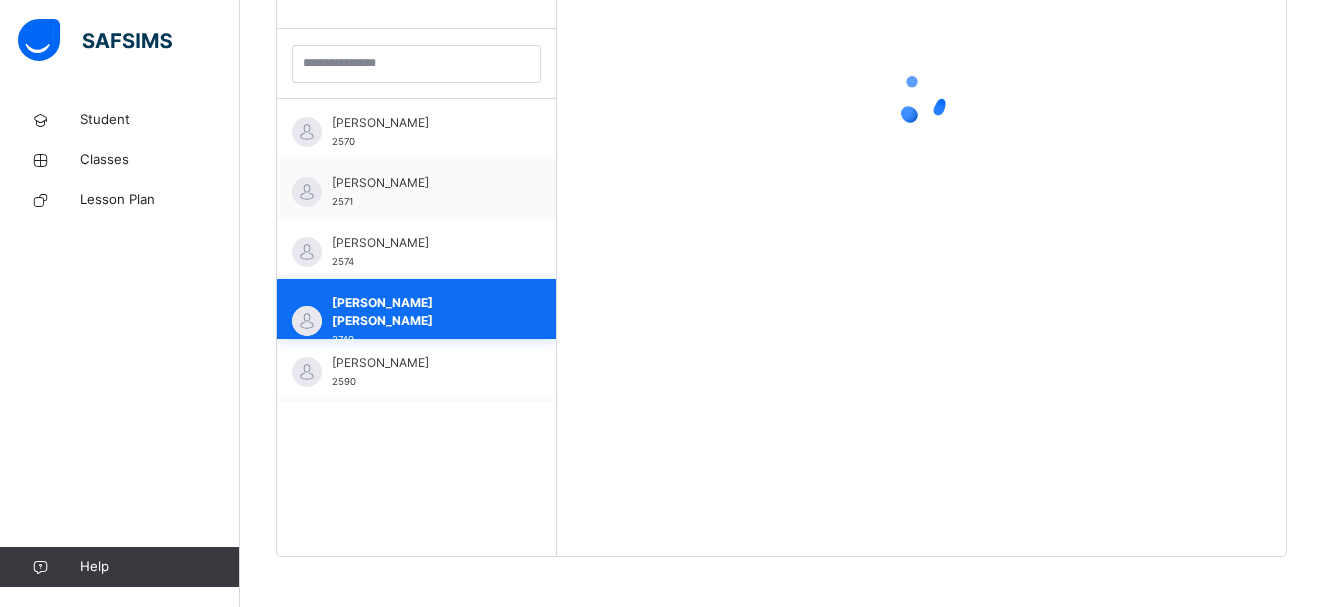 scroll, scrollTop: 572, scrollLeft: 0, axis: vertical 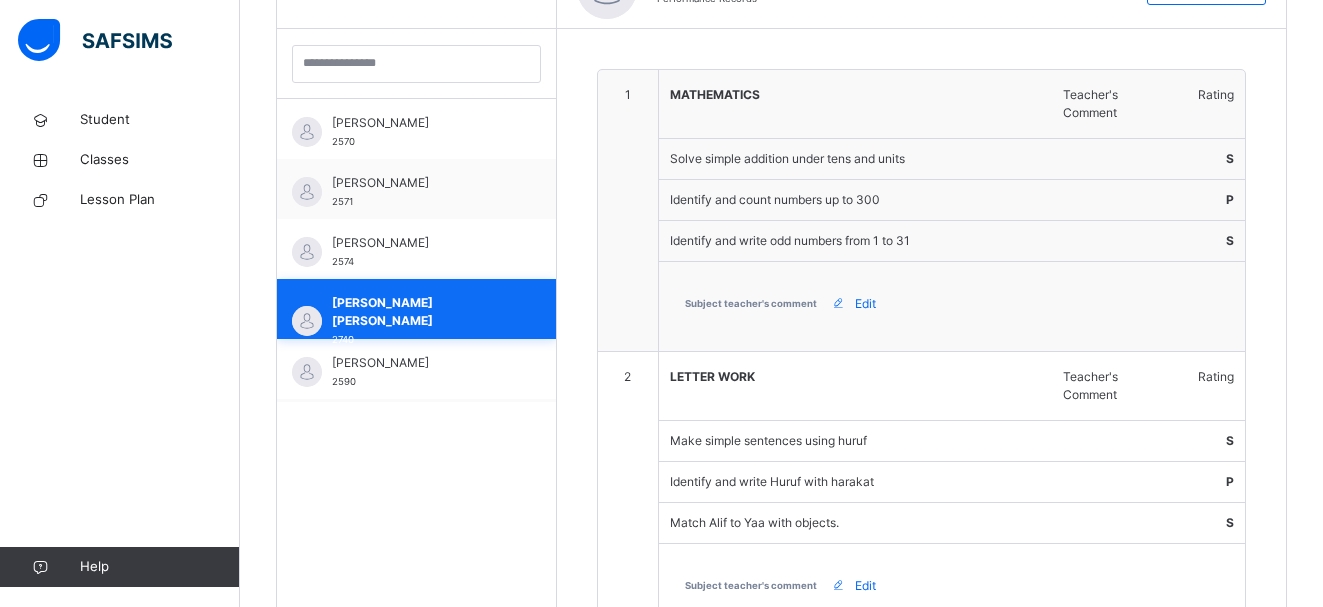 type on "**********" 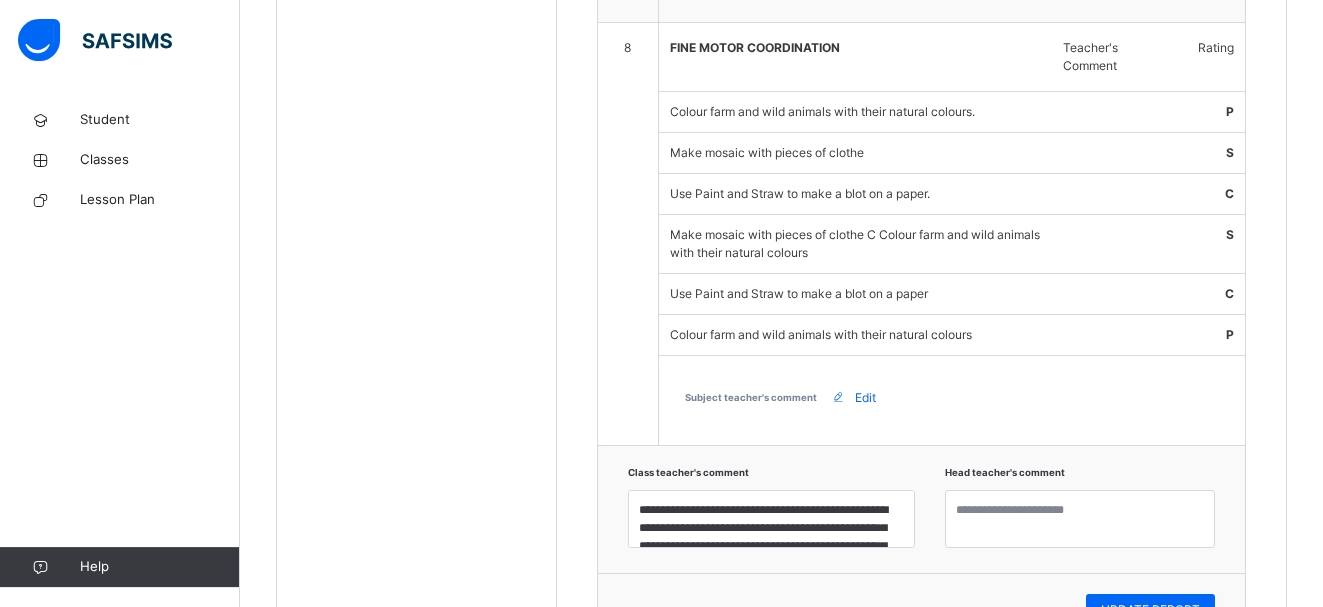 scroll, scrollTop: 2864, scrollLeft: 0, axis: vertical 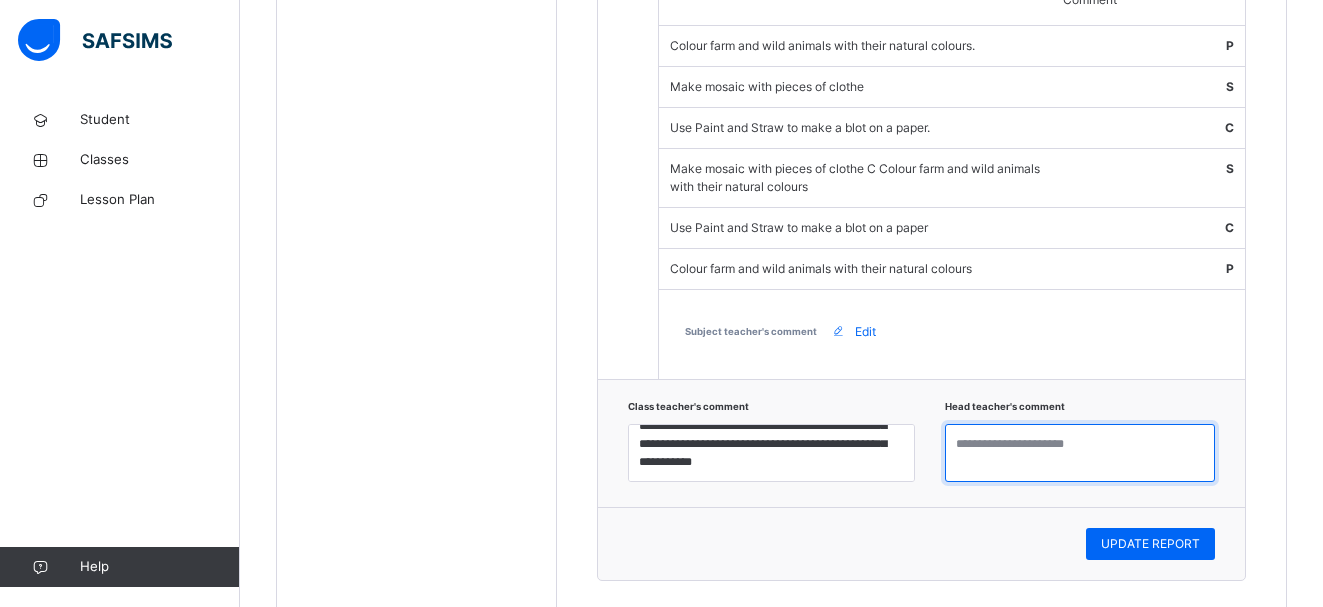 click at bounding box center (1080, 453) 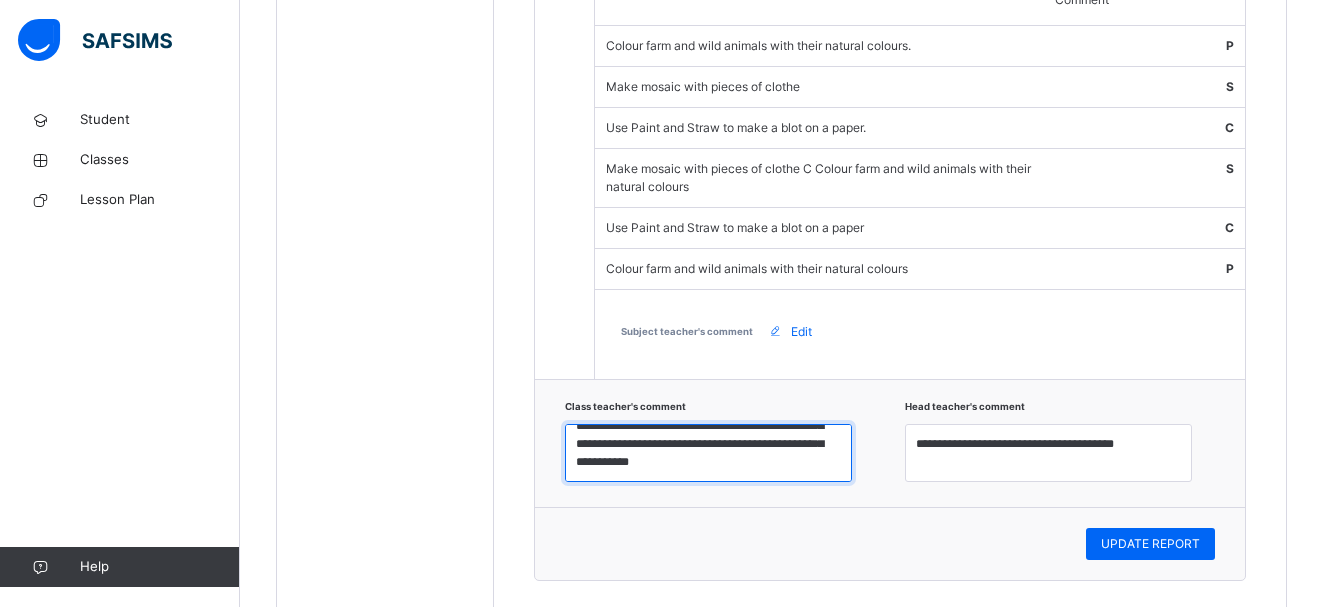 scroll, scrollTop: 9, scrollLeft: 0, axis: vertical 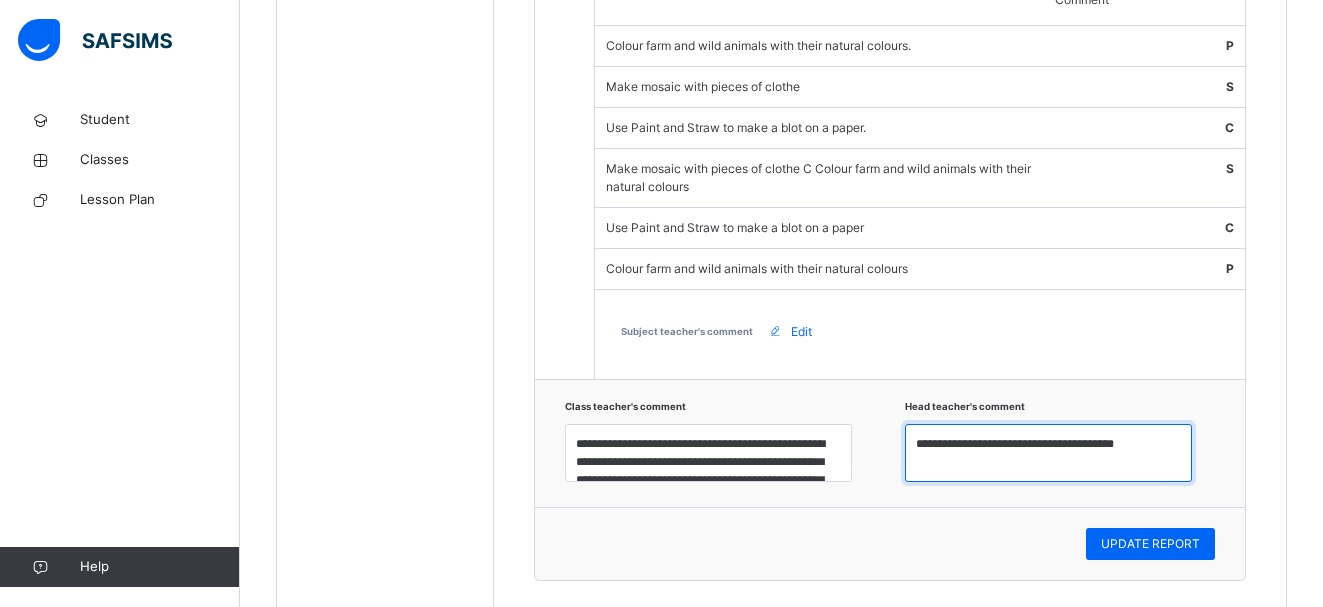 click on "**********" at bounding box center [1048, 453] 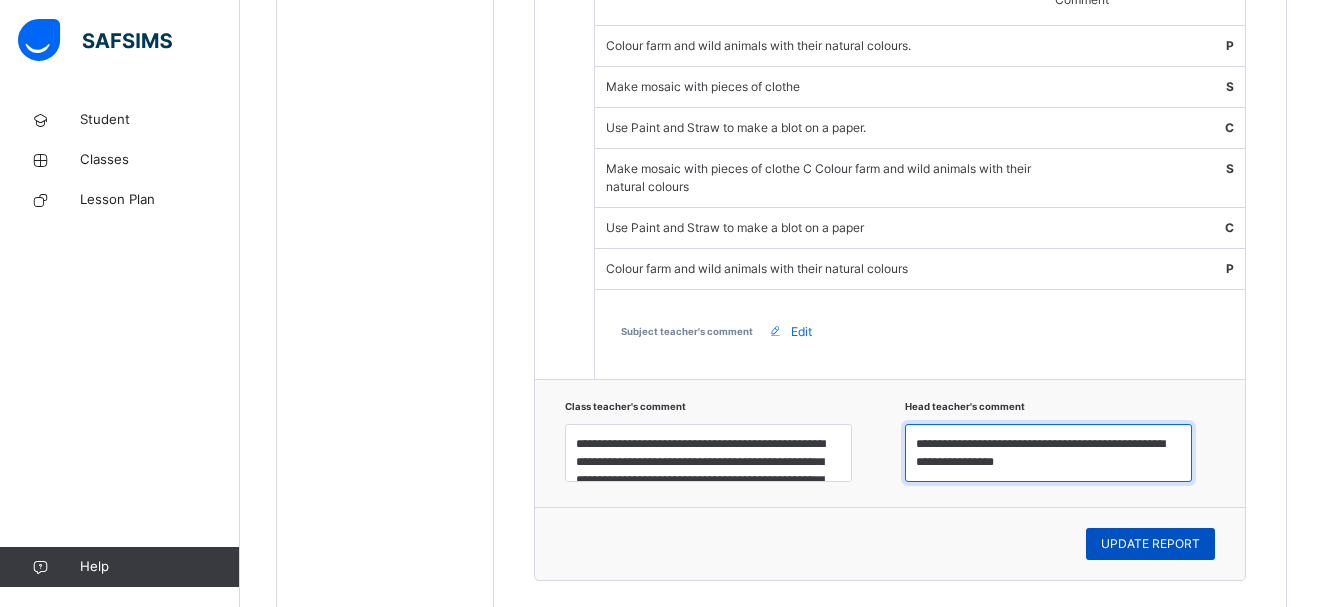 type on "**********" 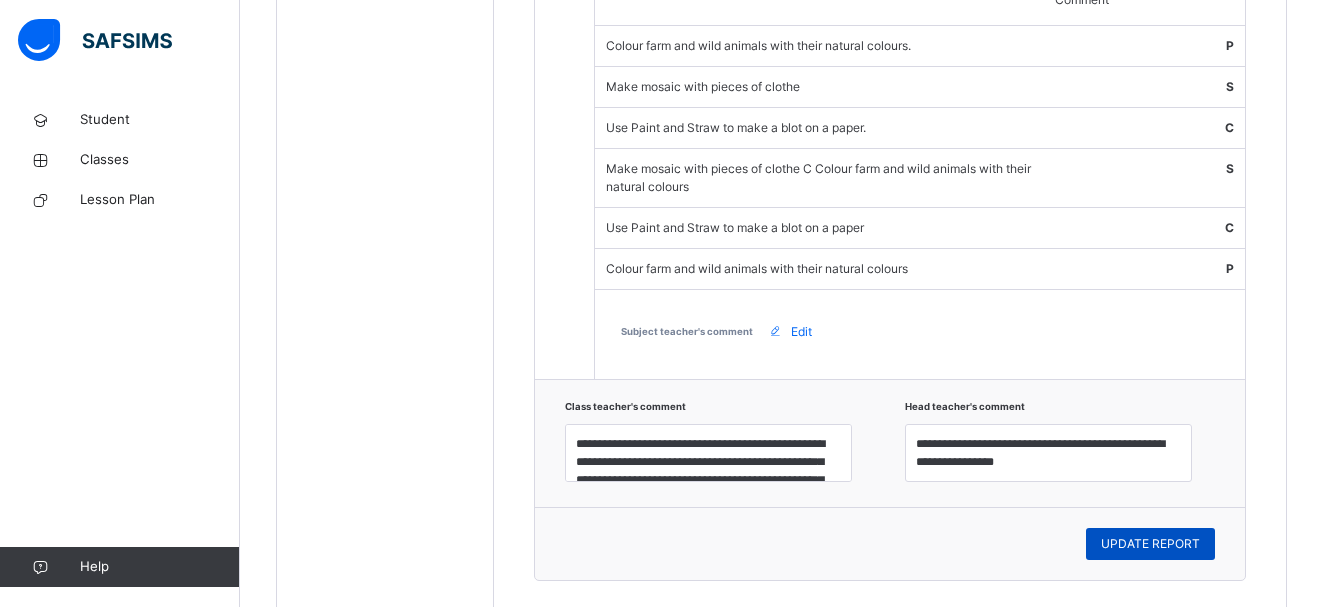 click on "UPDATE REPORT" at bounding box center (1150, 544) 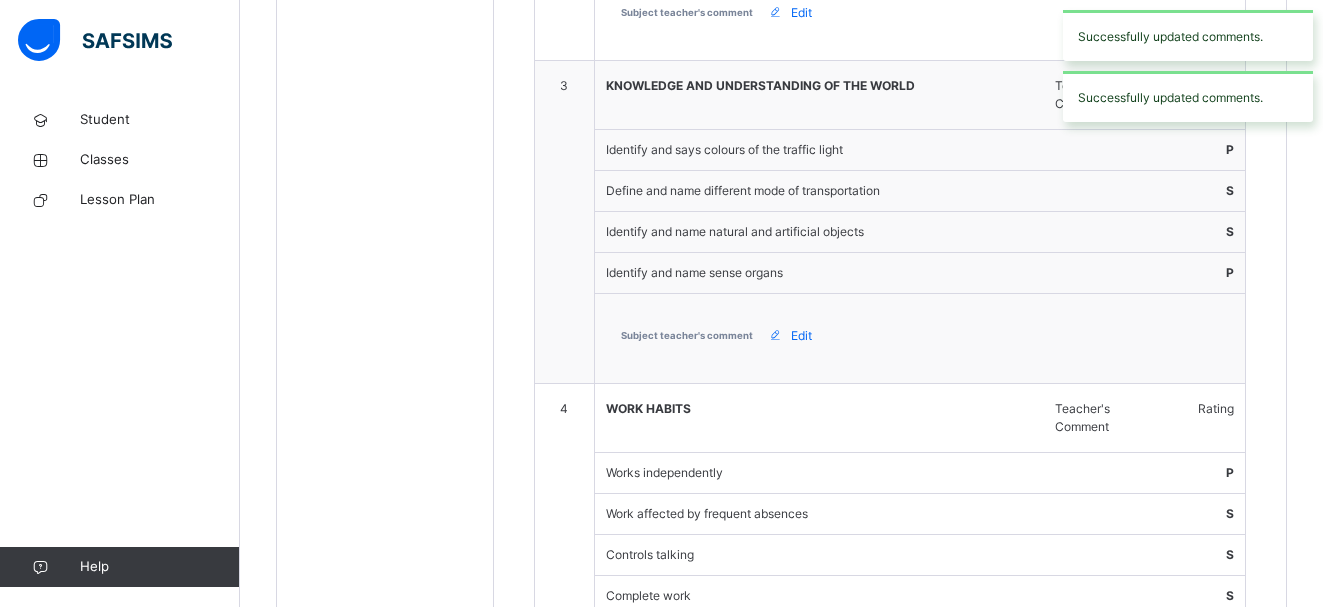 scroll, scrollTop: 572, scrollLeft: 0, axis: vertical 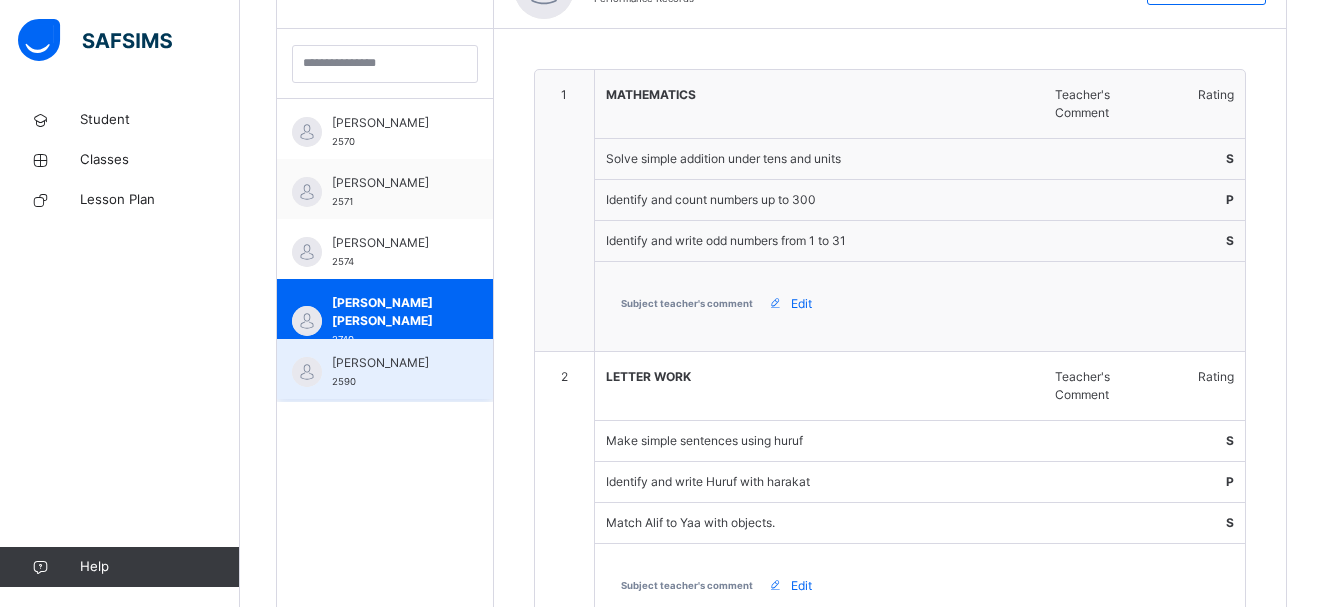 click on "[PERSON_NAME]" at bounding box center [390, 363] 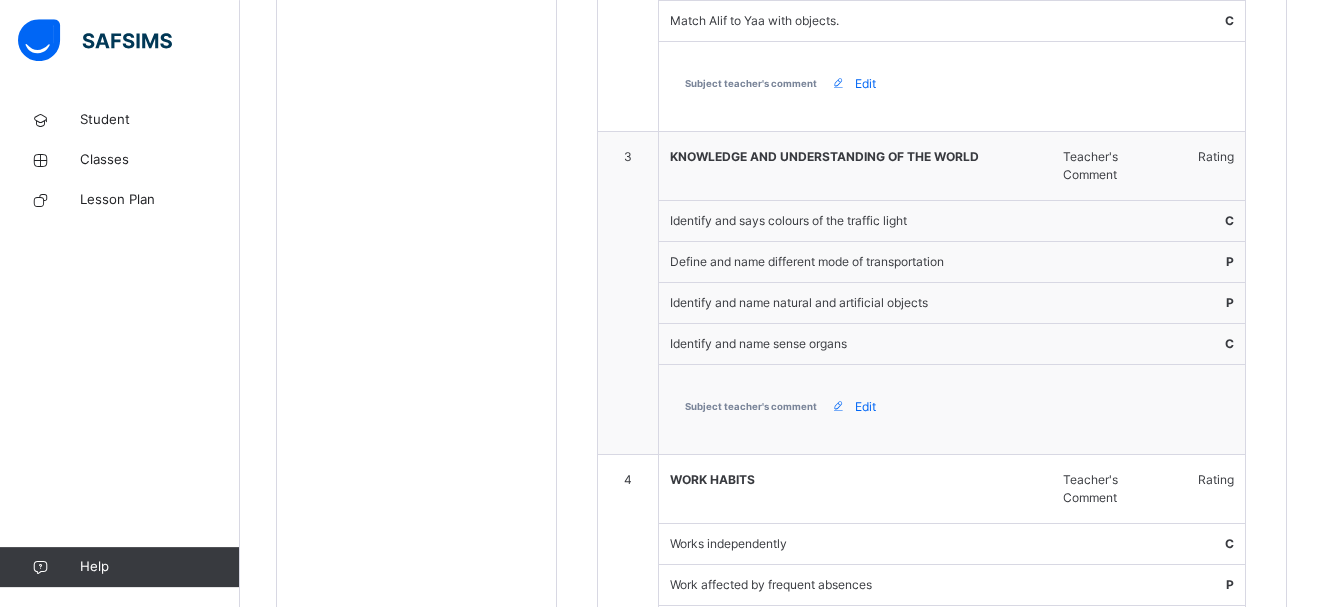 scroll, scrollTop: 1145, scrollLeft: 0, axis: vertical 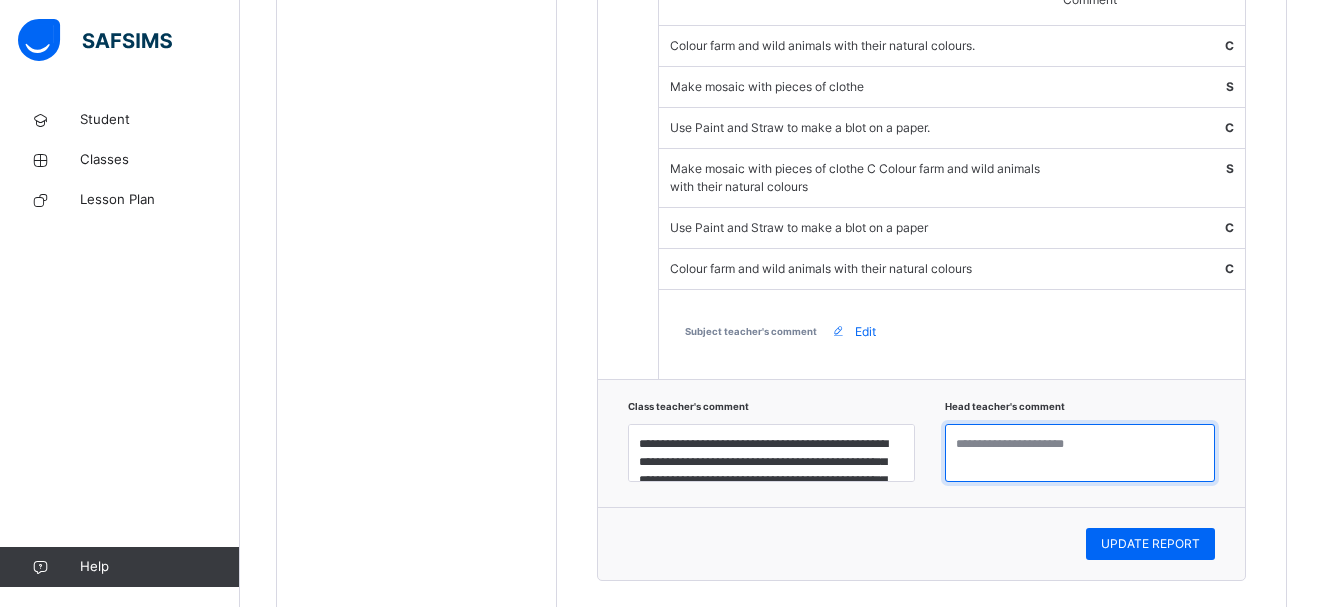 click at bounding box center [1080, 453] 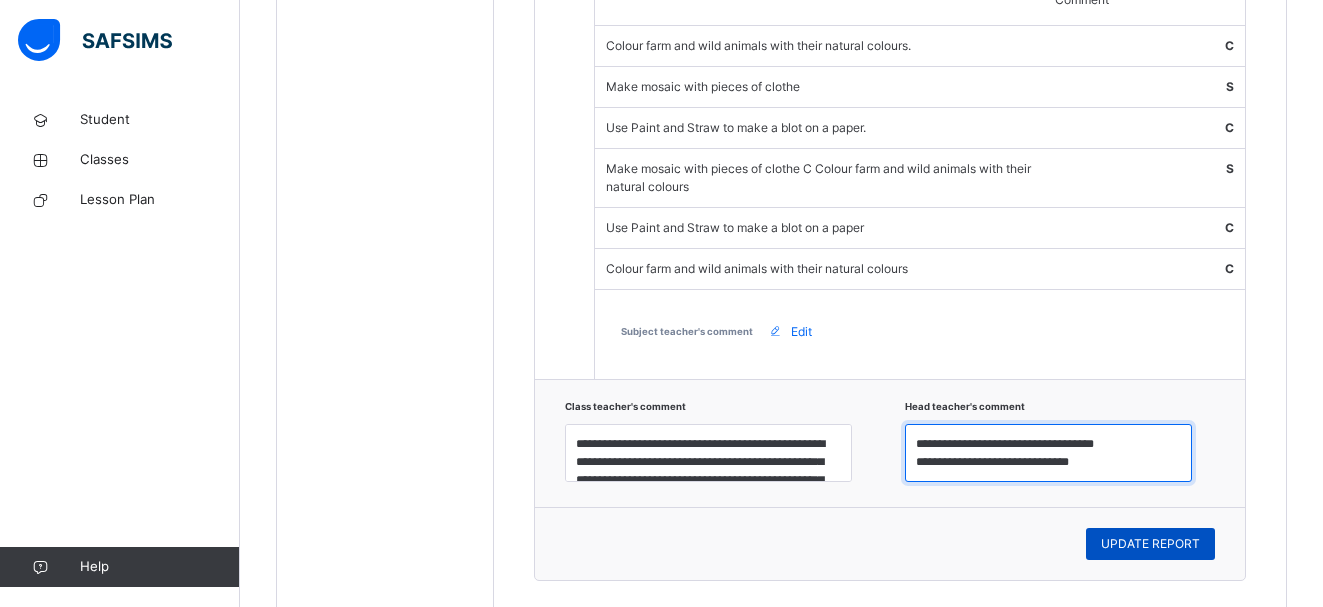 type on "**********" 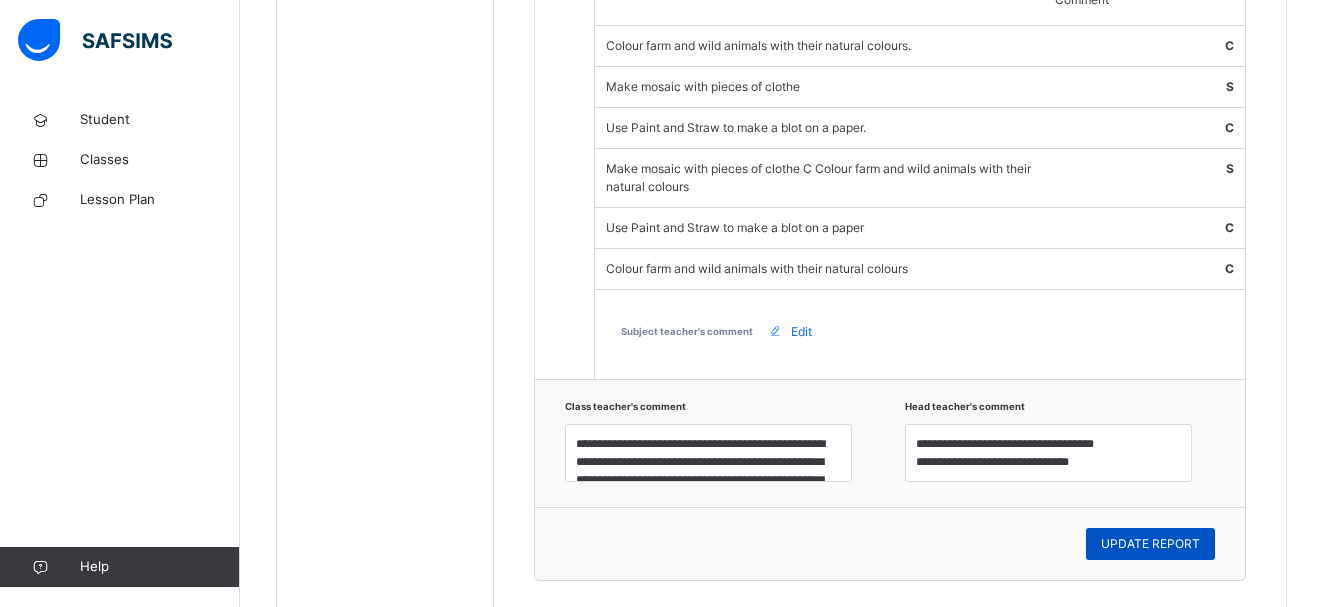 click on "UPDATE REPORT" at bounding box center [1150, 544] 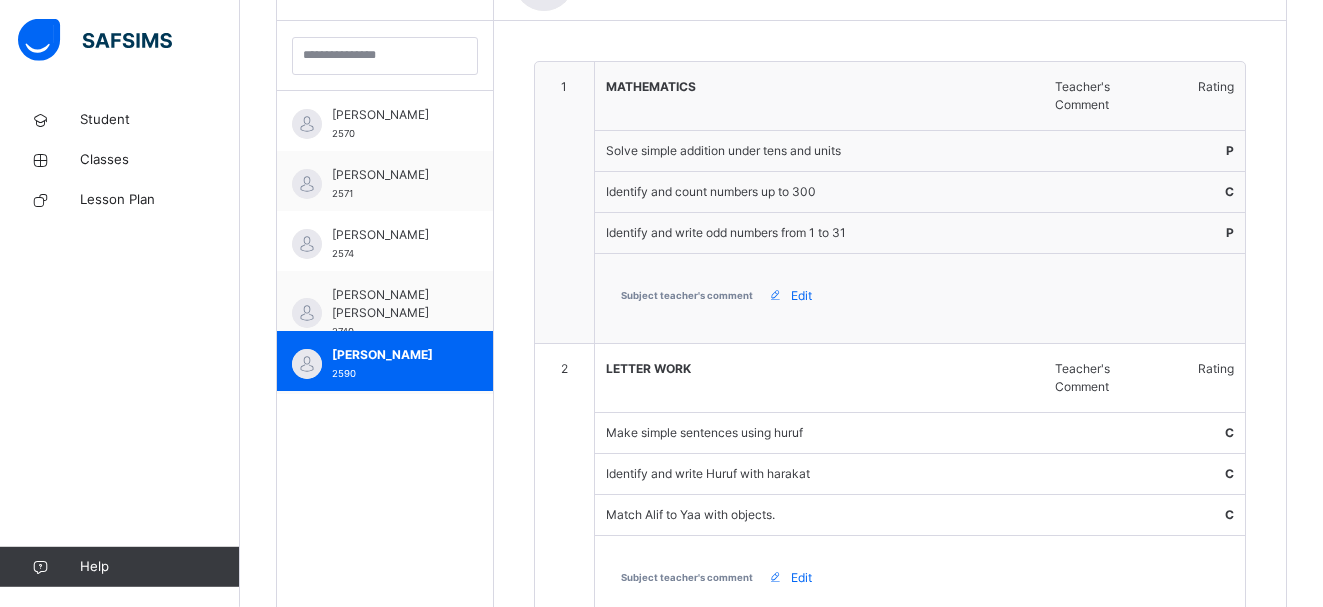 scroll, scrollTop: 572, scrollLeft: 0, axis: vertical 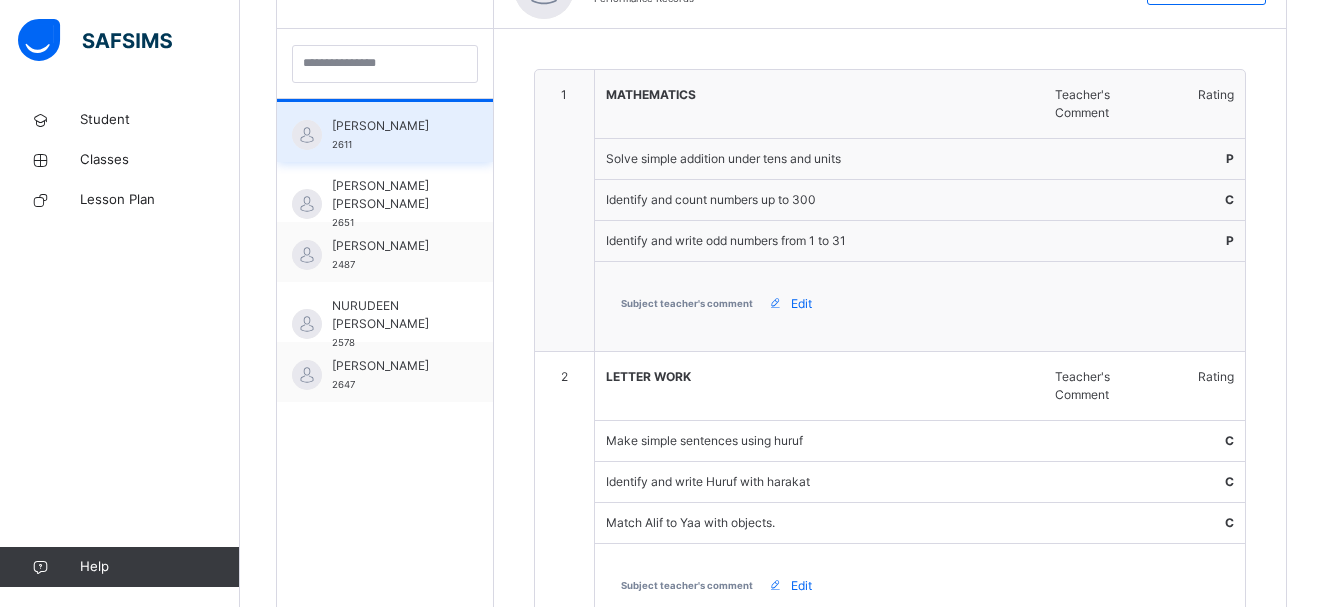 click on "[PERSON_NAME] MUSA 2611" at bounding box center (385, 132) 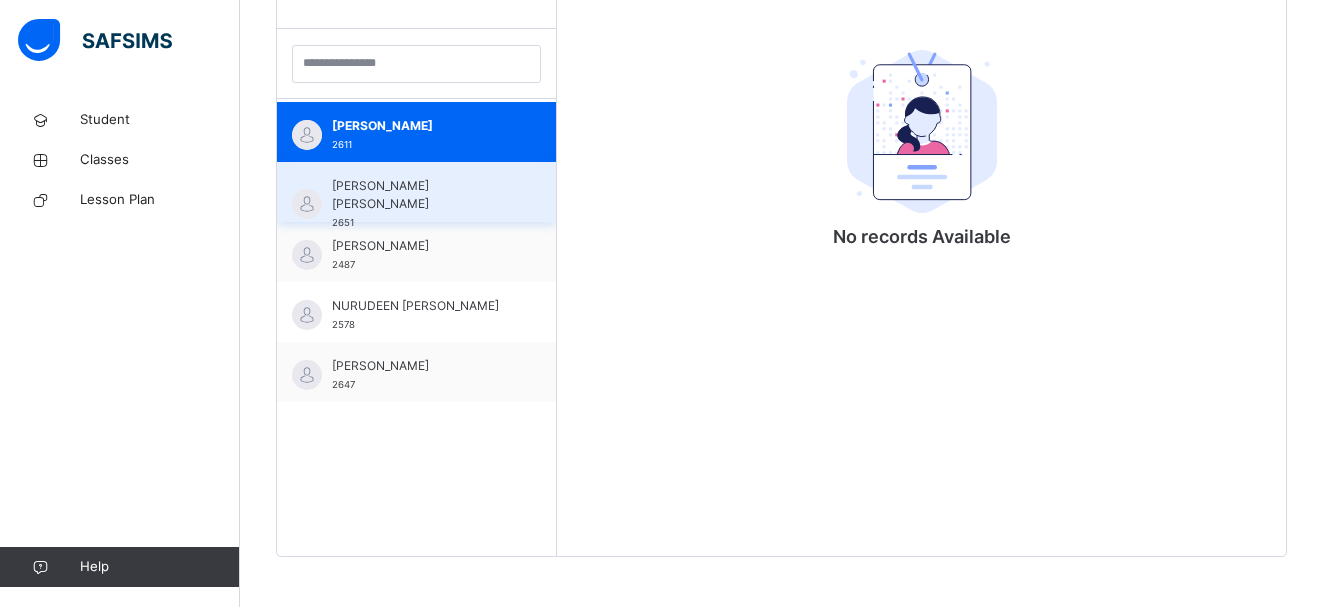click on "[PERSON_NAME] [PERSON_NAME]" at bounding box center (421, 195) 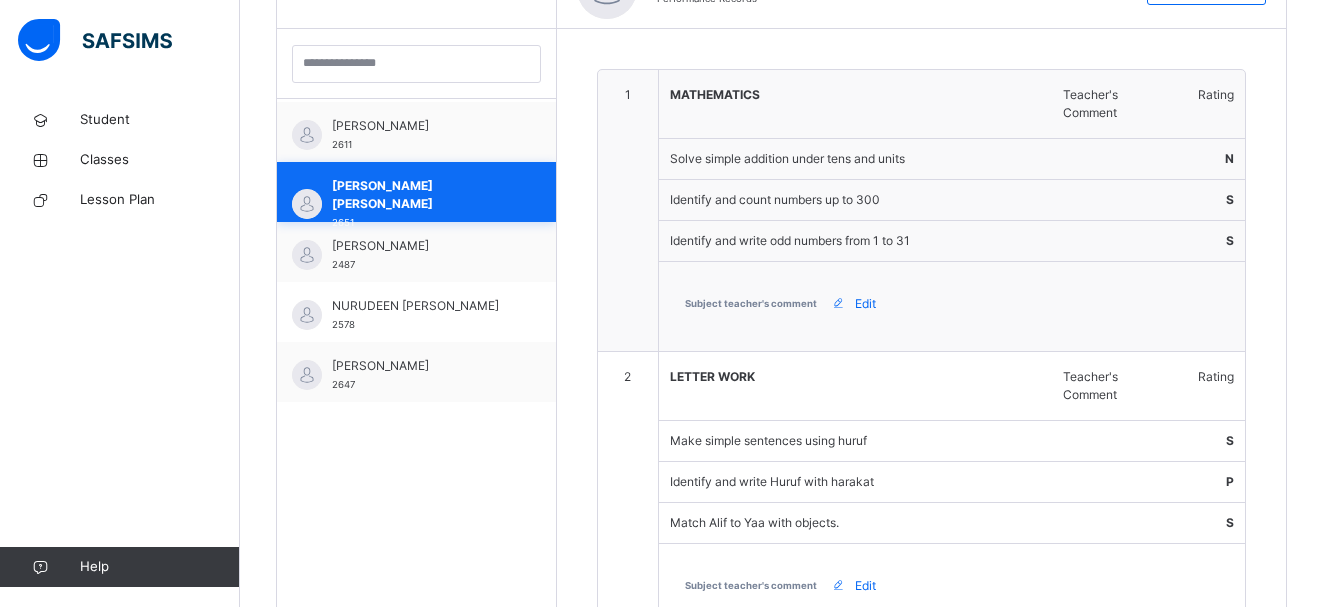 type on "**********" 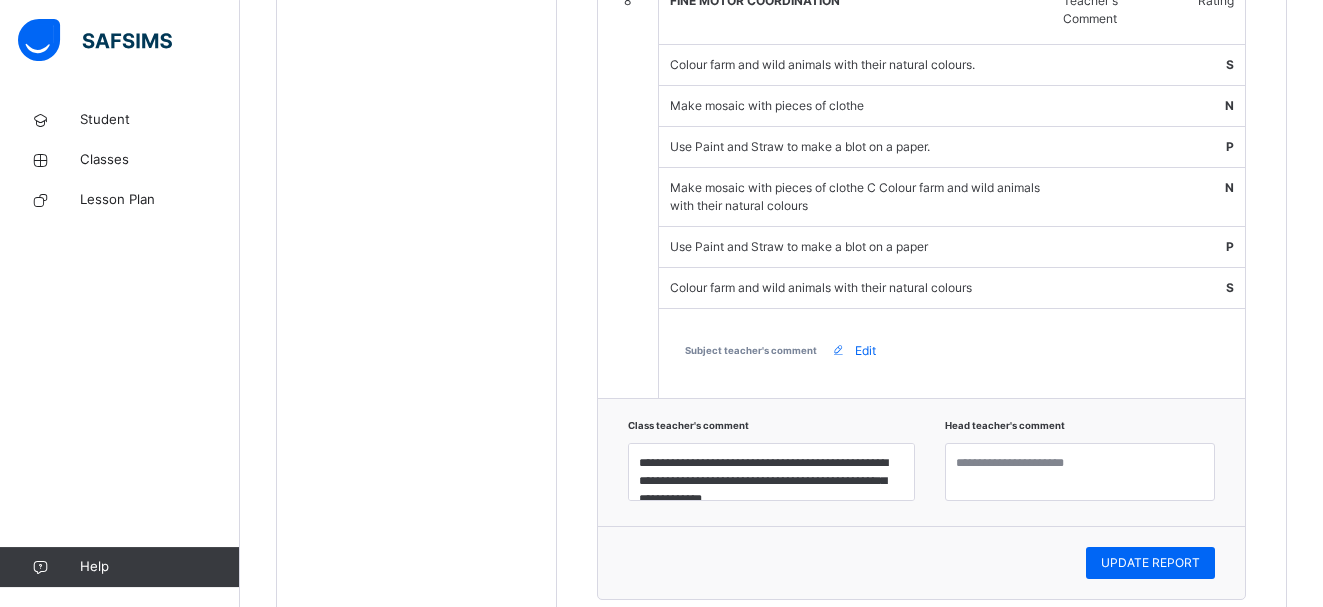 scroll, scrollTop: 2864, scrollLeft: 0, axis: vertical 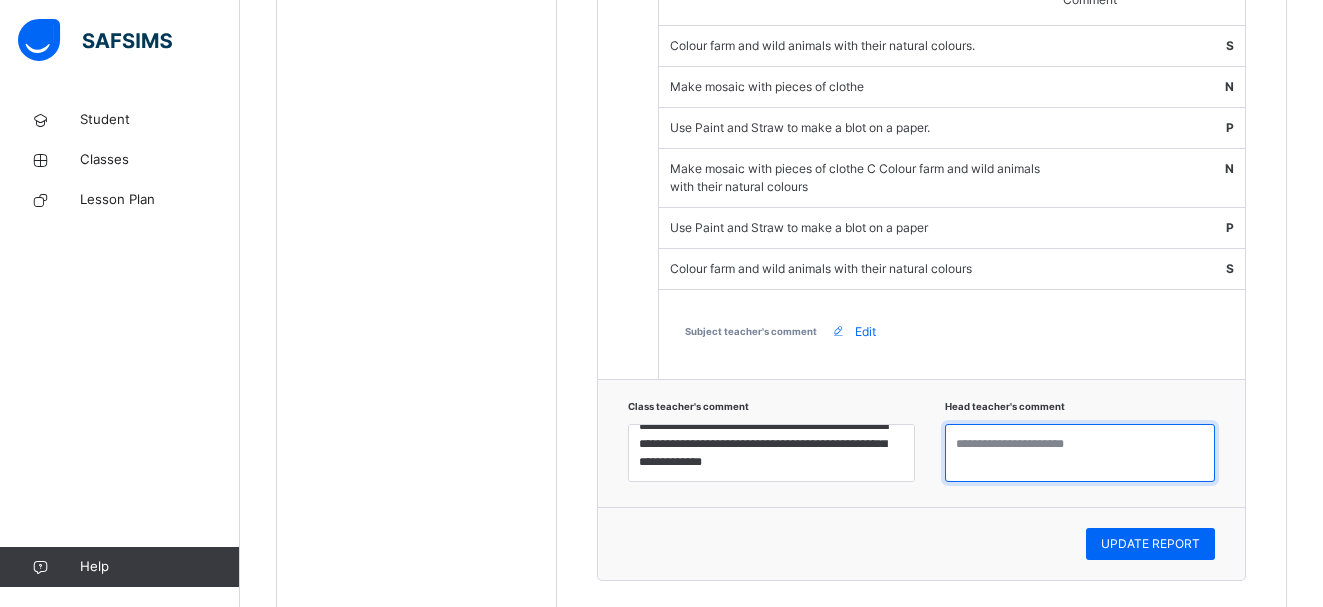 click at bounding box center [1080, 453] 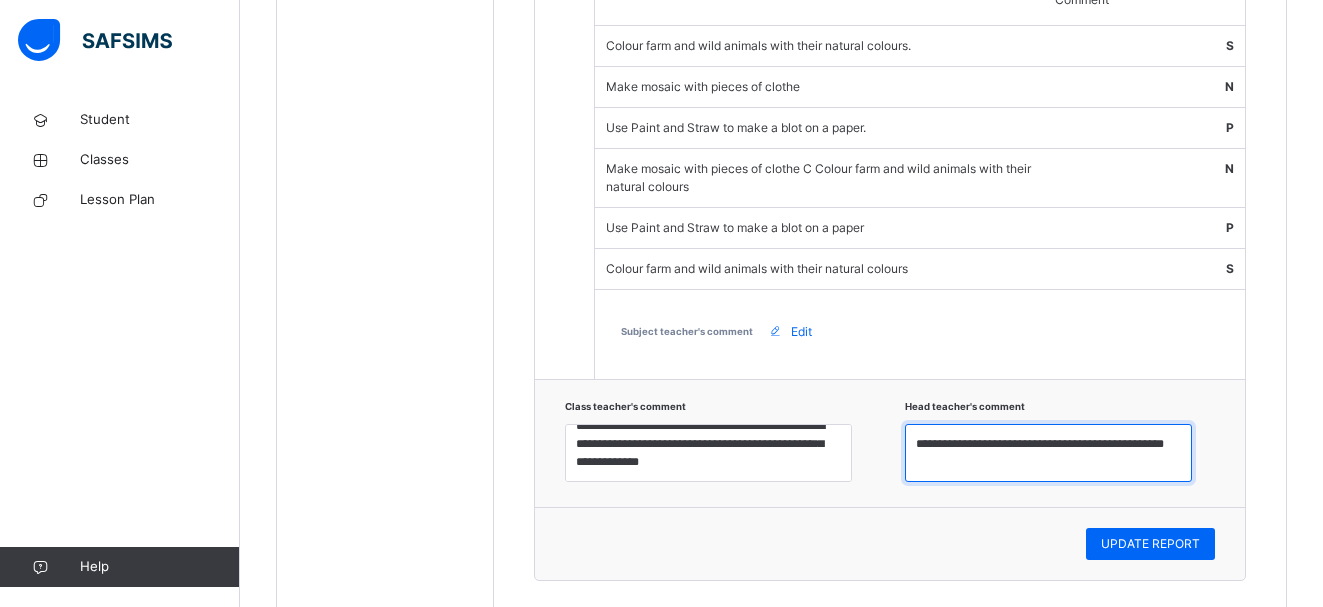 click on "**********" at bounding box center [1048, 453] 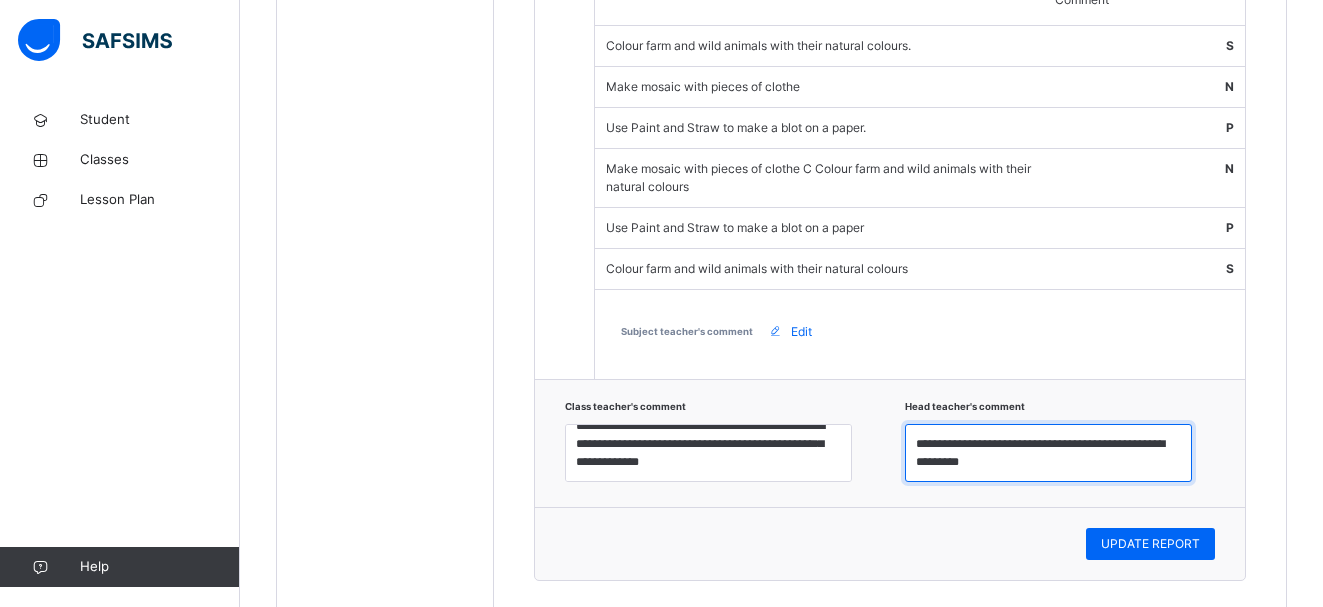 click on "**********" at bounding box center [1048, 453] 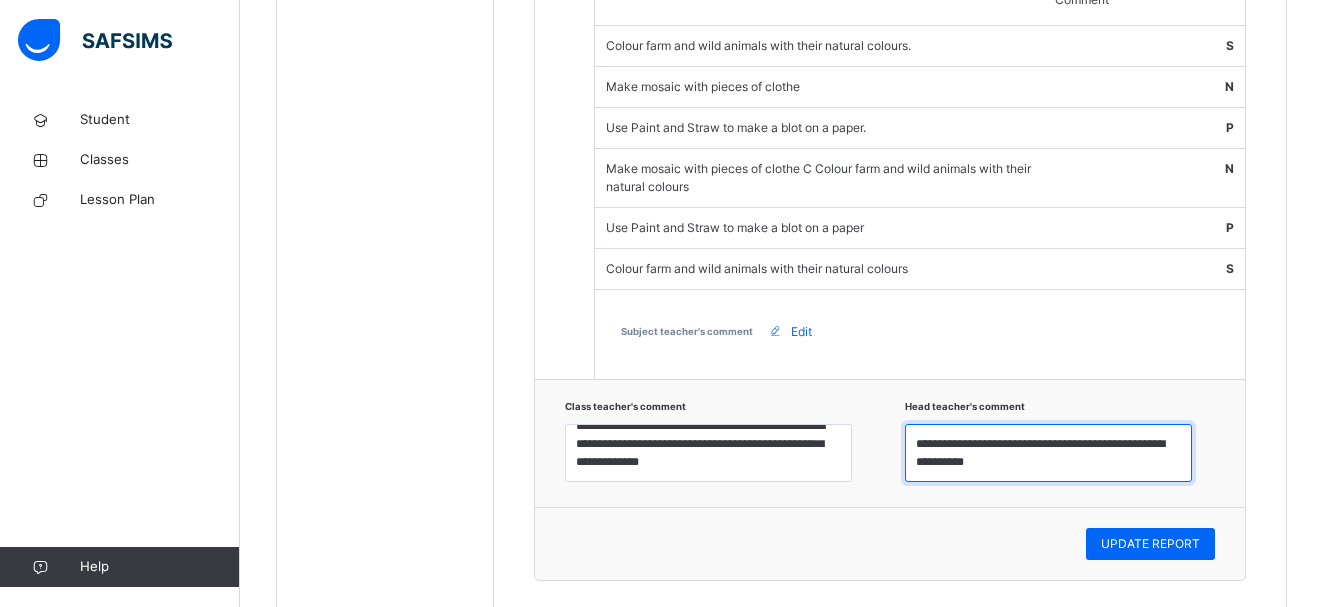 scroll, scrollTop: 8, scrollLeft: 0, axis: vertical 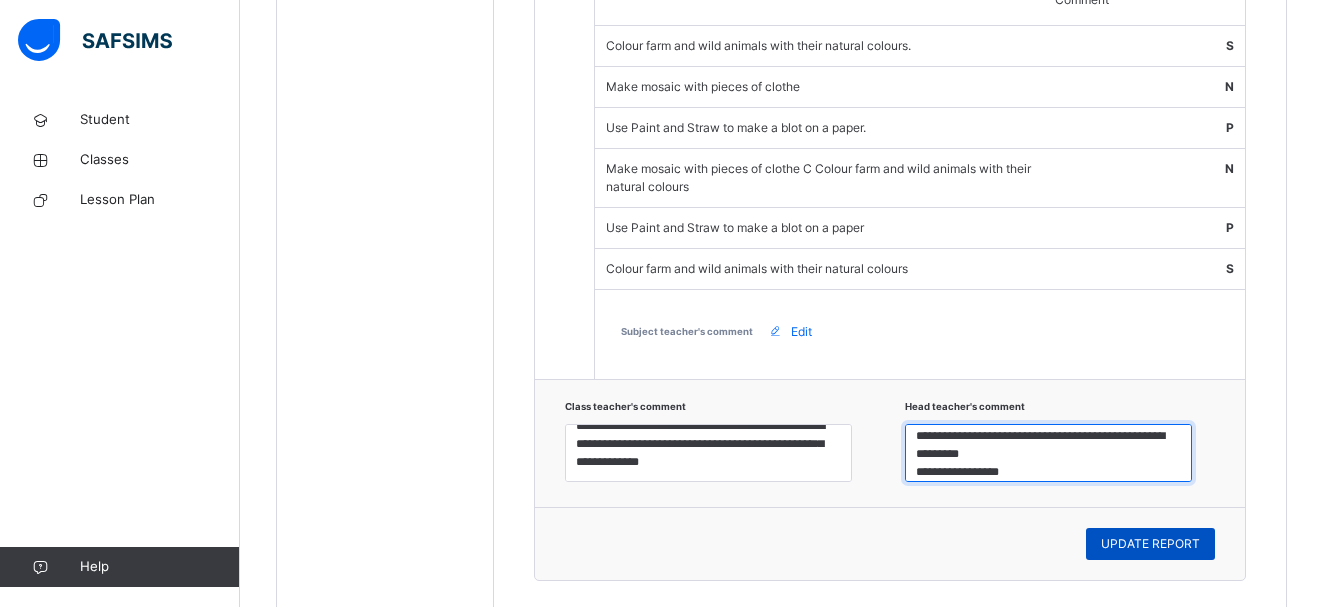 type on "**********" 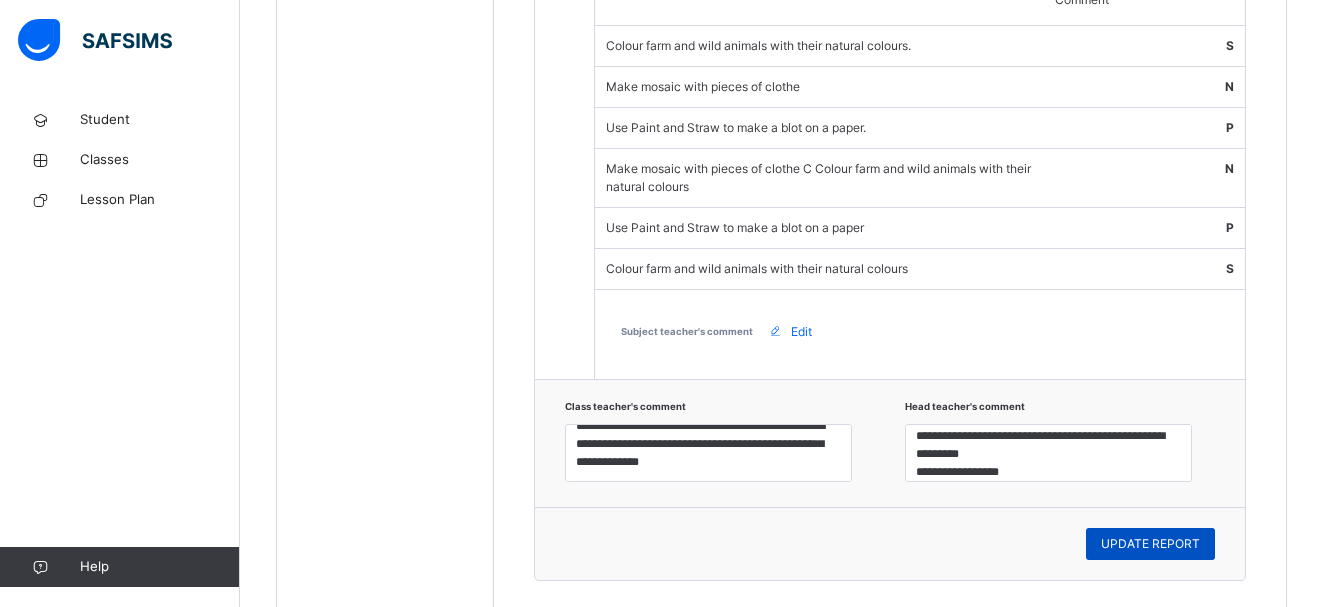 click on "UPDATE REPORT" at bounding box center (1150, 544) 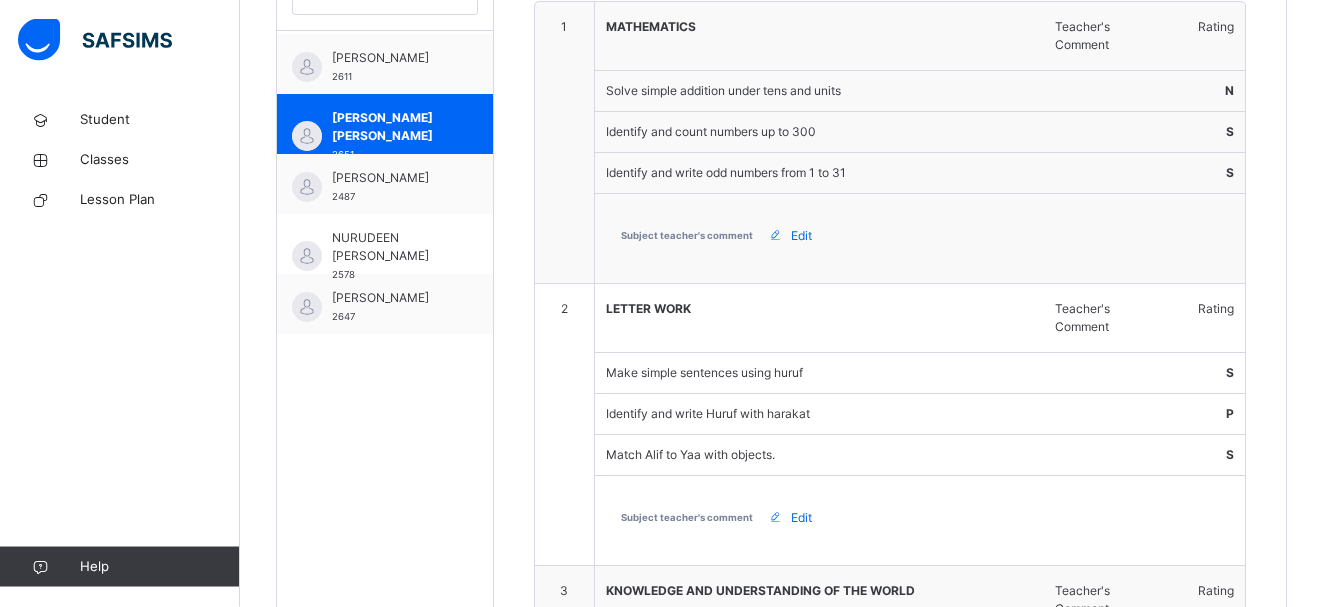 scroll, scrollTop: 572, scrollLeft: 0, axis: vertical 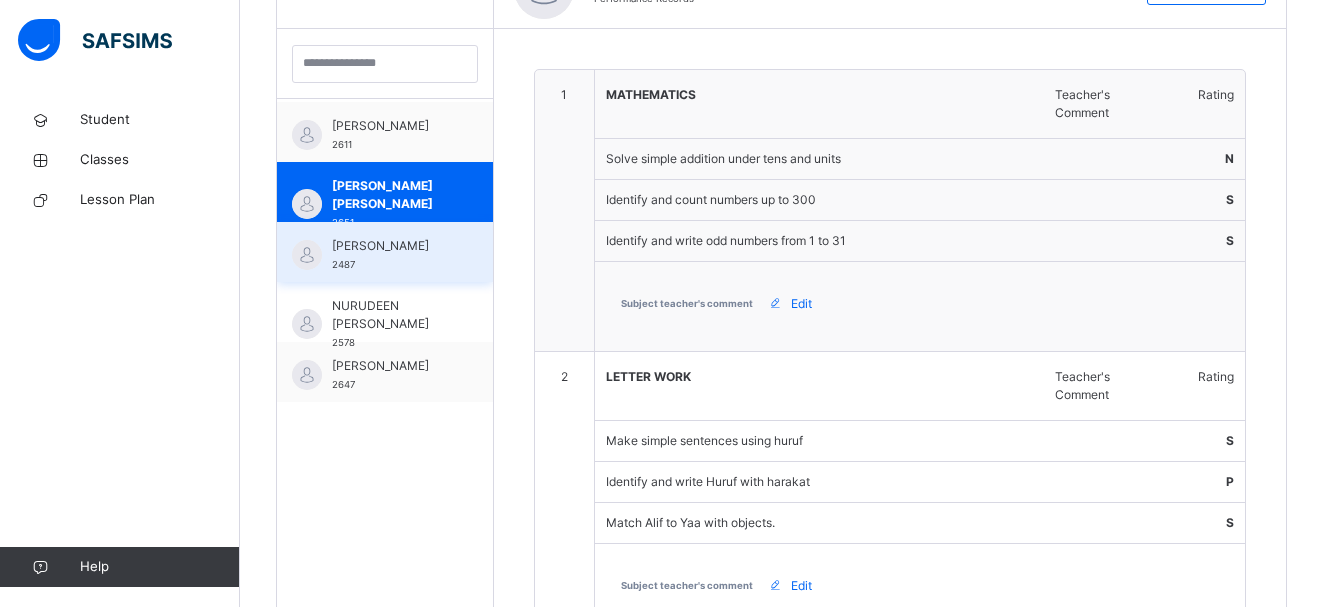 click on "[PERSON_NAME]" at bounding box center [390, 246] 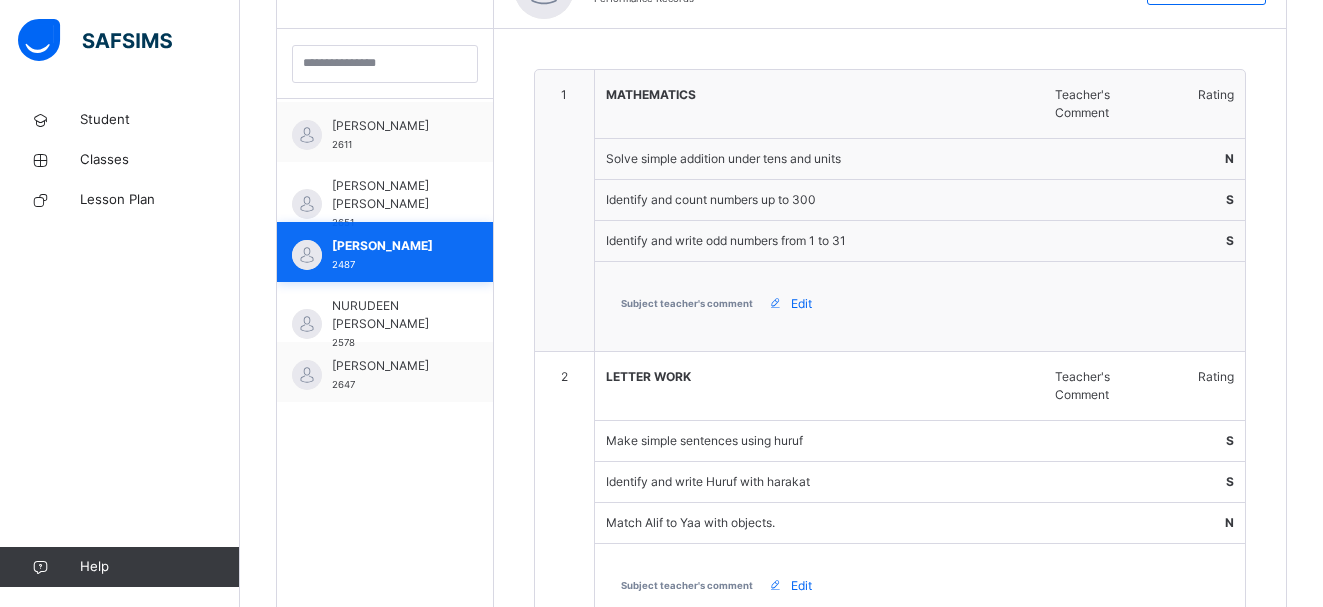 type on "**********" 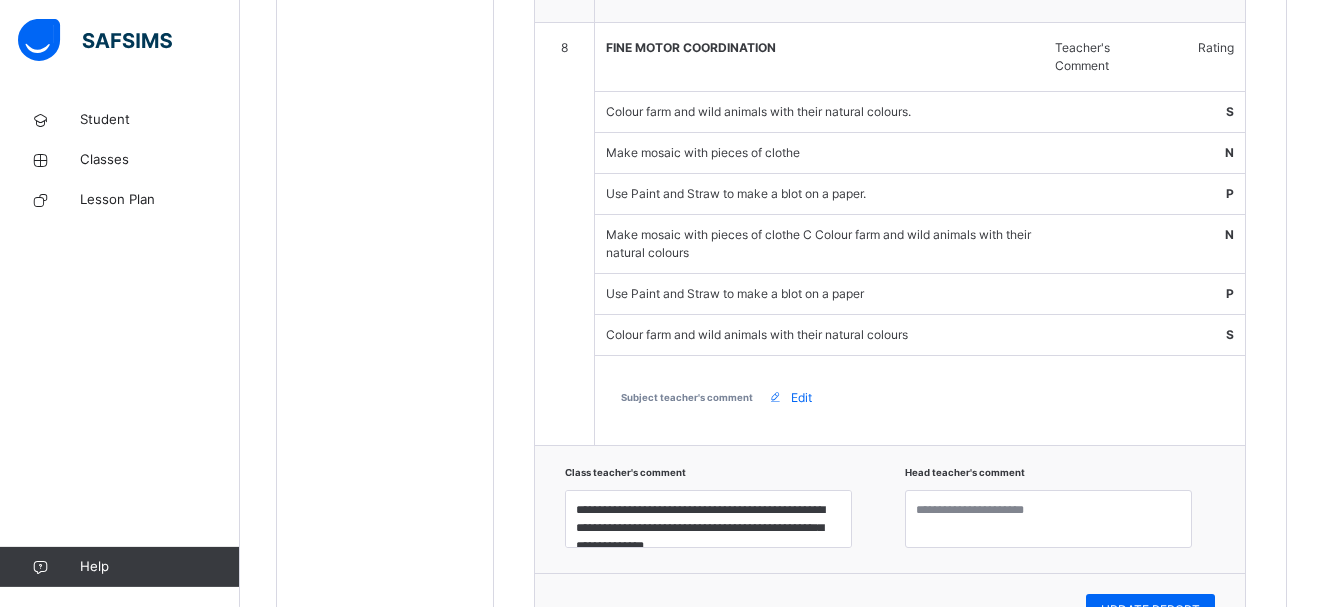scroll, scrollTop: 2864, scrollLeft: 0, axis: vertical 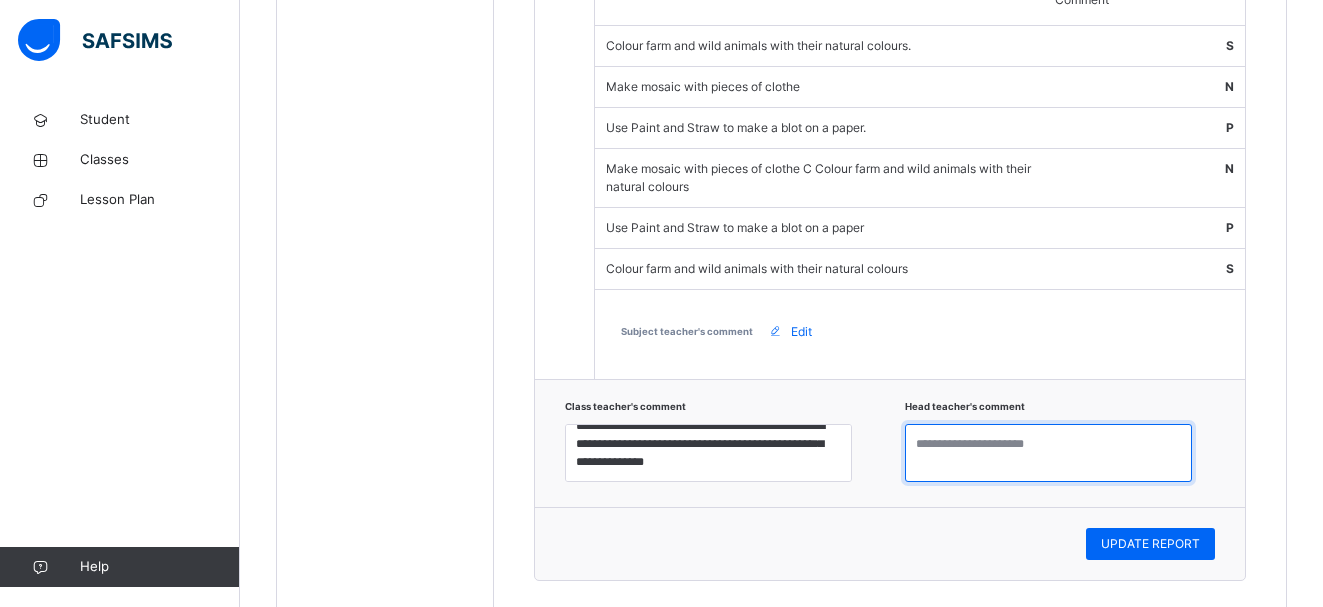 click at bounding box center [1048, 453] 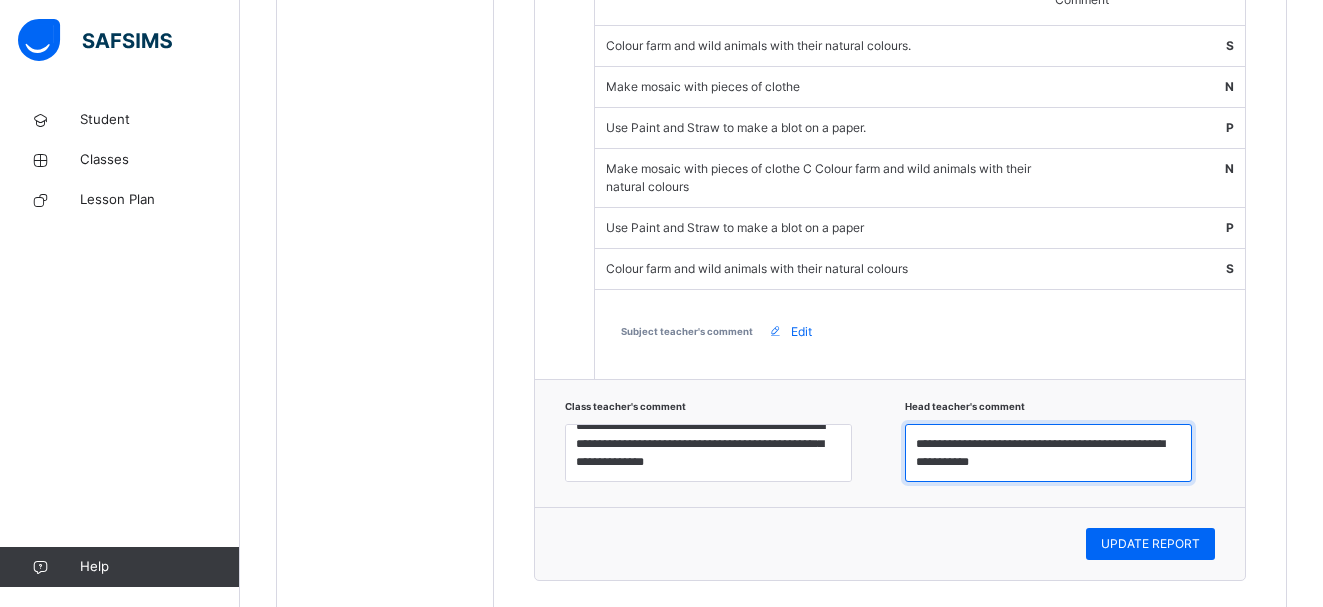 scroll, scrollTop: 8, scrollLeft: 0, axis: vertical 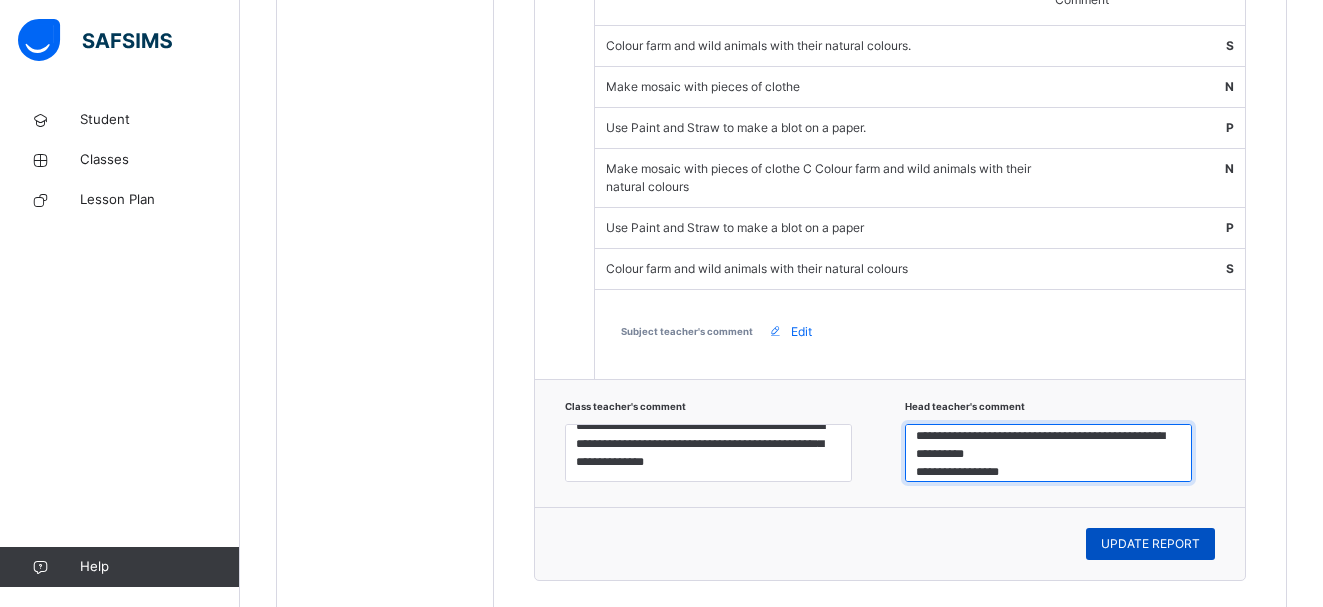type on "**********" 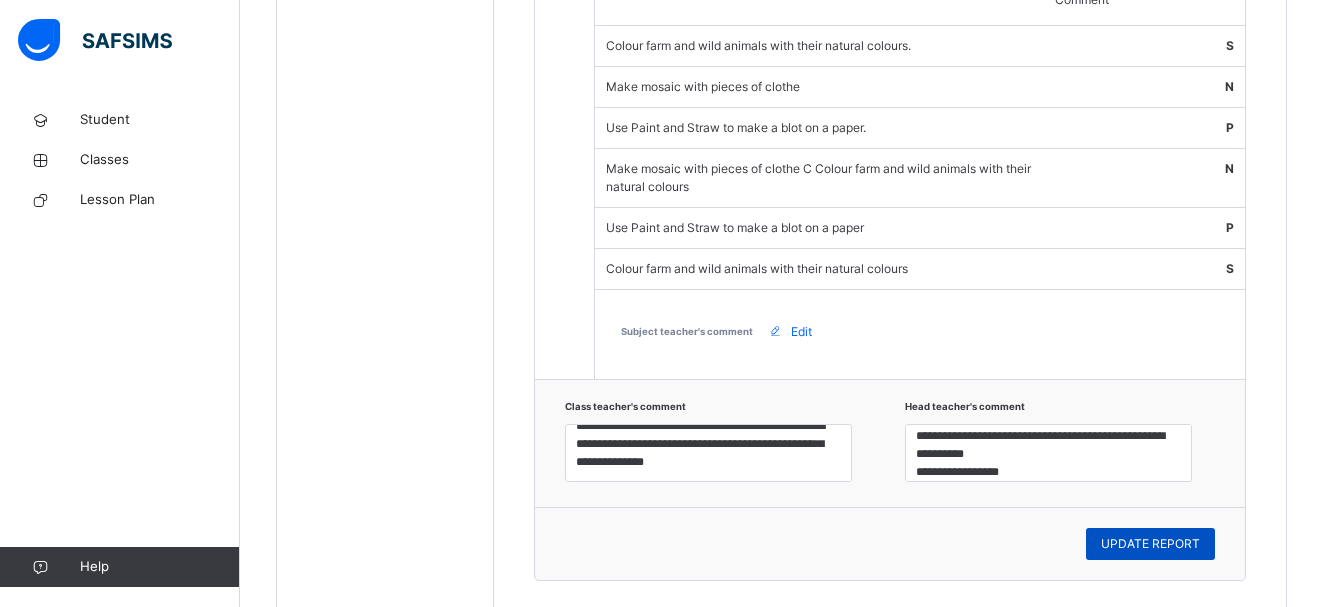 click on "UPDATE REPORT" at bounding box center [1150, 544] 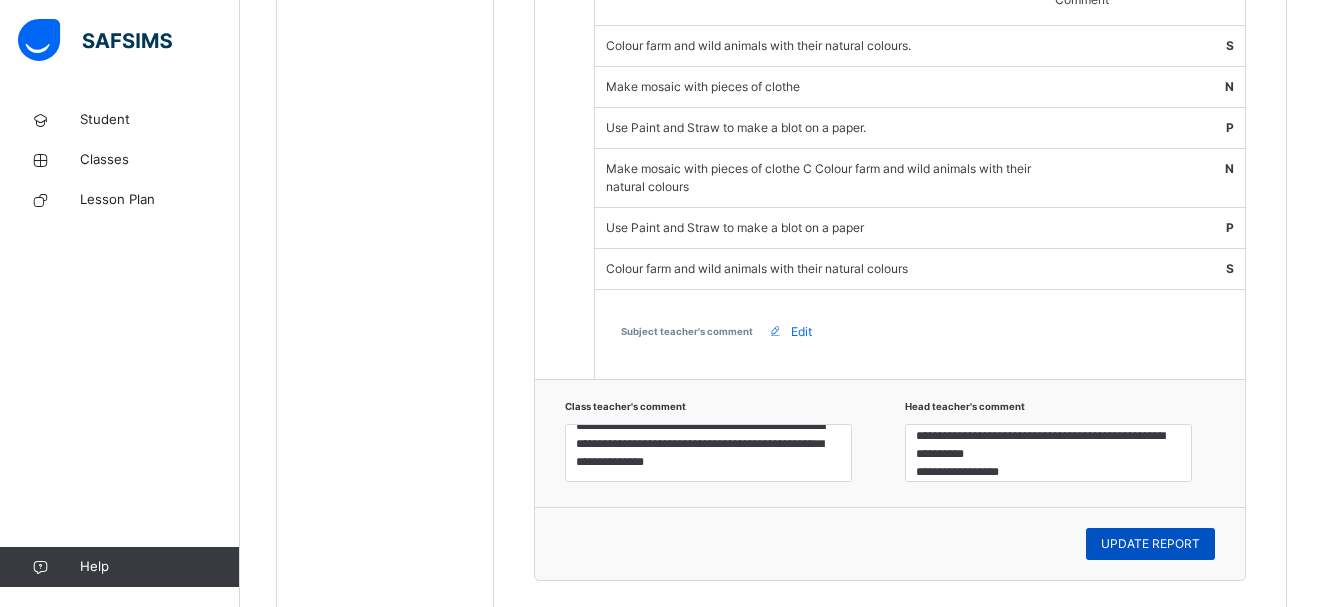 click on "UPDATE REPORT" at bounding box center (1150, 544) 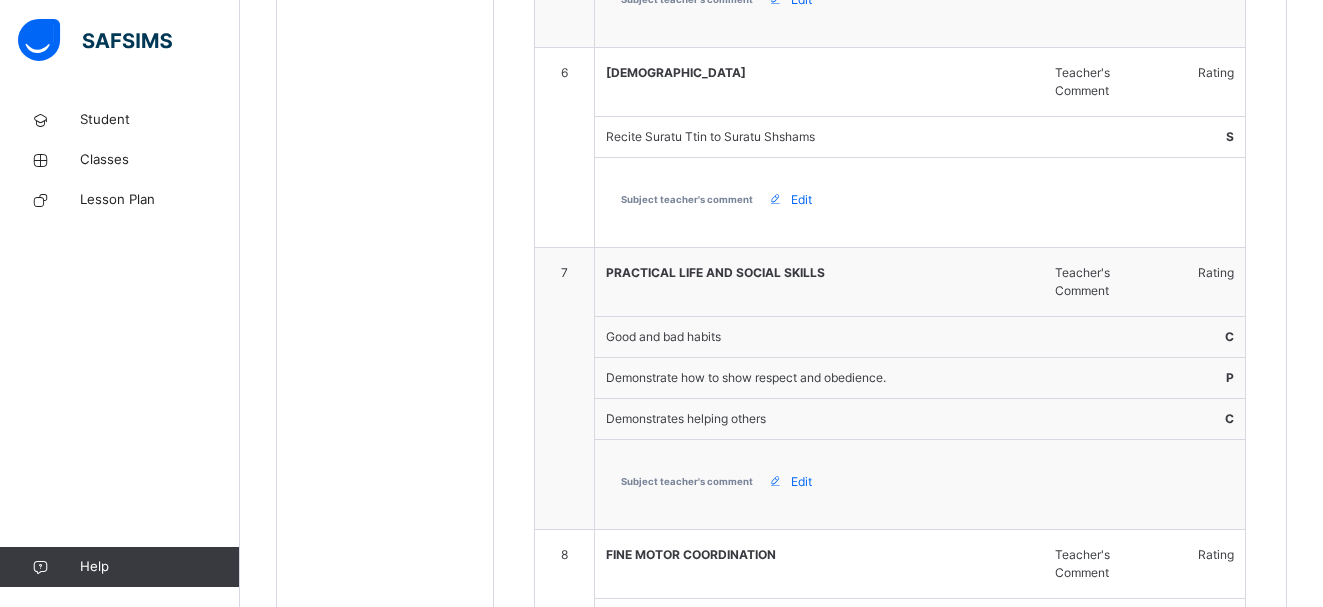 scroll, scrollTop: 1718, scrollLeft: 0, axis: vertical 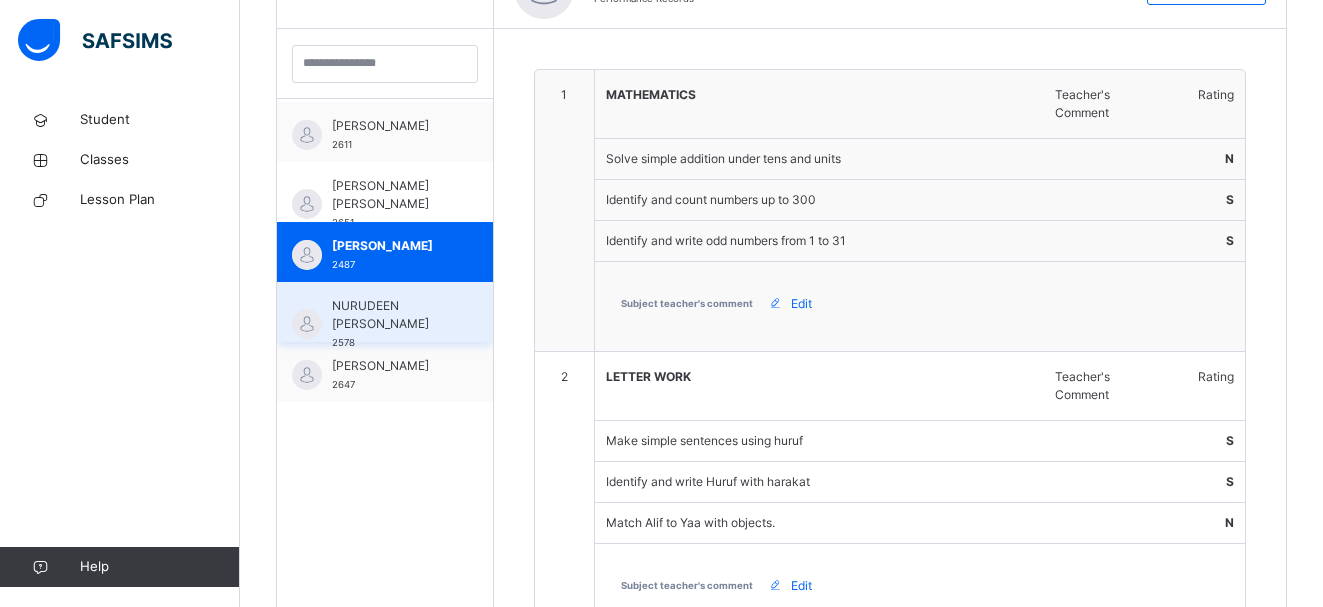 click on "NURUDEEN [PERSON_NAME]  2578" at bounding box center [390, 324] 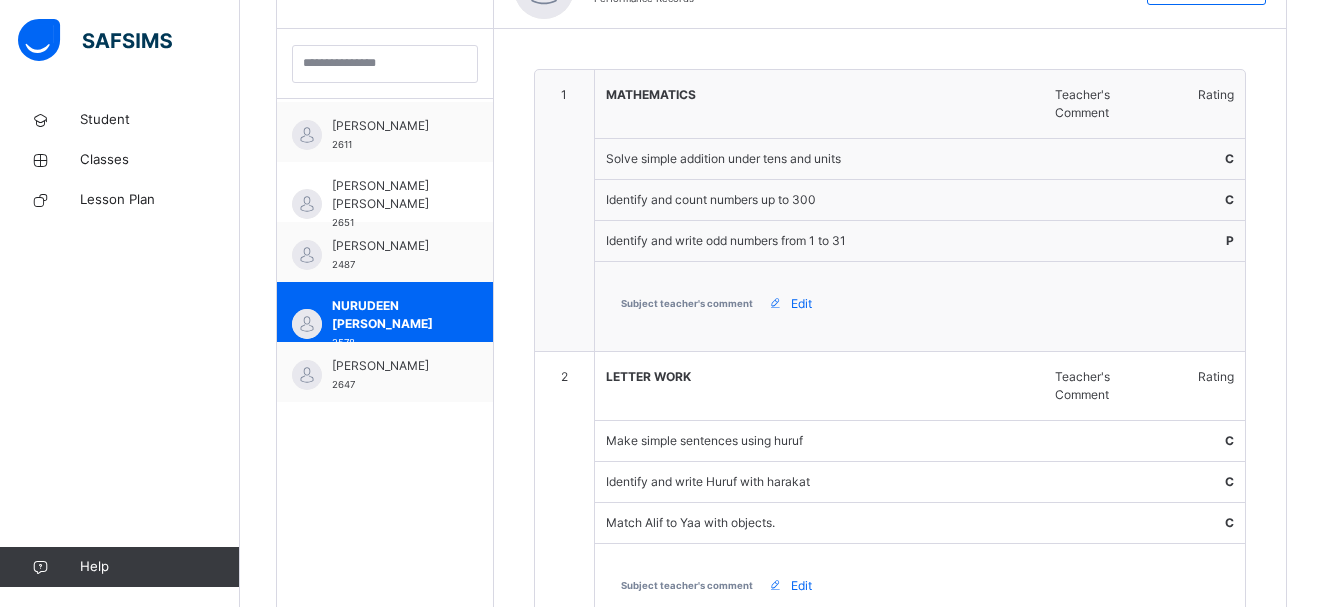 type on "**********" 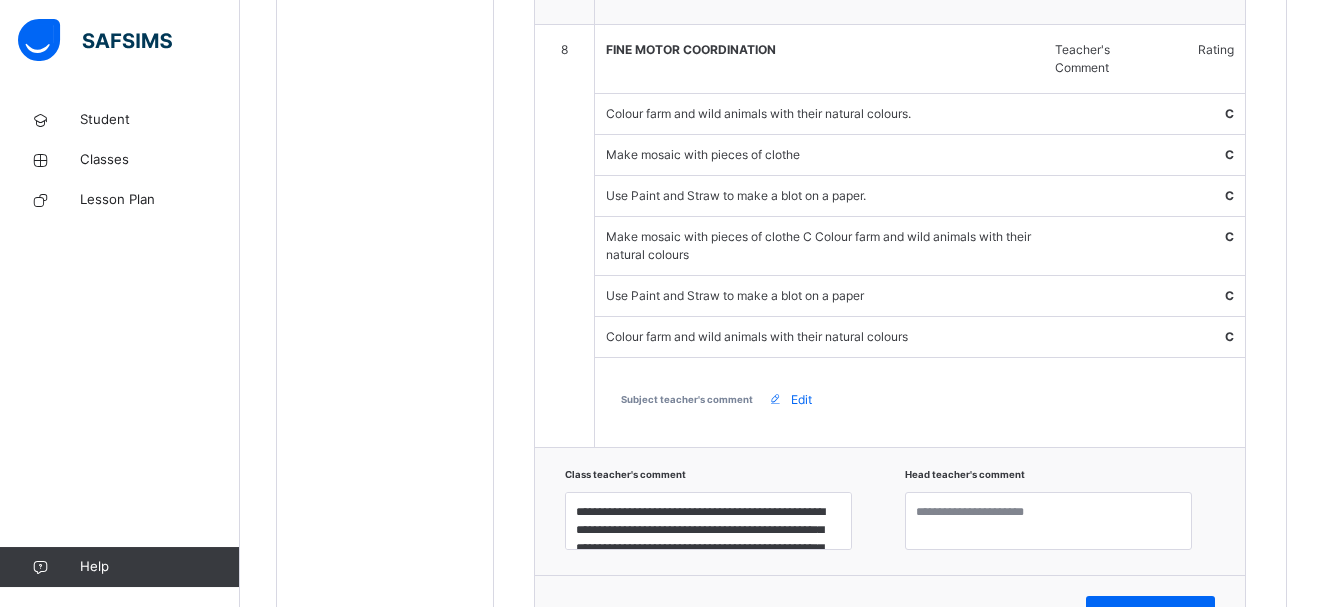 scroll, scrollTop: 2864, scrollLeft: 0, axis: vertical 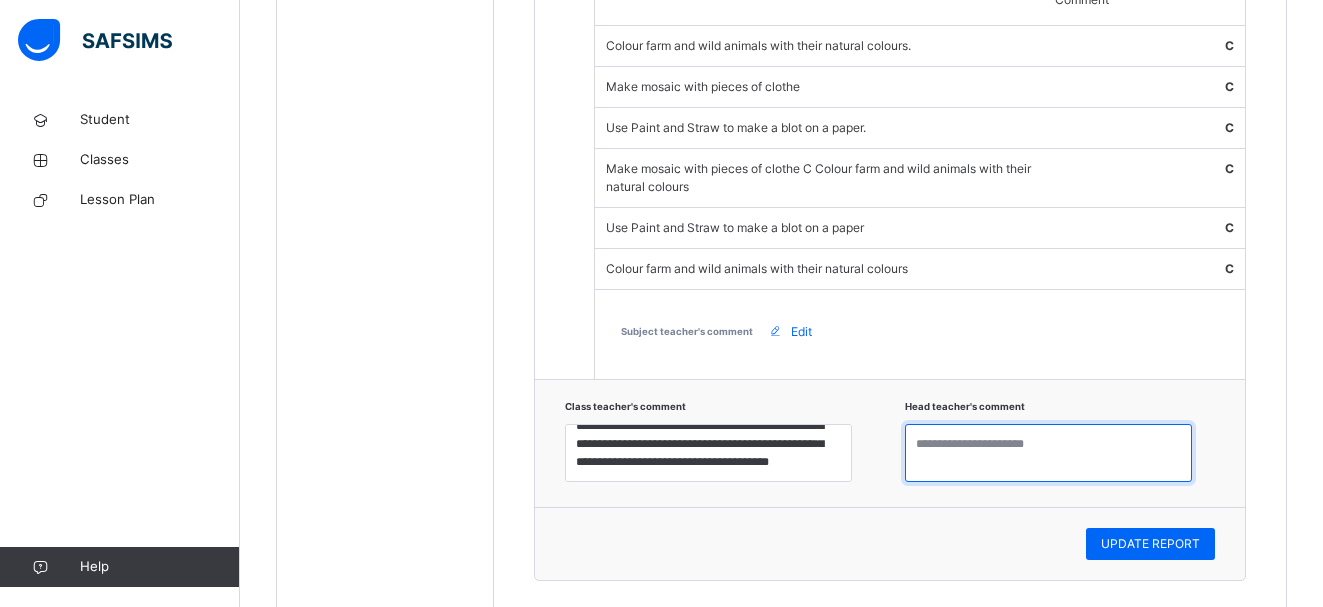click at bounding box center (1048, 453) 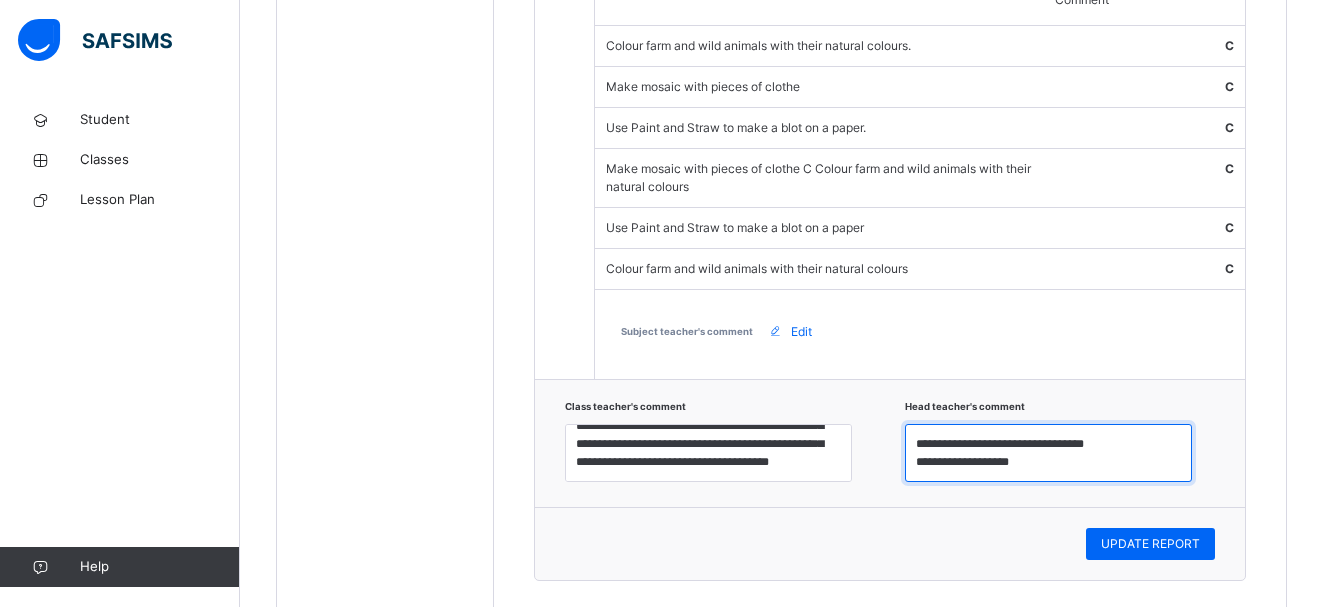 scroll, scrollTop: 8, scrollLeft: 0, axis: vertical 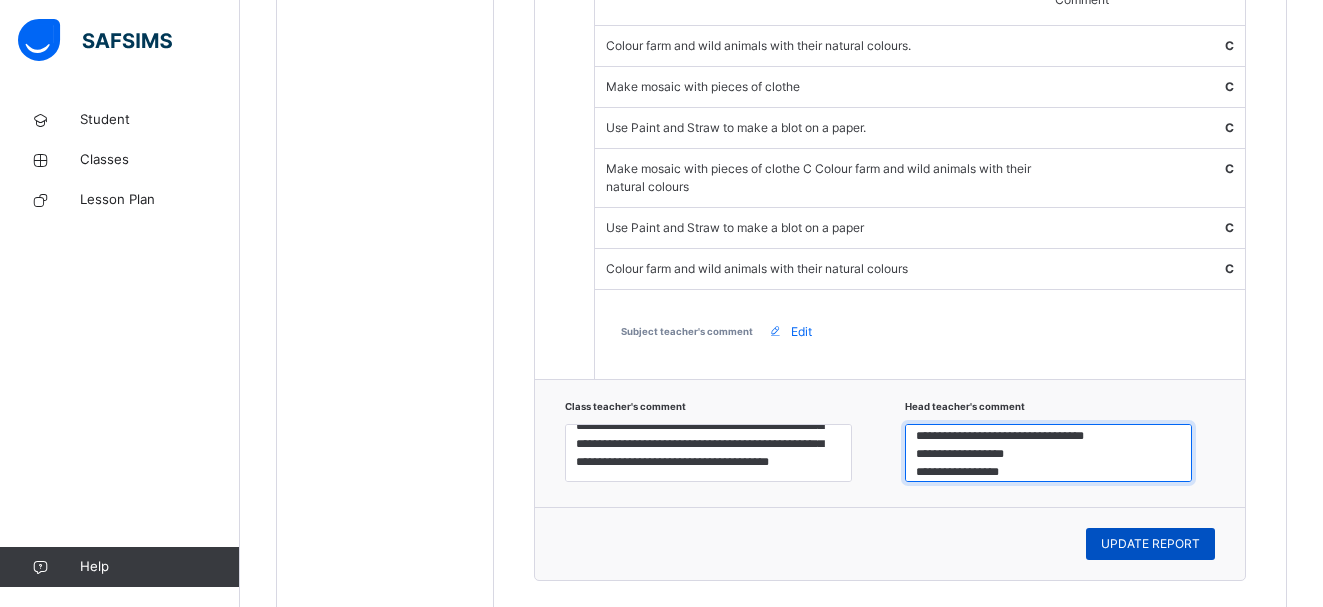 type on "**********" 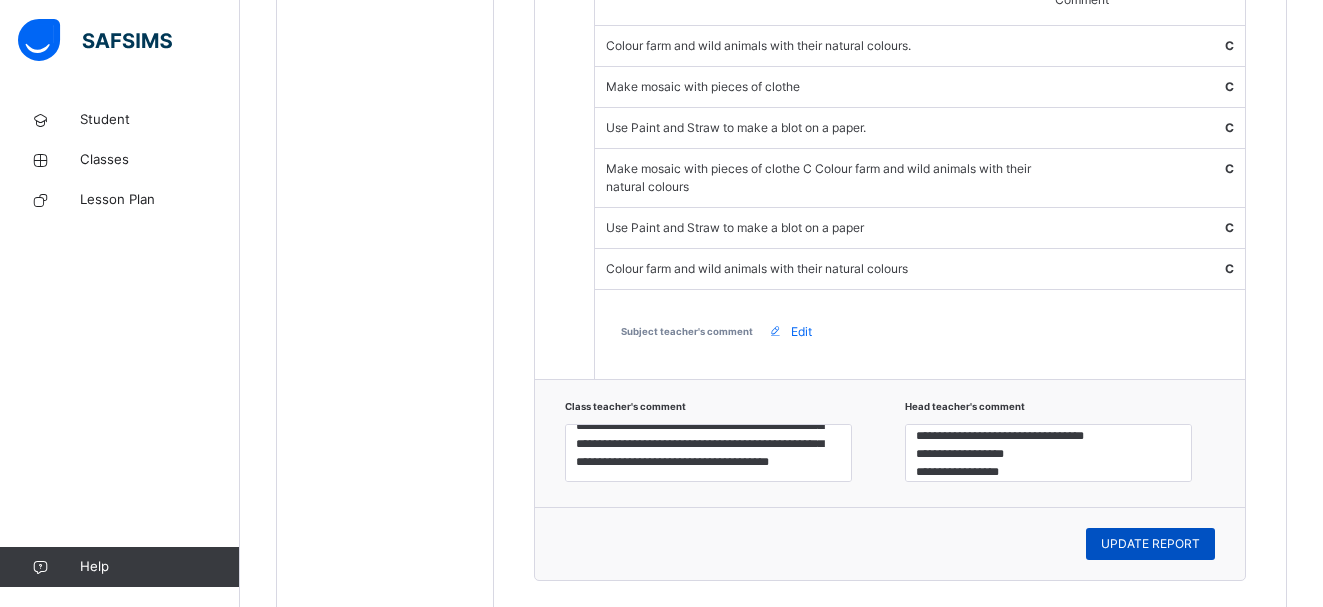 click on "UPDATE REPORT" at bounding box center (1150, 544) 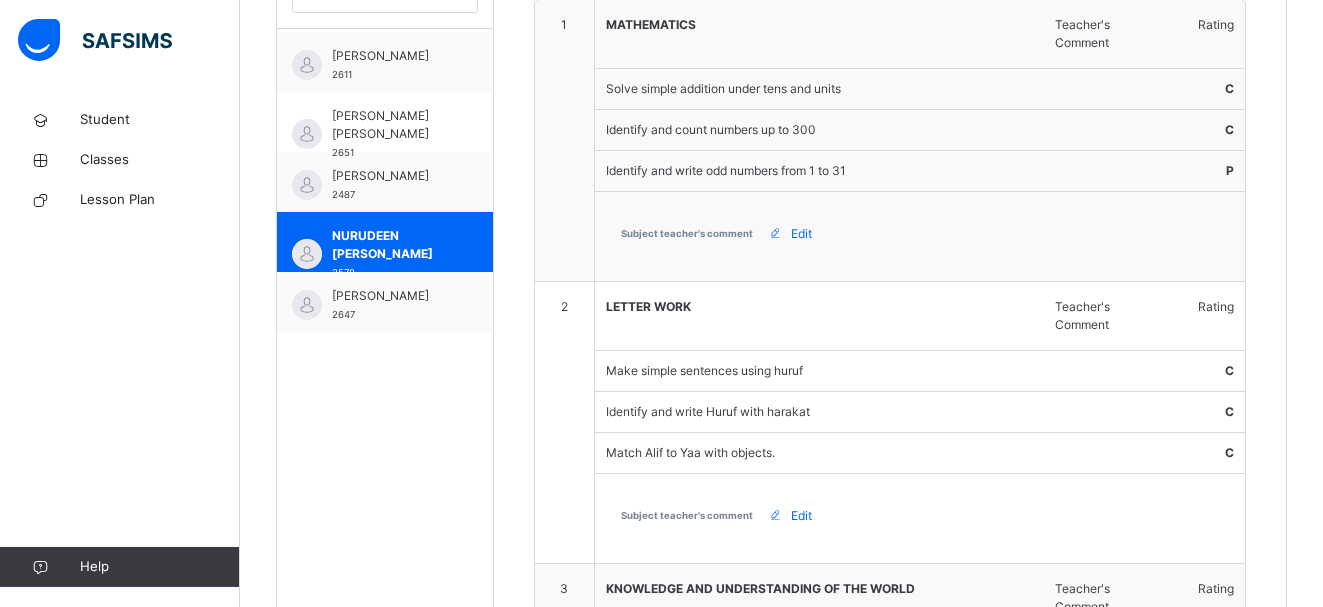 scroll, scrollTop: 572, scrollLeft: 0, axis: vertical 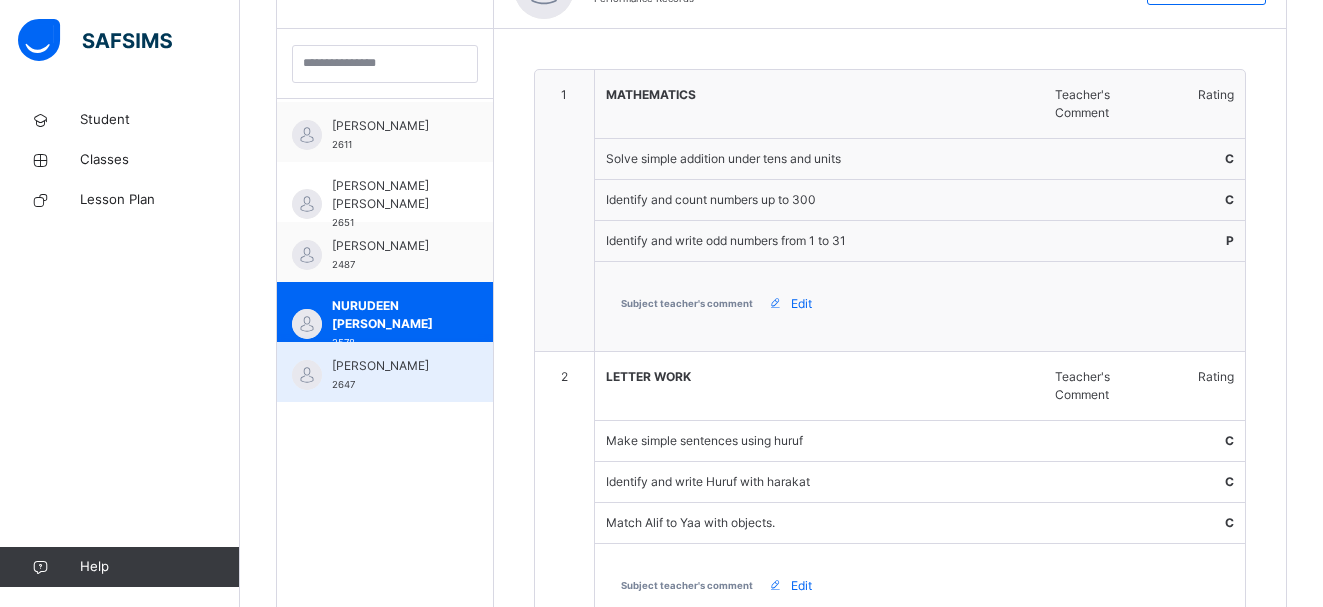 click on "[PERSON_NAME] 2647" at bounding box center (390, 375) 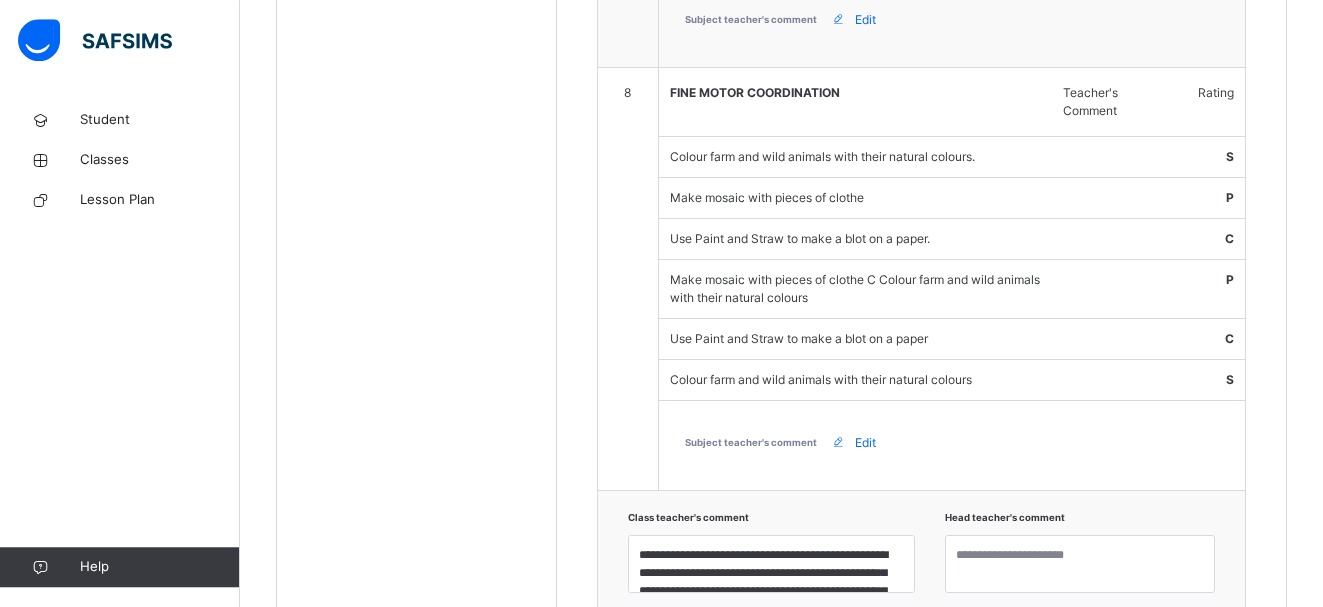 scroll, scrollTop: 2852, scrollLeft: 0, axis: vertical 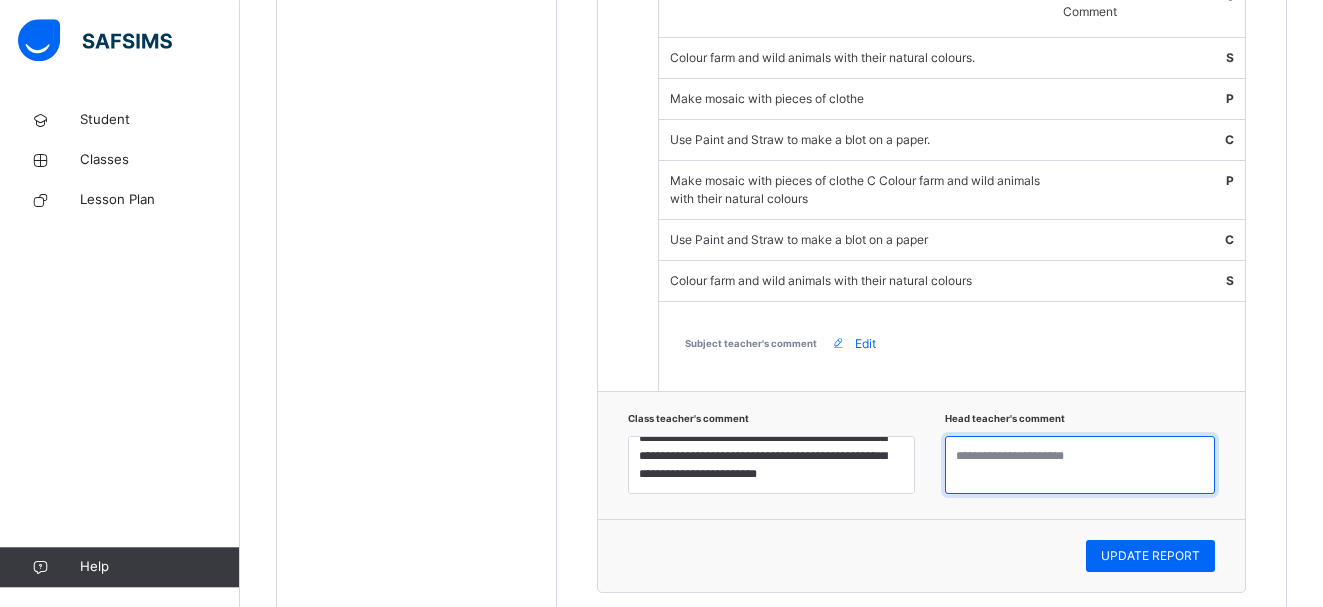 click at bounding box center [1080, 465] 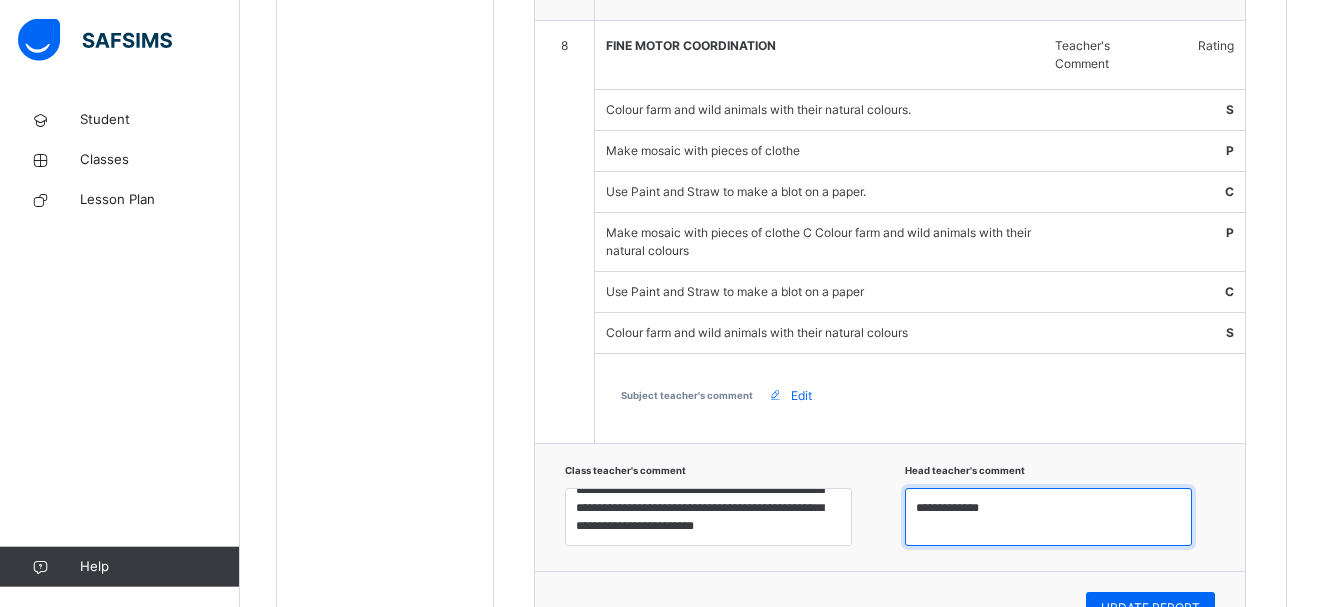 scroll, scrollTop: 2852, scrollLeft: 0, axis: vertical 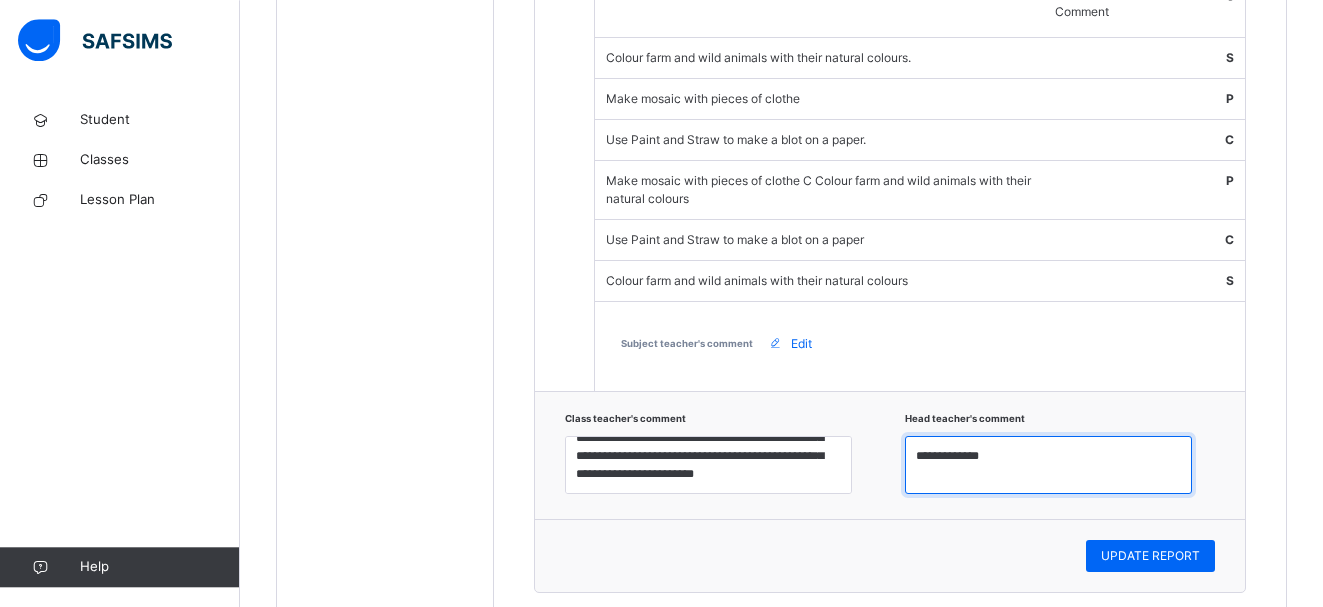 click on "**********" at bounding box center (1048, 465) 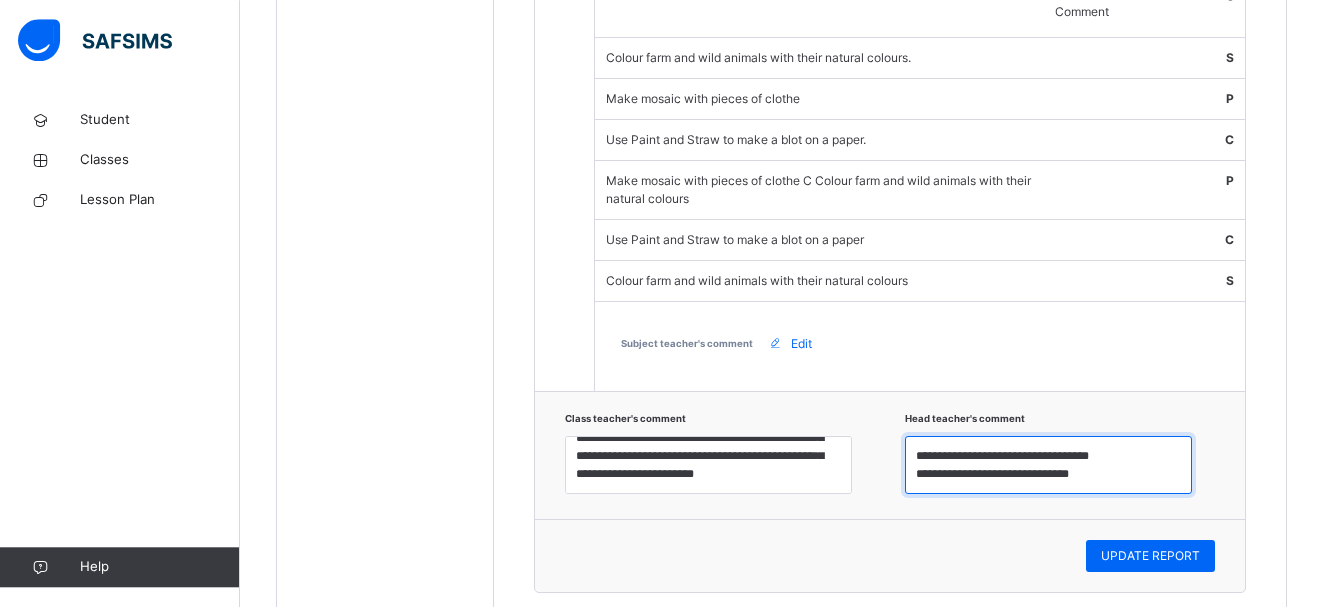 scroll, scrollTop: 8, scrollLeft: 0, axis: vertical 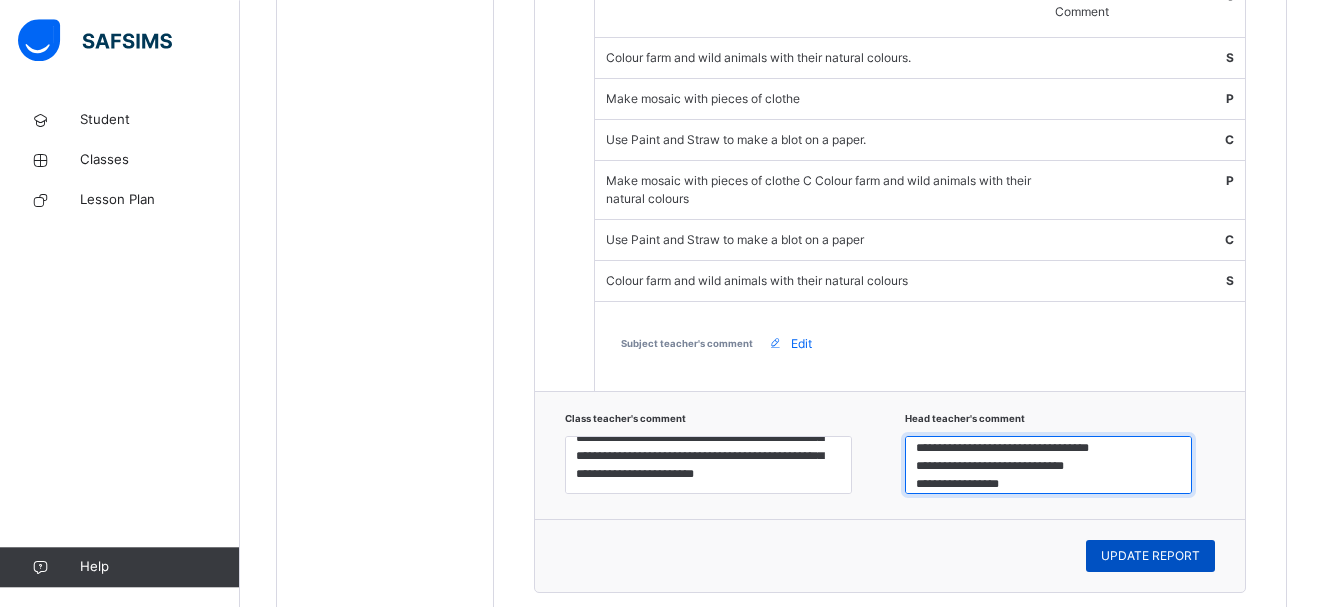 type on "**********" 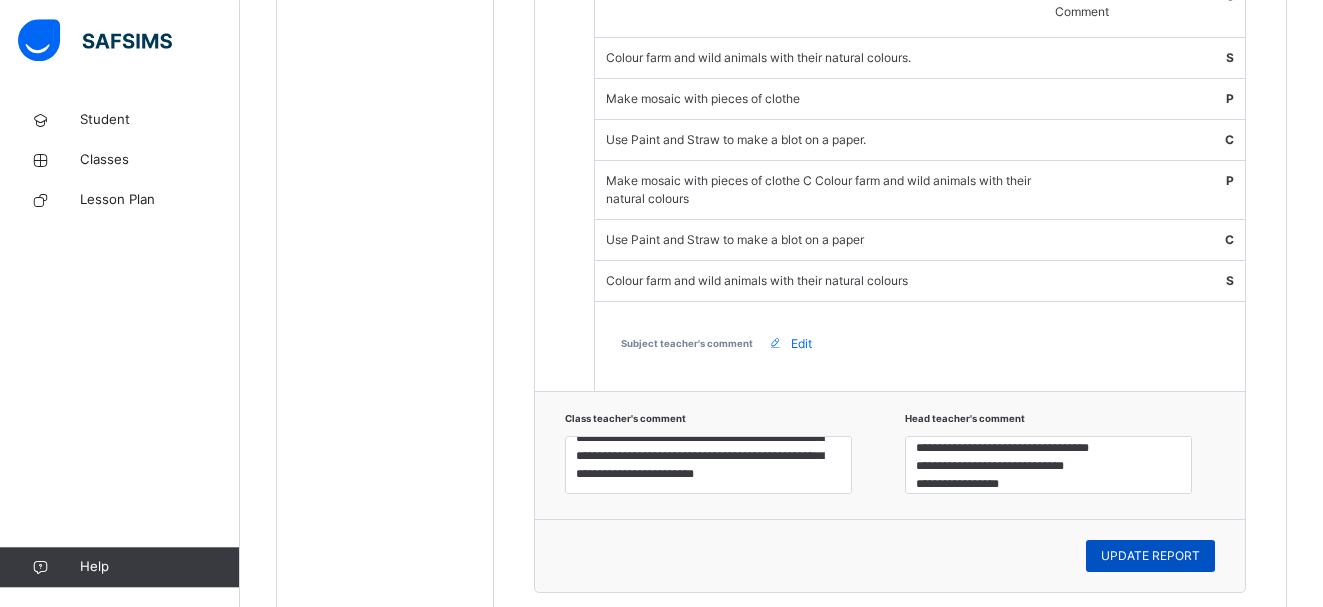click on "UPDATE REPORT" at bounding box center (1150, 556) 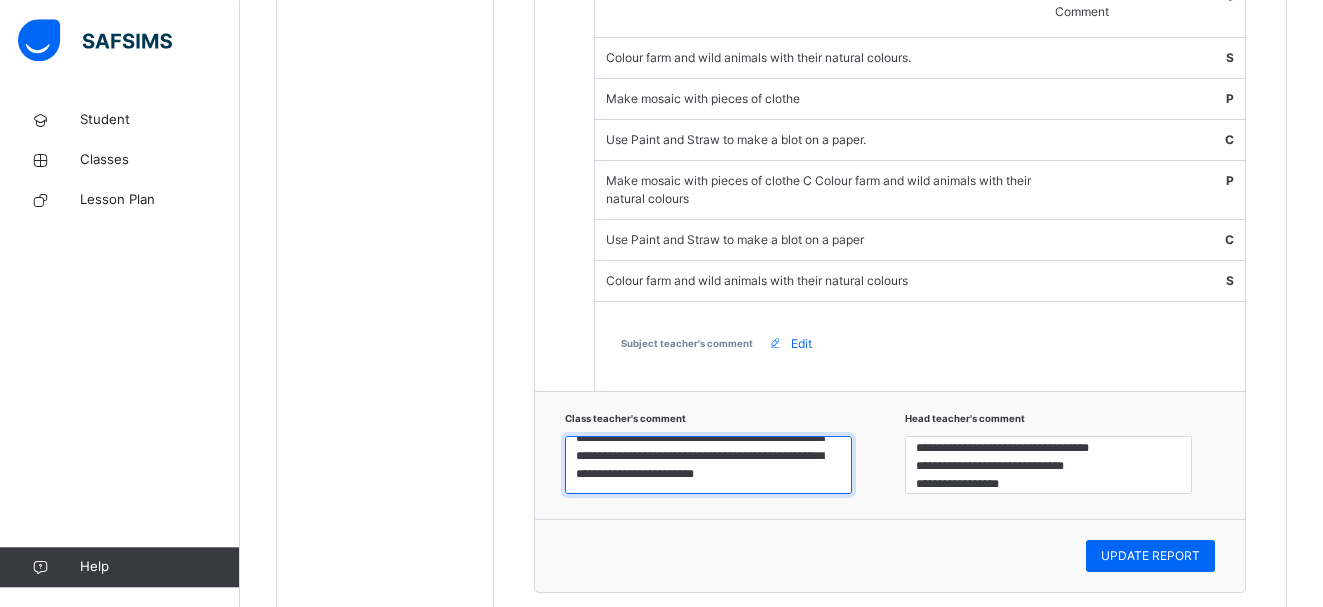 scroll, scrollTop: 9, scrollLeft: 0, axis: vertical 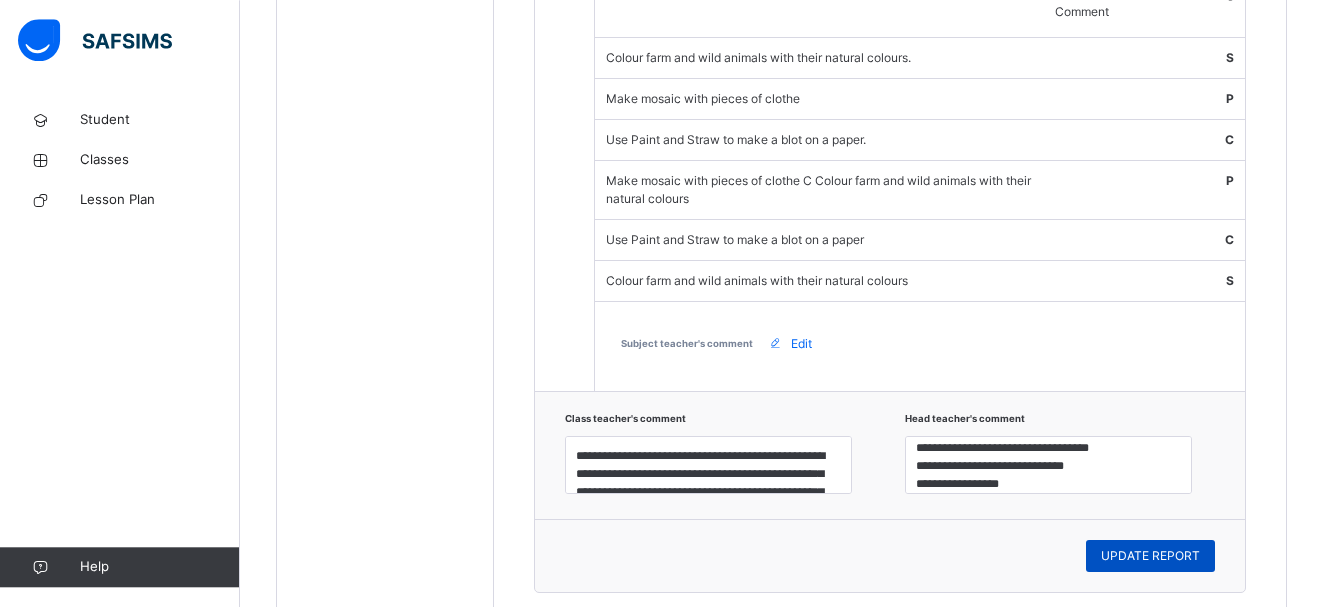 click on "UPDATE REPORT" at bounding box center [1150, 556] 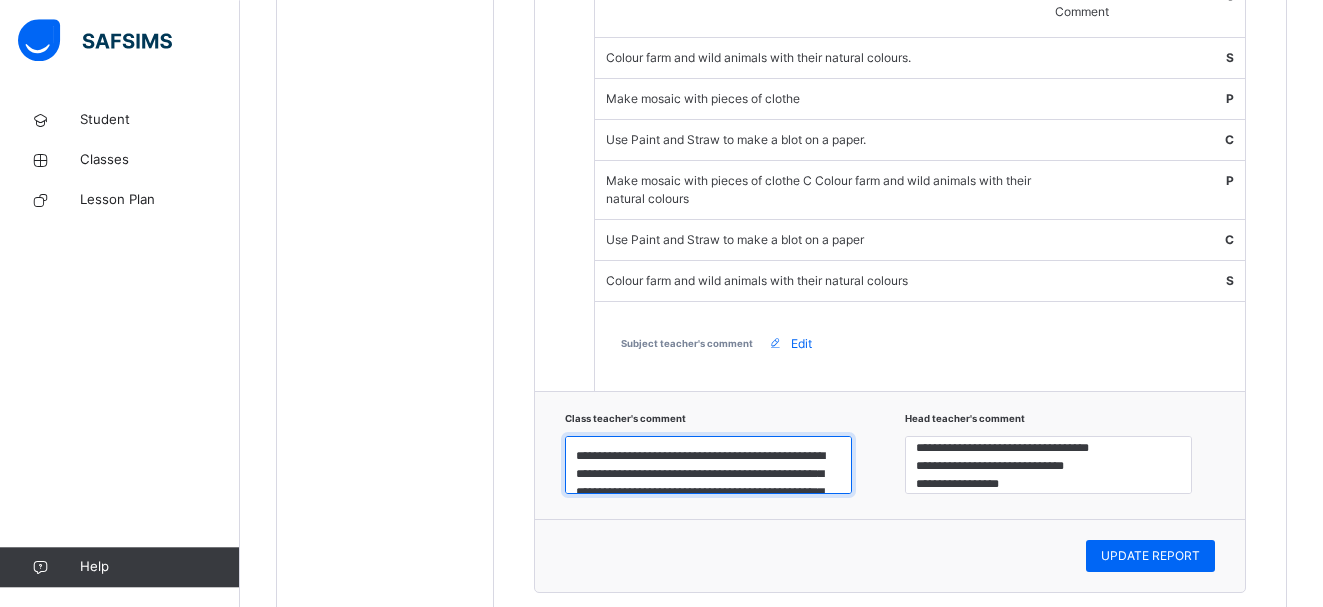 click on "**********" at bounding box center [708, 465] 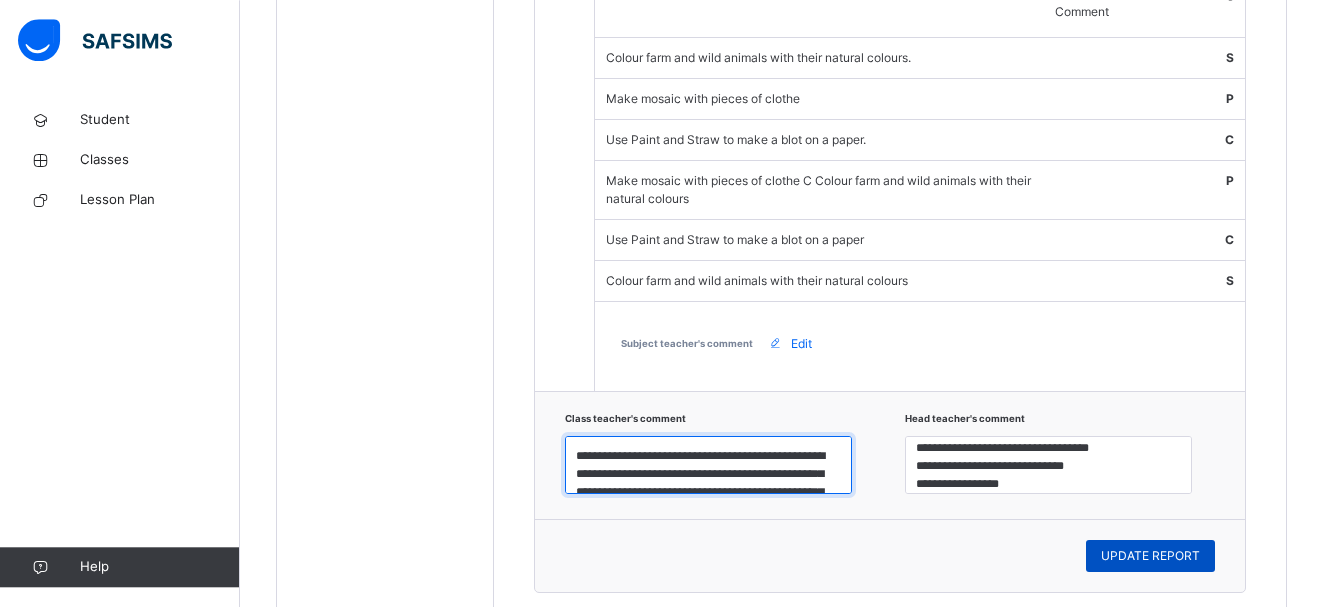 type on "**********" 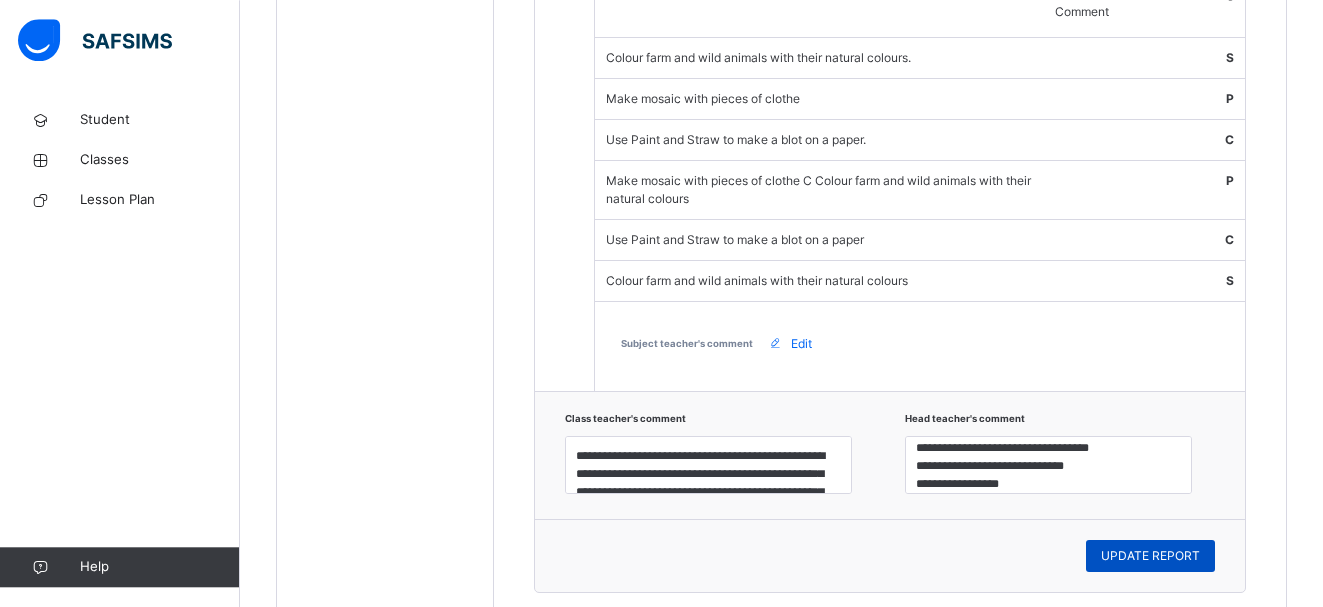 click on "UPDATE REPORT" at bounding box center (1150, 556) 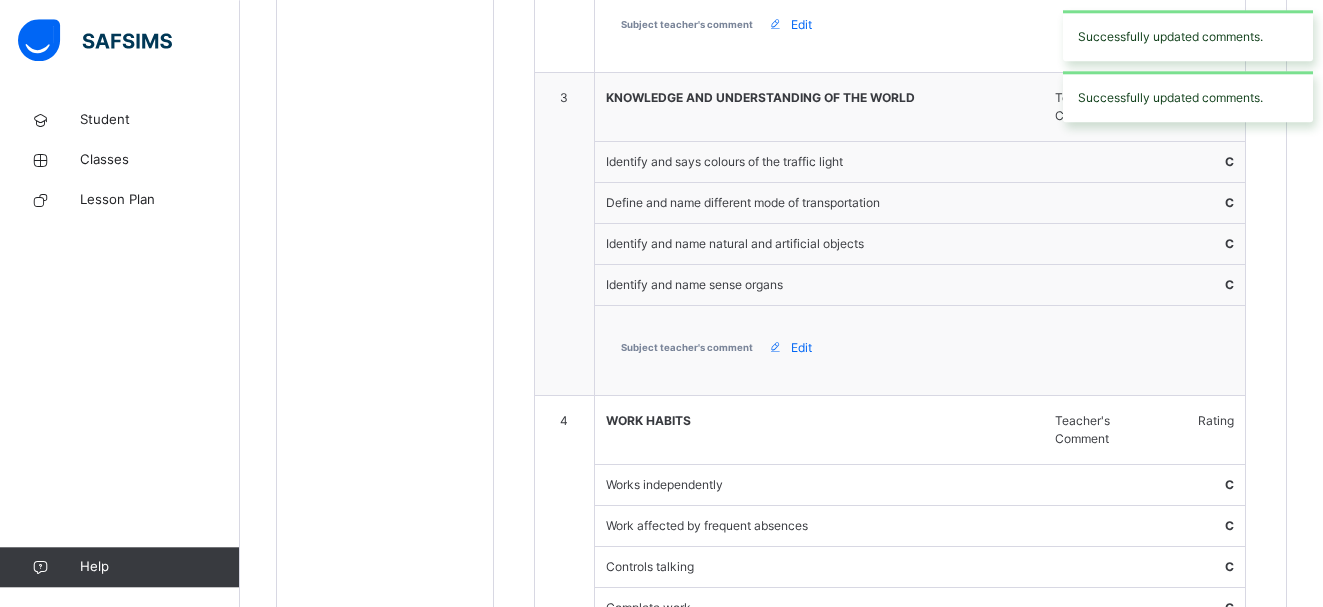 scroll, scrollTop: 560, scrollLeft: 0, axis: vertical 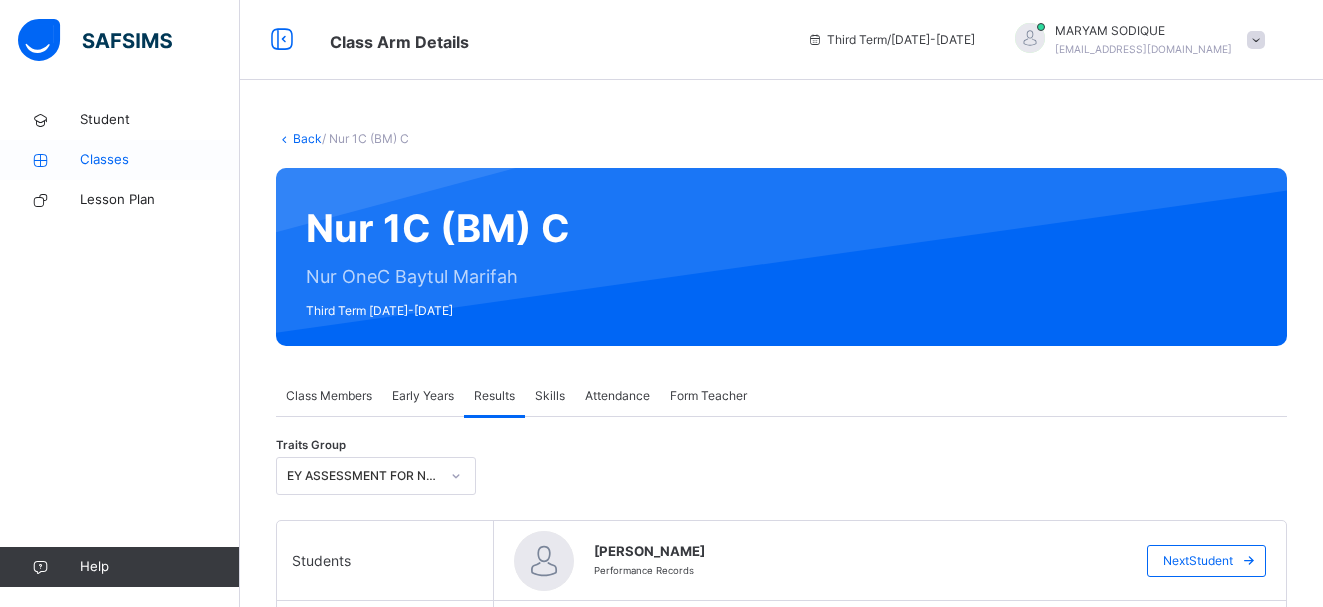 click on "Classes" at bounding box center (160, 160) 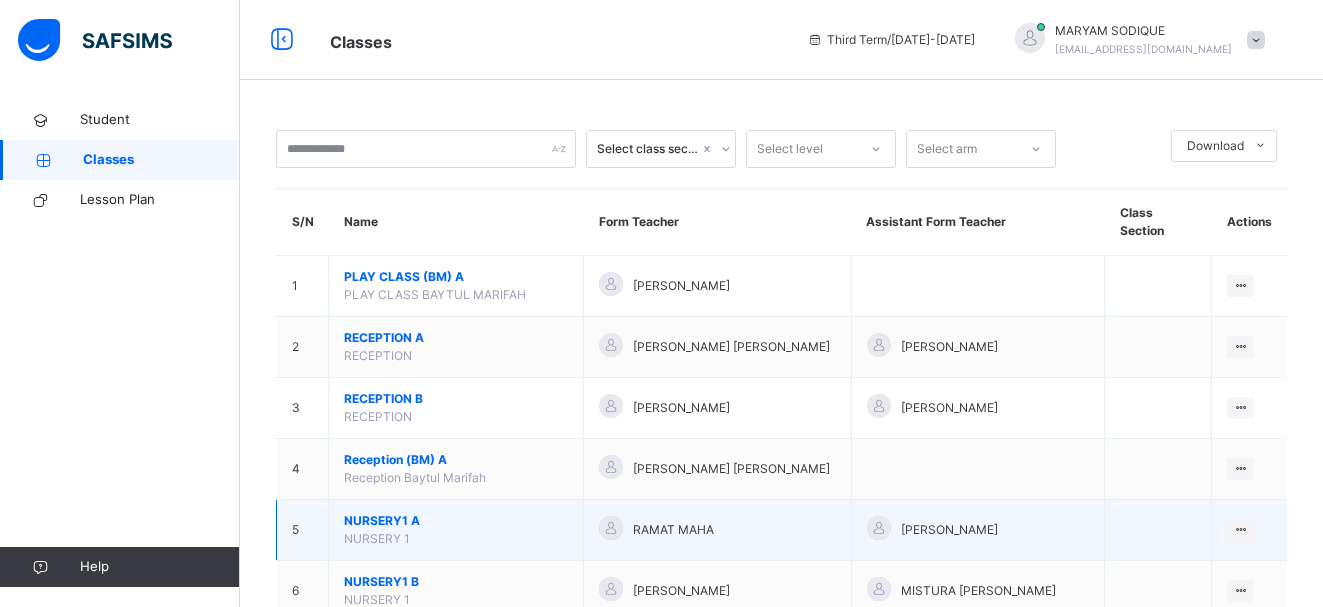 click on "NURSERY1   A   NURSERY 1" at bounding box center [456, 530] 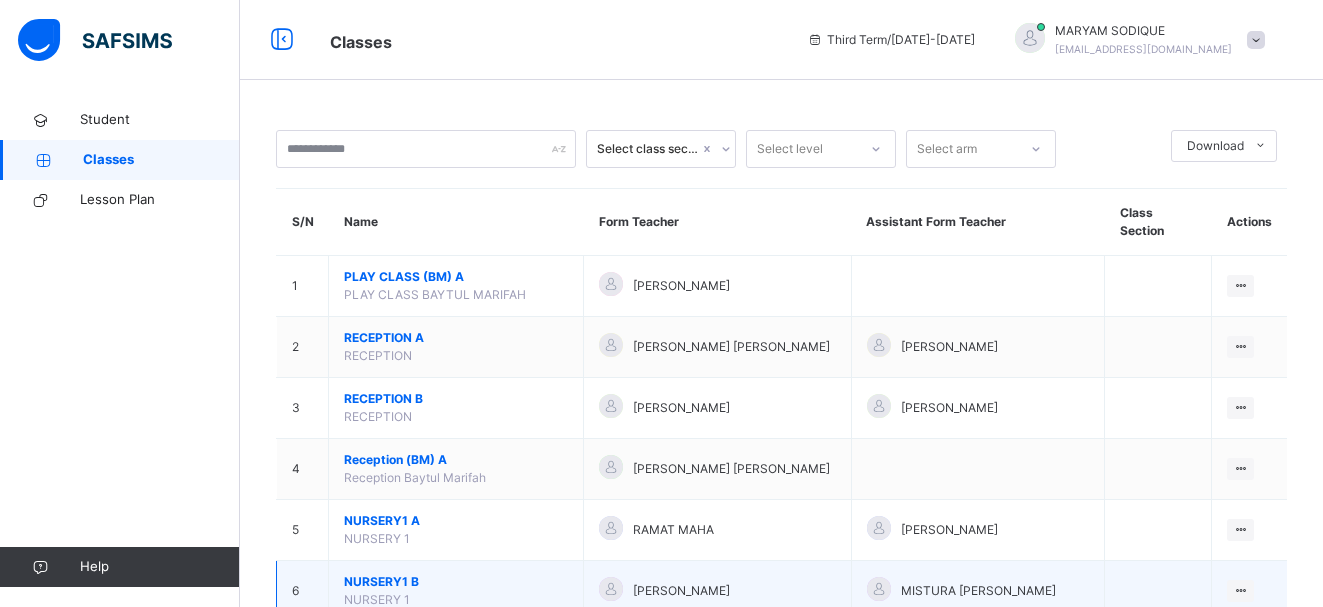 click on "NURSERY1   B   NURSERY 1" at bounding box center (456, 591) 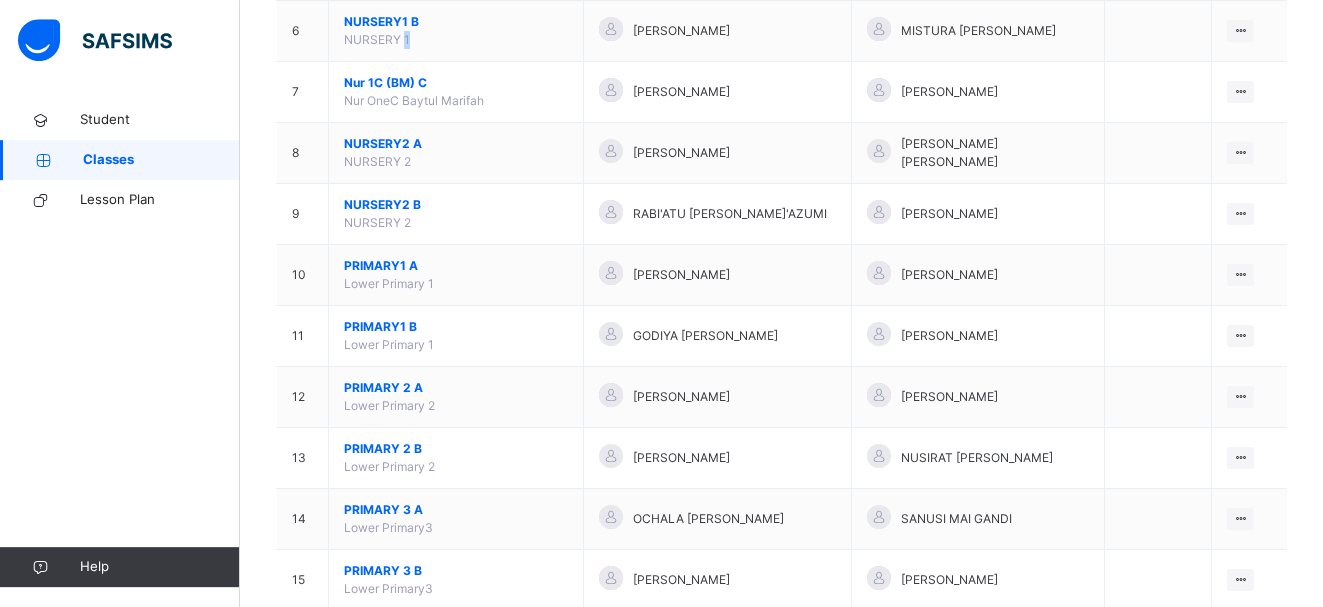 scroll, scrollTop: 573, scrollLeft: 0, axis: vertical 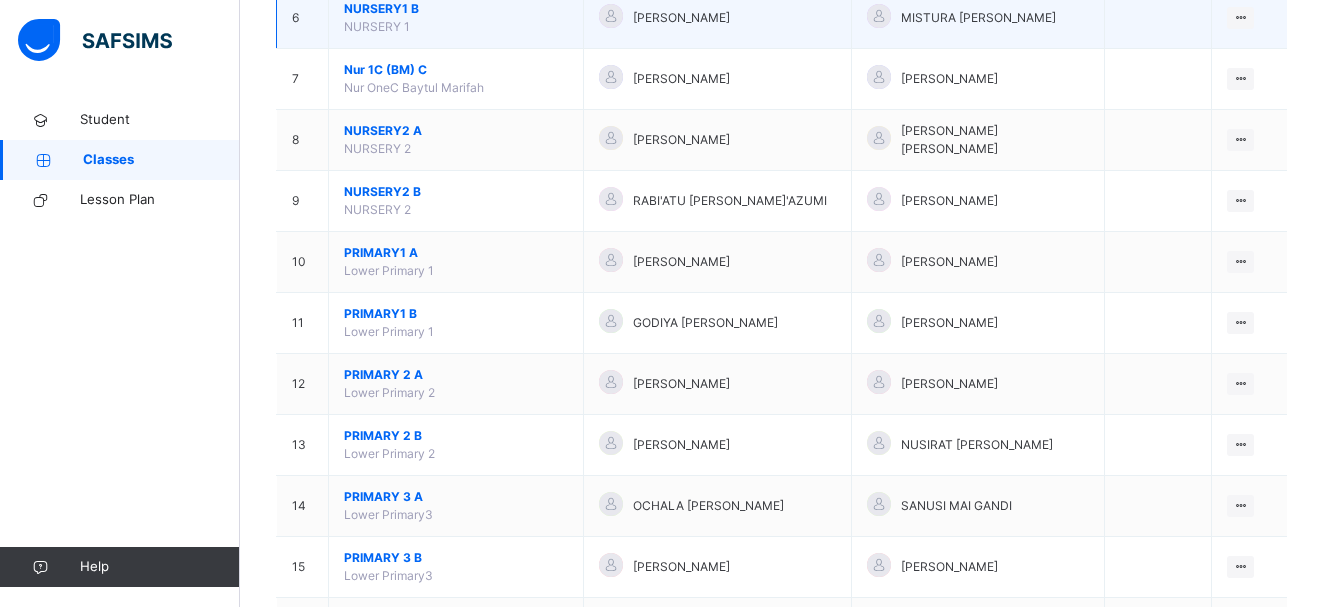 click on "[PERSON_NAME]" at bounding box center [717, 18] 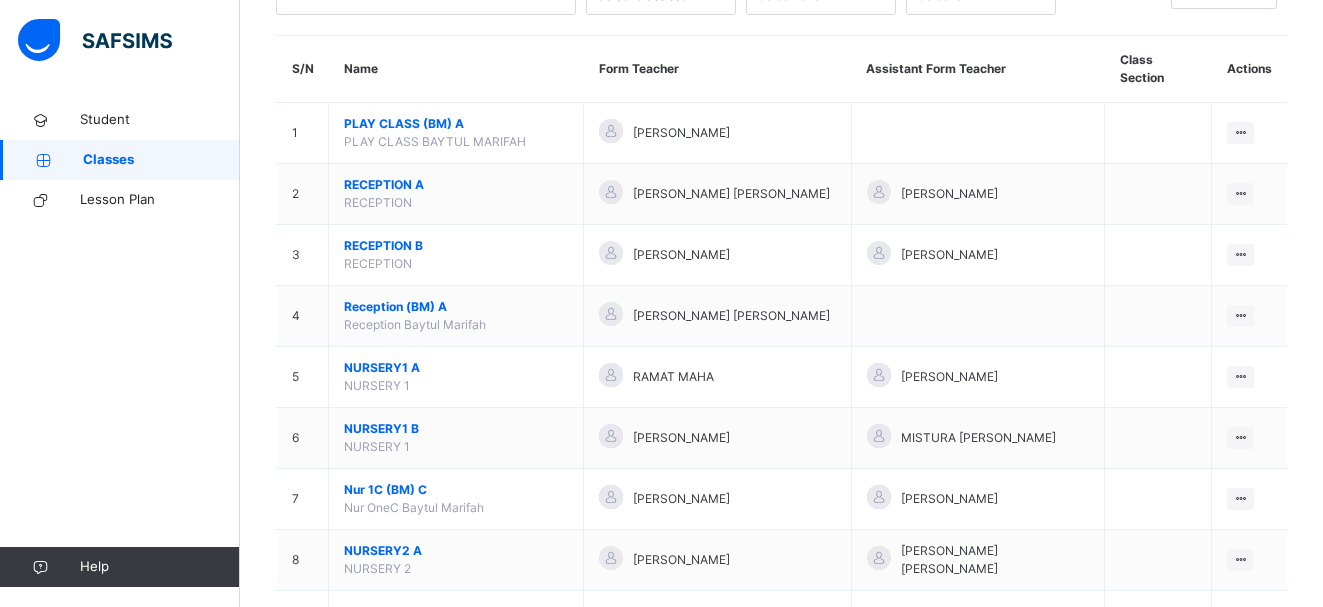 scroll, scrollTop: 204, scrollLeft: 0, axis: vertical 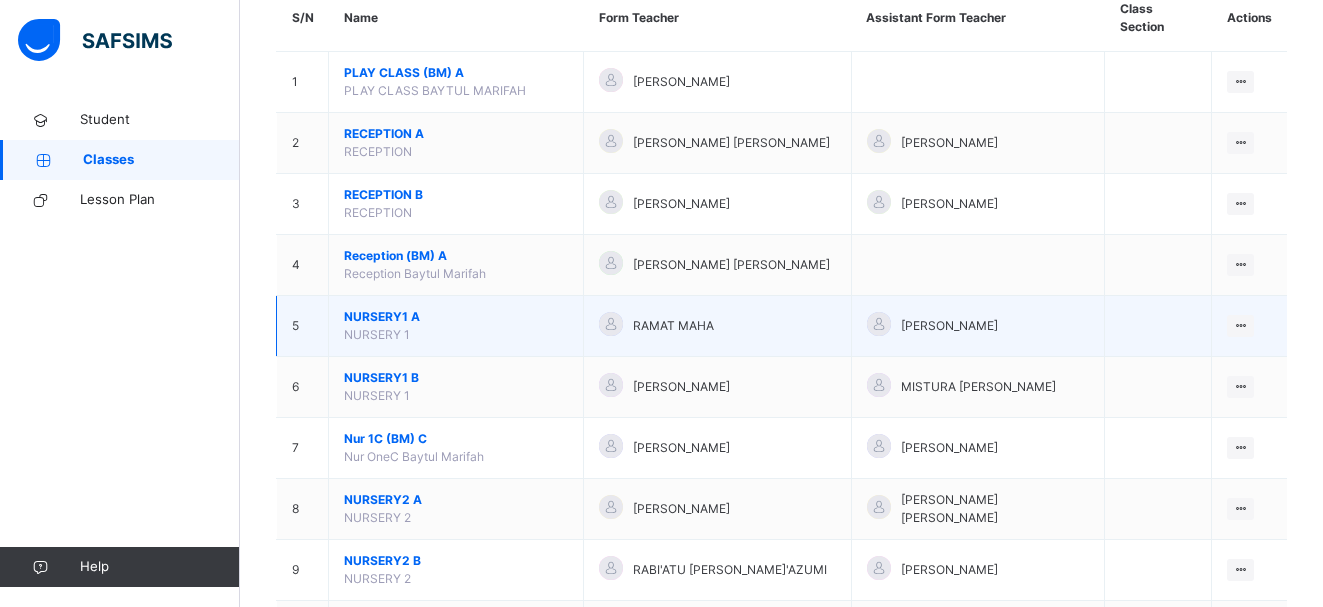 click on "NURSERY1   A" at bounding box center (456, 317) 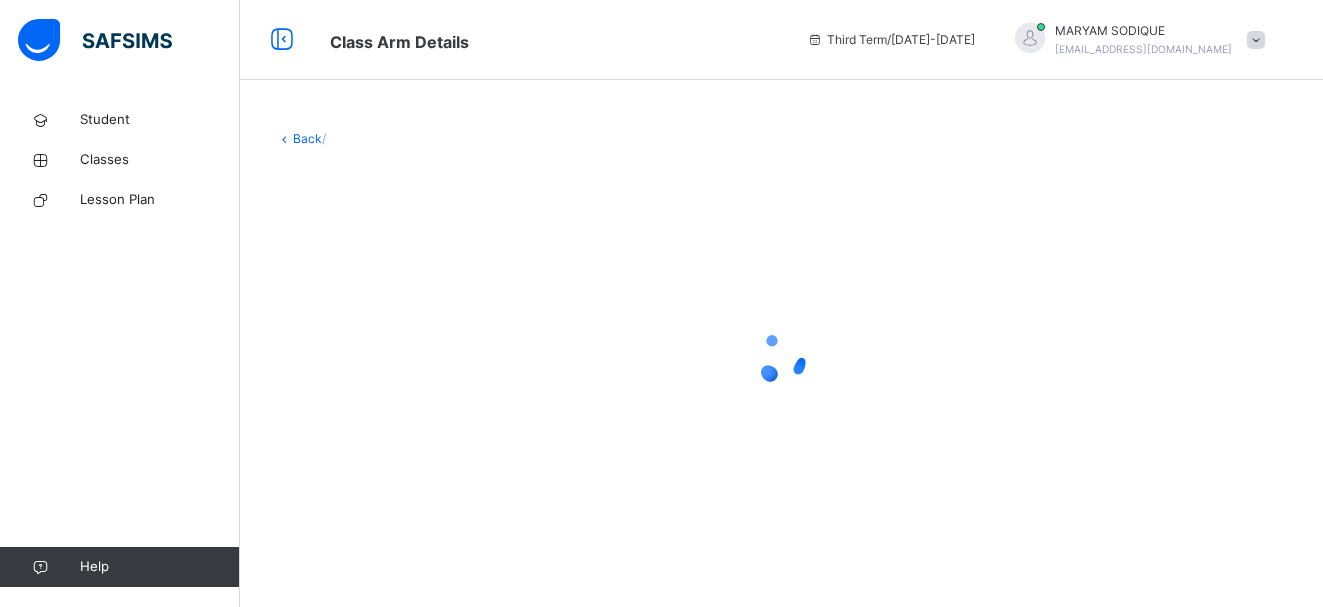 scroll, scrollTop: 0, scrollLeft: 0, axis: both 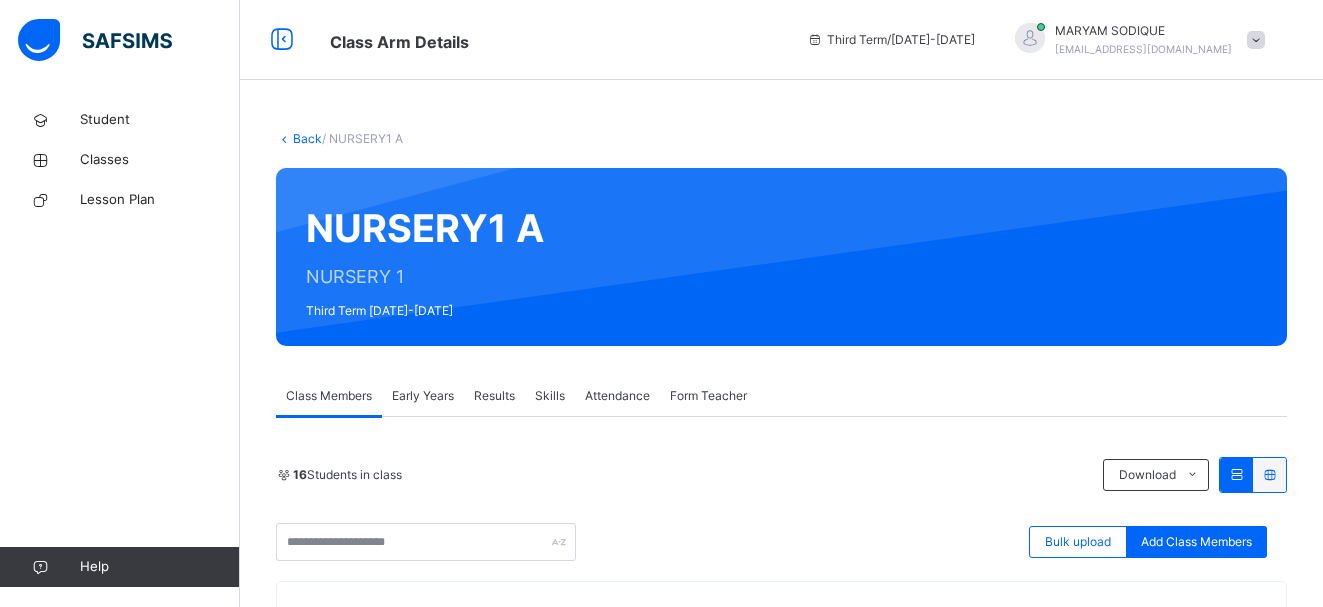 click on "Results" at bounding box center (494, 396) 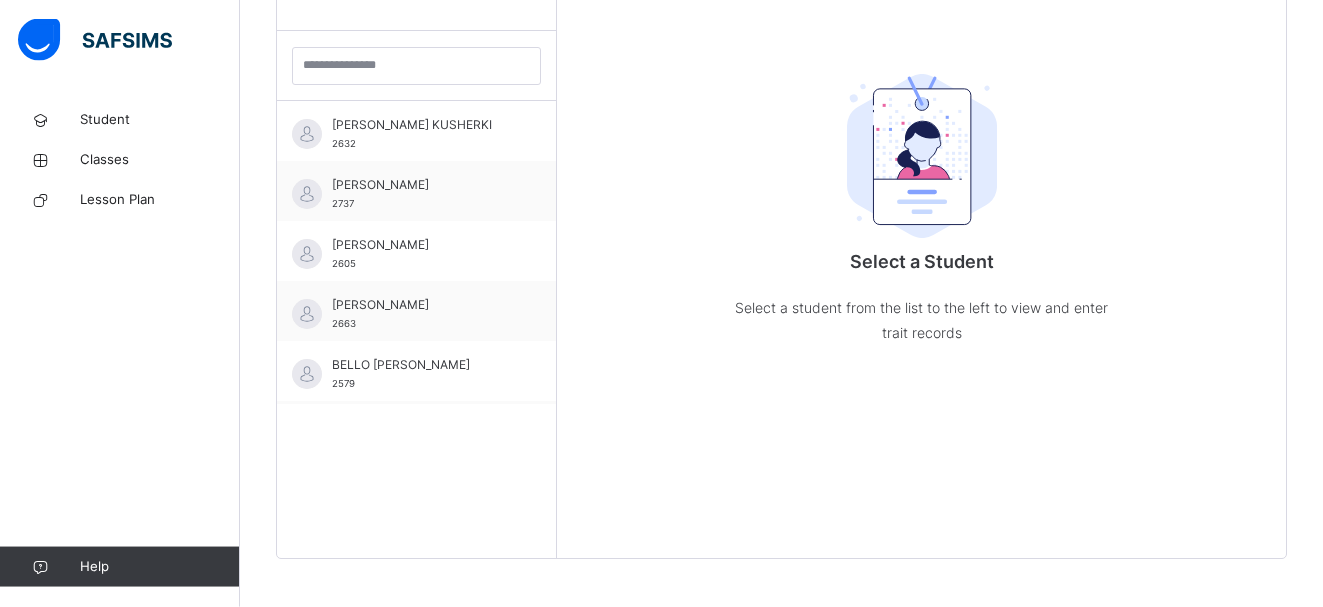 scroll, scrollTop: 572, scrollLeft: 0, axis: vertical 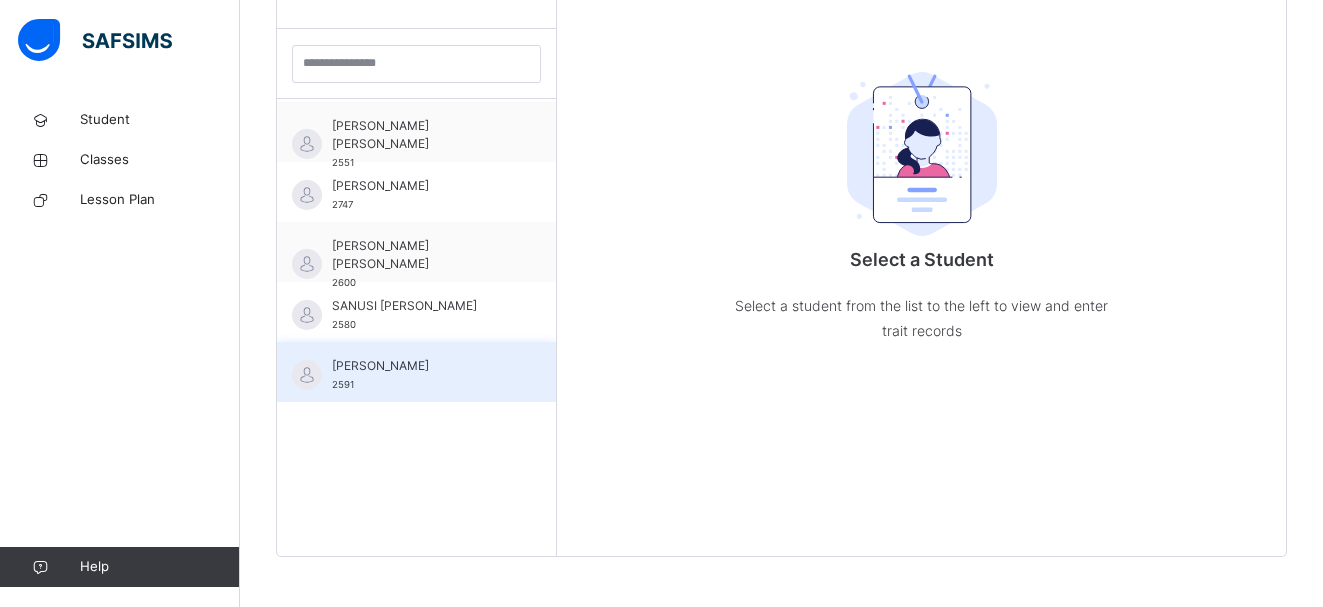 click on "[PERSON_NAME]" at bounding box center [421, 366] 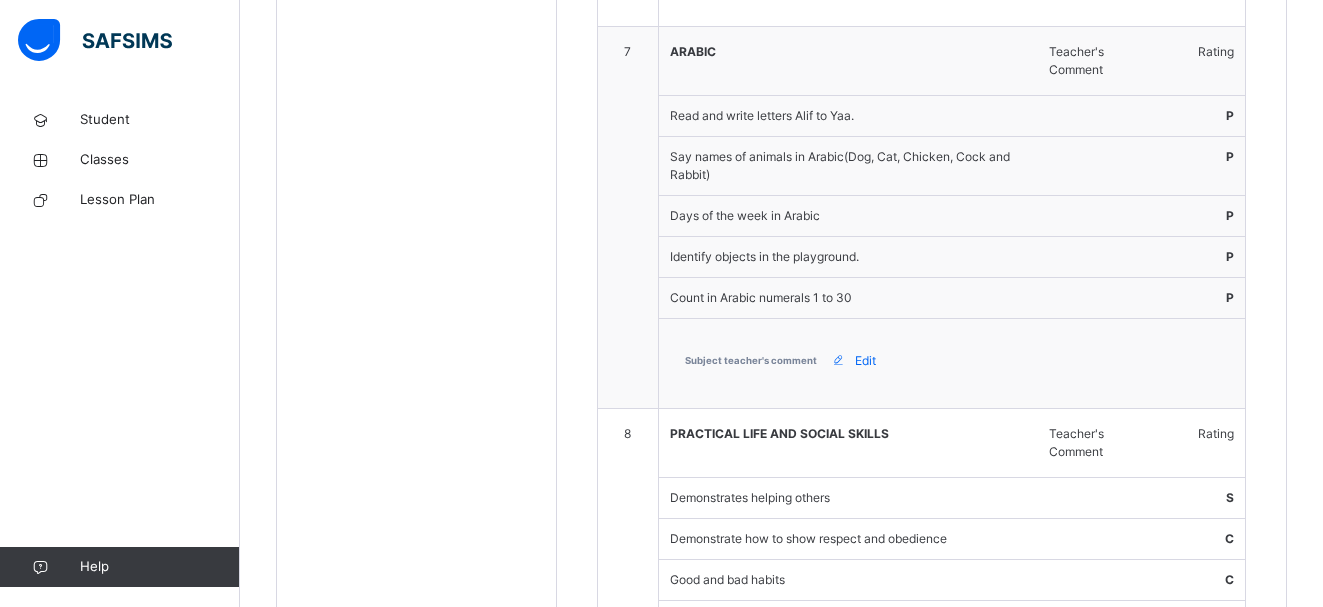 scroll, scrollTop: 3208, scrollLeft: 0, axis: vertical 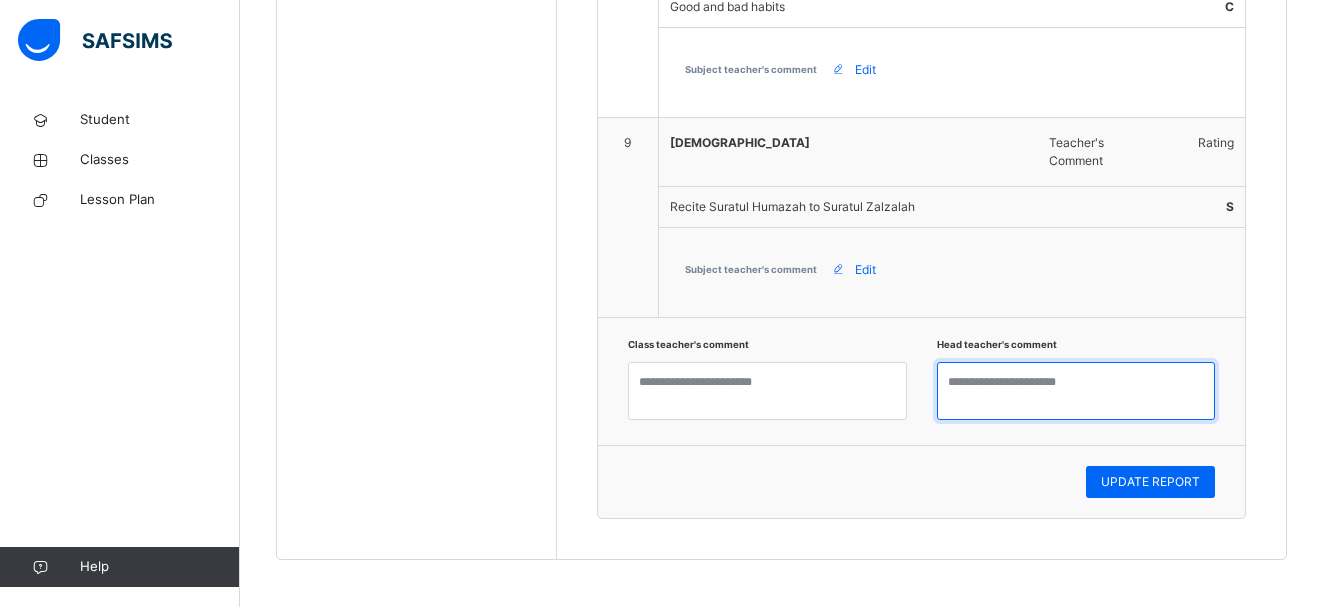 click at bounding box center [1076, 391] 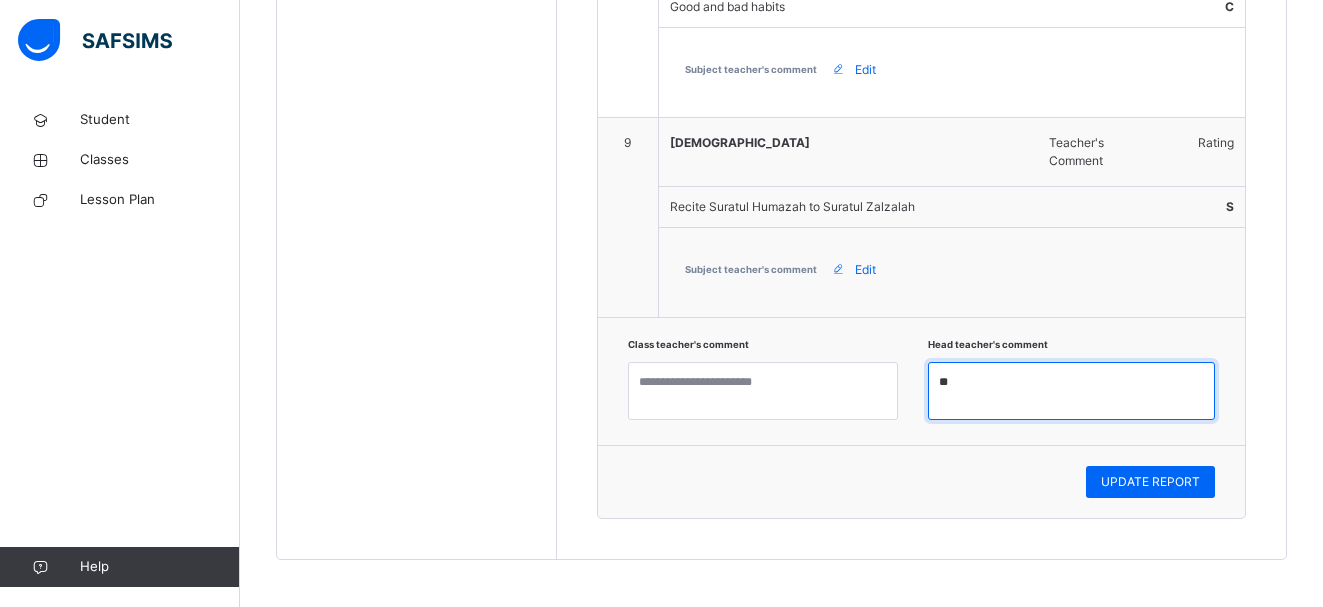 type on "*" 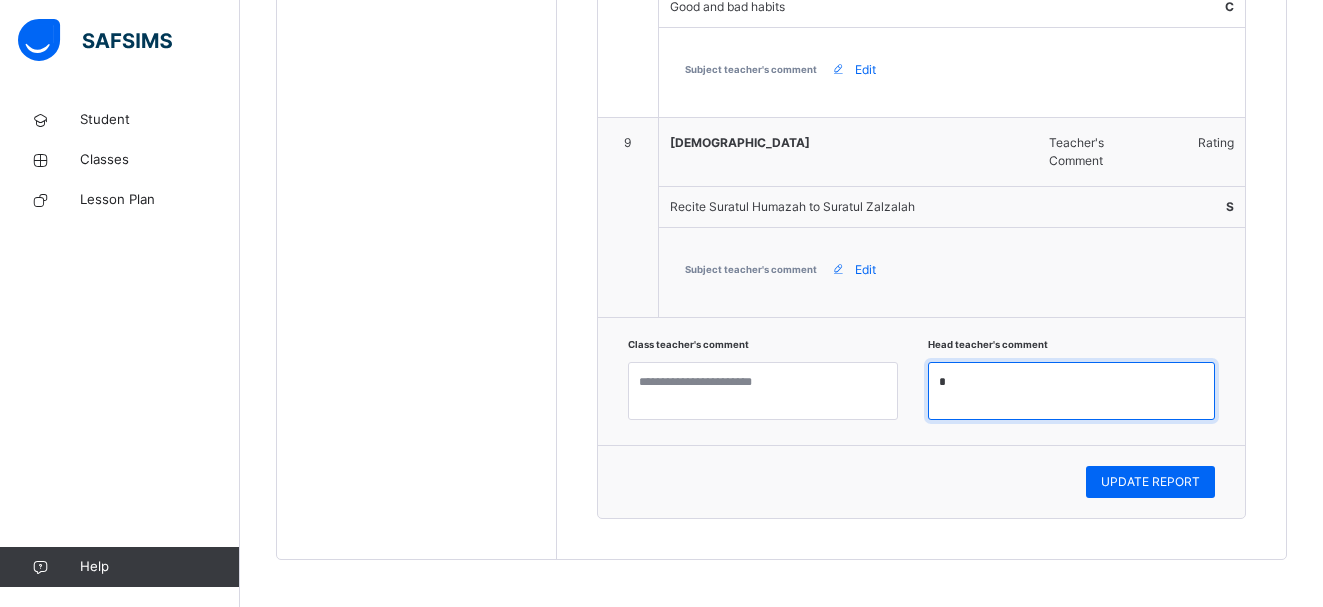 type 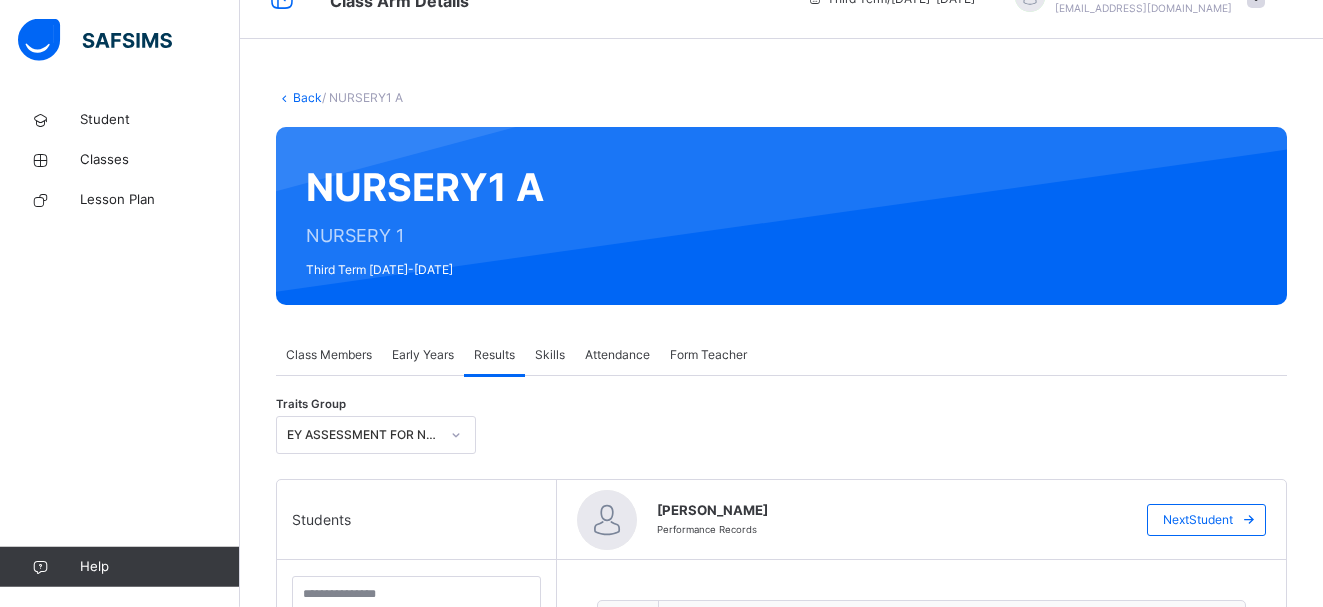 scroll, scrollTop: 0, scrollLeft: 0, axis: both 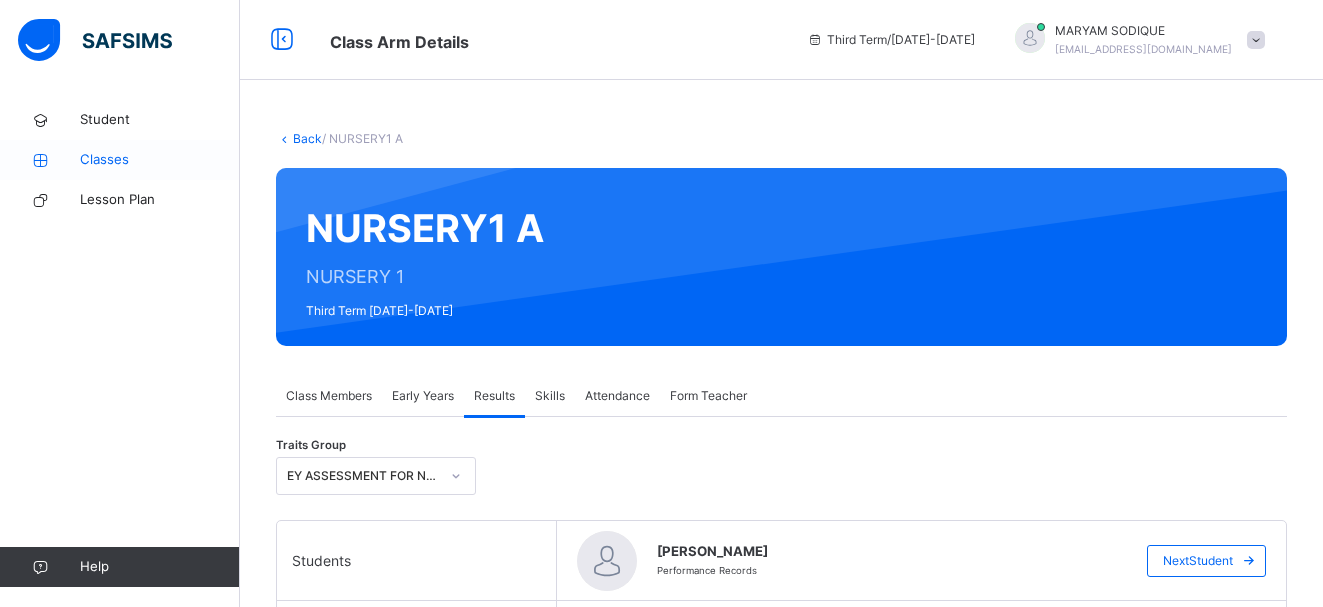 click on "Classes" at bounding box center (160, 160) 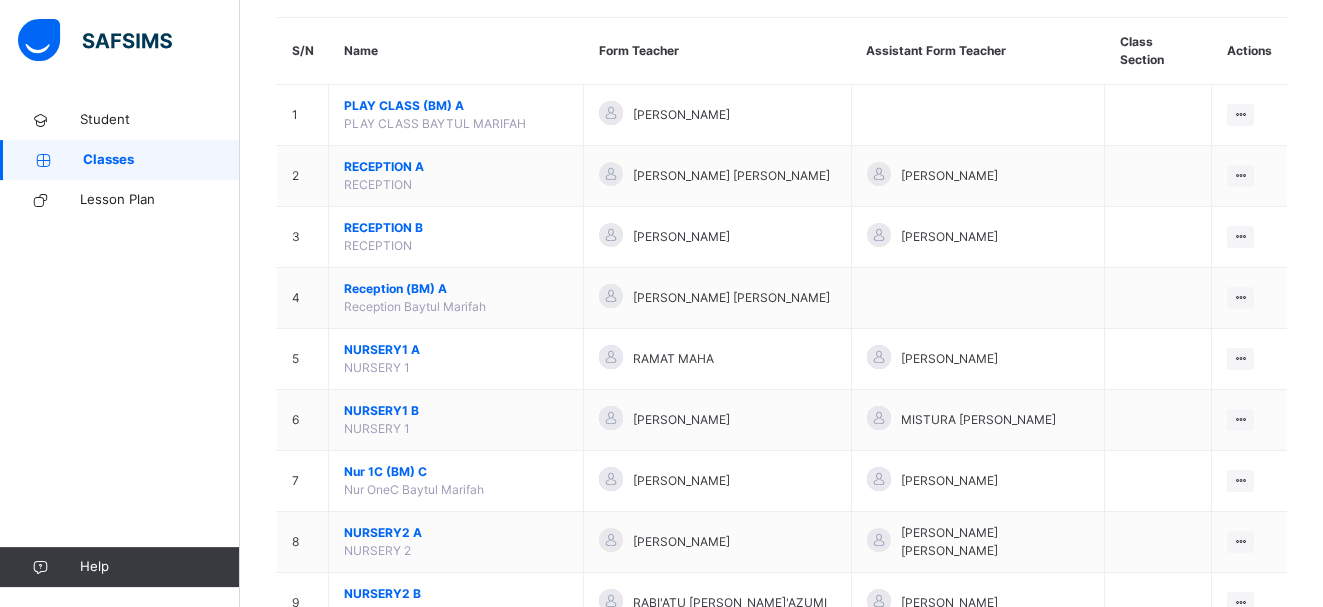 scroll, scrollTop: 221, scrollLeft: 0, axis: vertical 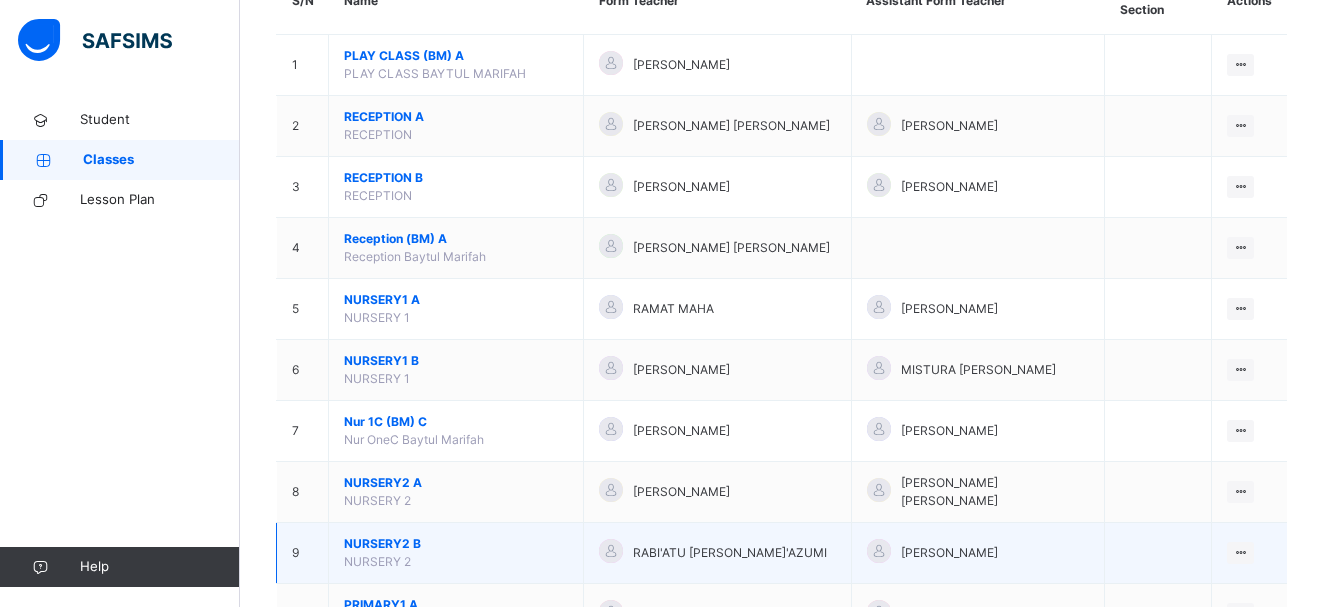 drag, startPoint x: 432, startPoint y: 577, endPoint x: 458, endPoint y: 561, distance: 30.528675 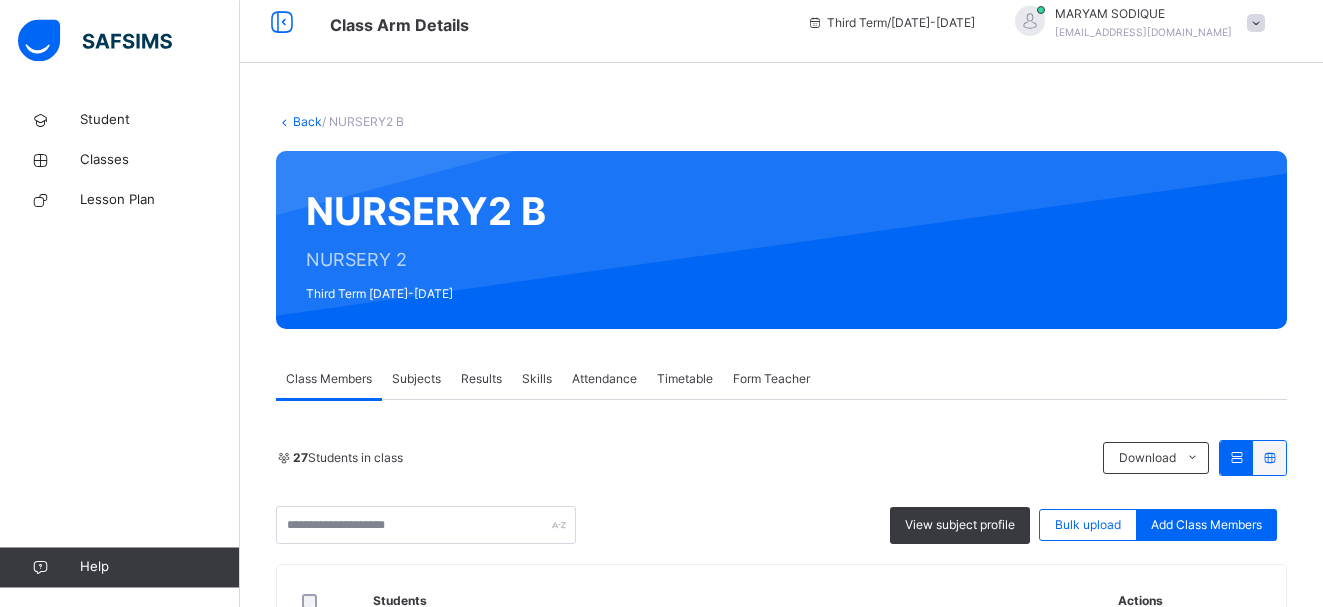 scroll, scrollTop: 0, scrollLeft: 0, axis: both 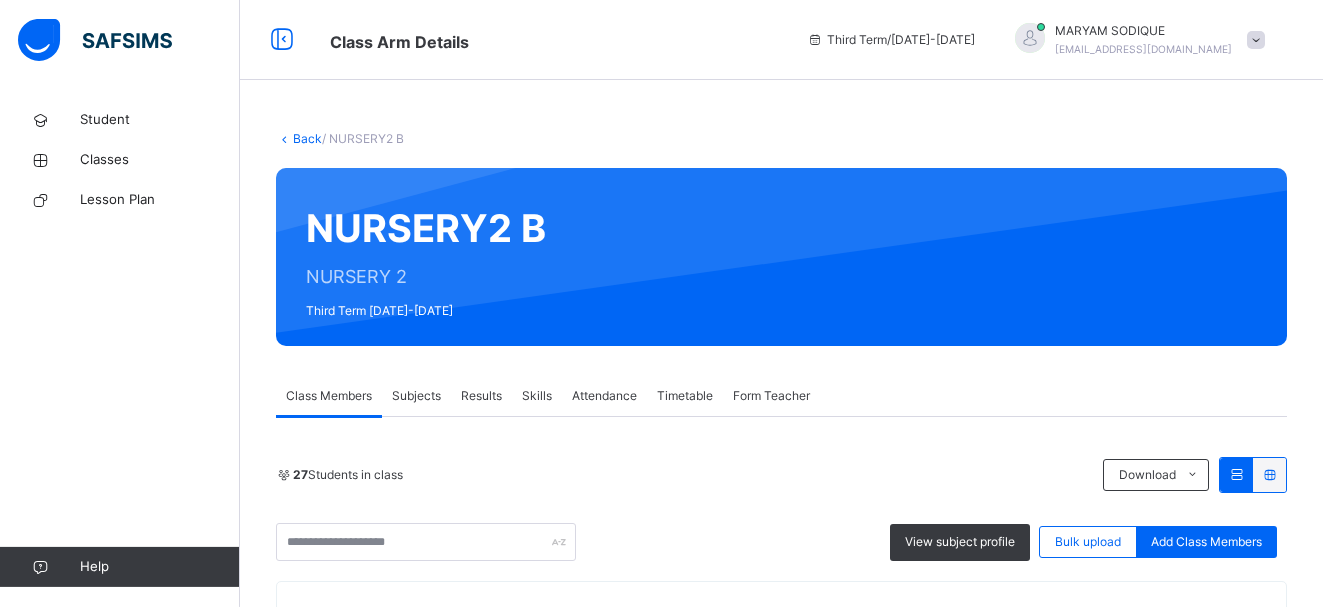 click on "Results" at bounding box center [481, 396] 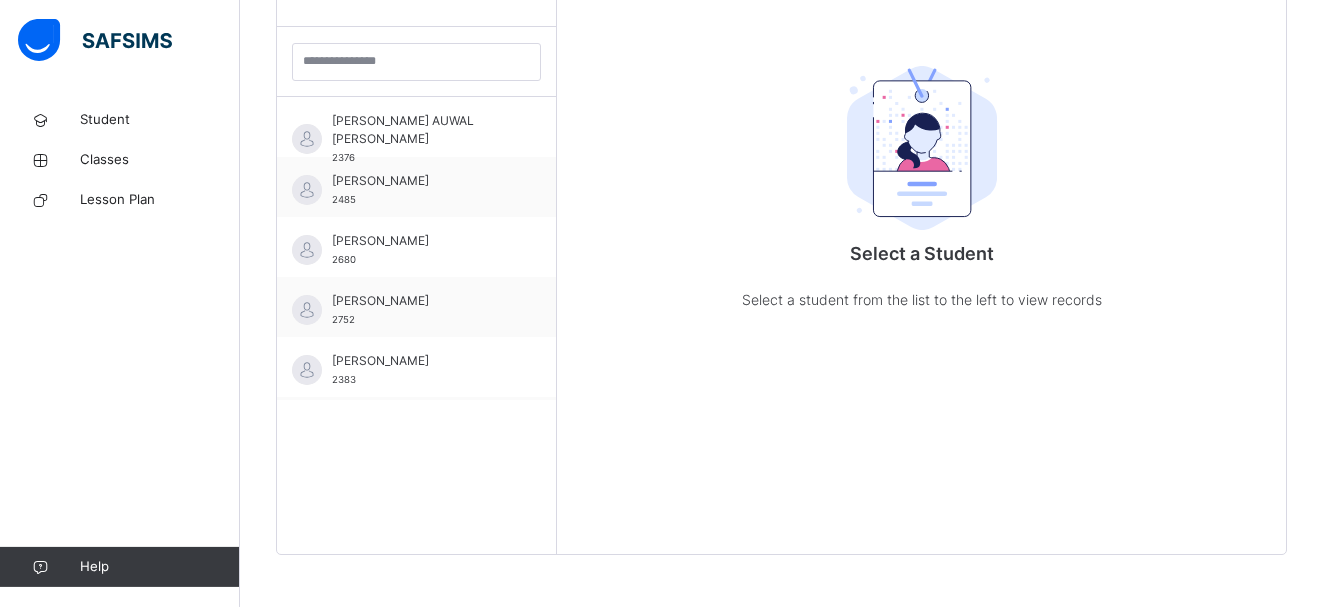 scroll, scrollTop: 581, scrollLeft: 0, axis: vertical 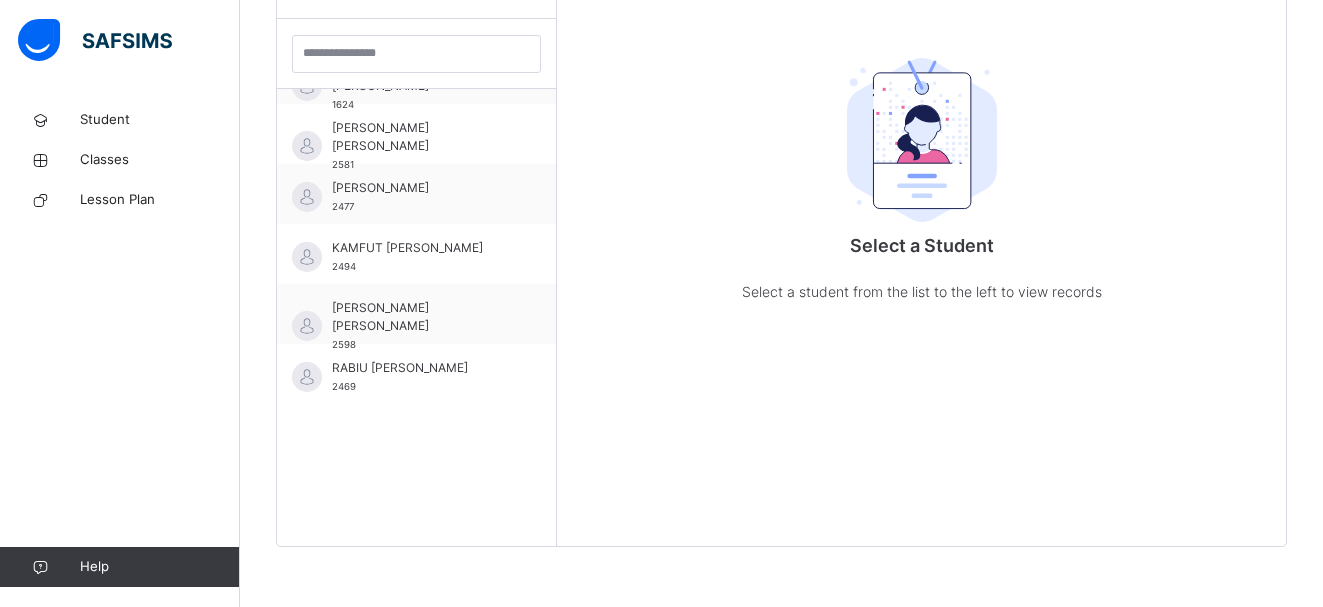 click on "SANUSI [PERSON_NAME]" at bounding box center (421, 428) 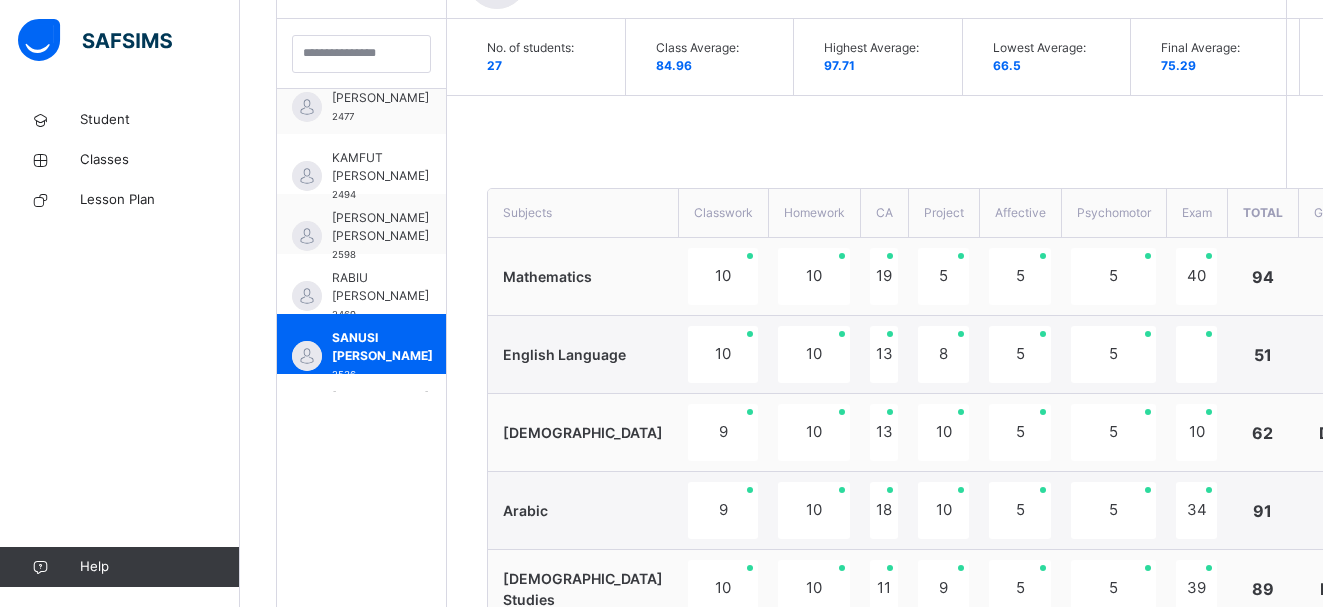 scroll, scrollTop: 1044, scrollLeft: 0, axis: vertical 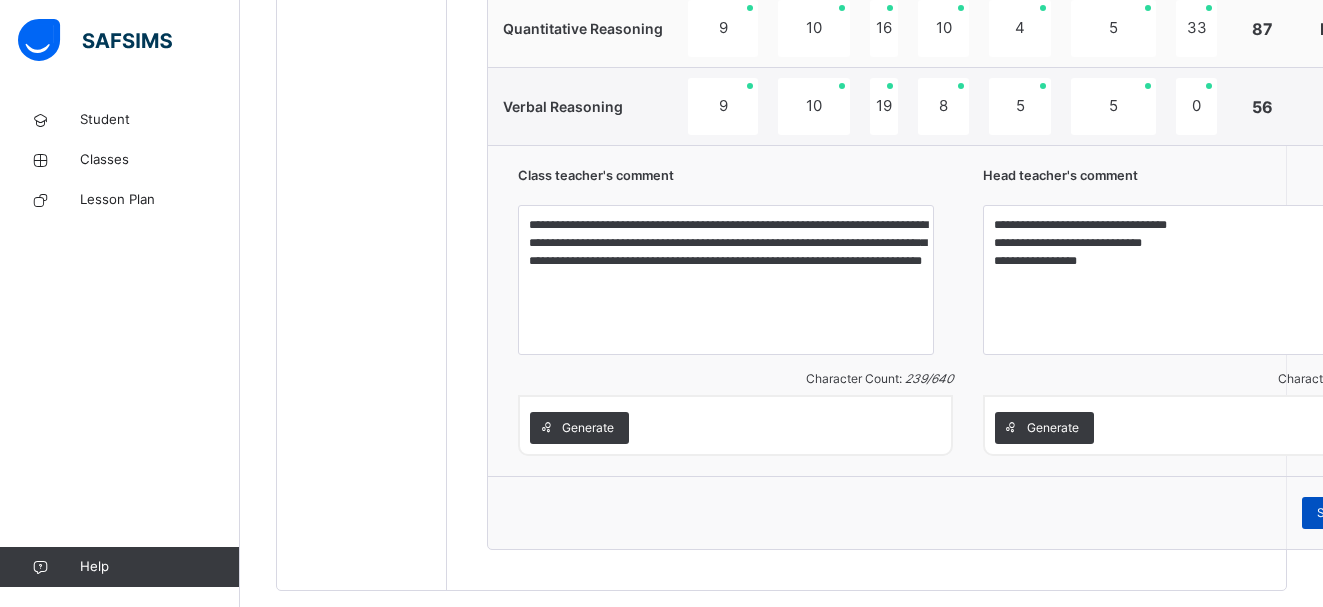 click on "Save Comment" at bounding box center [1360, 513] 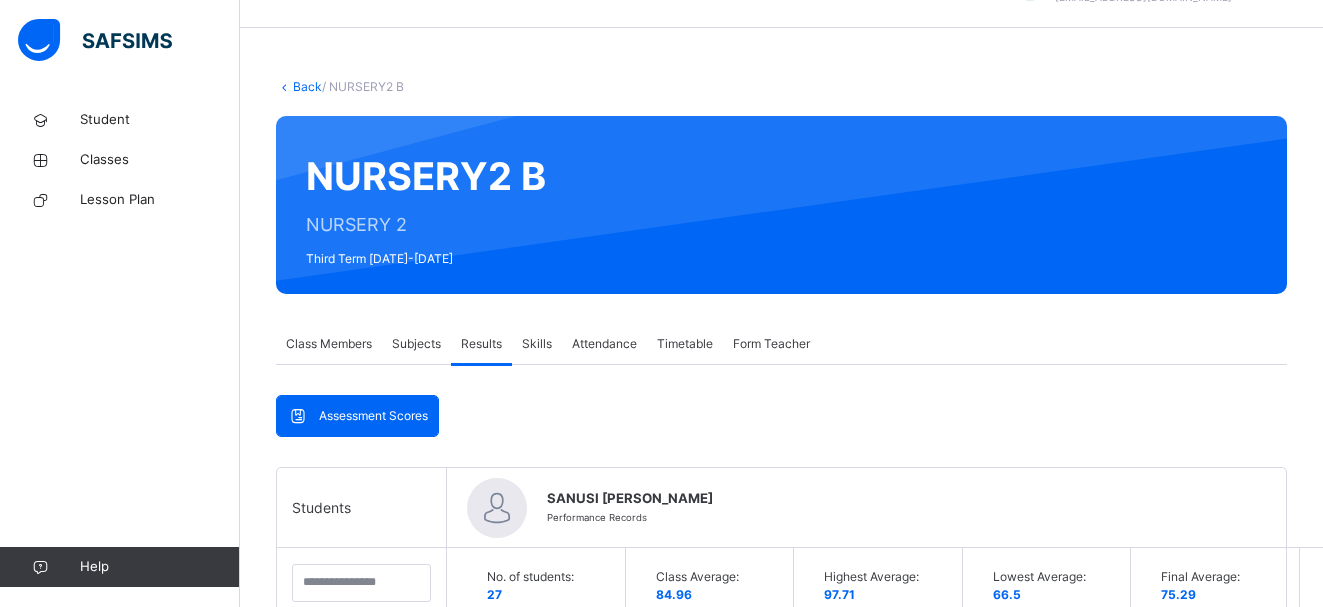 scroll, scrollTop: 0, scrollLeft: 0, axis: both 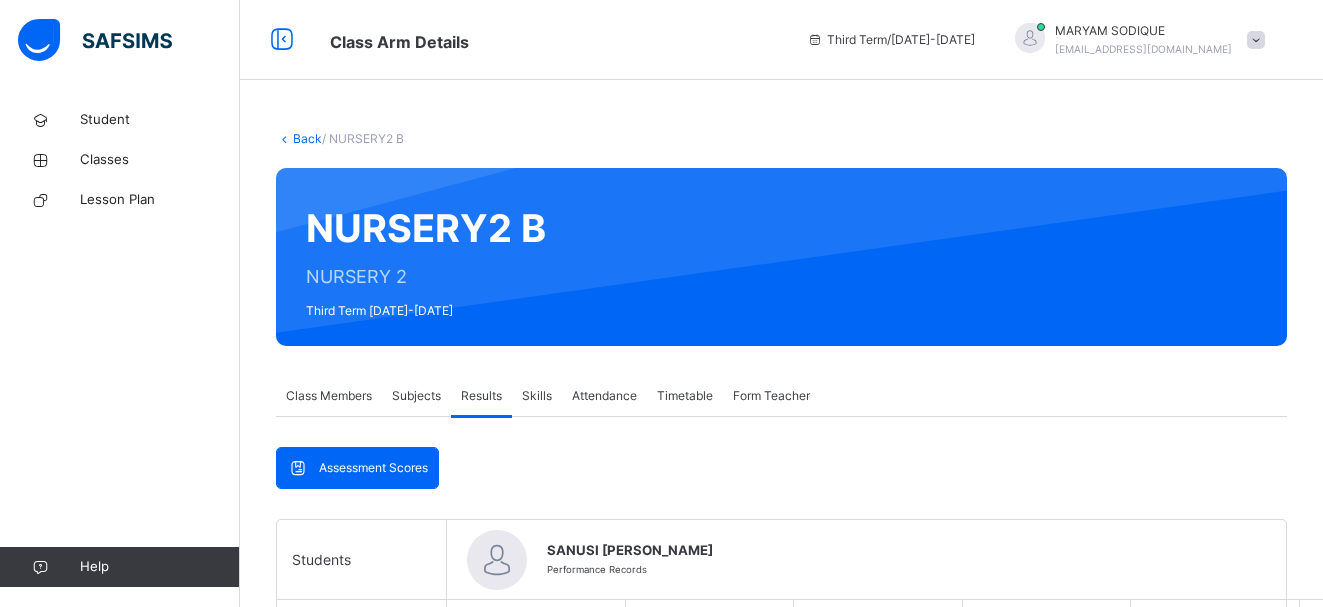 click at bounding box center (1256, 40) 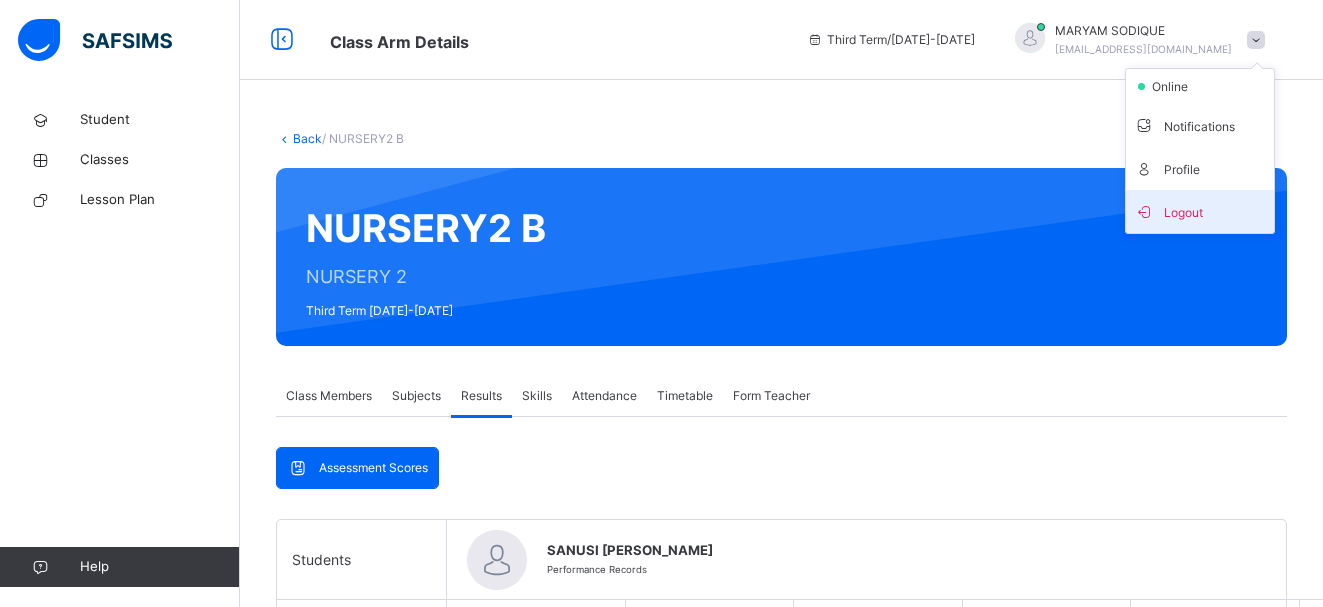 click on "Logout" at bounding box center [1200, 211] 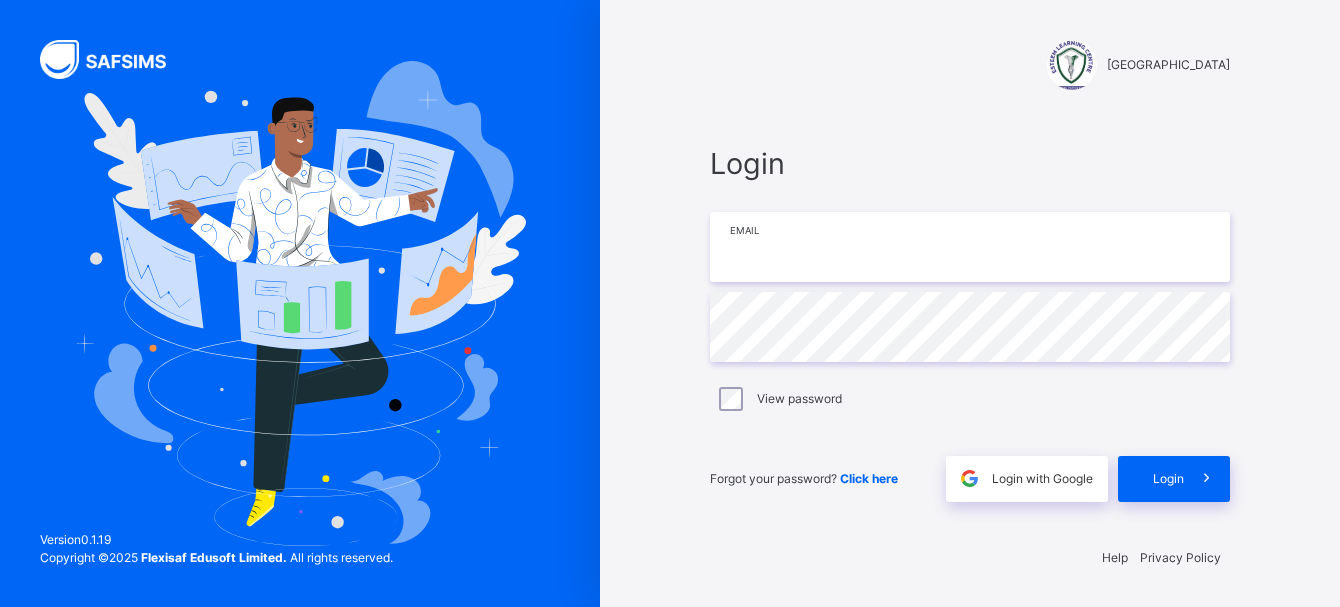 click at bounding box center (970, 247) 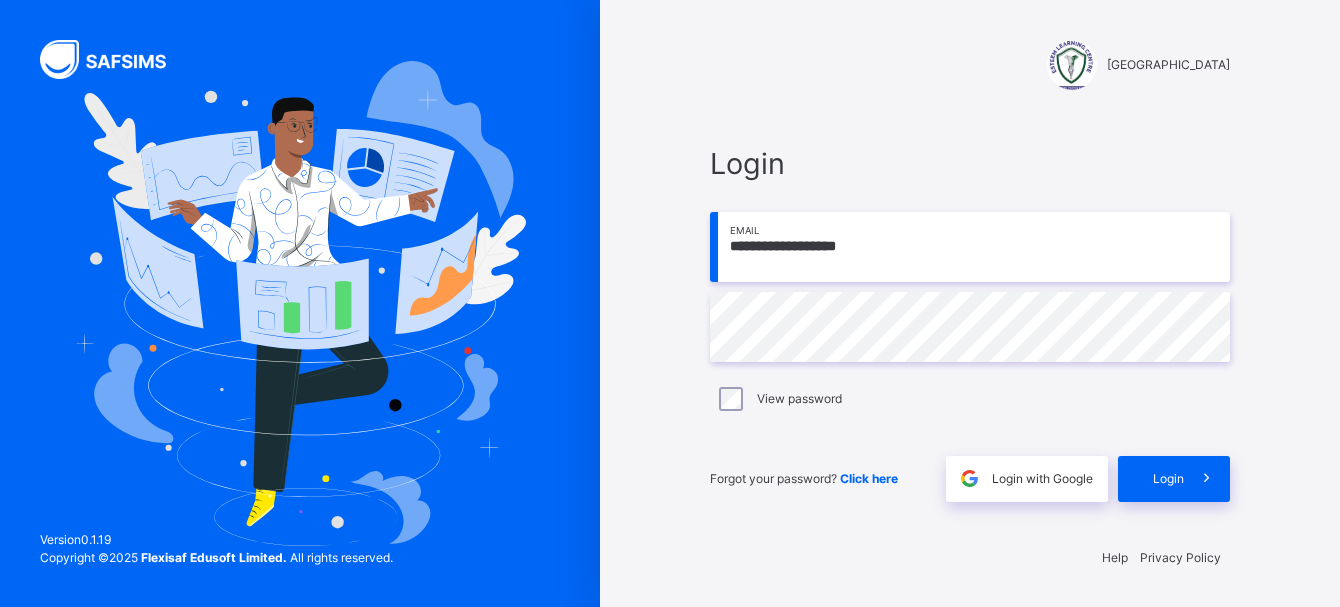 type on "**********" 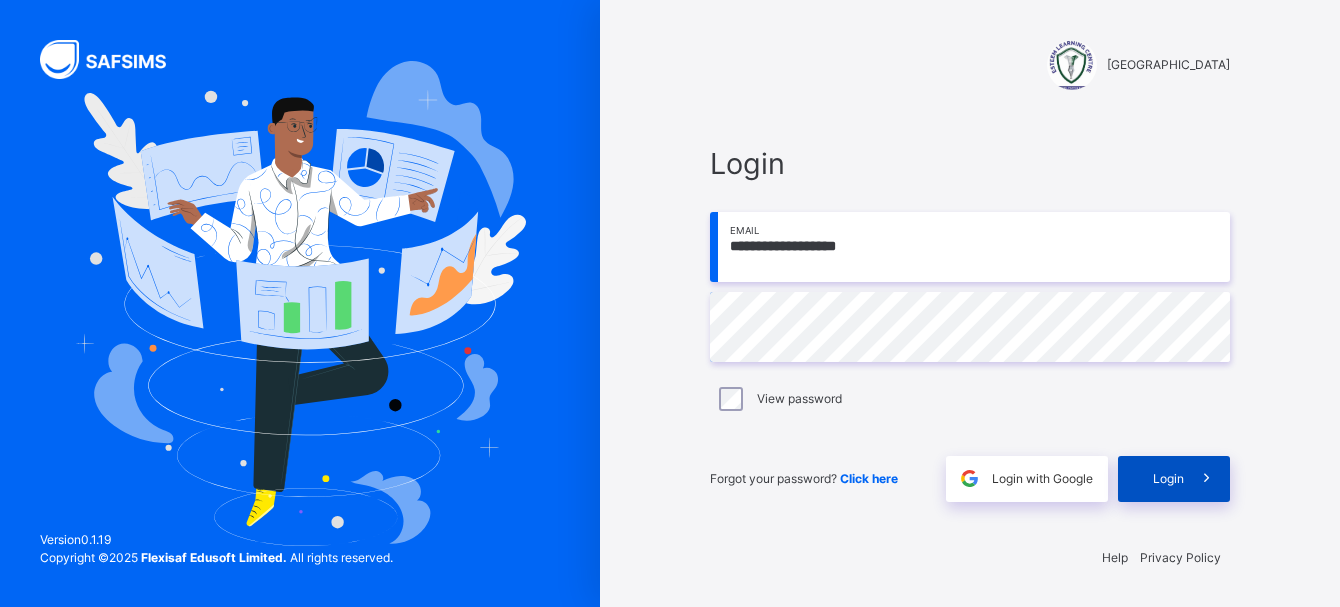 click on "Login" at bounding box center (1174, 479) 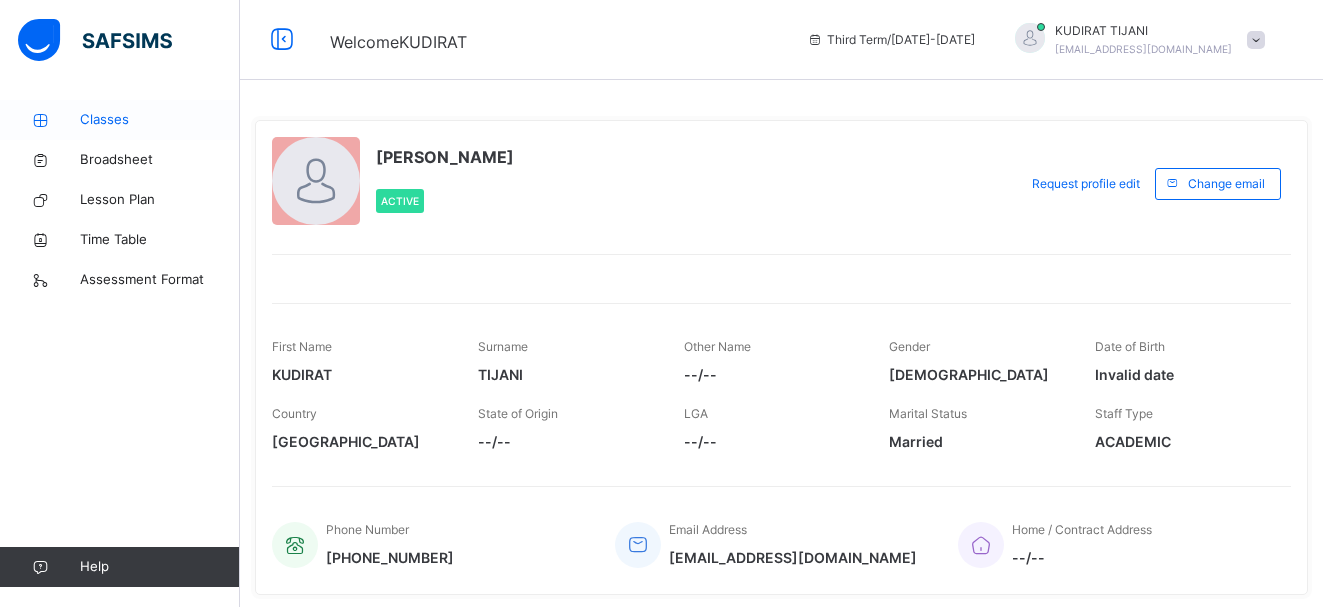 click at bounding box center (40, 120) 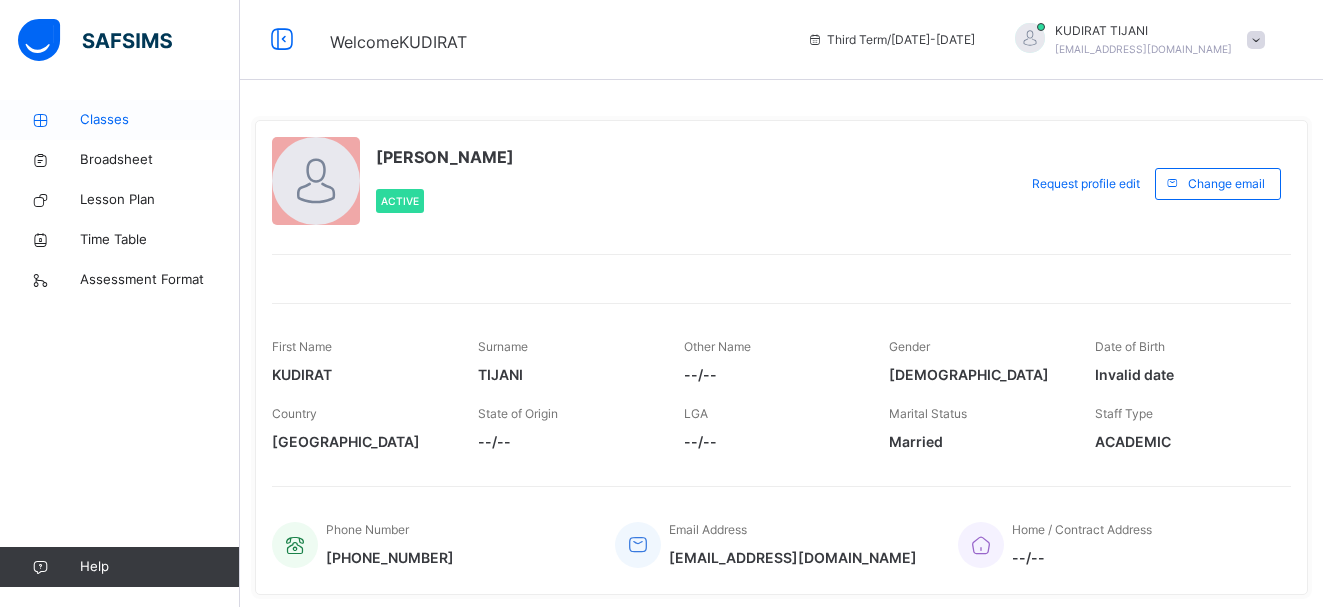 click at bounding box center (40, 120) 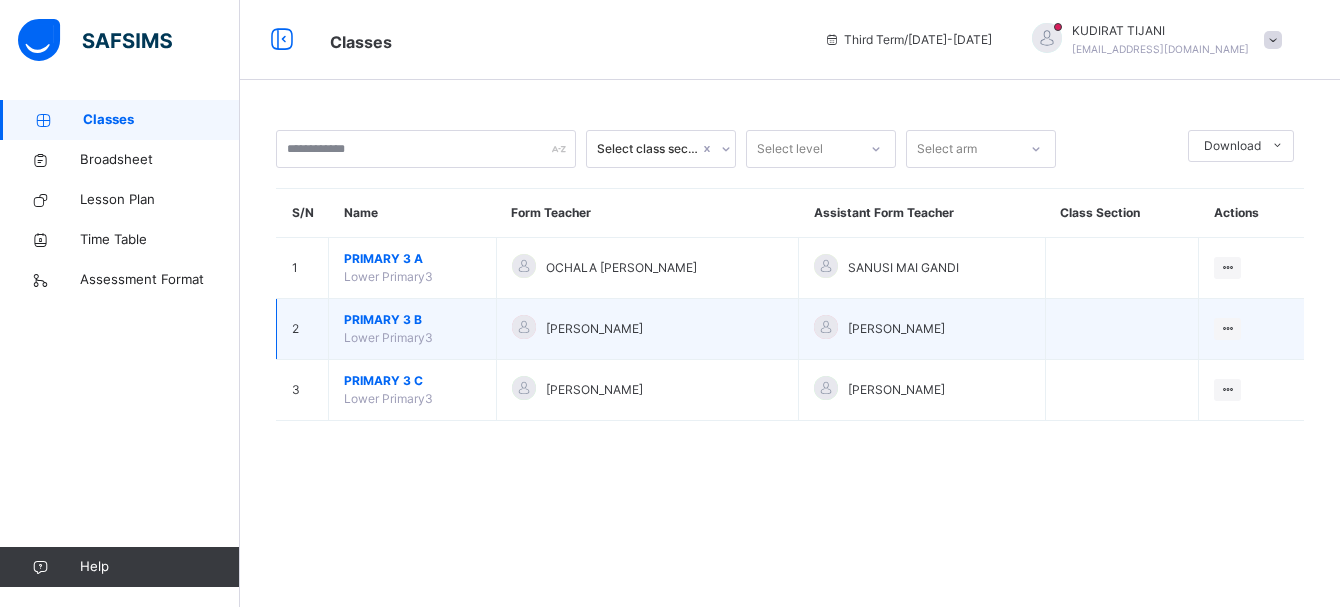 click on "[PERSON_NAME]" at bounding box center [647, 329] 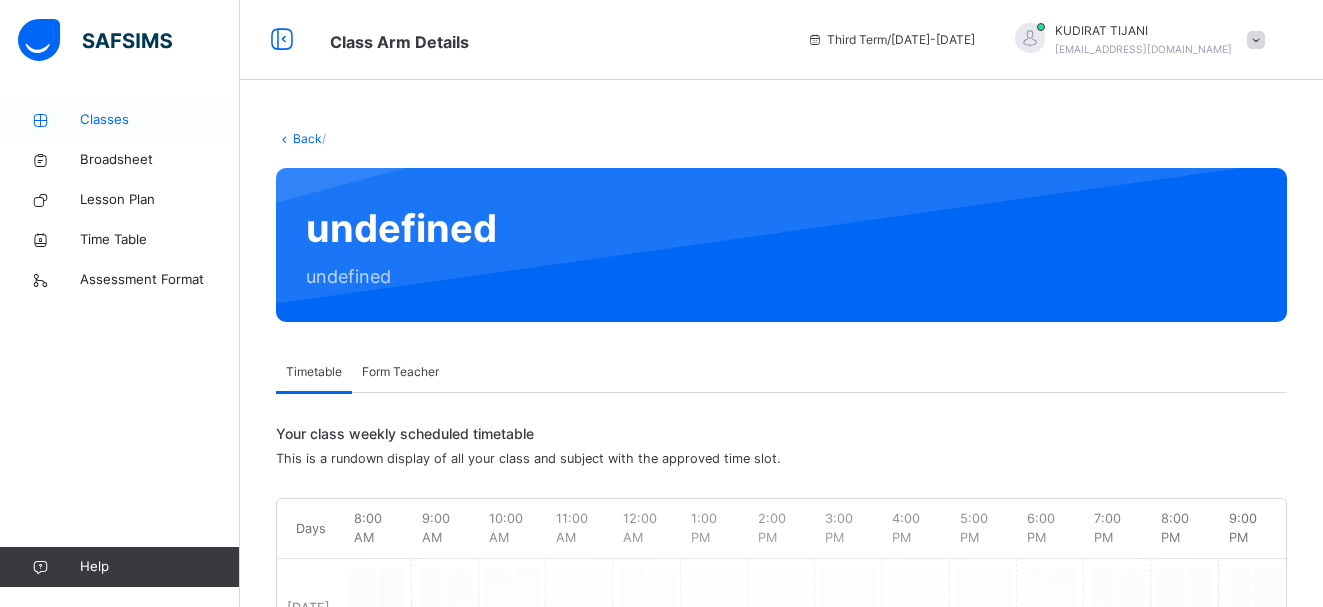 click at bounding box center [40, 120] 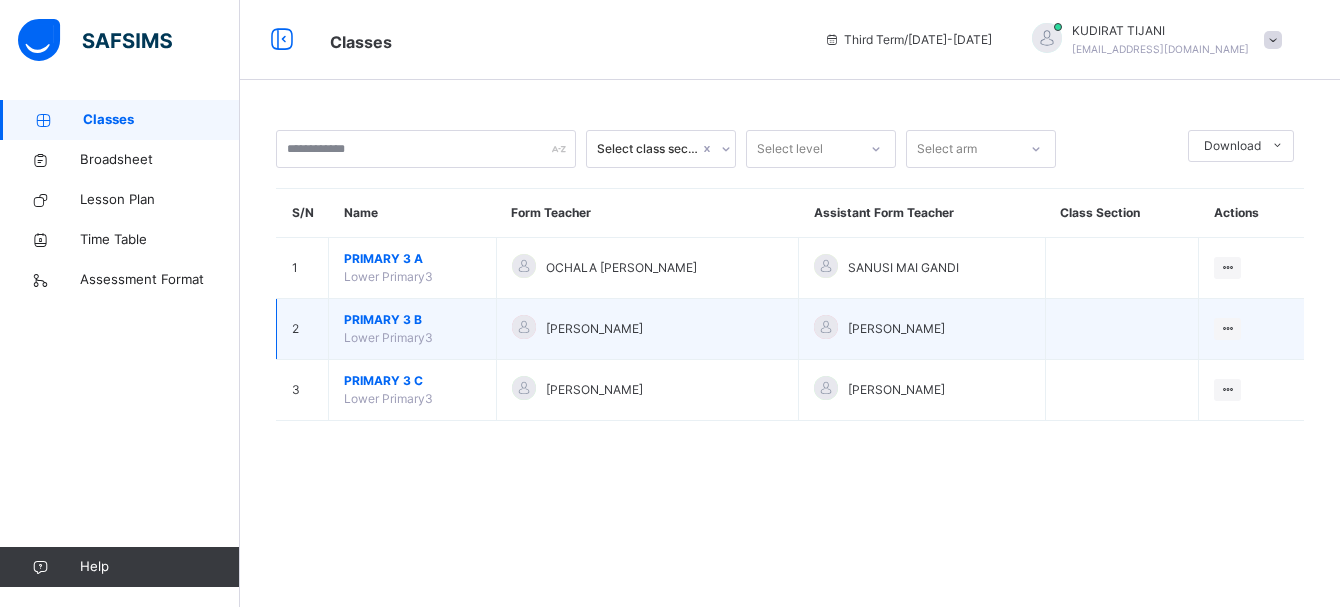 click on "PRIMARY 3   B" at bounding box center [412, 320] 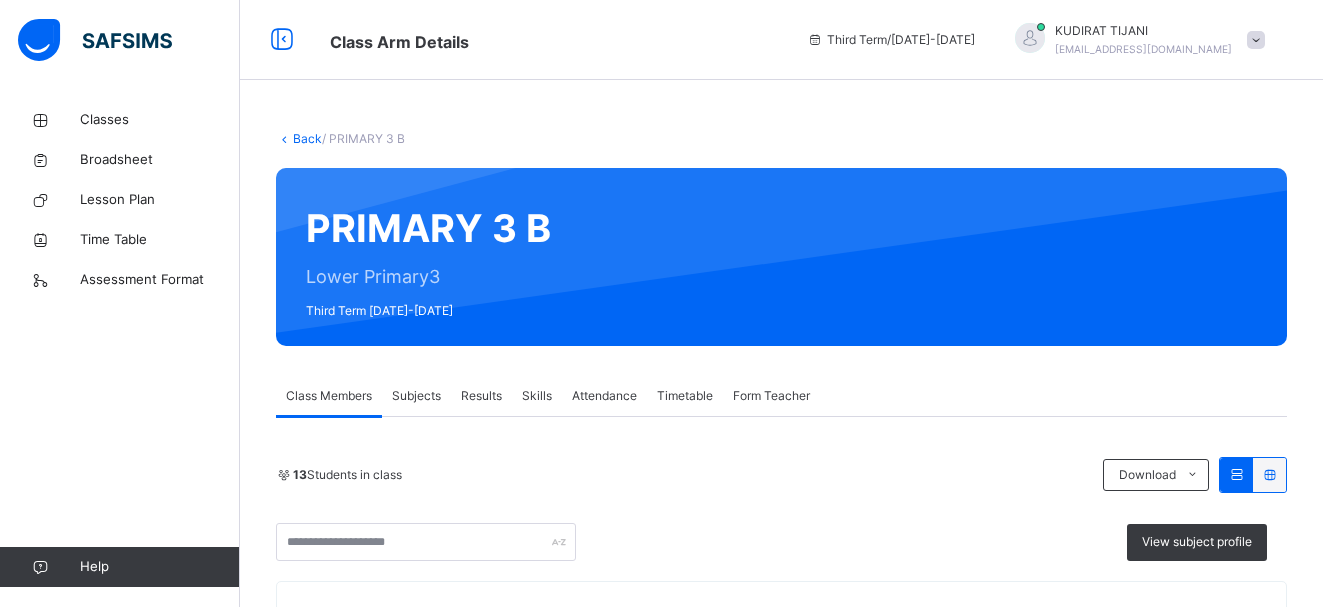 click on "Results" at bounding box center [481, 396] 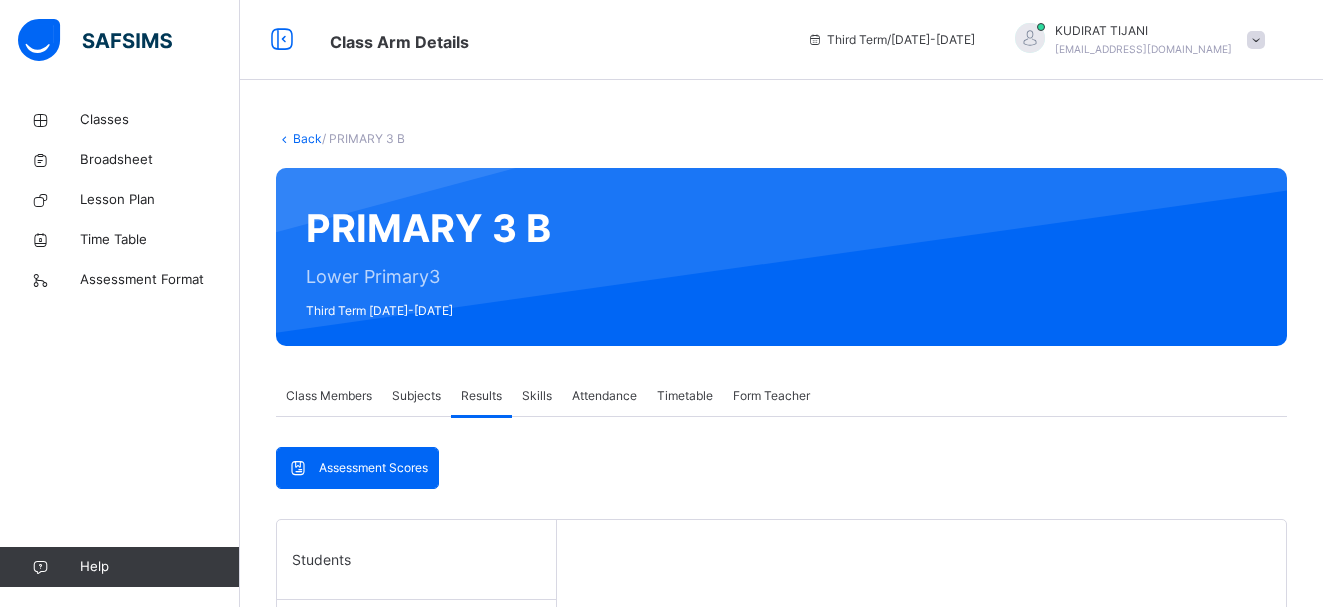 click on "Results" at bounding box center (481, 396) 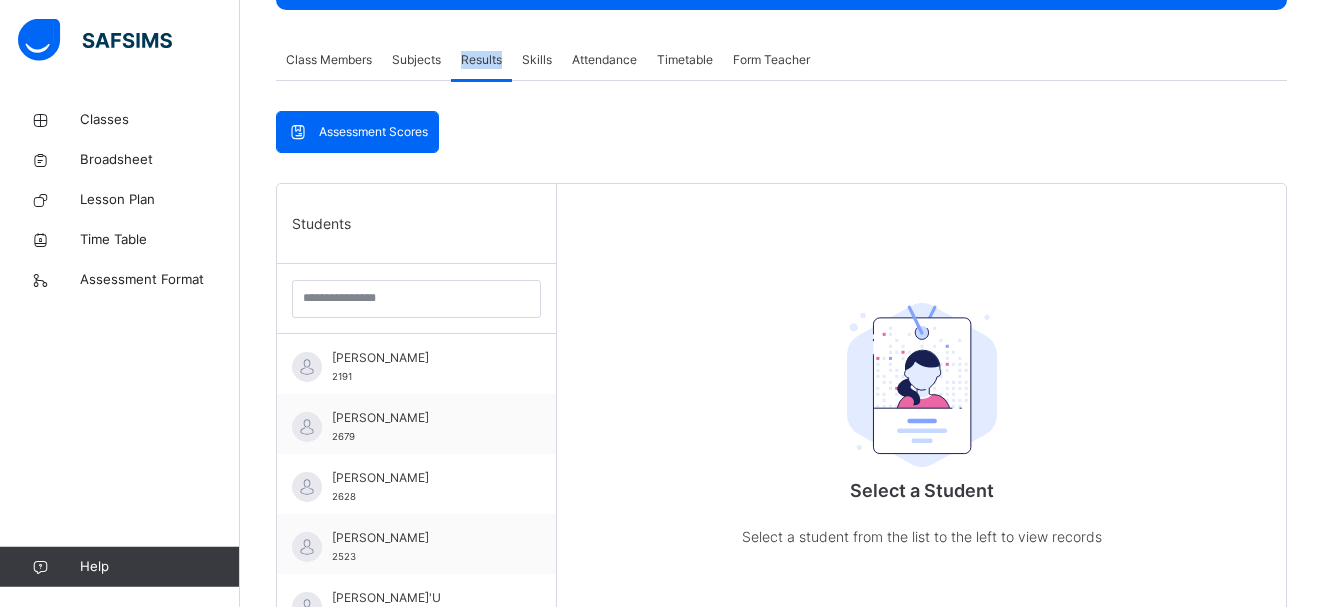 scroll, scrollTop: 357, scrollLeft: 0, axis: vertical 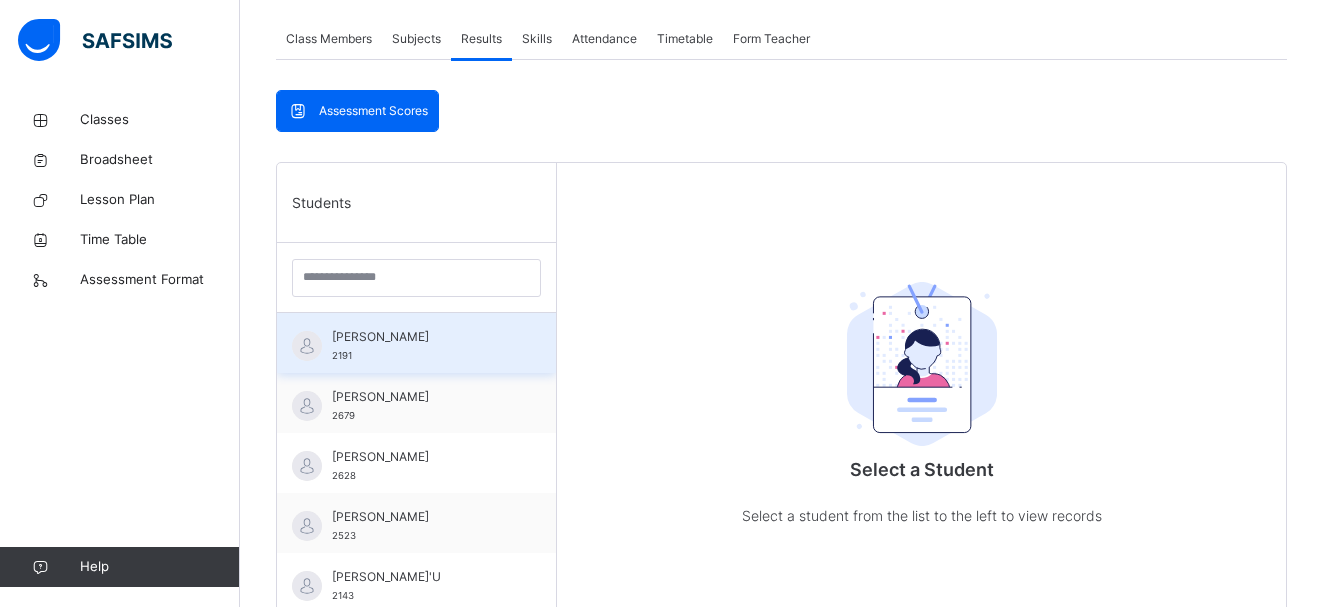 click on "[PERSON_NAME]" at bounding box center [421, 337] 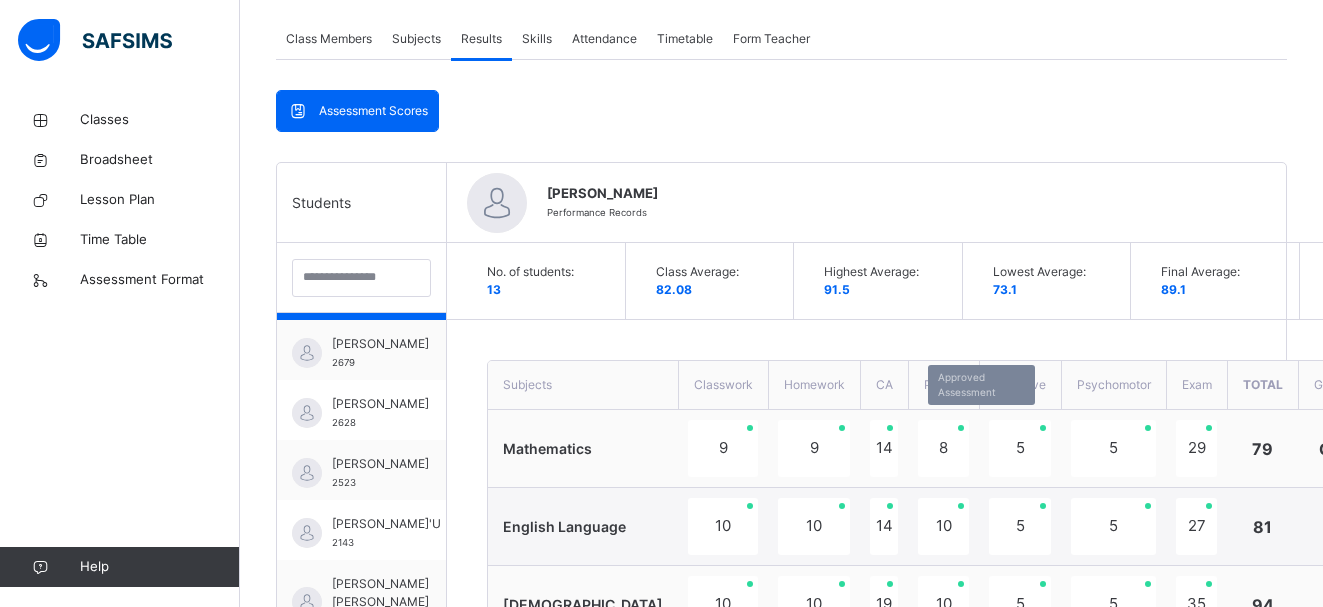 scroll, scrollTop: 0, scrollLeft: 0, axis: both 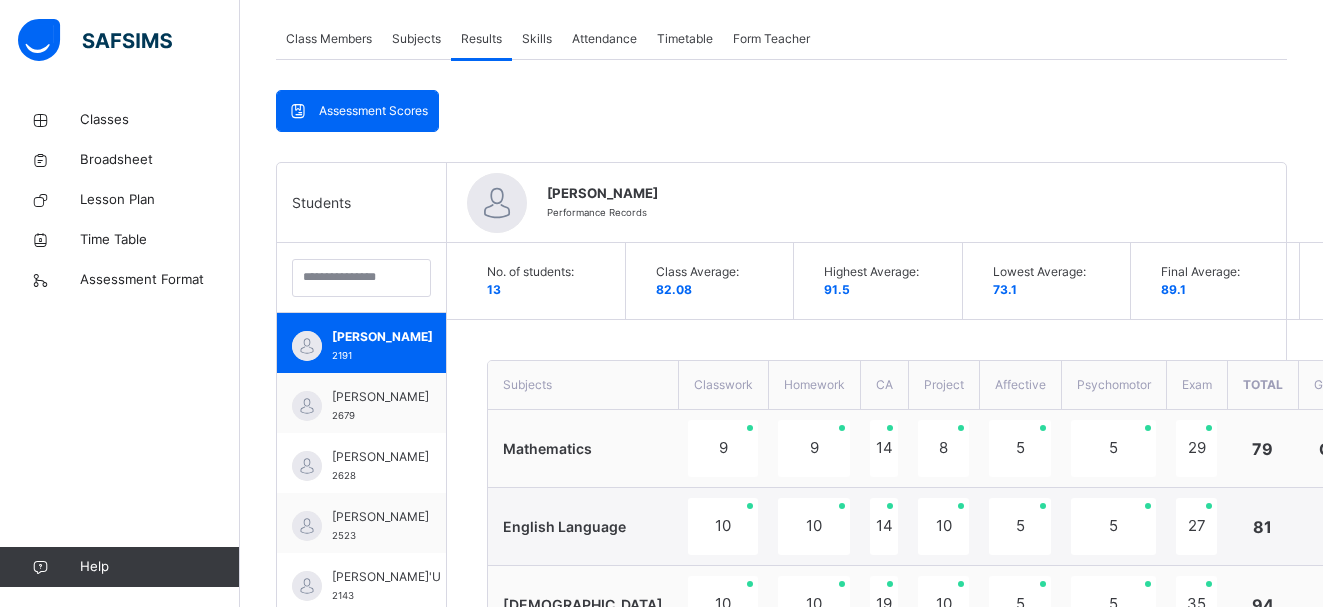 click on "[PERSON_NAME]" at bounding box center [937, 194] 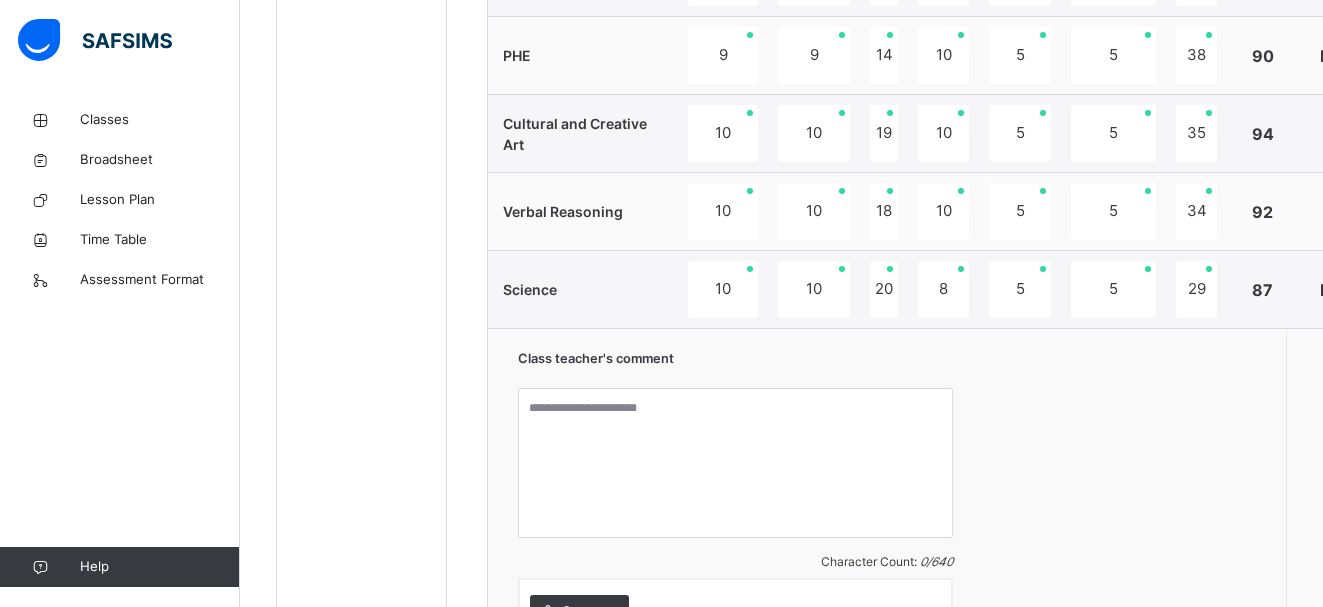 scroll, scrollTop: 1275, scrollLeft: 0, axis: vertical 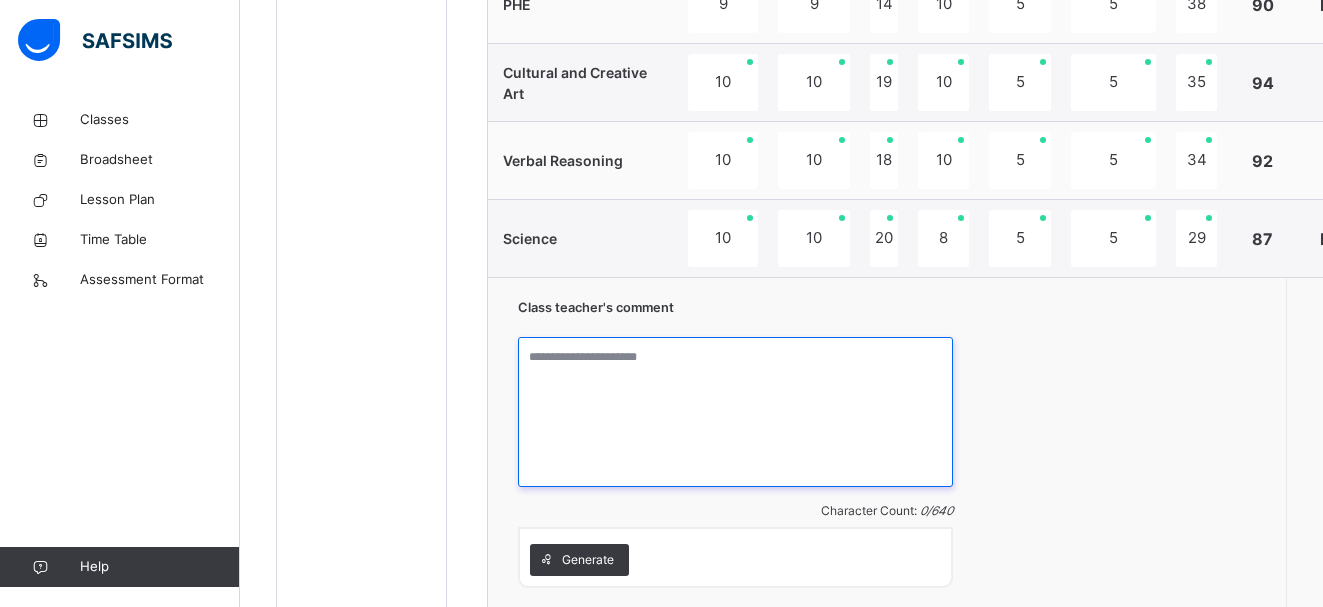 click at bounding box center (735, 412) 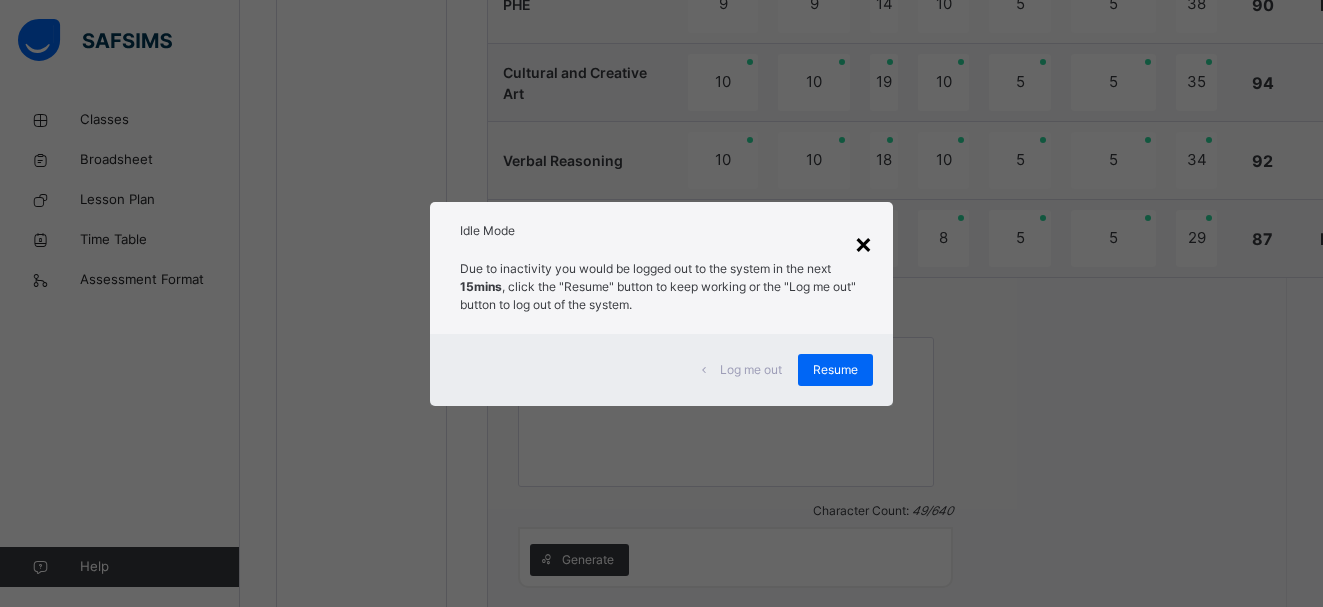 click on "×" at bounding box center [863, 243] 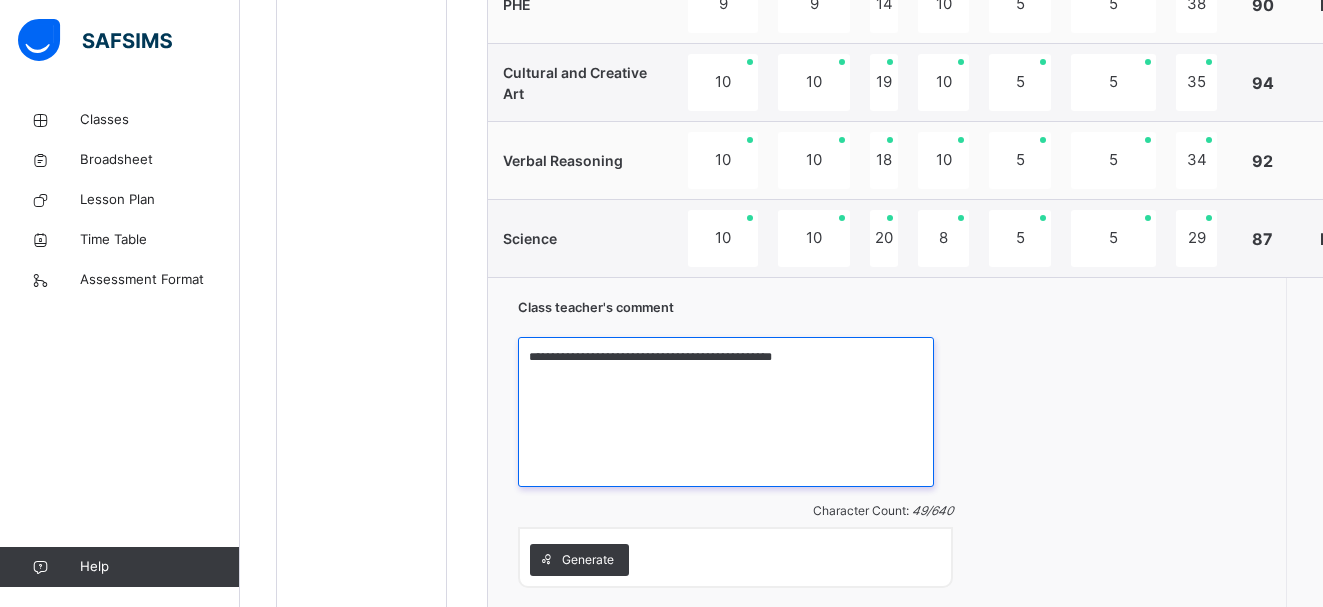 click on "**********" at bounding box center [726, 412] 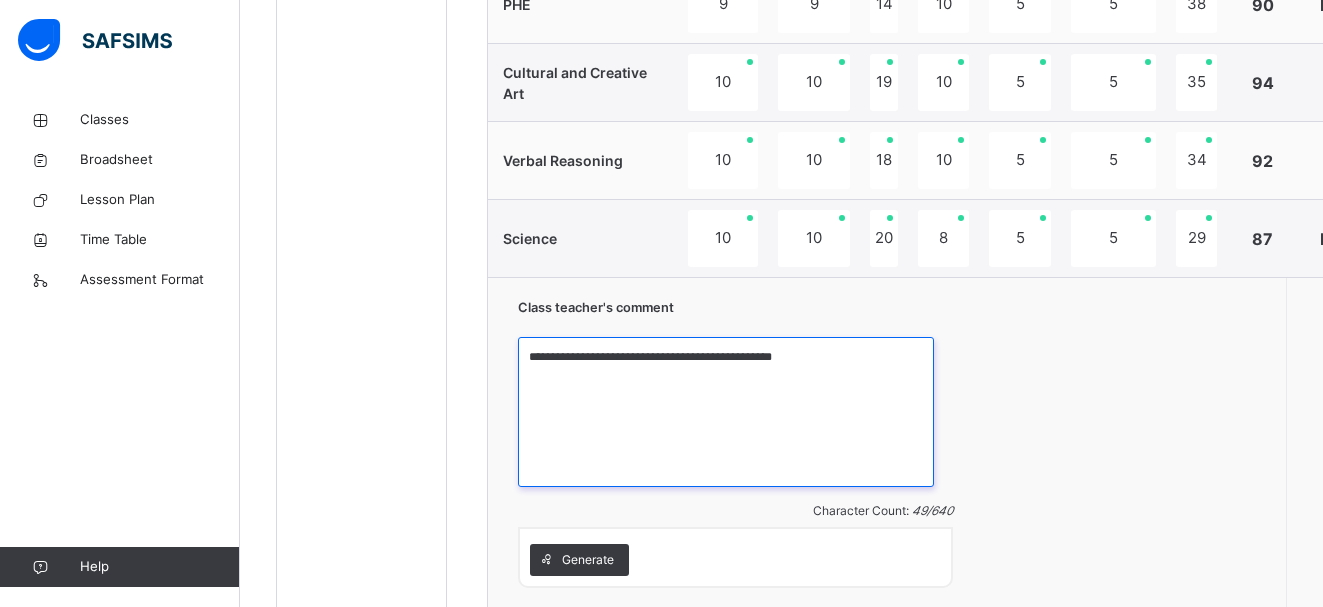 click on "**********" at bounding box center (726, 412) 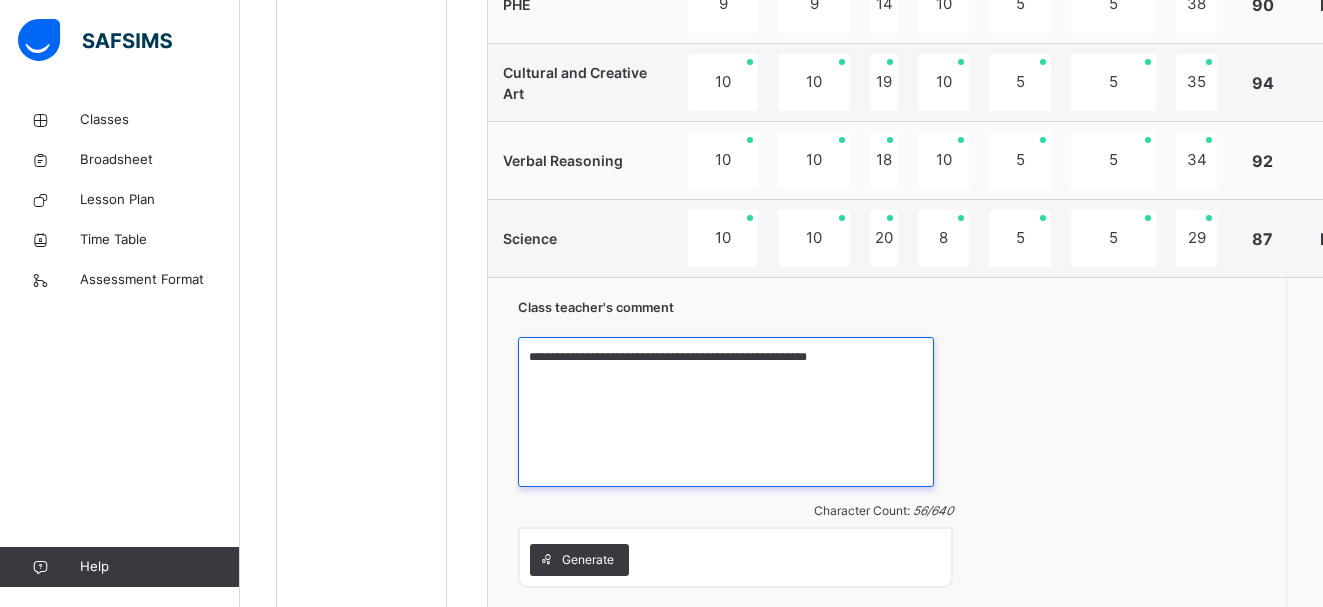 click on "**********" at bounding box center (726, 412) 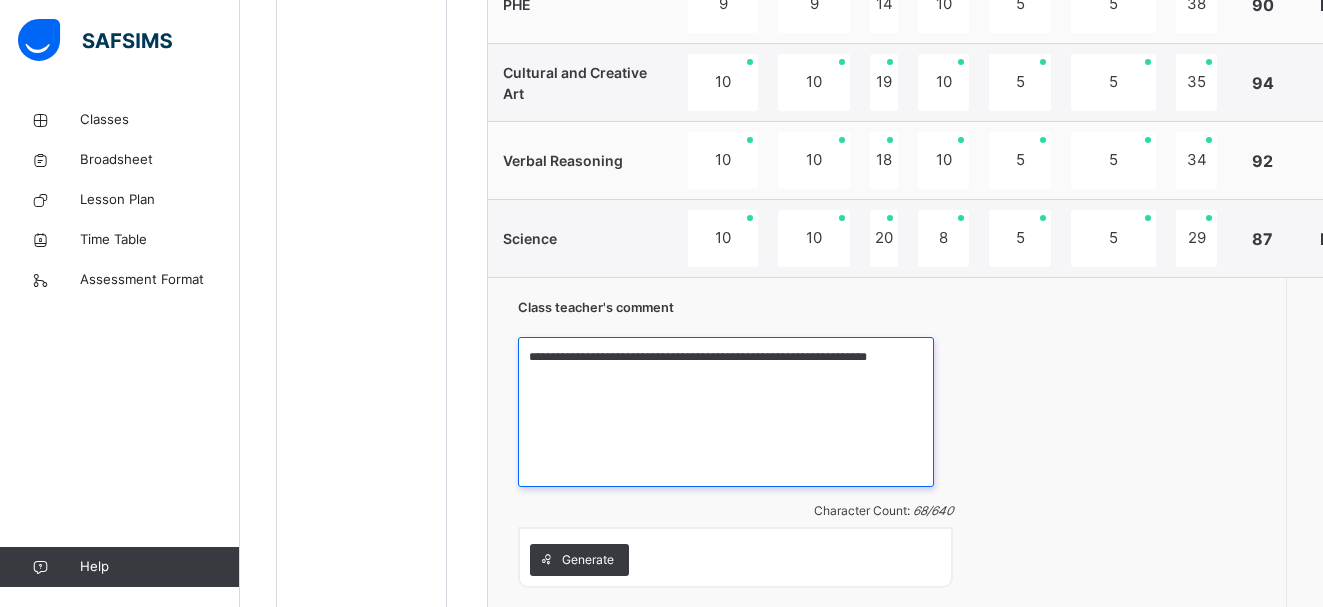 click on "**********" at bounding box center (726, 412) 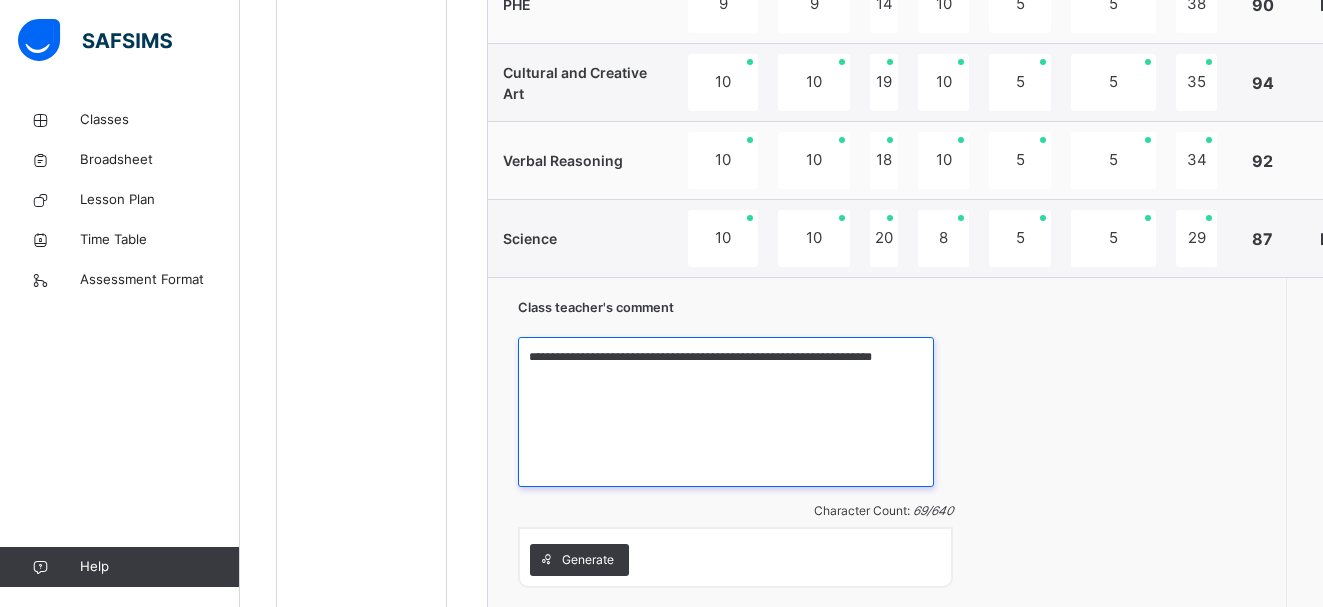 click on "**********" at bounding box center (726, 412) 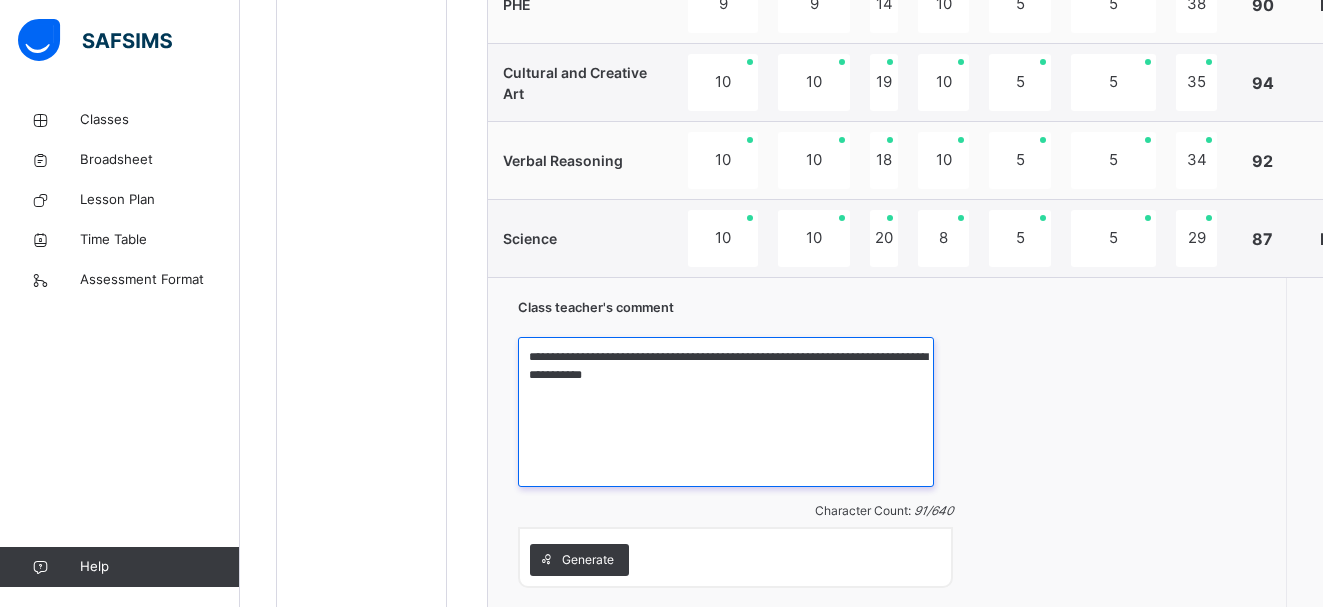 click on "**********" at bounding box center [726, 412] 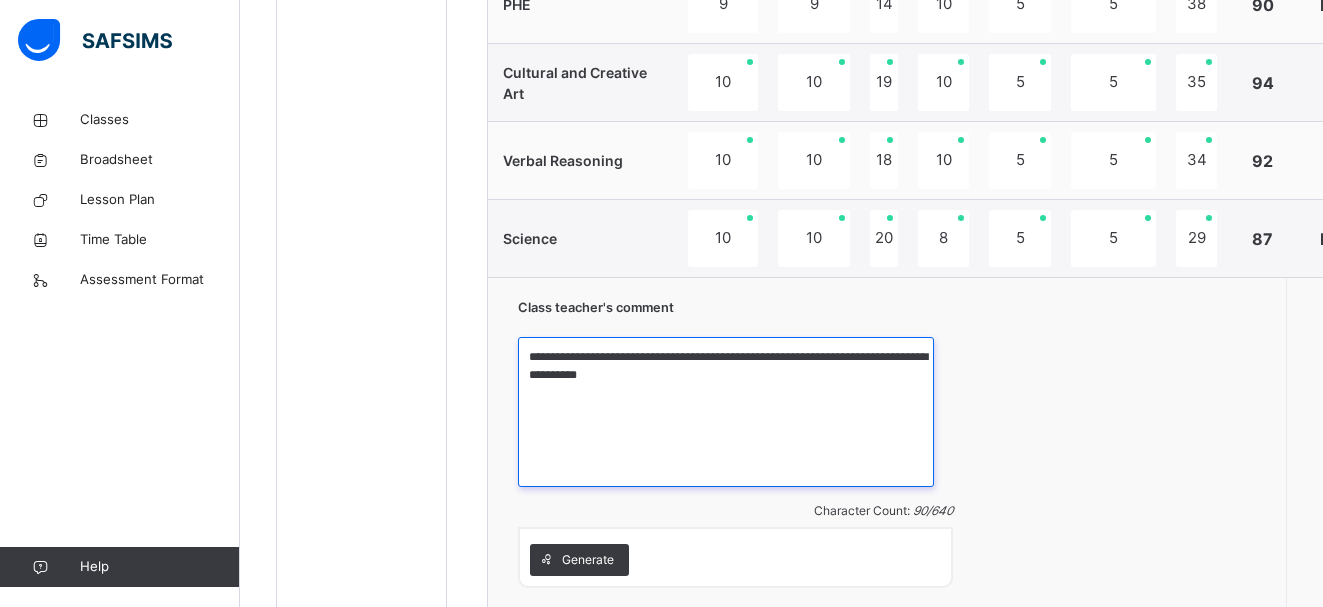 click on "**********" at bounding box center (726, 412) 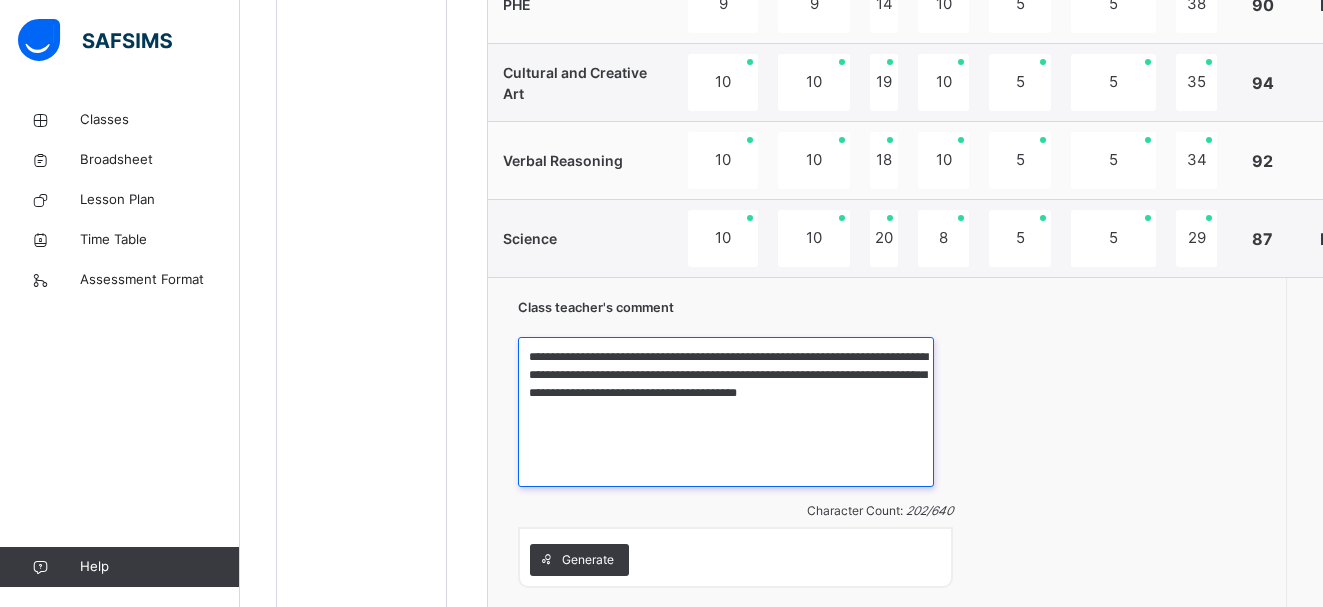 type on "**********" 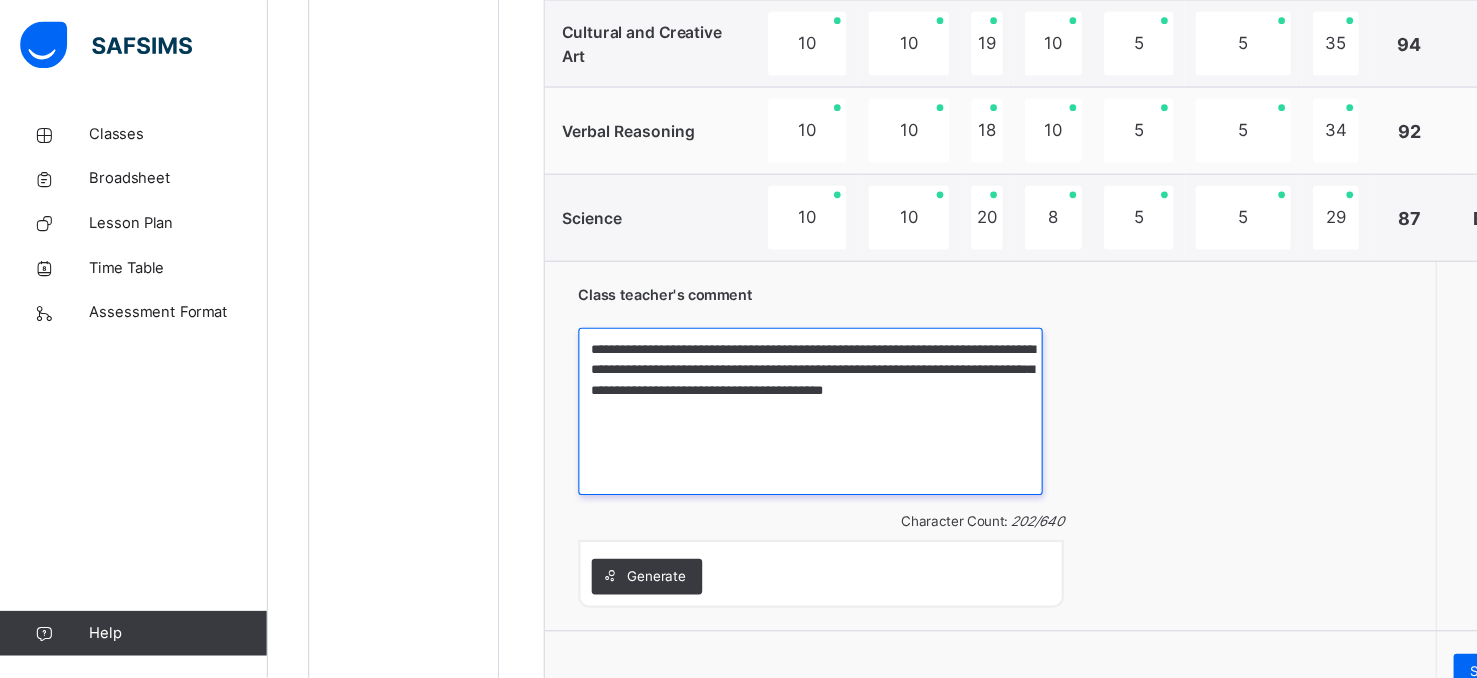 scroll, scrollTop: 1326, scrollLeft: 0, axis: vertical 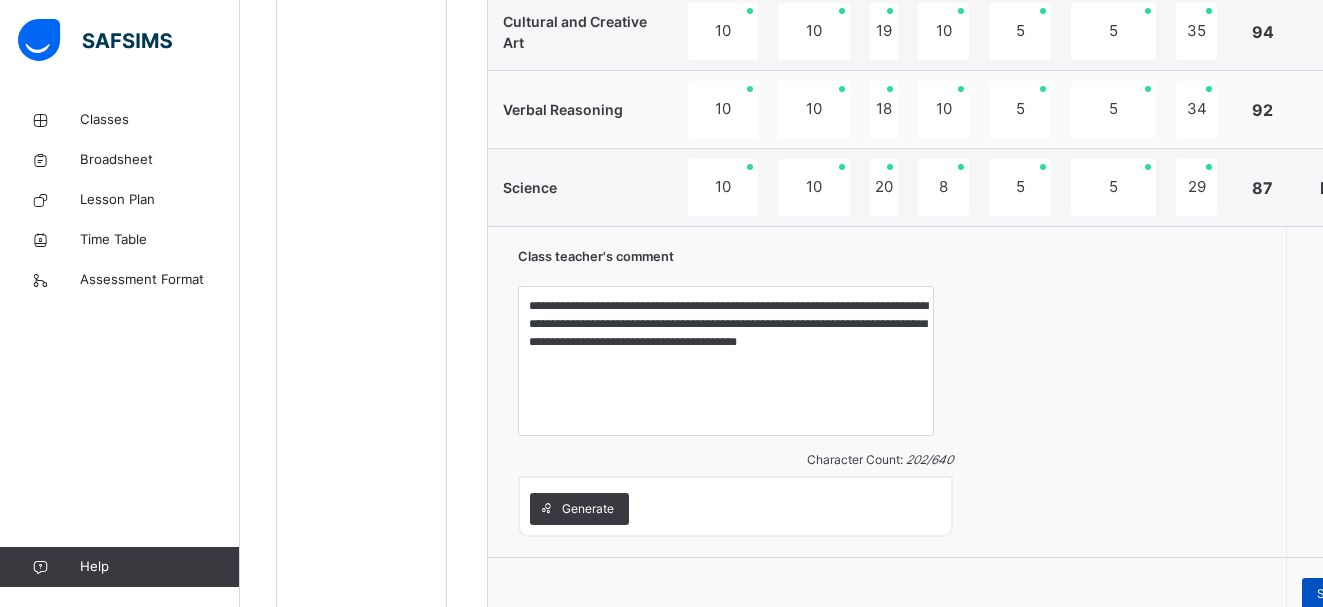 click on "Save Comment" at bounding box center (1360, 594) 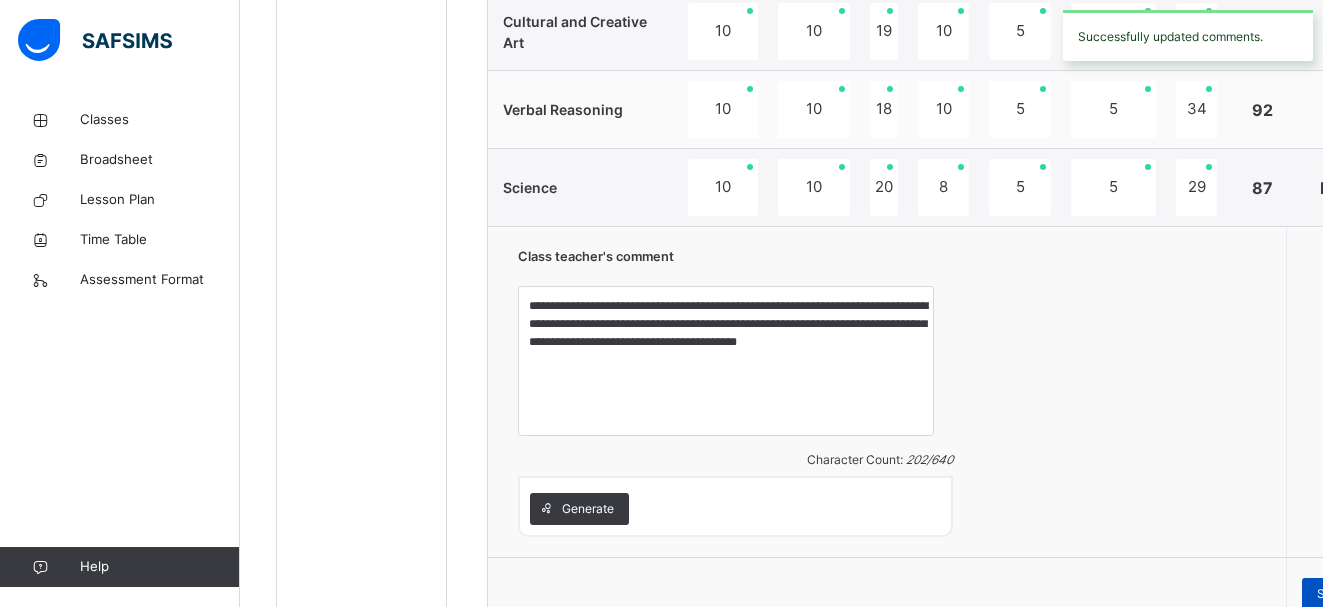 click on "Save Comment" at bounding box center (1360, 594) 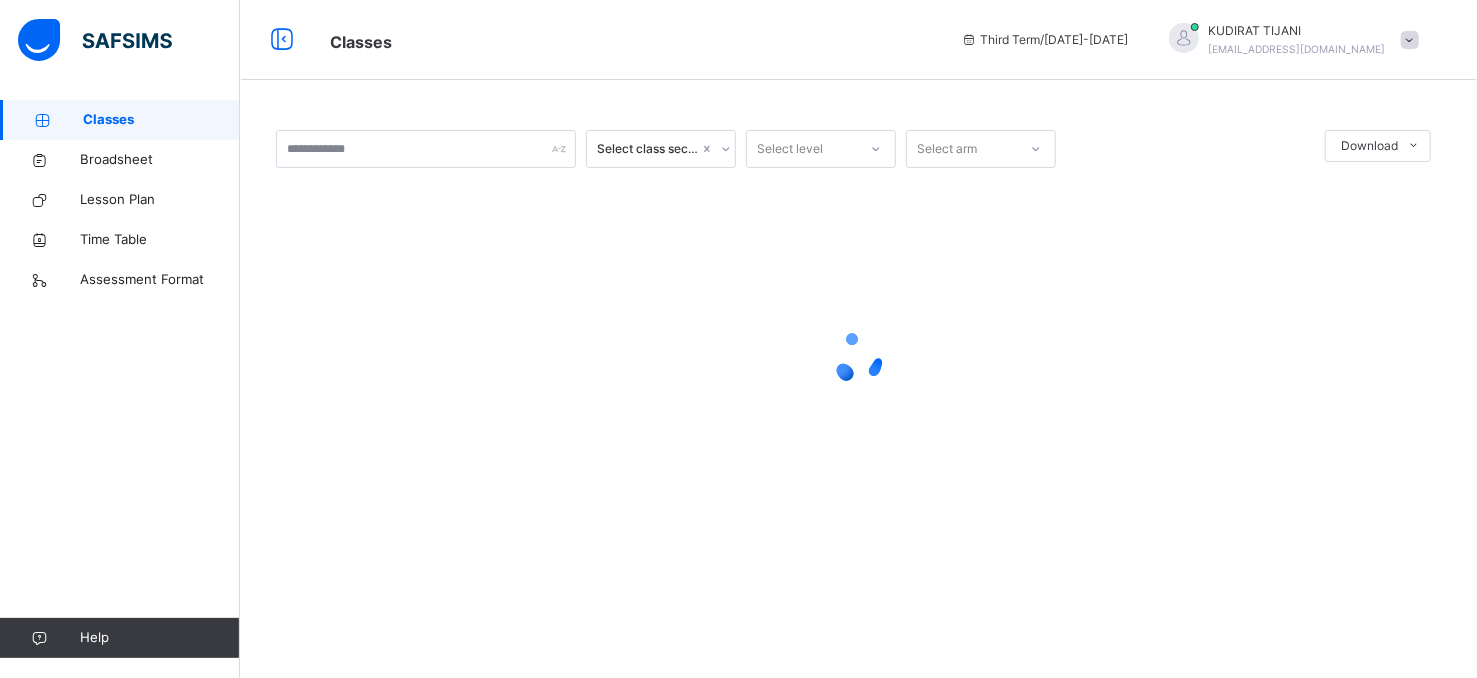scroll, scrollTop: 0, scrollLeft: 0, axis: both 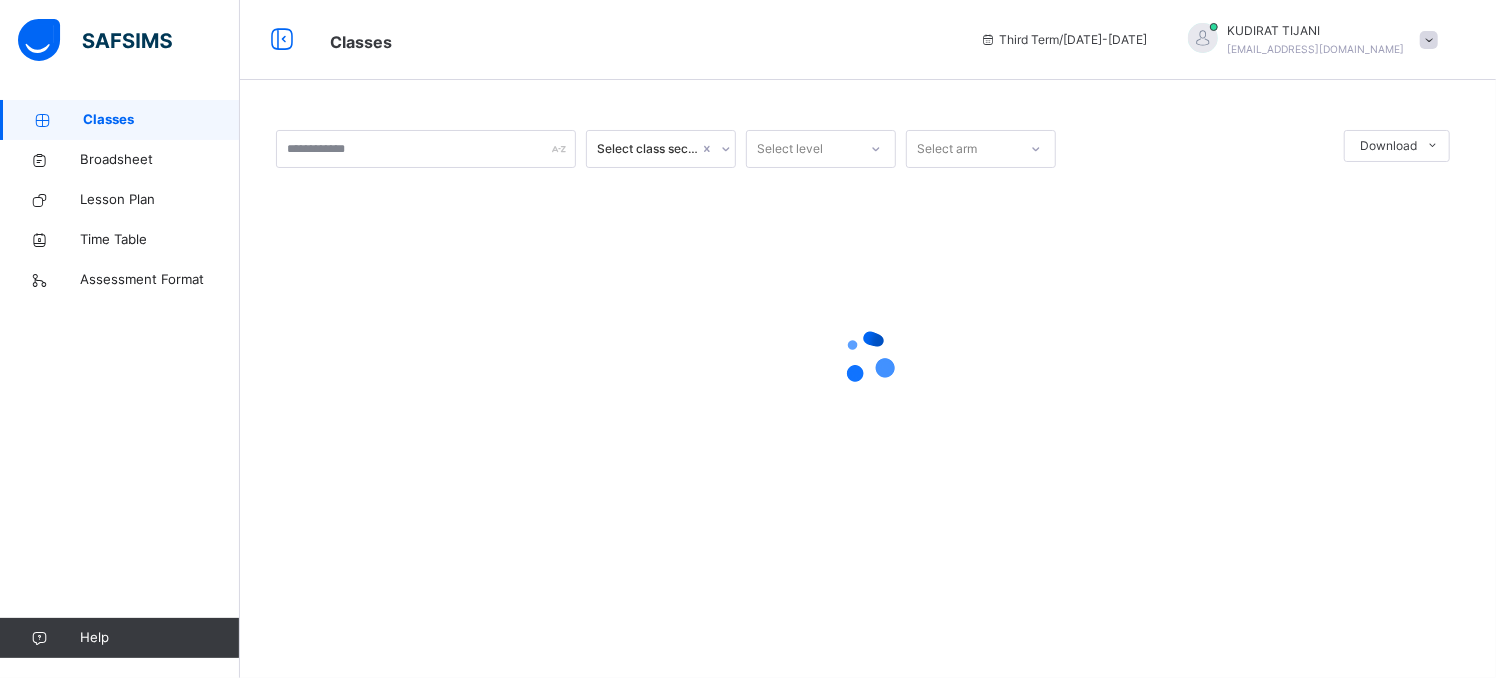 click at bounding box center [868, 358] 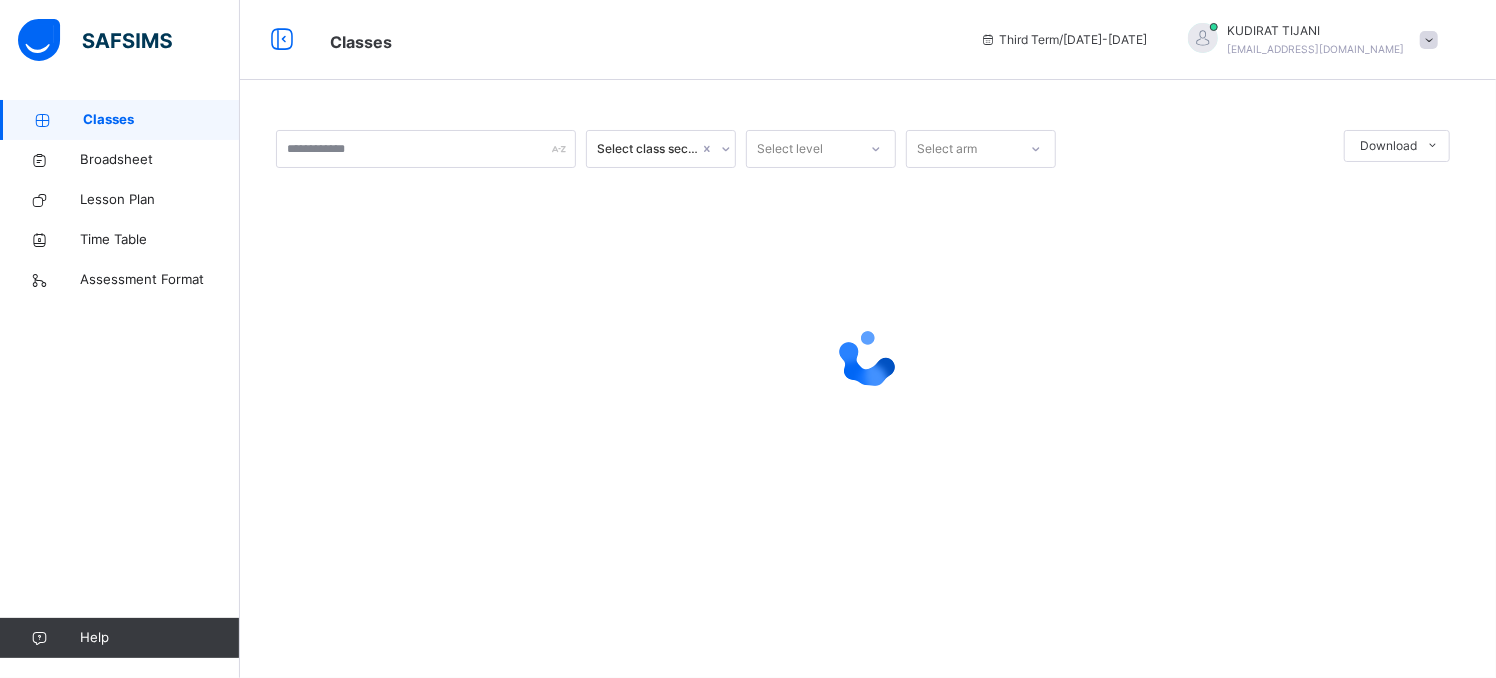 click on "Classes" at bounding box center [161, 120] 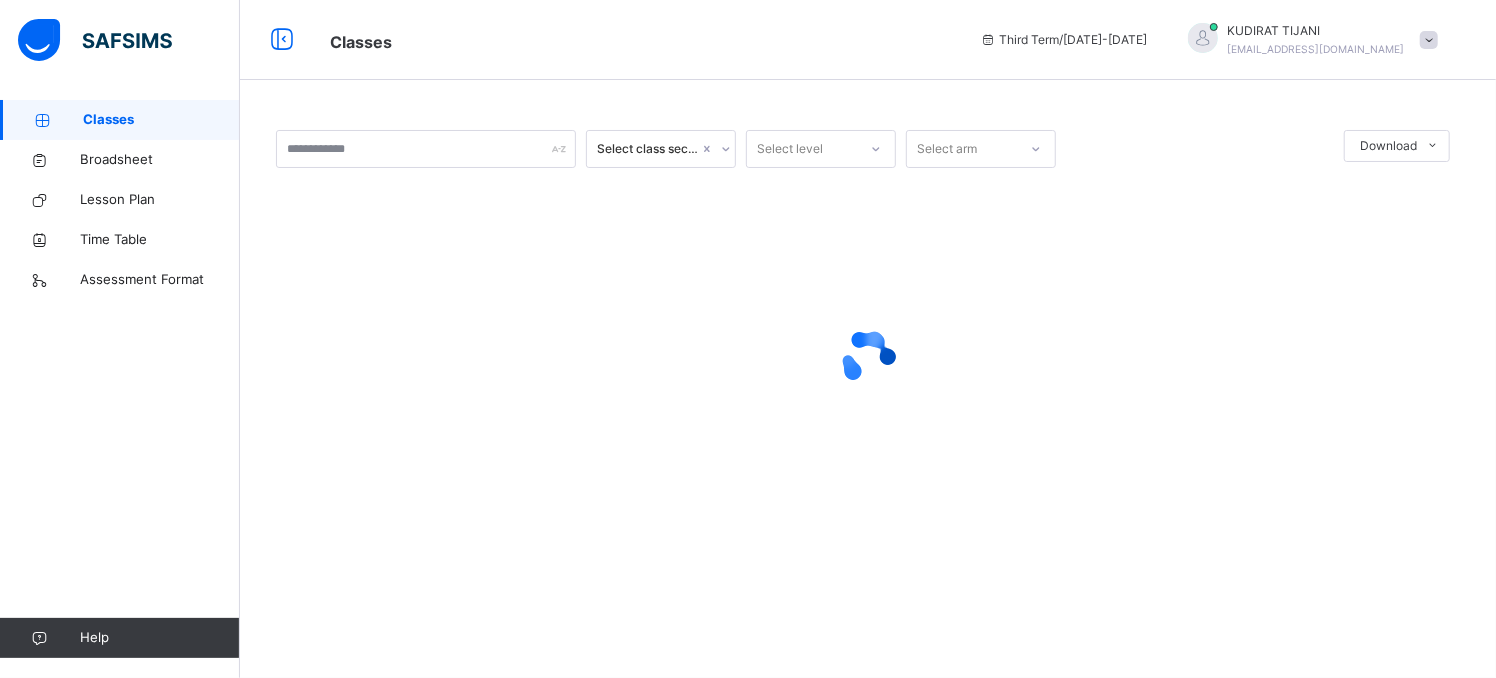 click on "Classes" at bounding box center [161, 120] 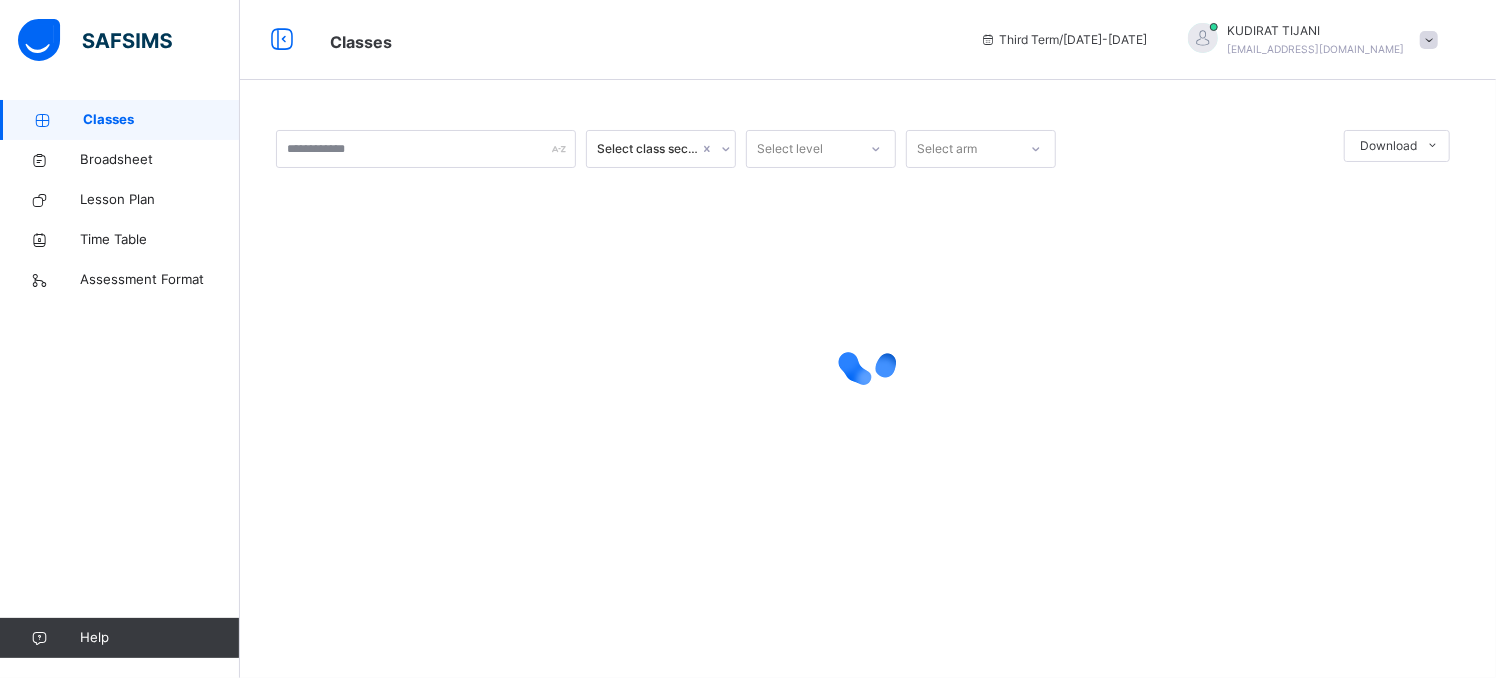 click on "Classes" at bounding box center [161, 120] 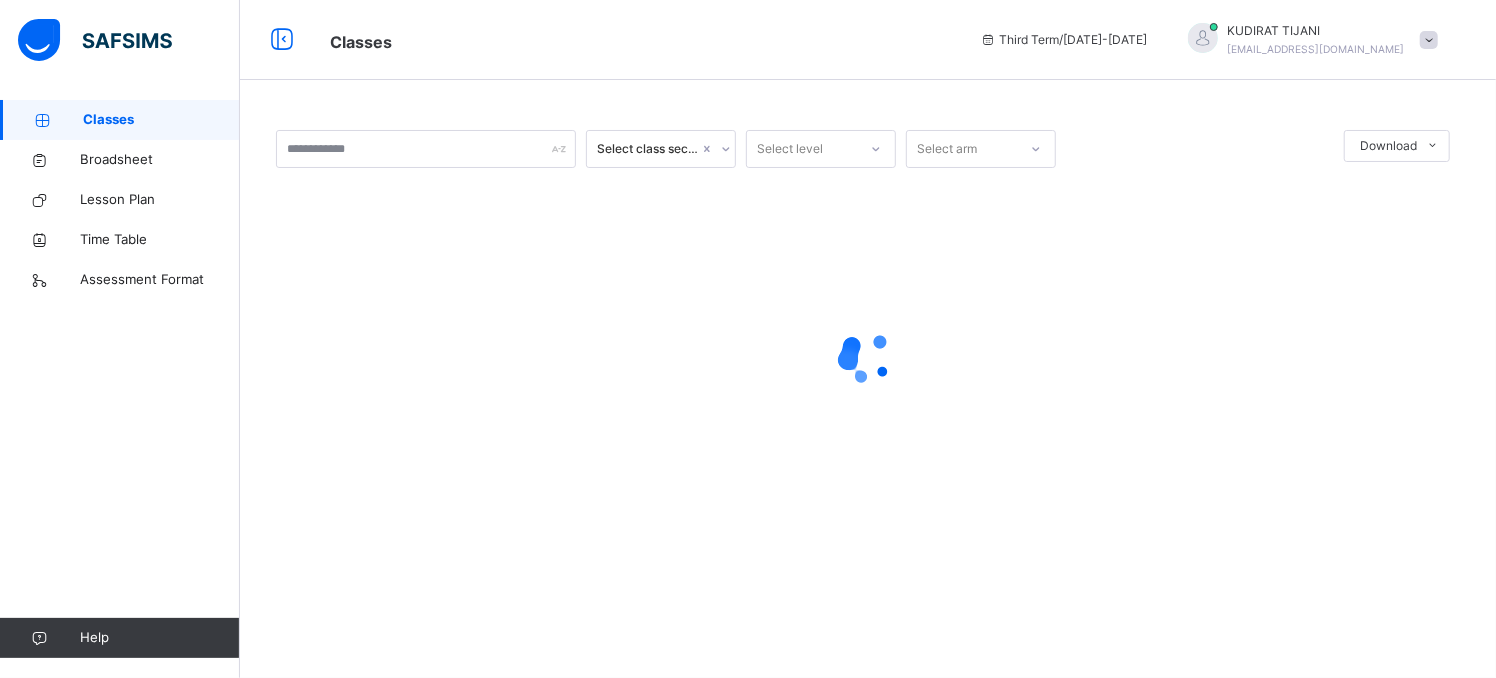 click on "Classes" at bounding box center [161, 120] 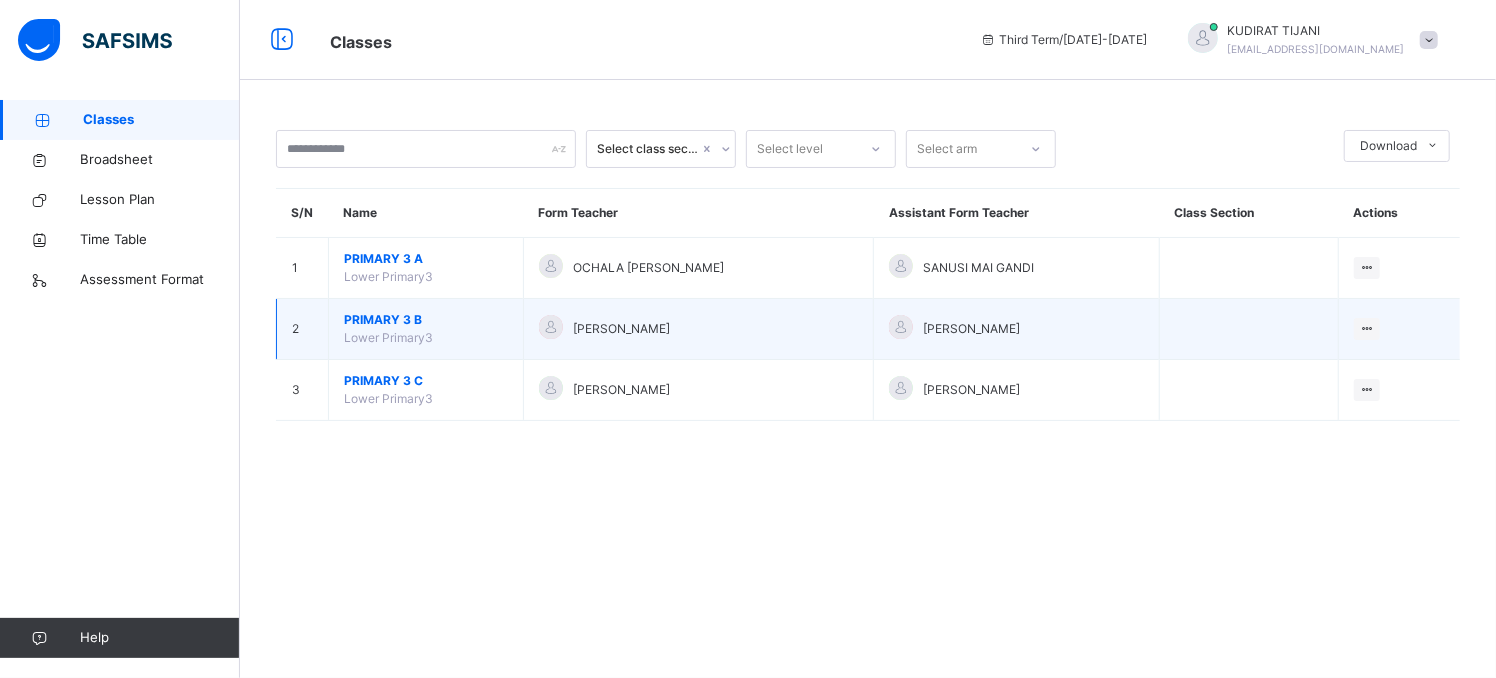 click on "[PERSON_NAME]" at bounding box center [621, 329] 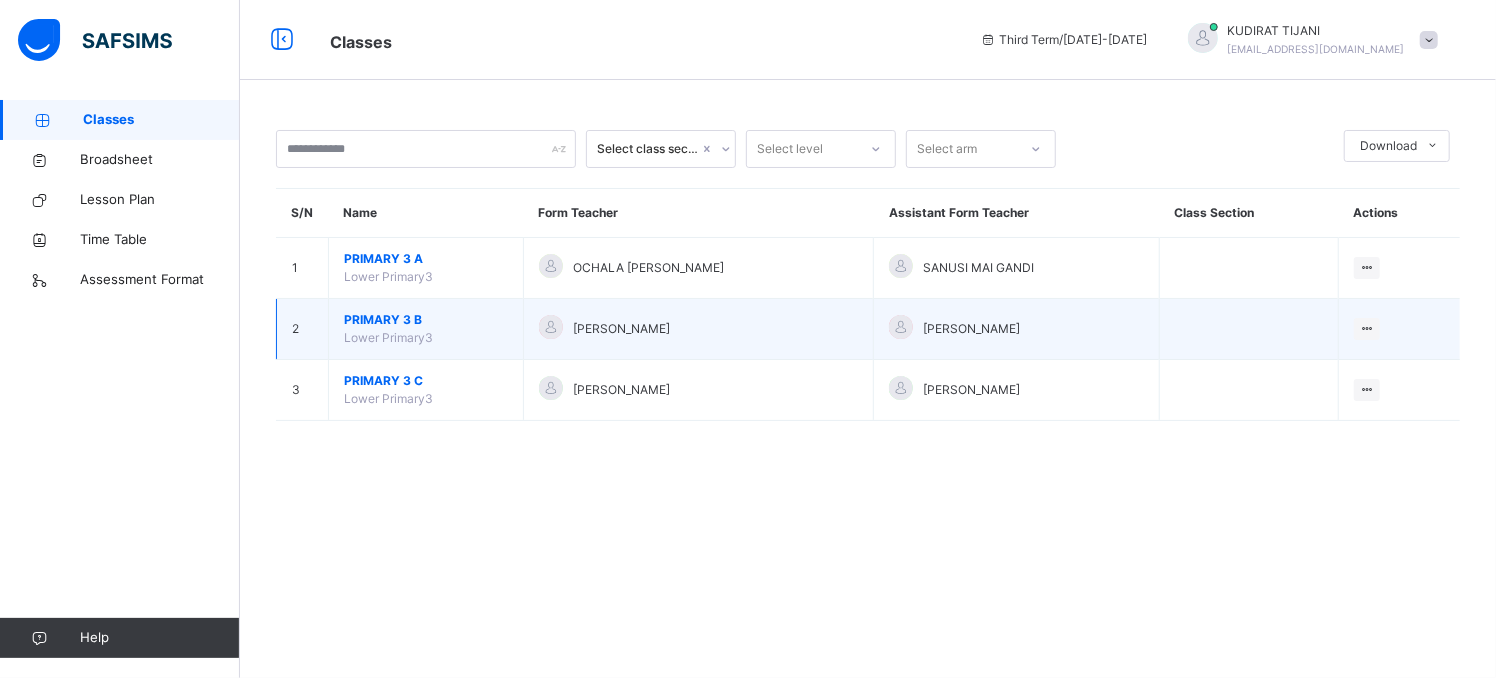 click on "PRIMARY 3   B" at bounding box center [426, 320] 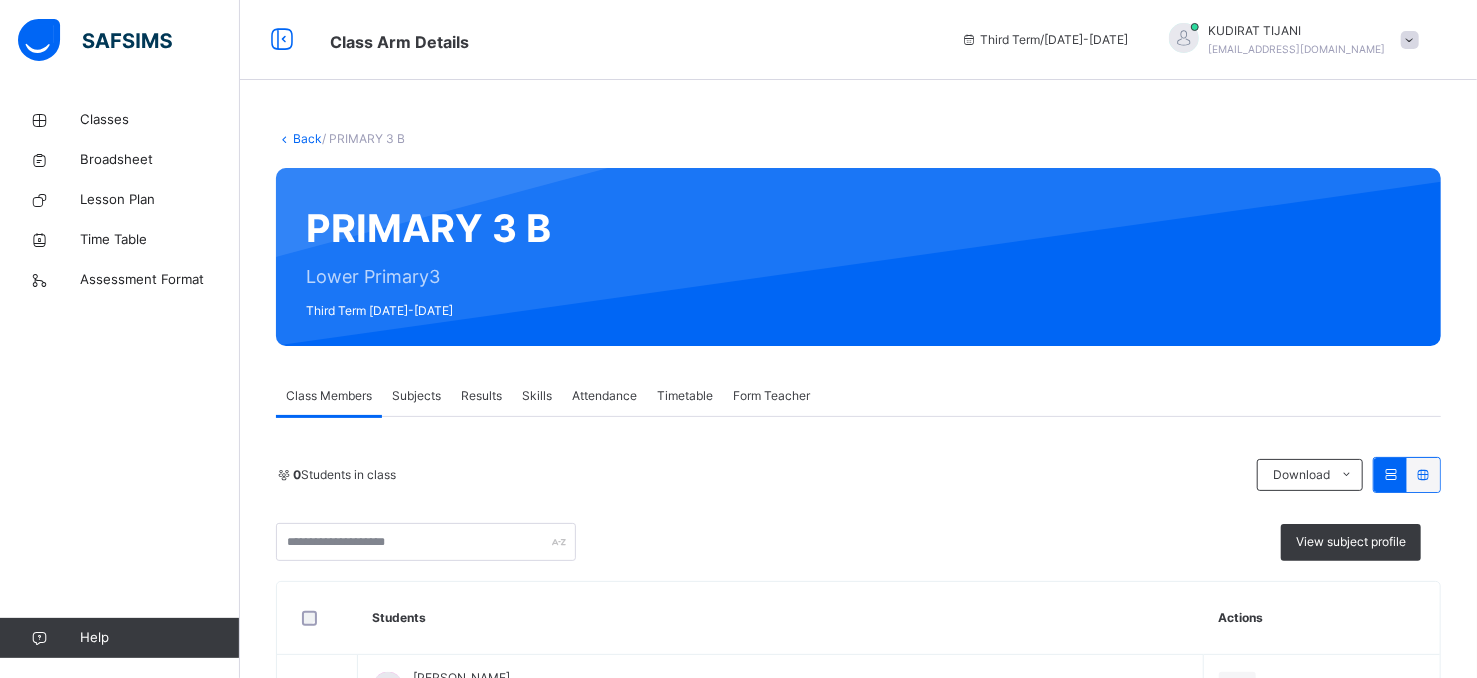 click on "Results" at bounding box center (481, 396) 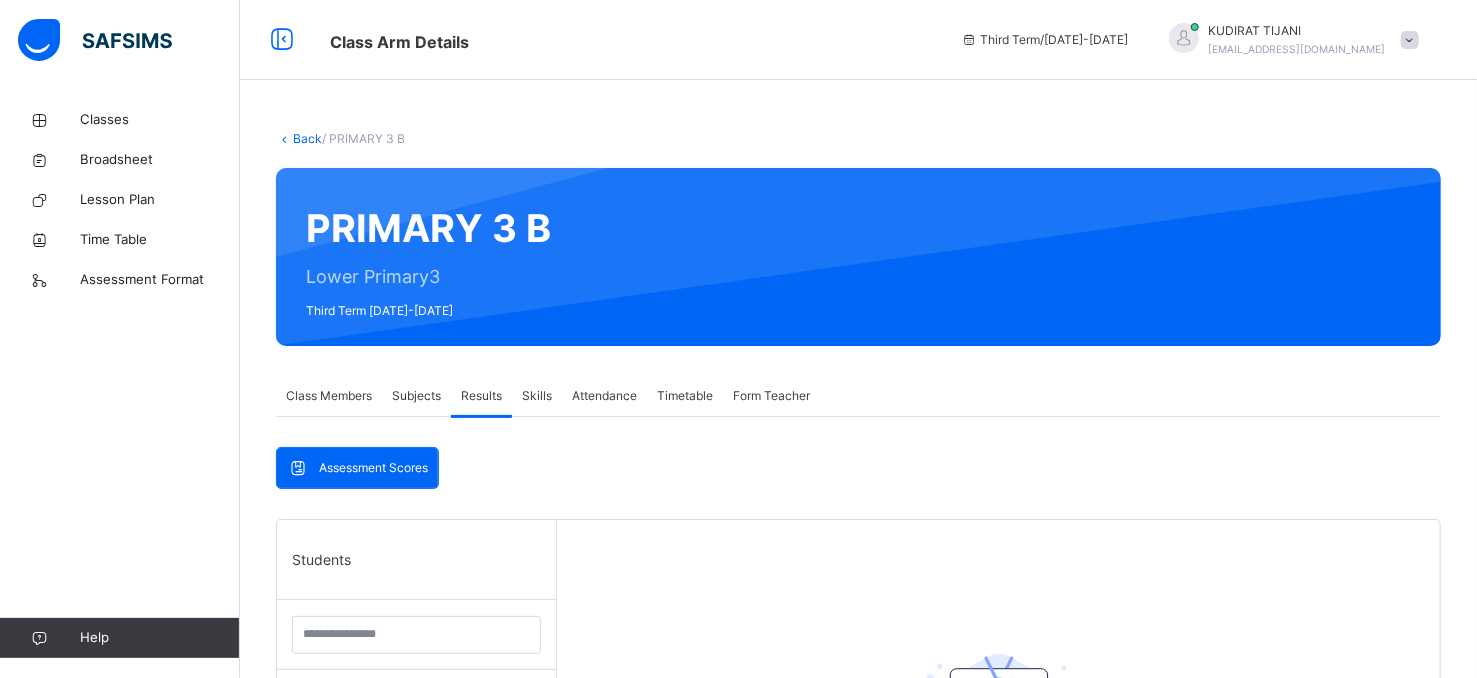 click on "Results" at bounding box center (481, 396) 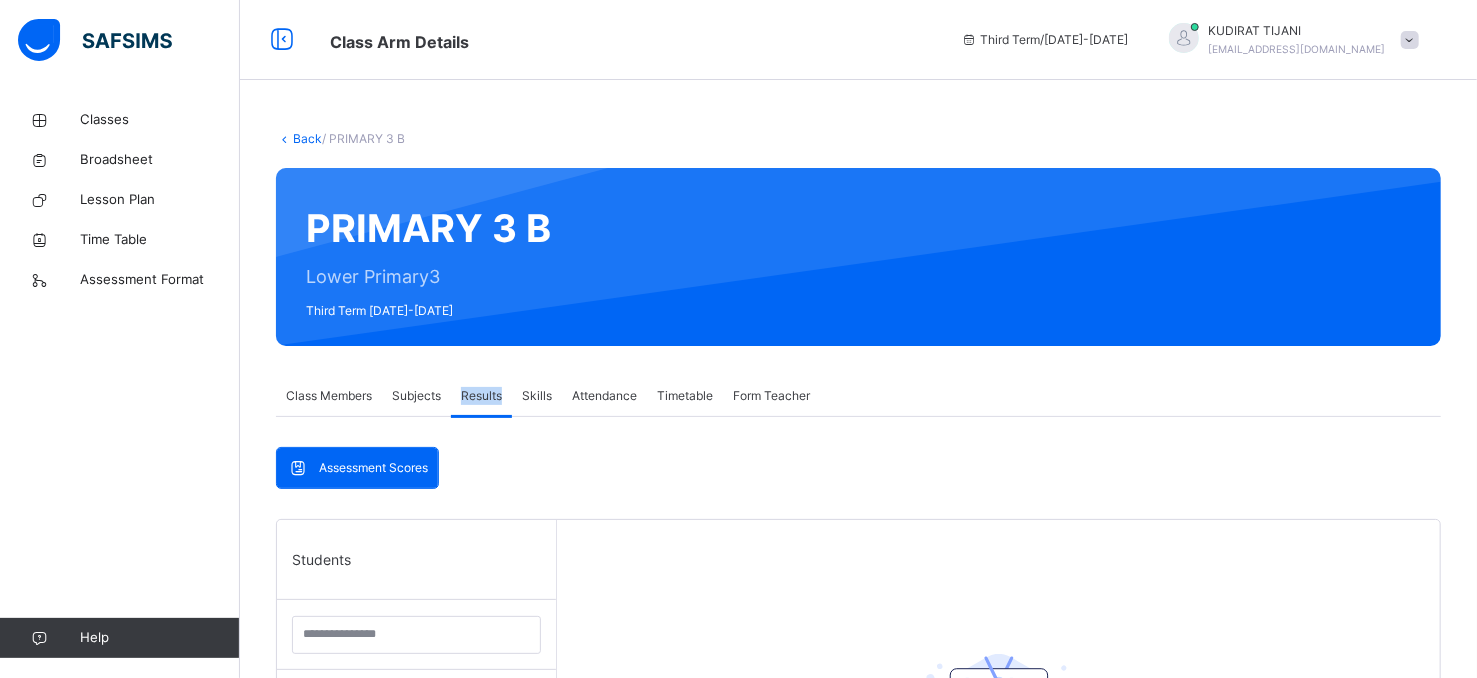 click on "Results" at bounding box center [481, 396] 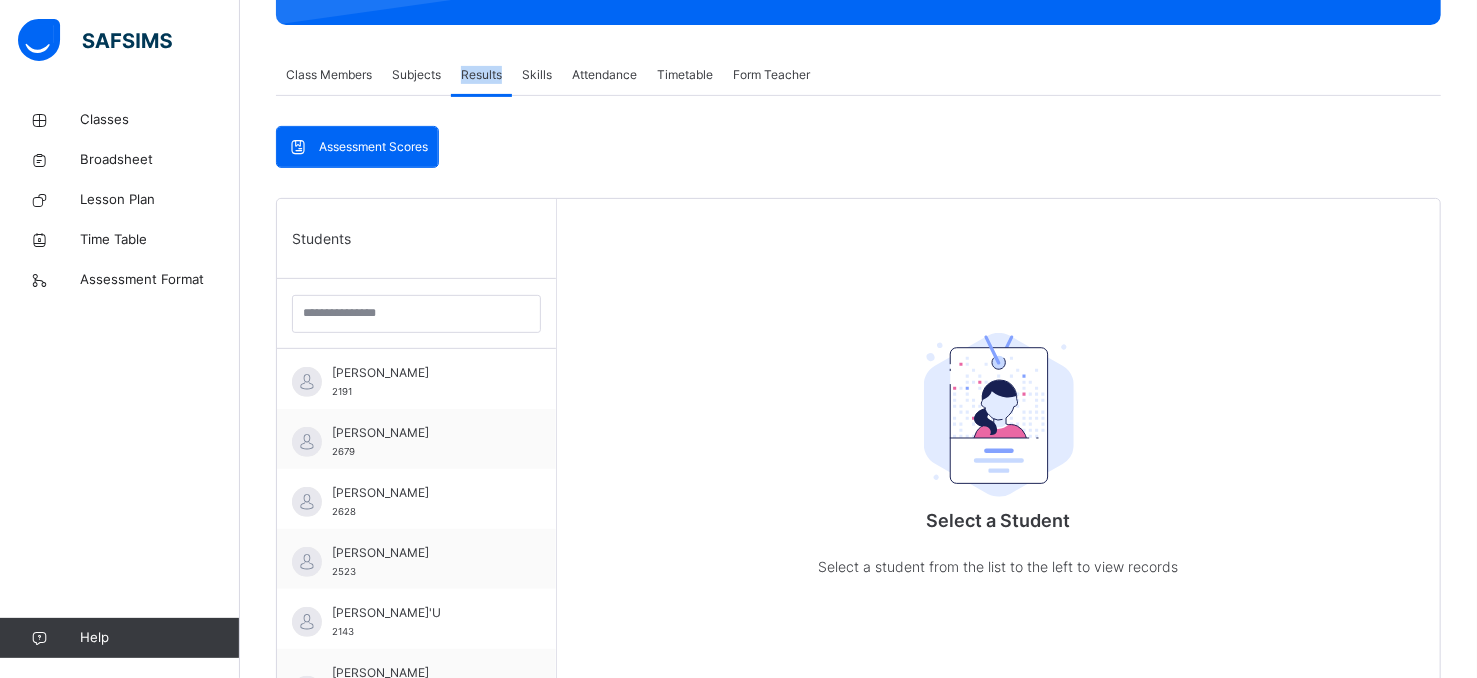 scroll, scrollTop: 375, scrollLeft: 0, axis: vertical 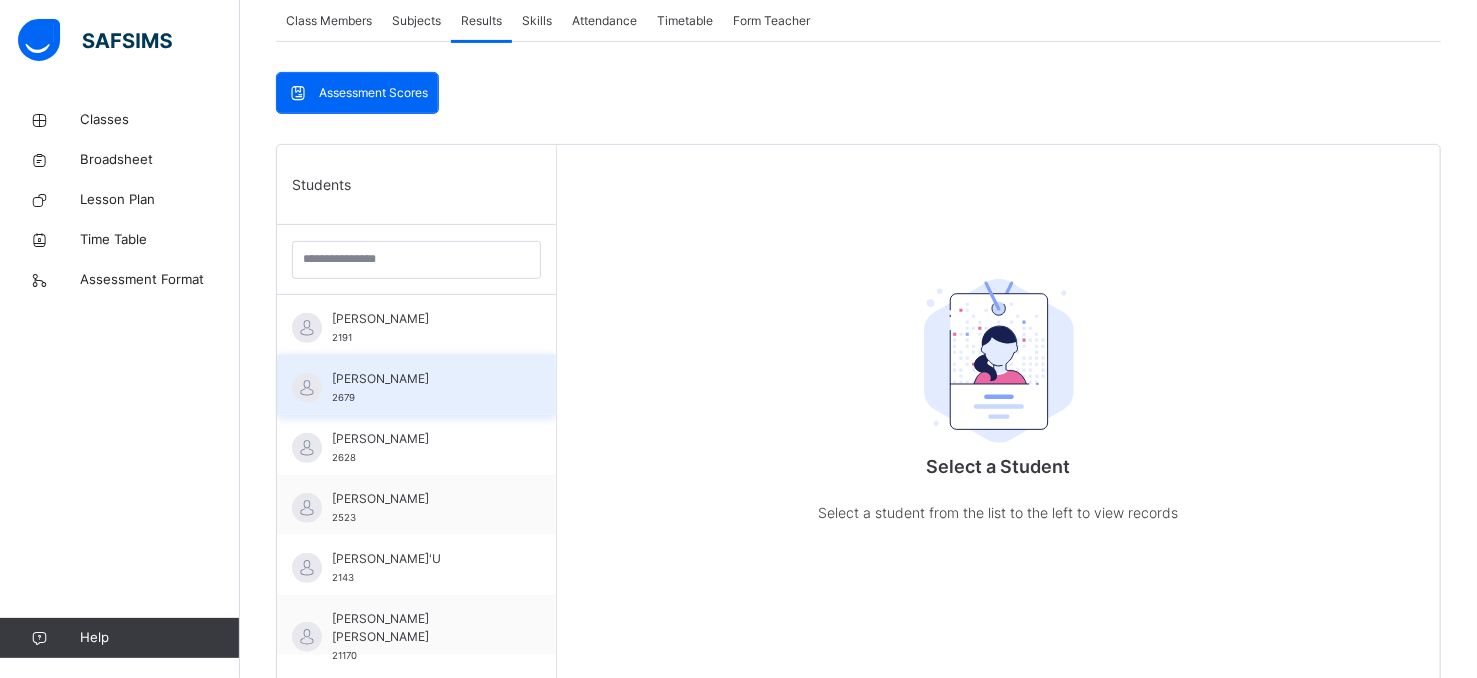 click on "[PERSON_NAME]" at bounding box center [421, 379] 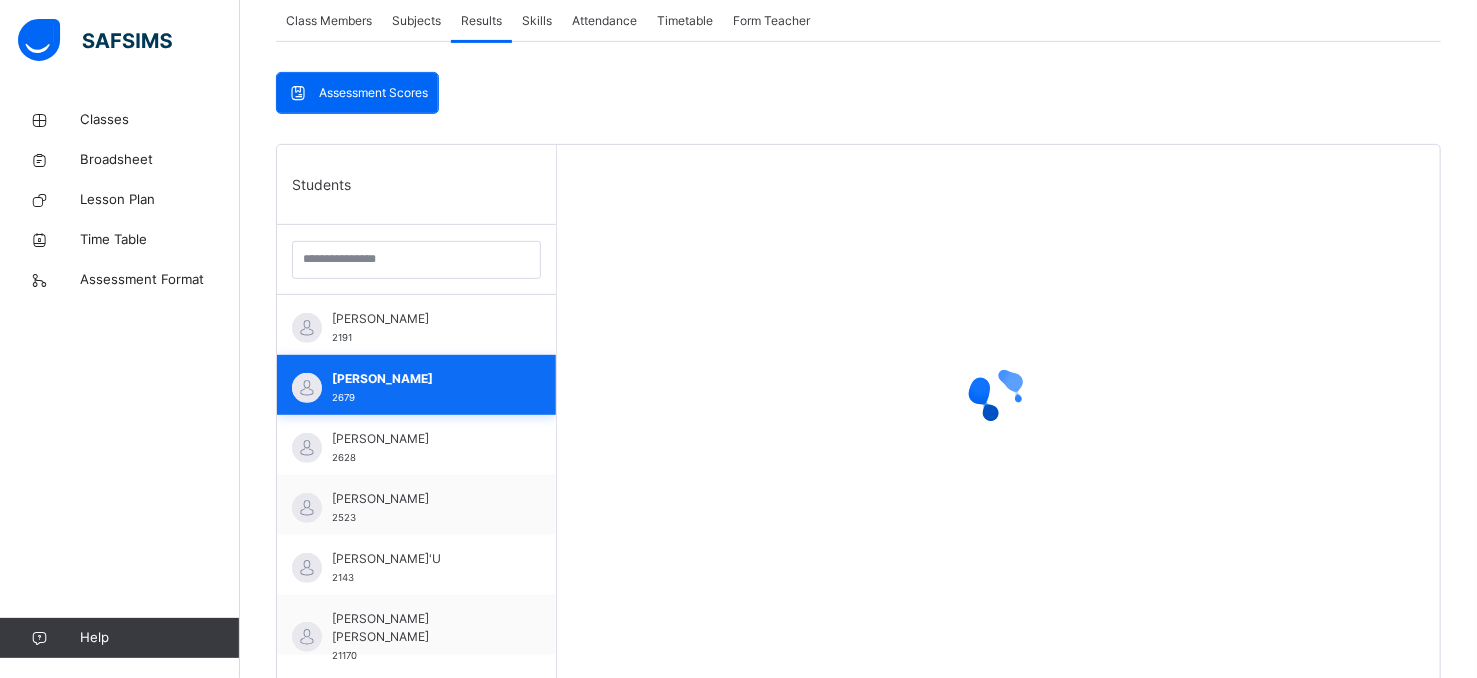 click on "[PERSON_NAME]" at bounding box center (421, 379) 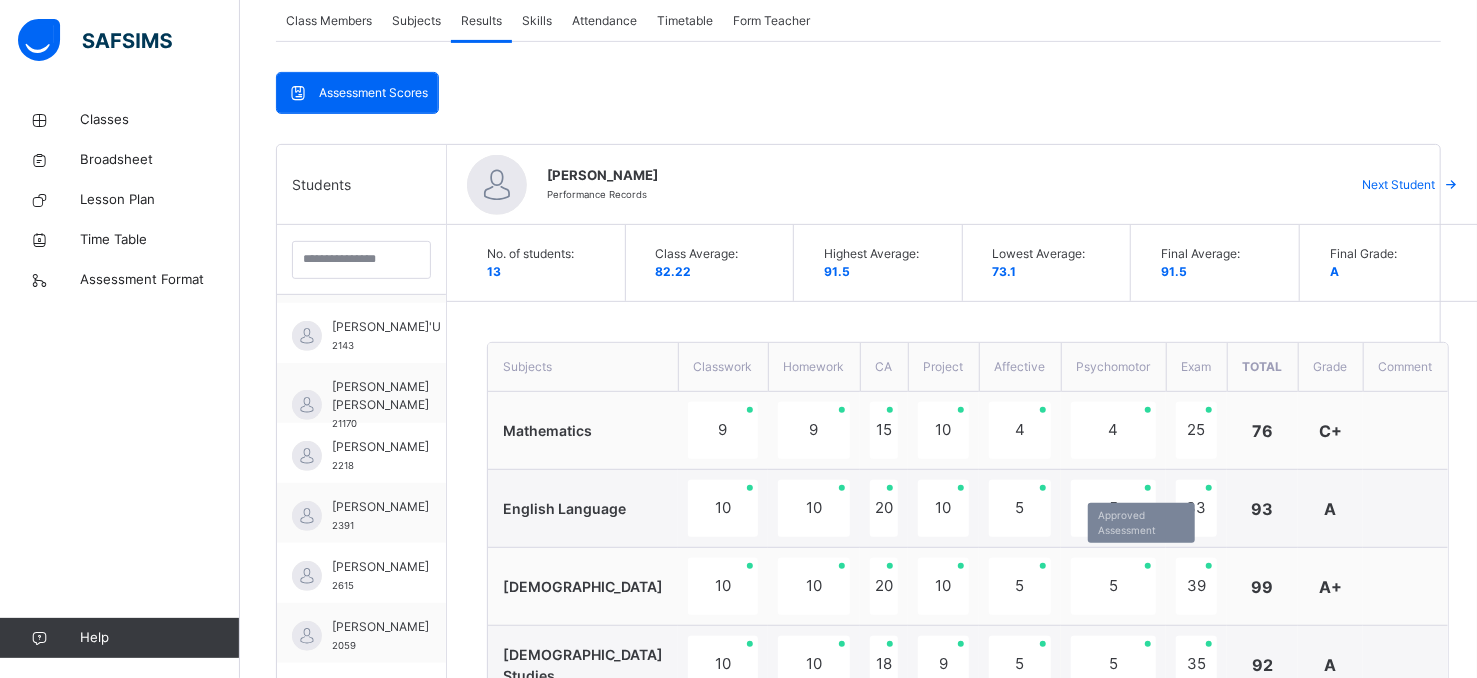 scroll, scrollTop: 261, scrollLeft: 0, axis: vertical 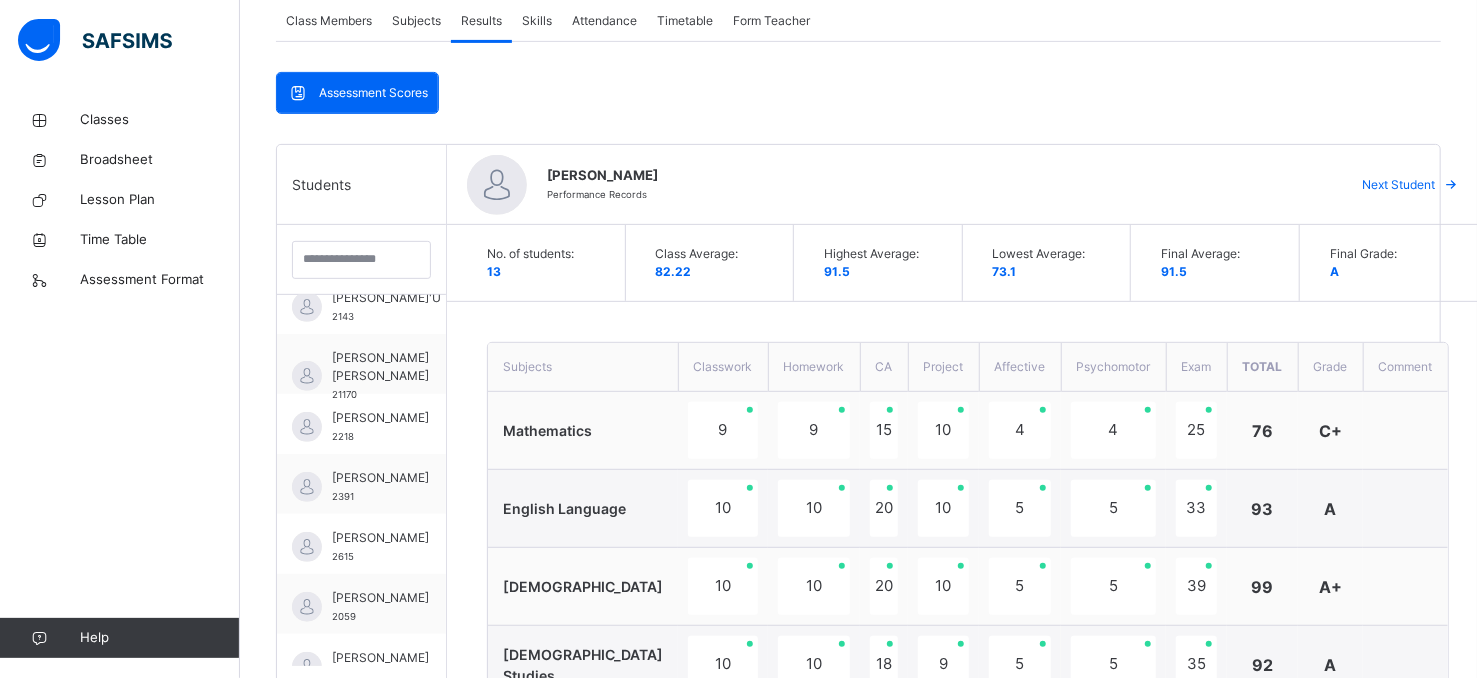 click on "4" at bounding box center [1020, 431] 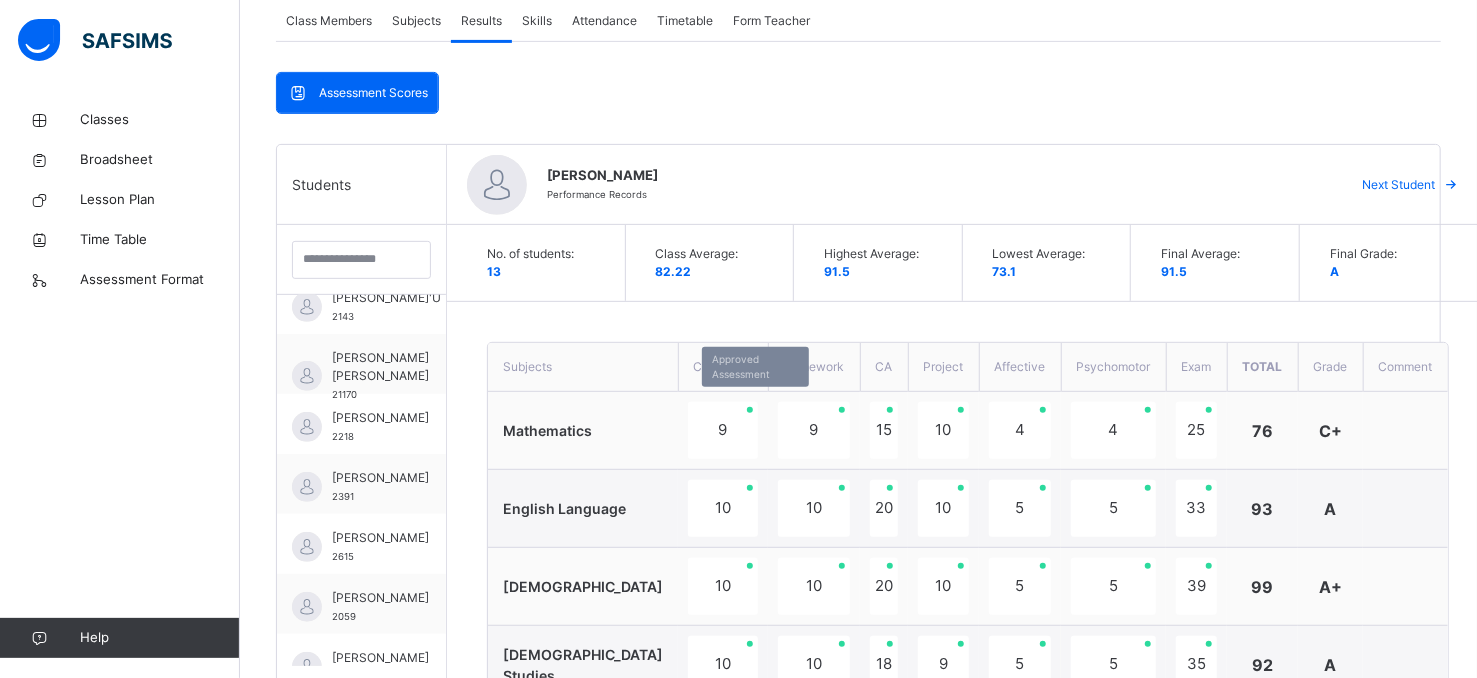 click on "9" at bounding box center (723, 430) 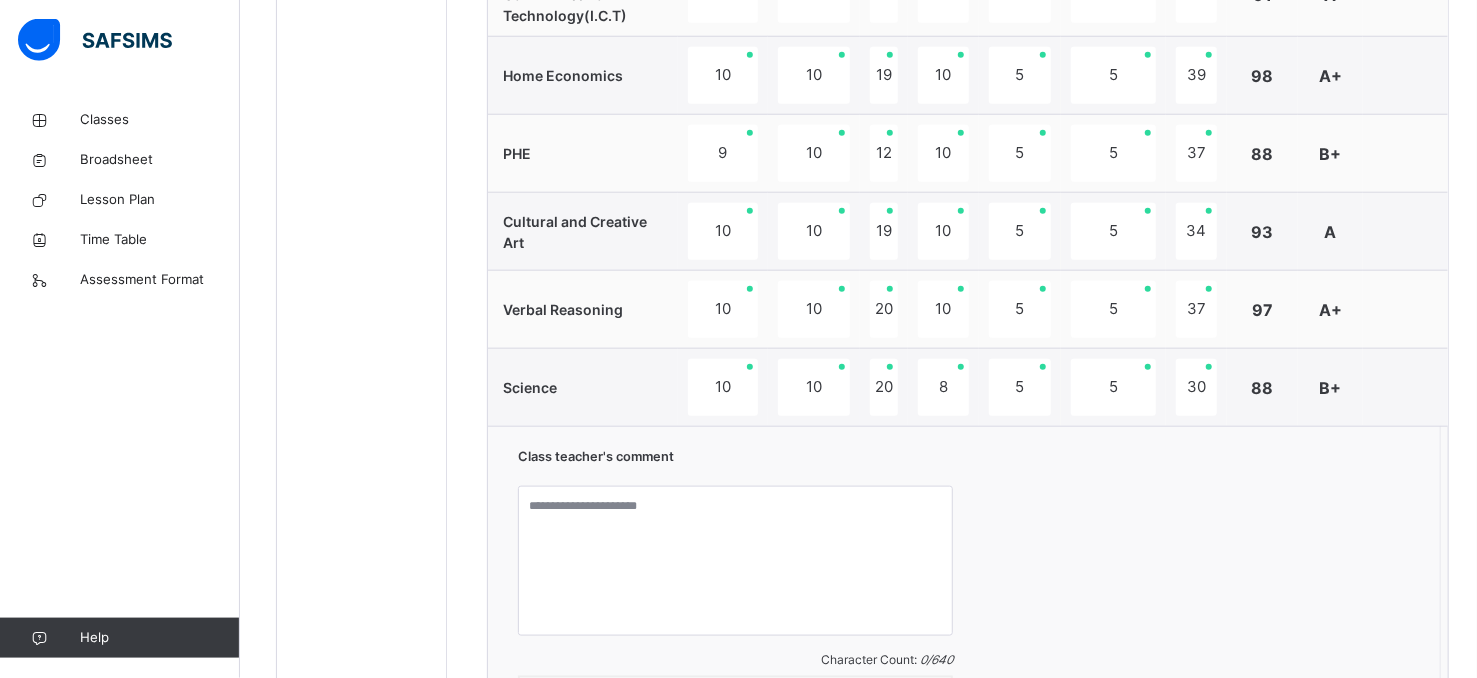 scroll, scrollTop: 1179, scrollLeft: 0, axis: vertical 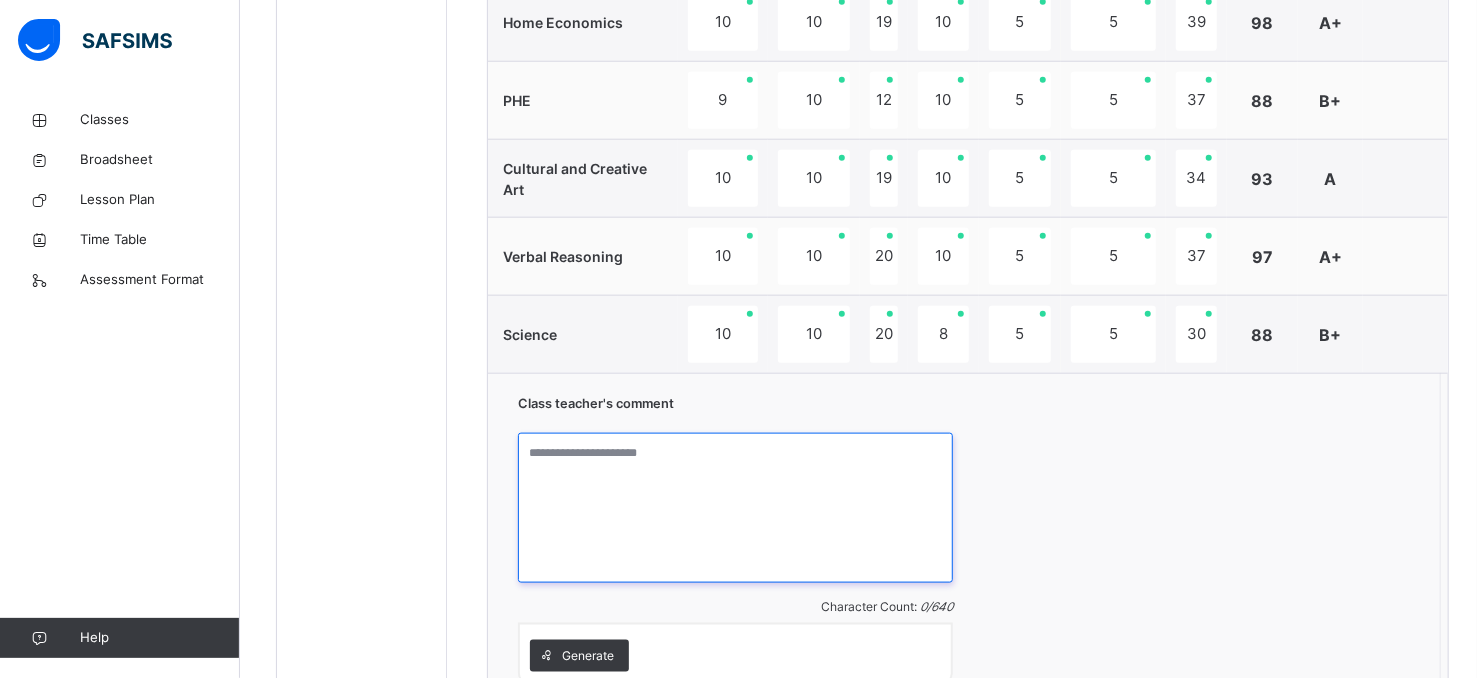 click at bounding box center [735, 508] 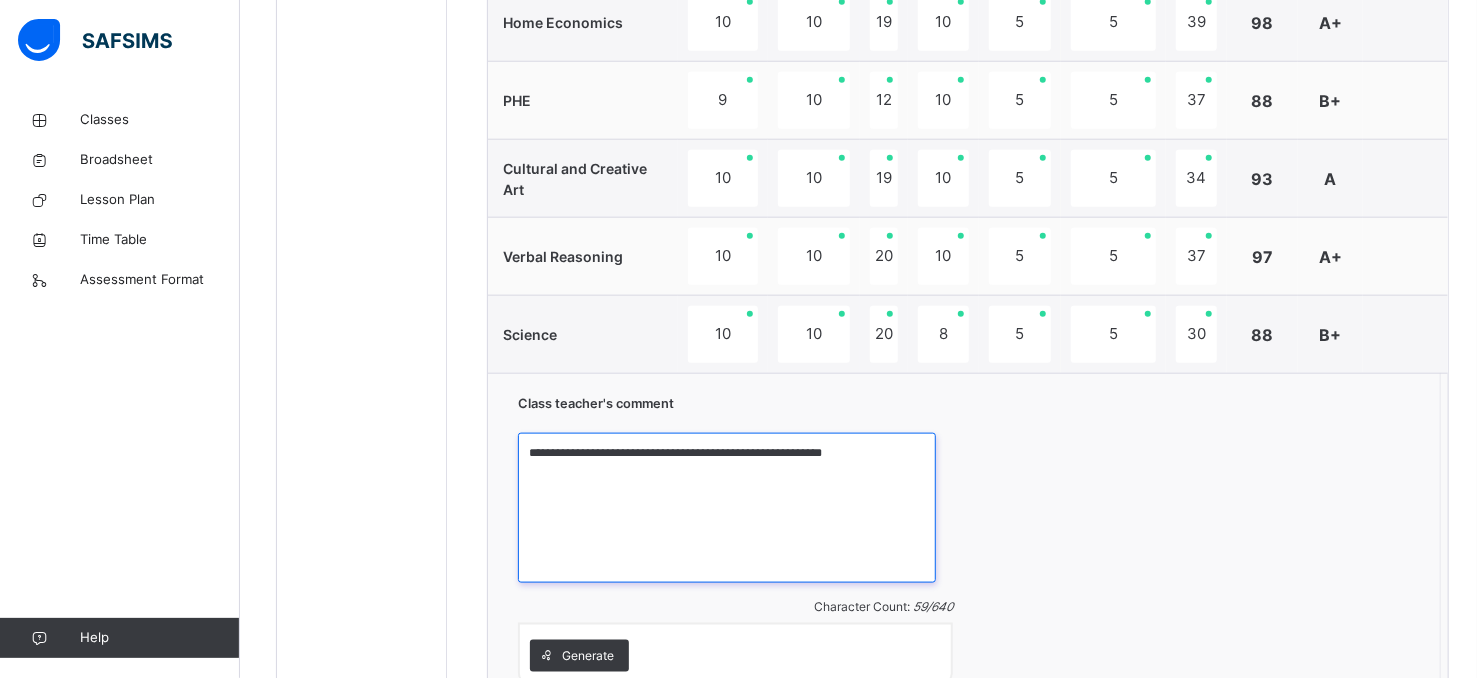 click on "**********" at bounding box center [727, 508] 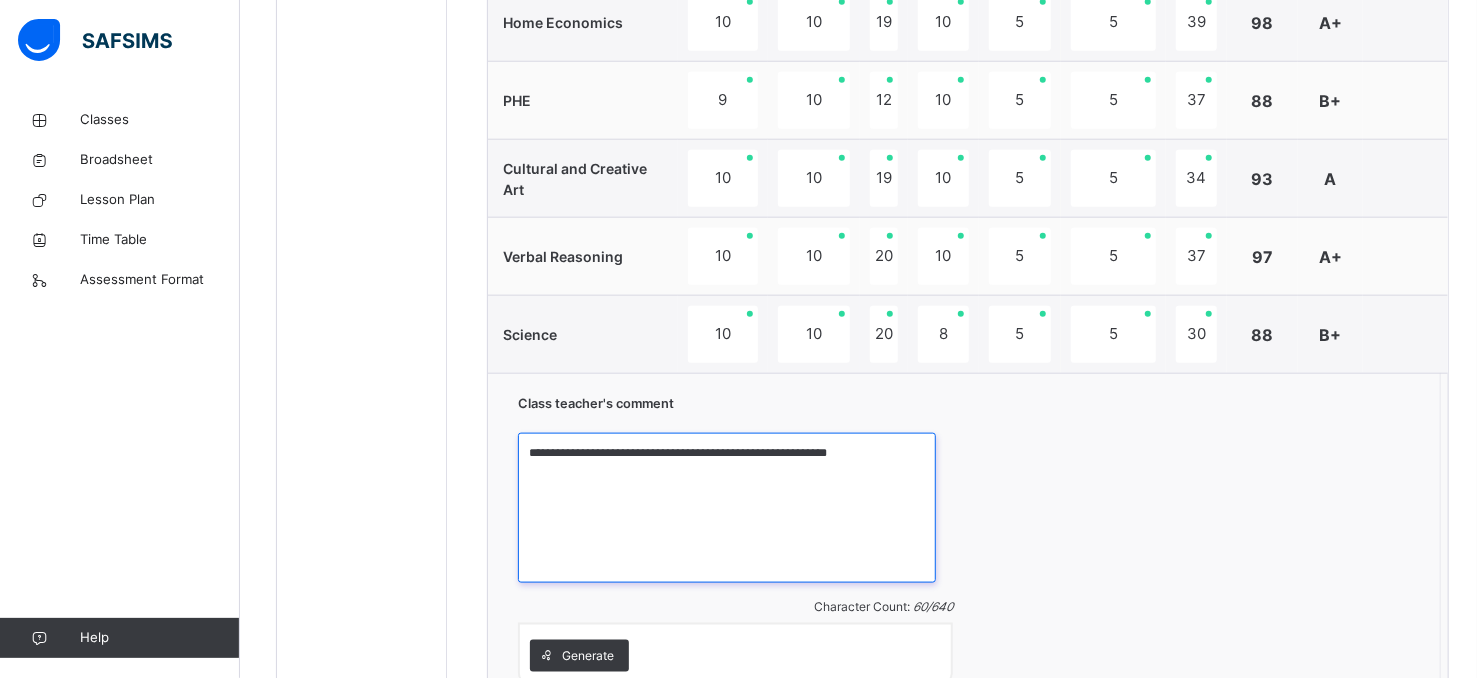 click on "**********" at bounding box center (727, 508) 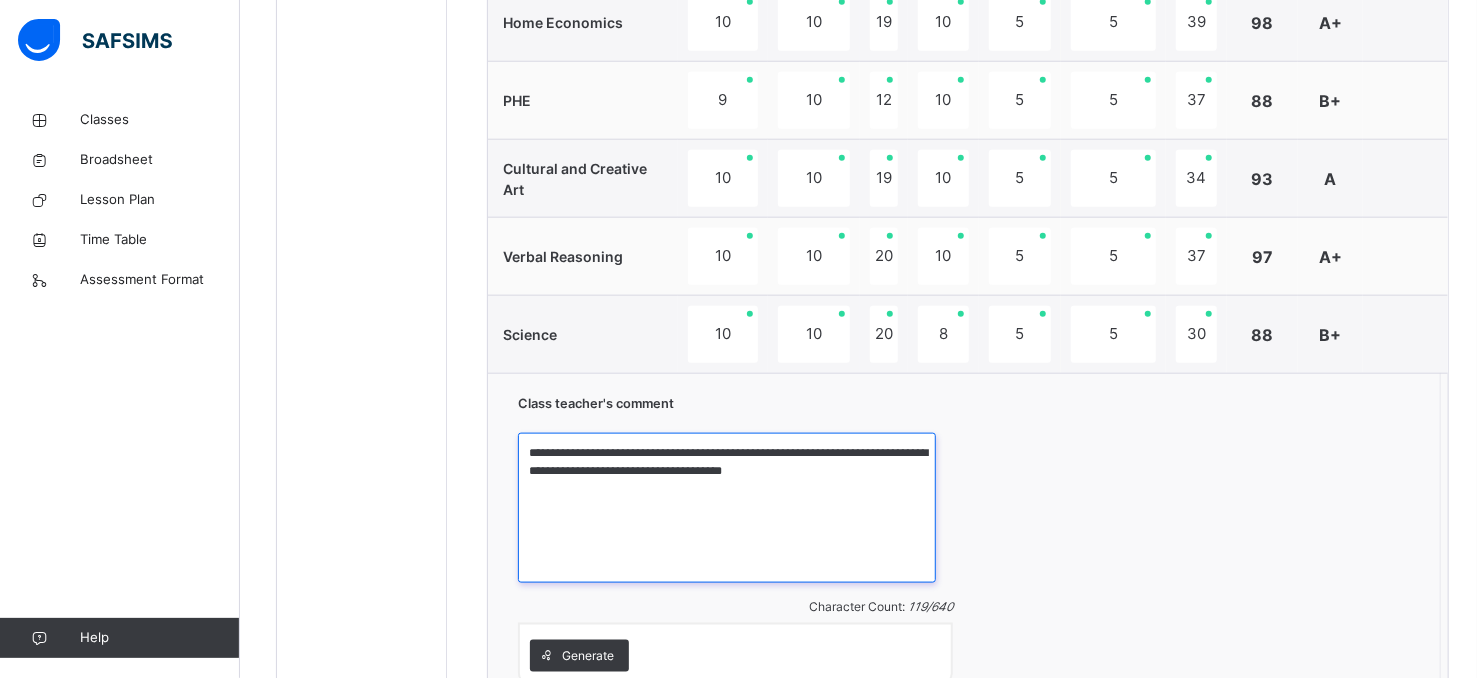click on "**********" at bounding box center [727, 508] 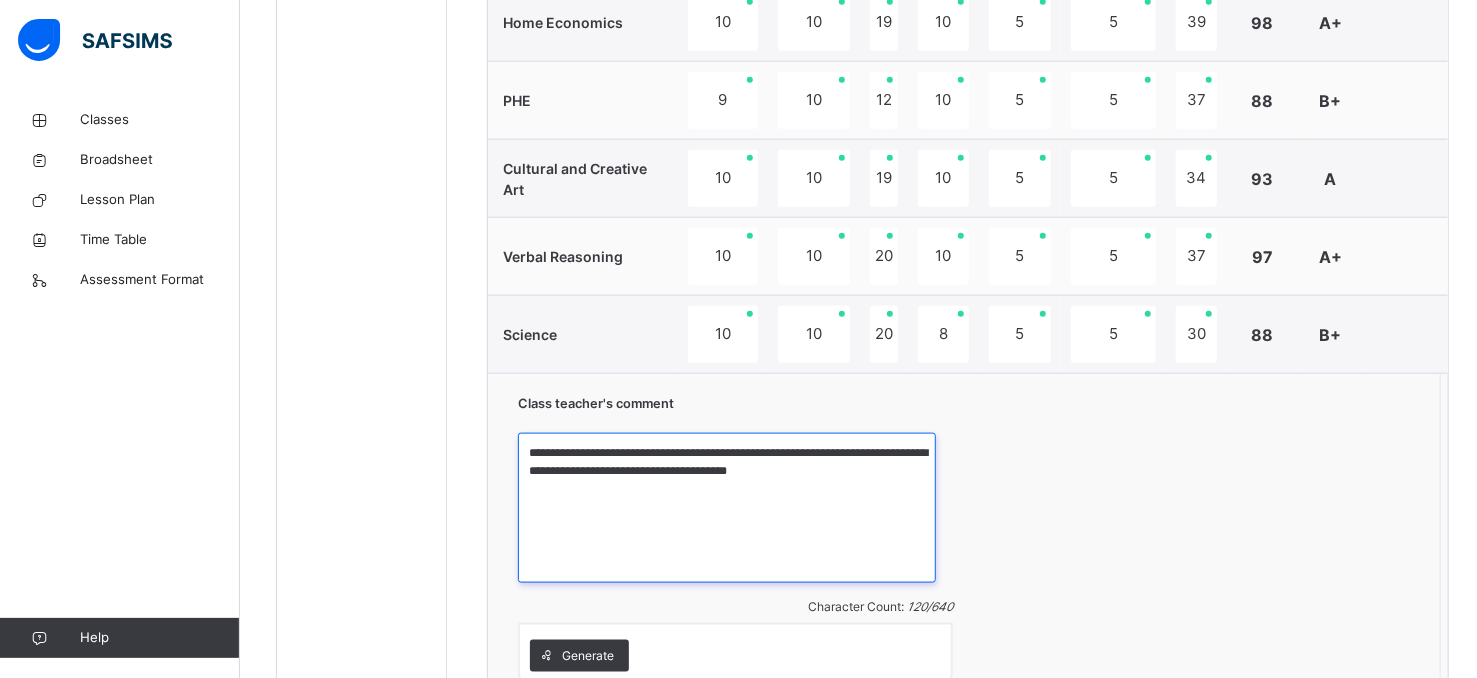 click on "**********" at bounding box center [727, 508] 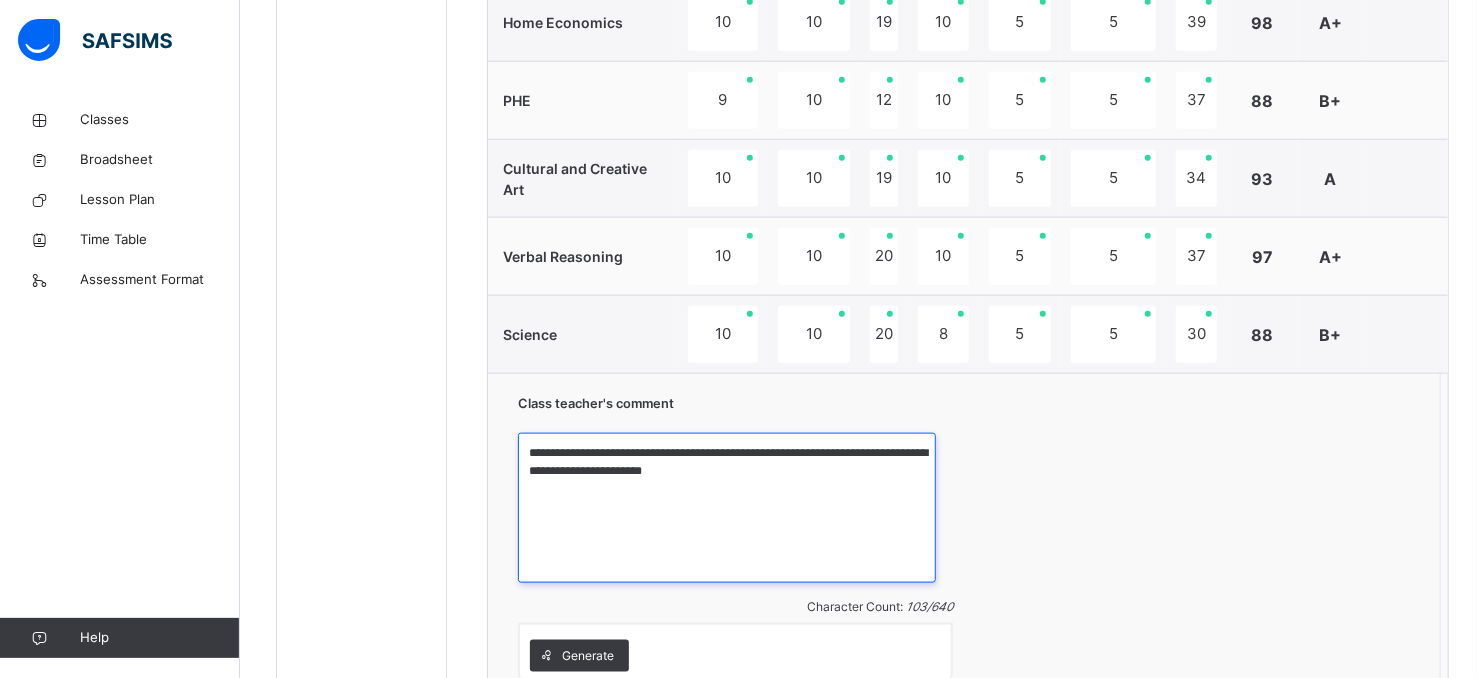click on "**********" at bounding box center [727, 508] 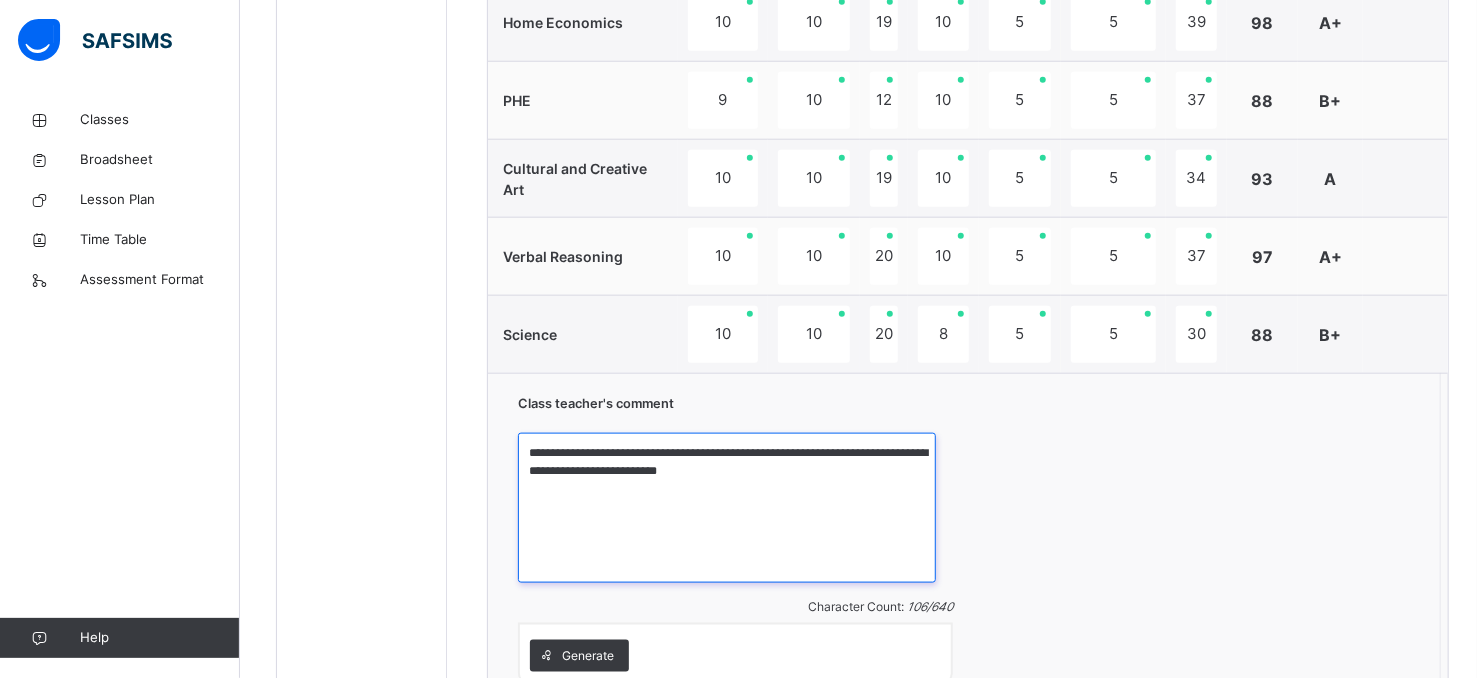 click on "**********" at bounding box center (727, 508) 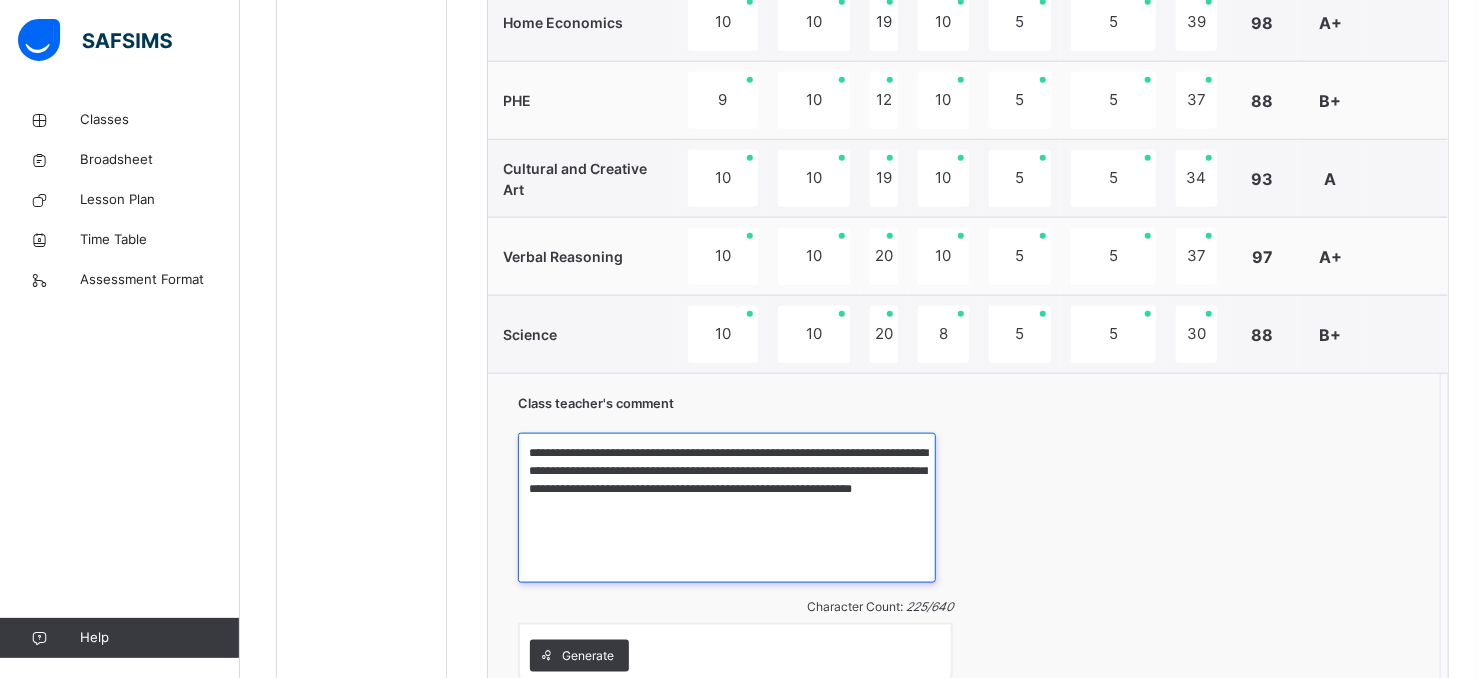 click on "**********" at bounding box center (727, 508) 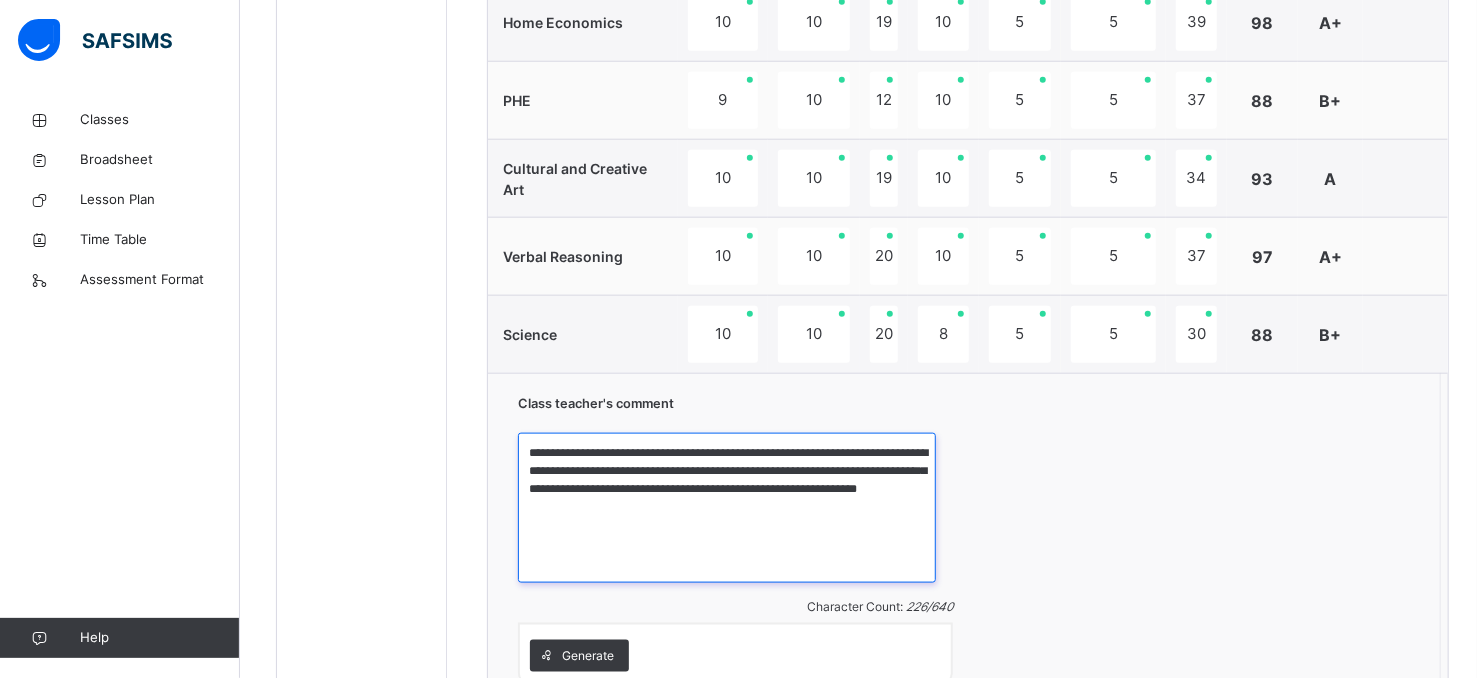 click on "**********" at bounding box center (727, 508) 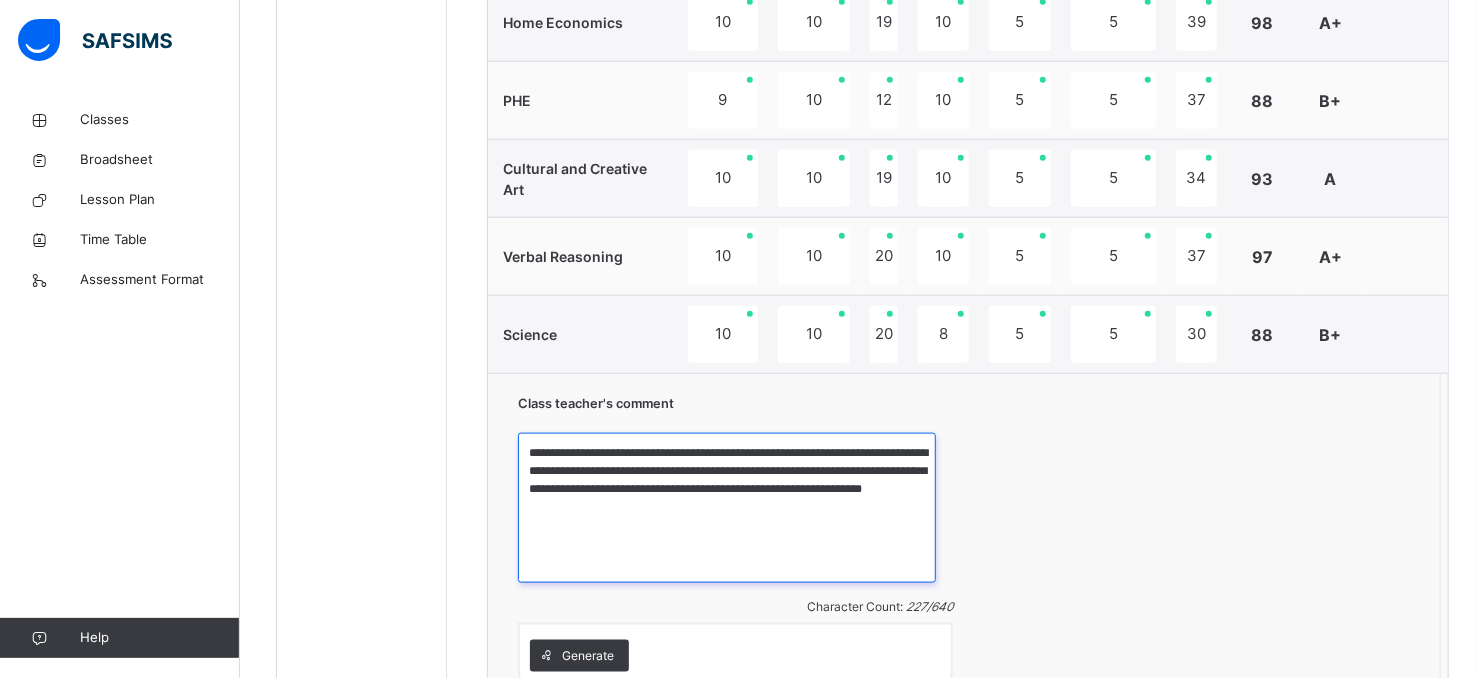 click on "**********" at bounding box center [727, 508] 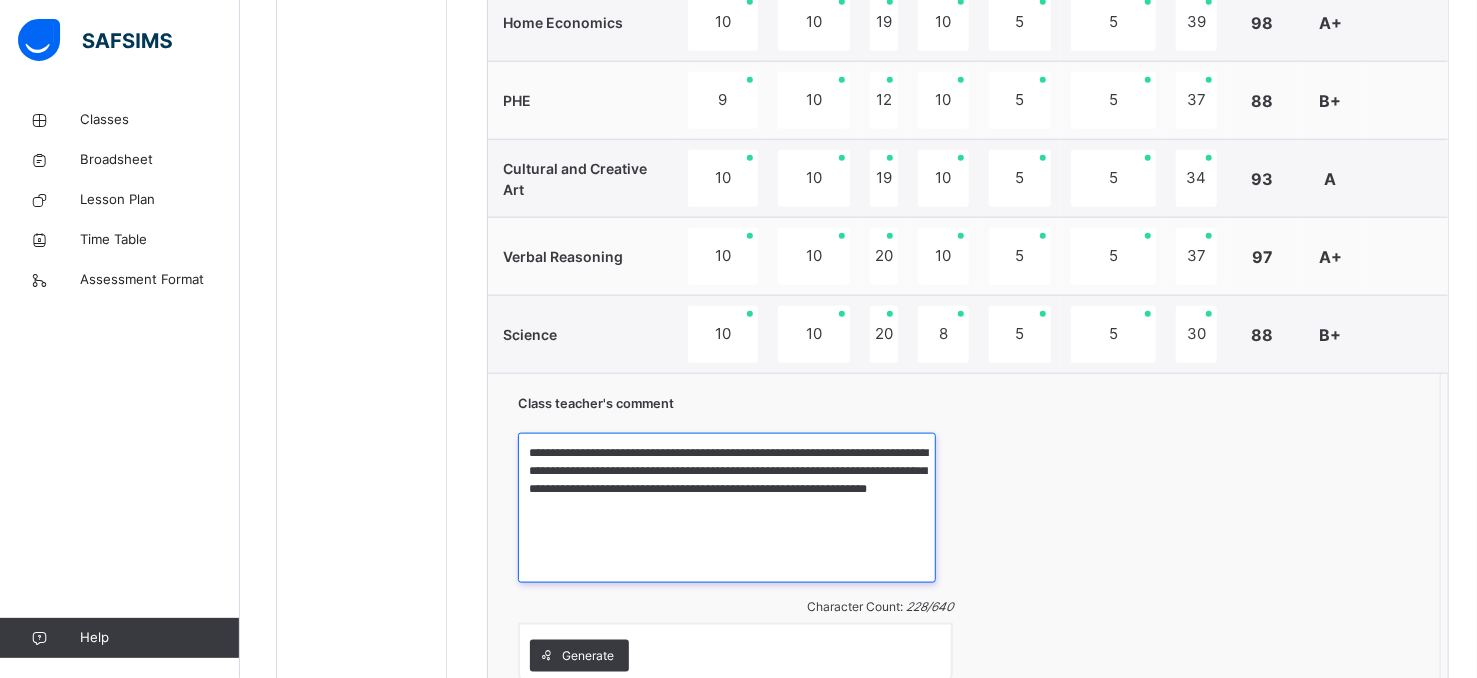 click on "**********" at bounding box center (727, 508) 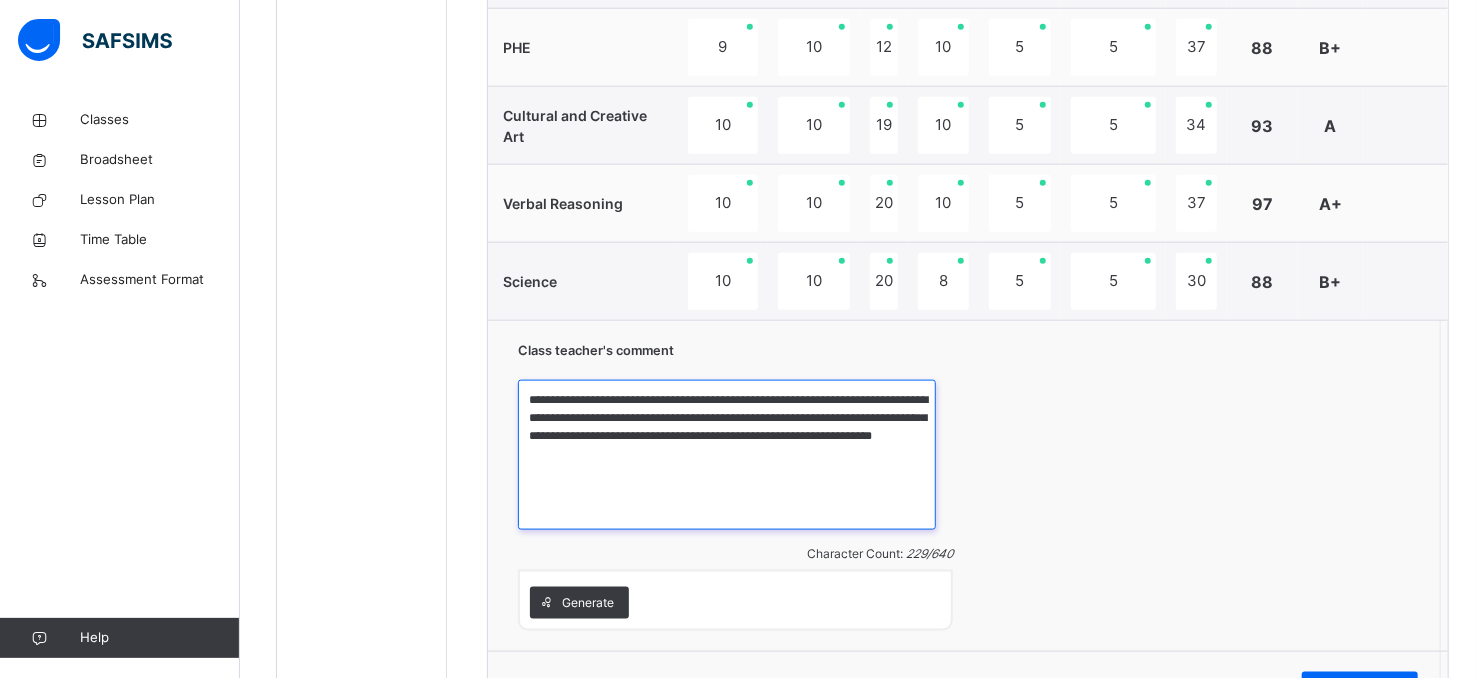 scroll, scrollTop: 1286, scrollLeft: 0, axis: vertical 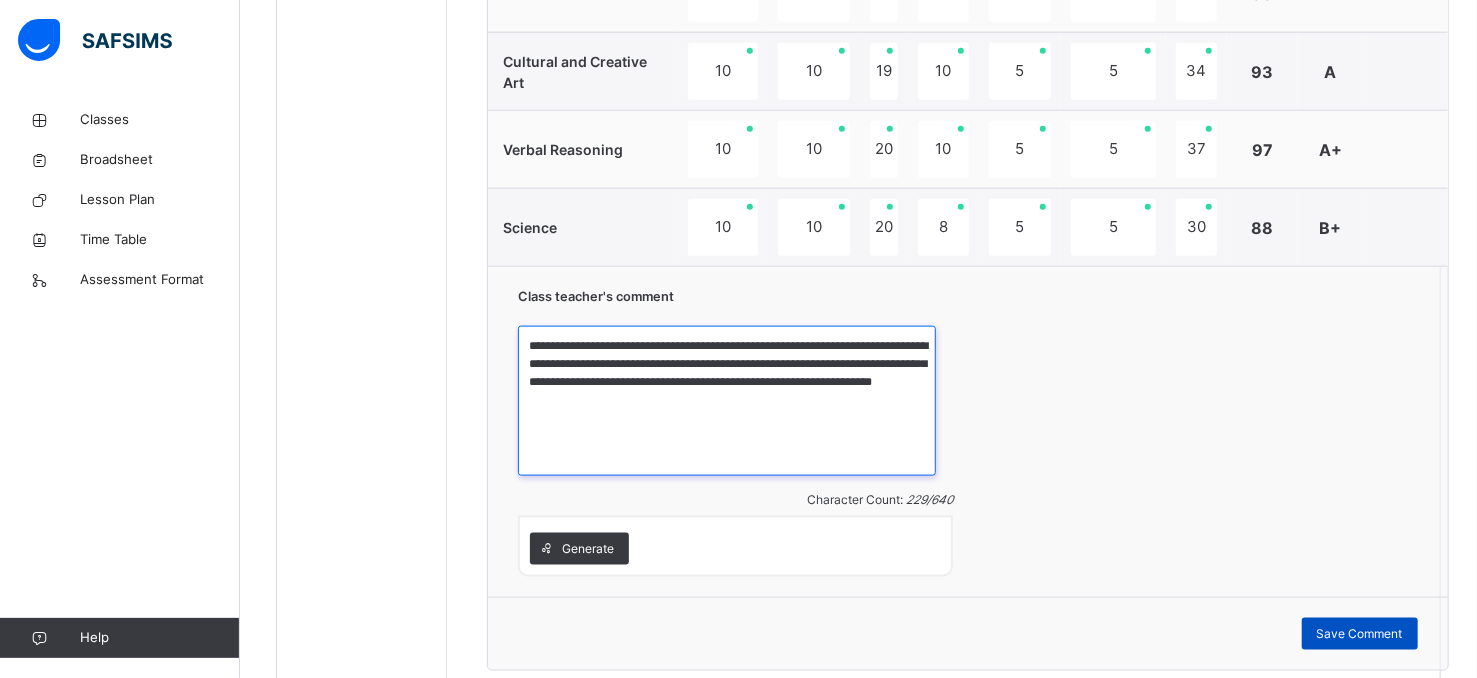 type on "**********" 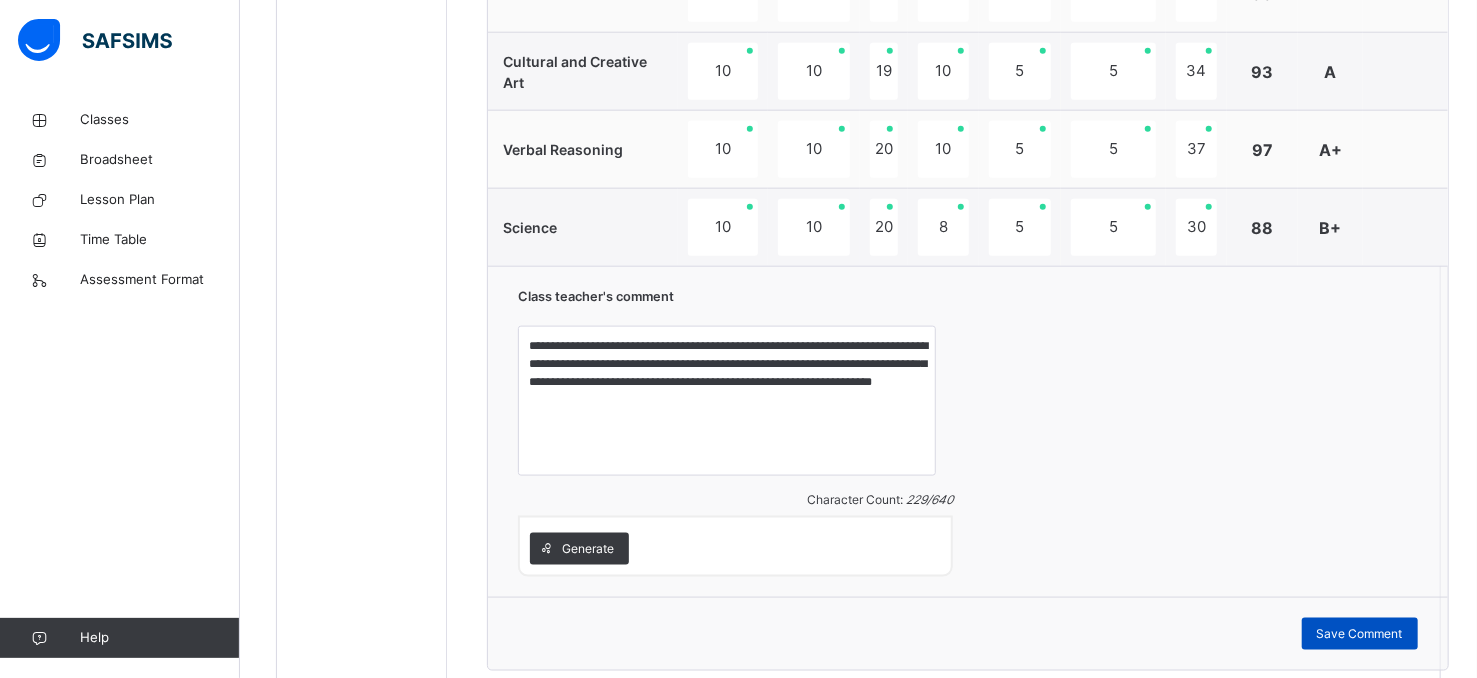 click on "Save Comment" at bounding box center (1360, 634) 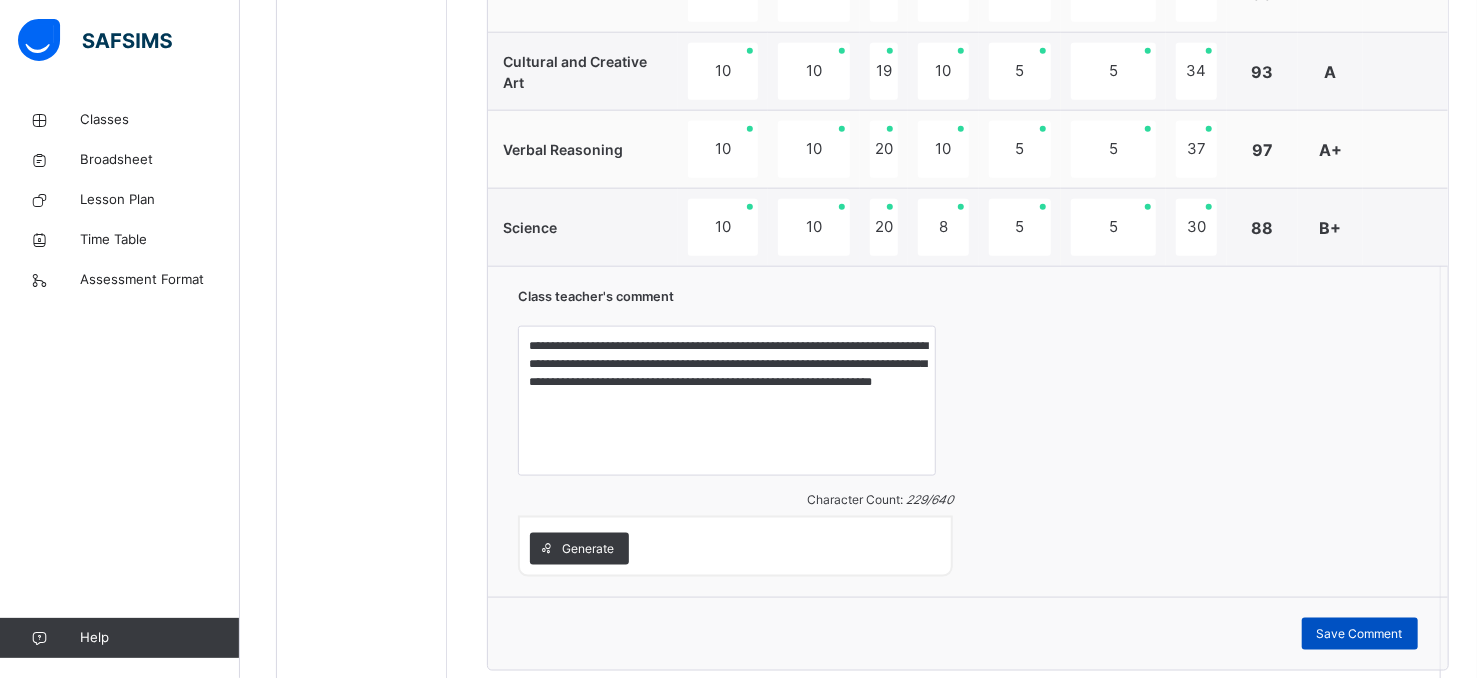 click on "Save Comment" at bounding box center [1360, 634] 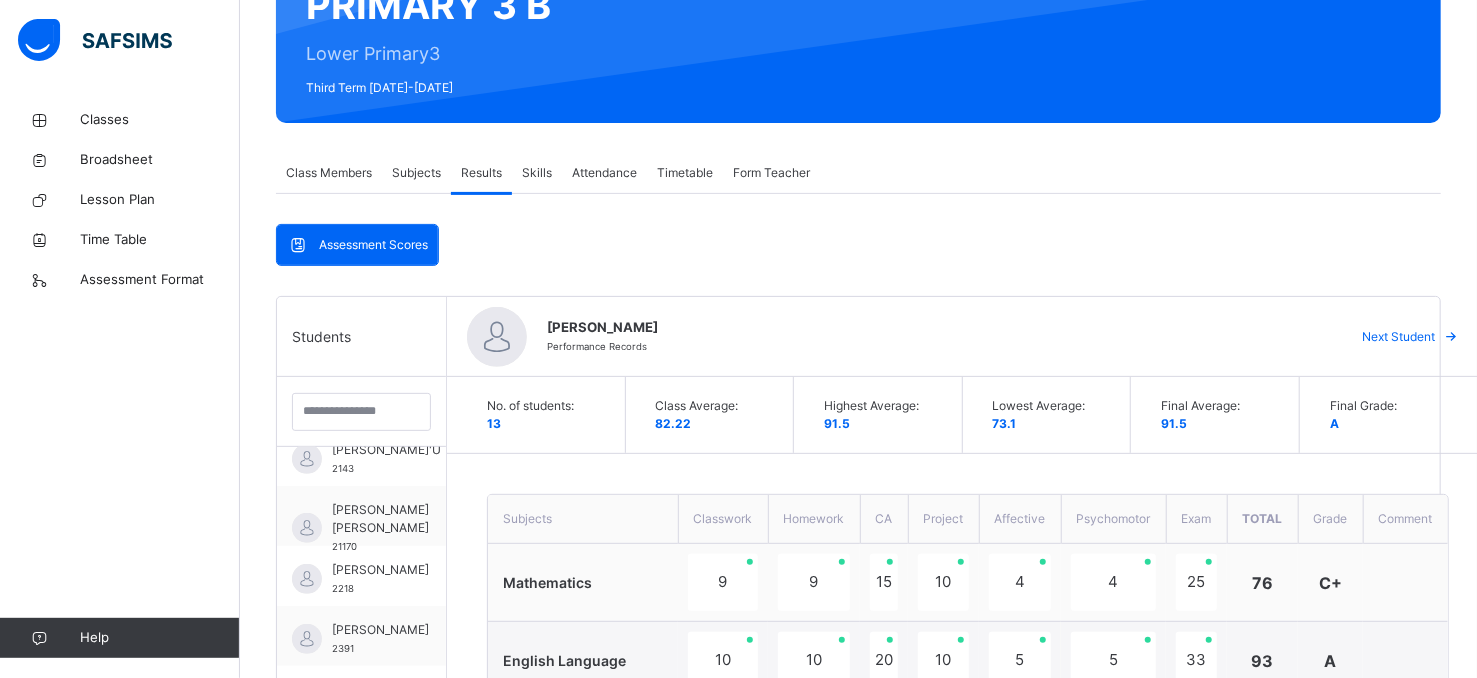 scroll, scrollTop: 214, scrollLeft: 0, axis: vertical 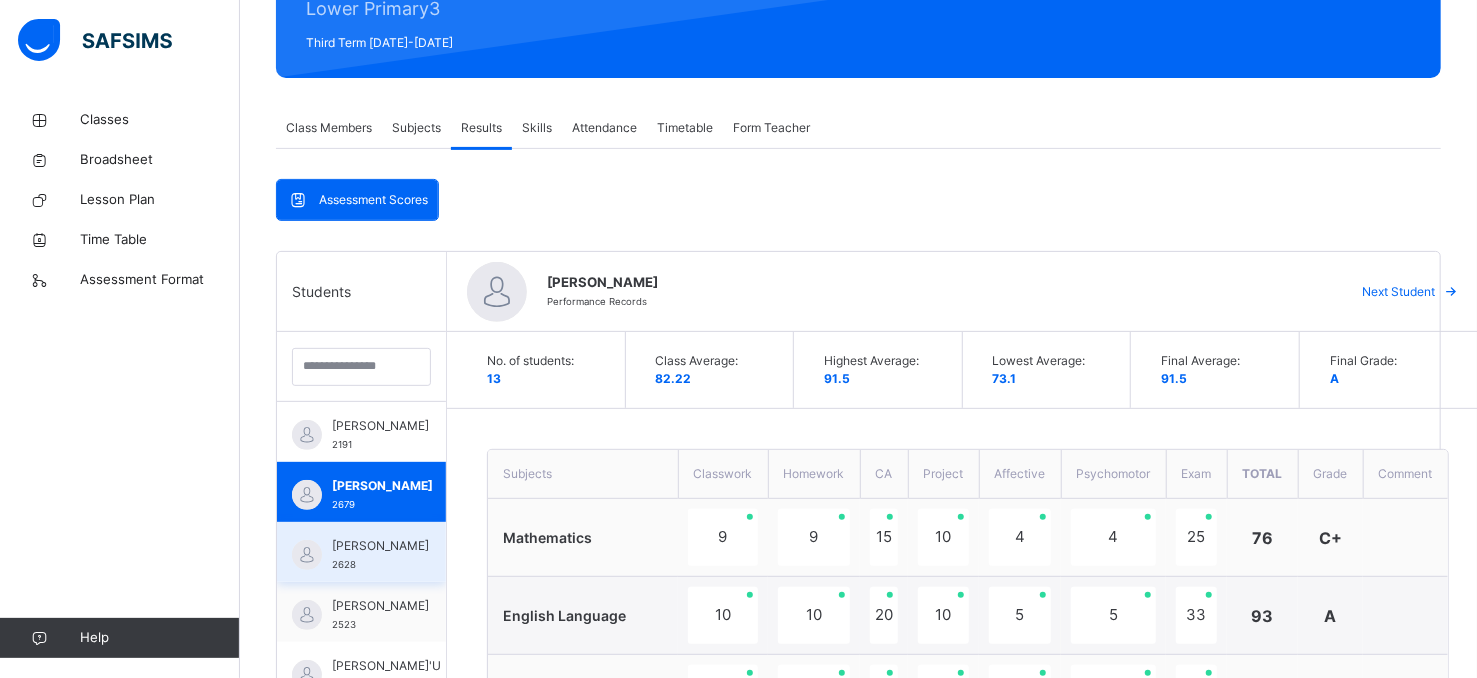 click on "[PERSON_NAME]" at bounding box center [380, 546] 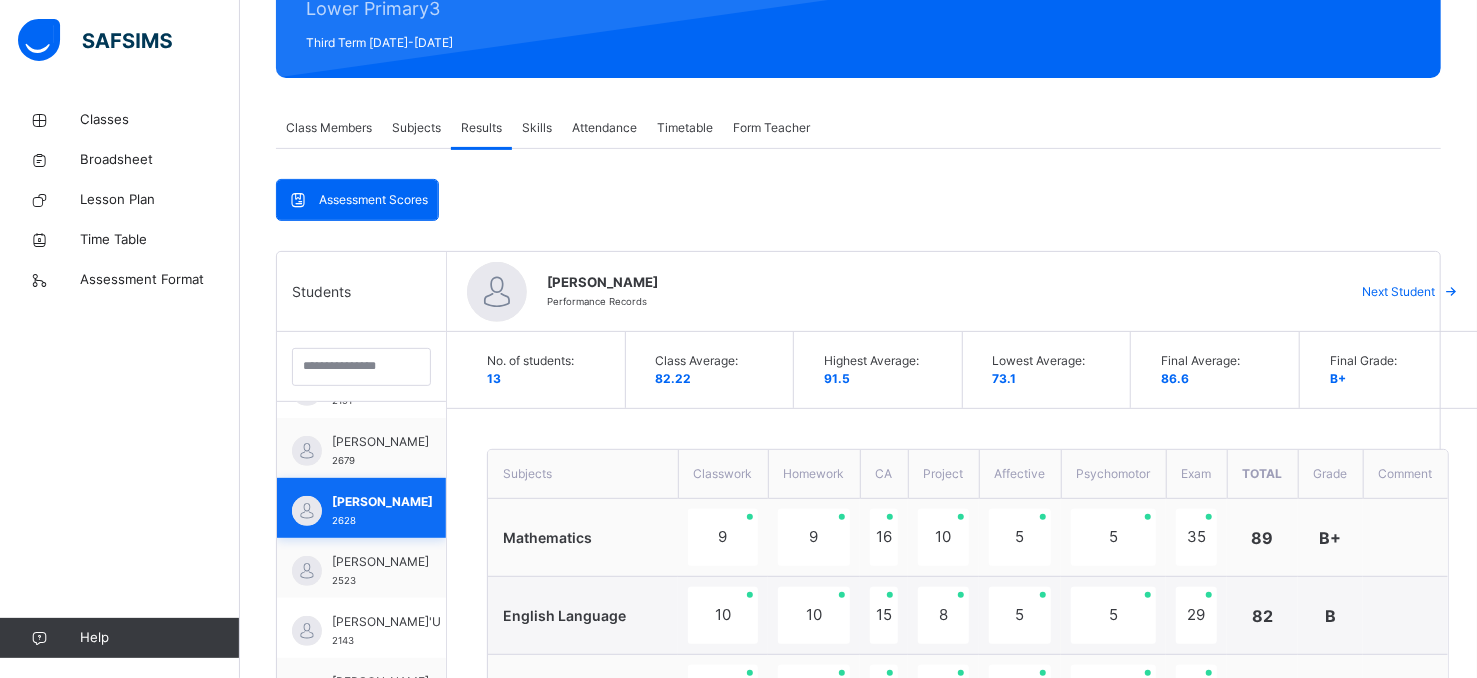 scroll, scrollTop: 87, scrollLeft: 0, axis: vertical 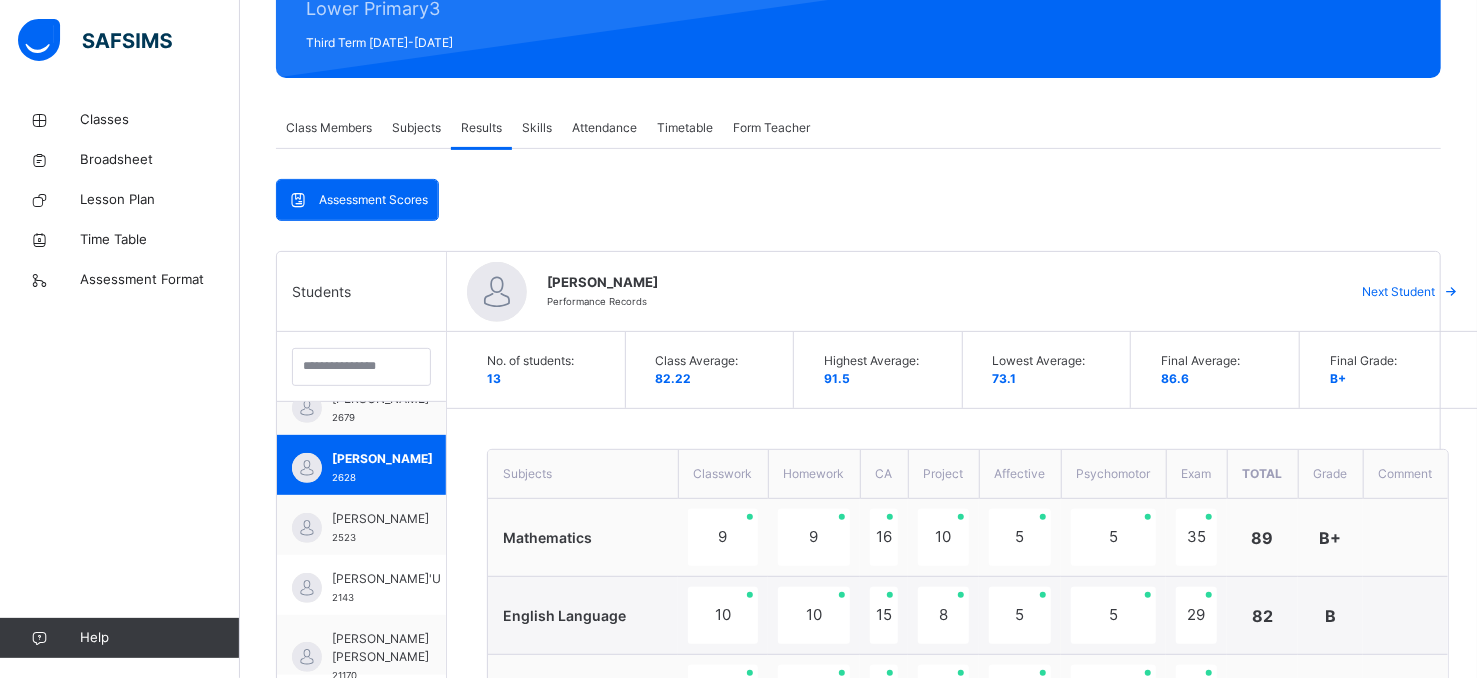 click on "Mathematics" at bounding box center (583, 538) 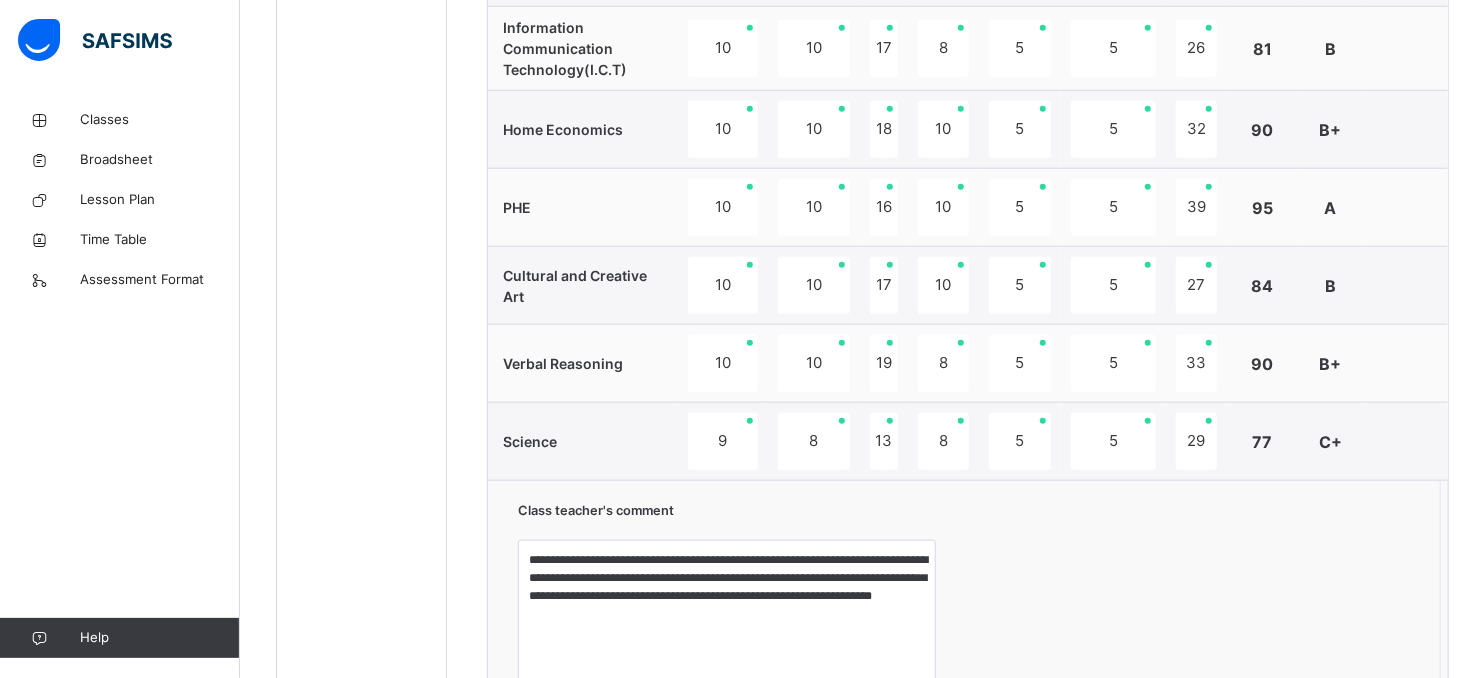 scroll, scrollTop: 1125, scrollLeft: 0, axis: vertical 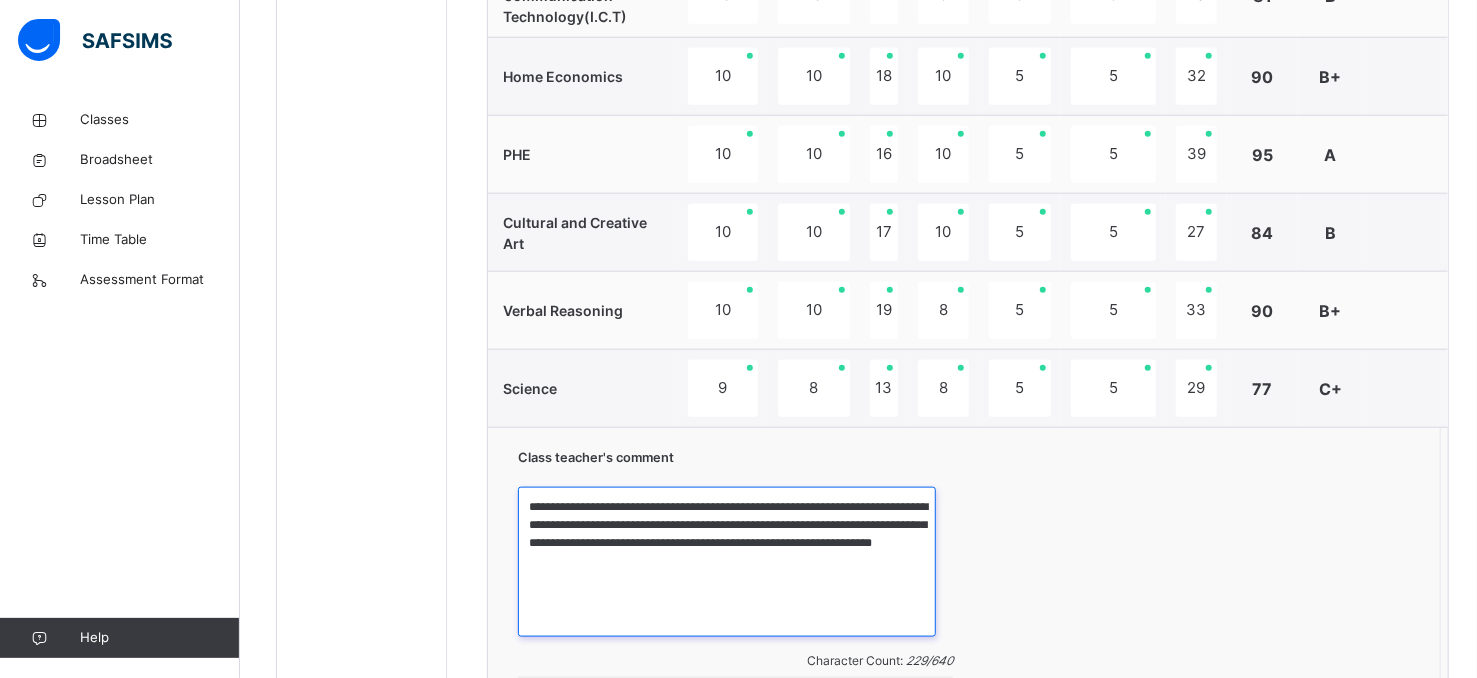 click on "**********" at bounding box center (727, 562) 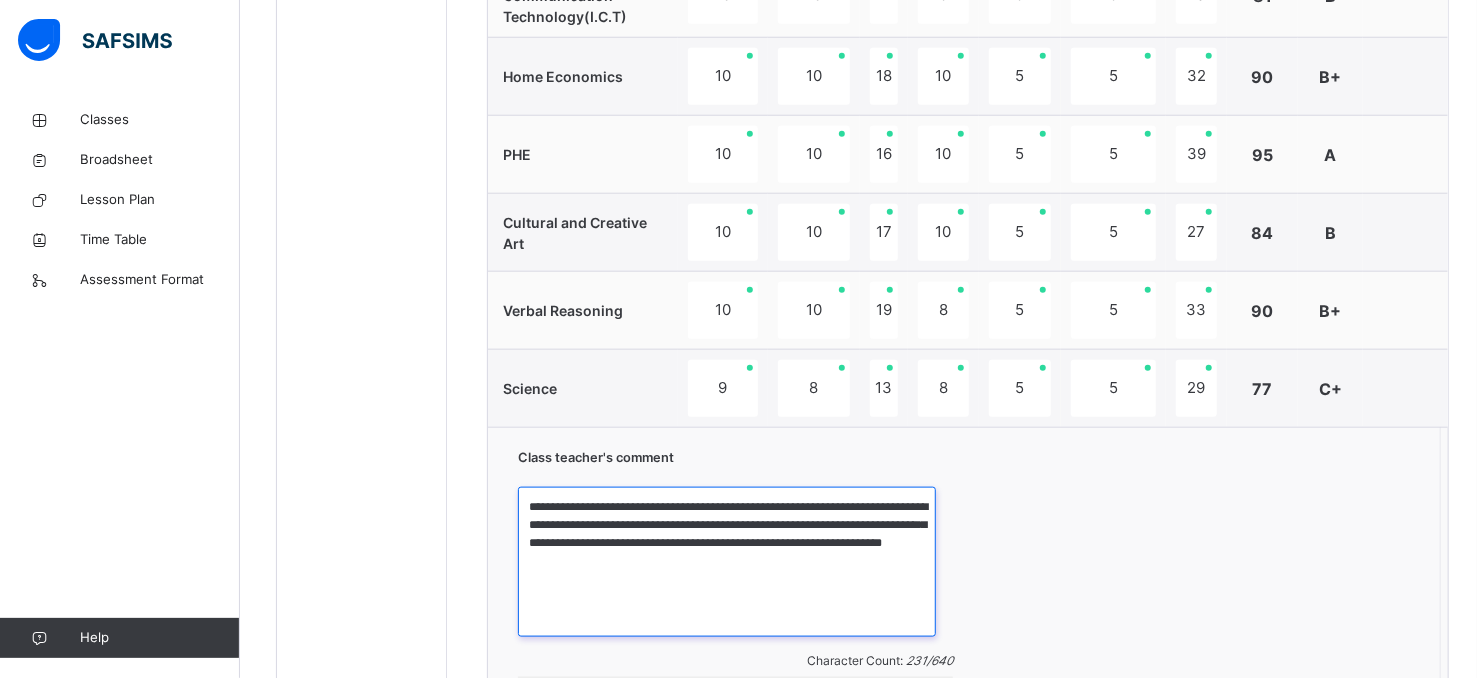 click on "**********" at bounding box center (727, 562) 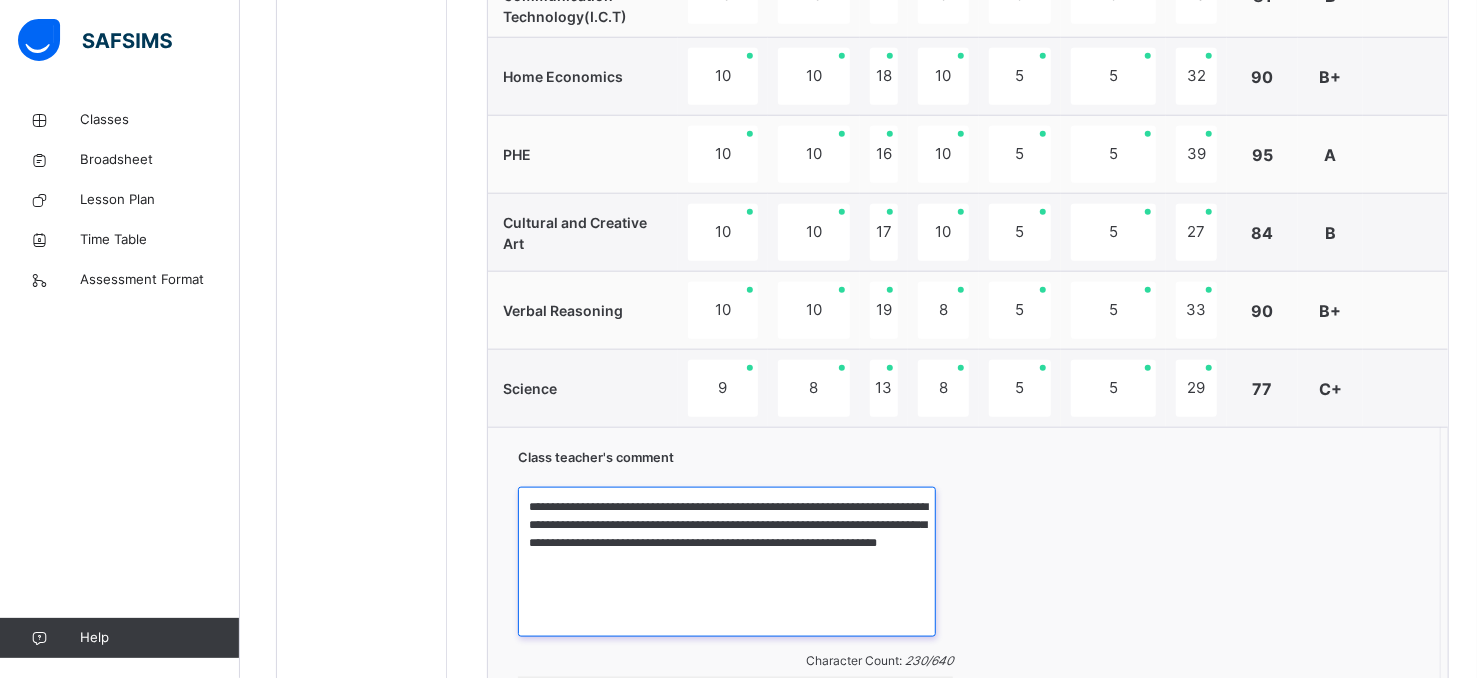 click on "**********" at bounding box center (727, 562) 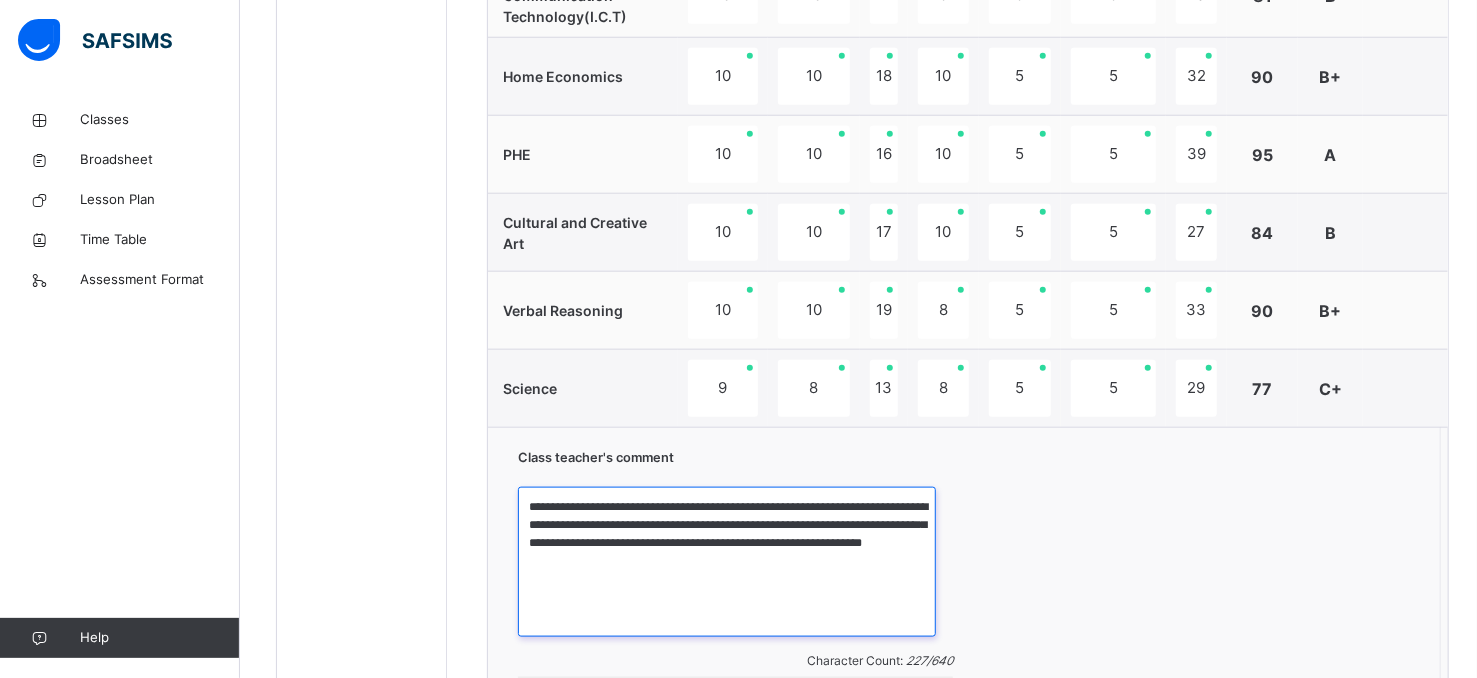 click on "**********" at bounding box center [727, 562] 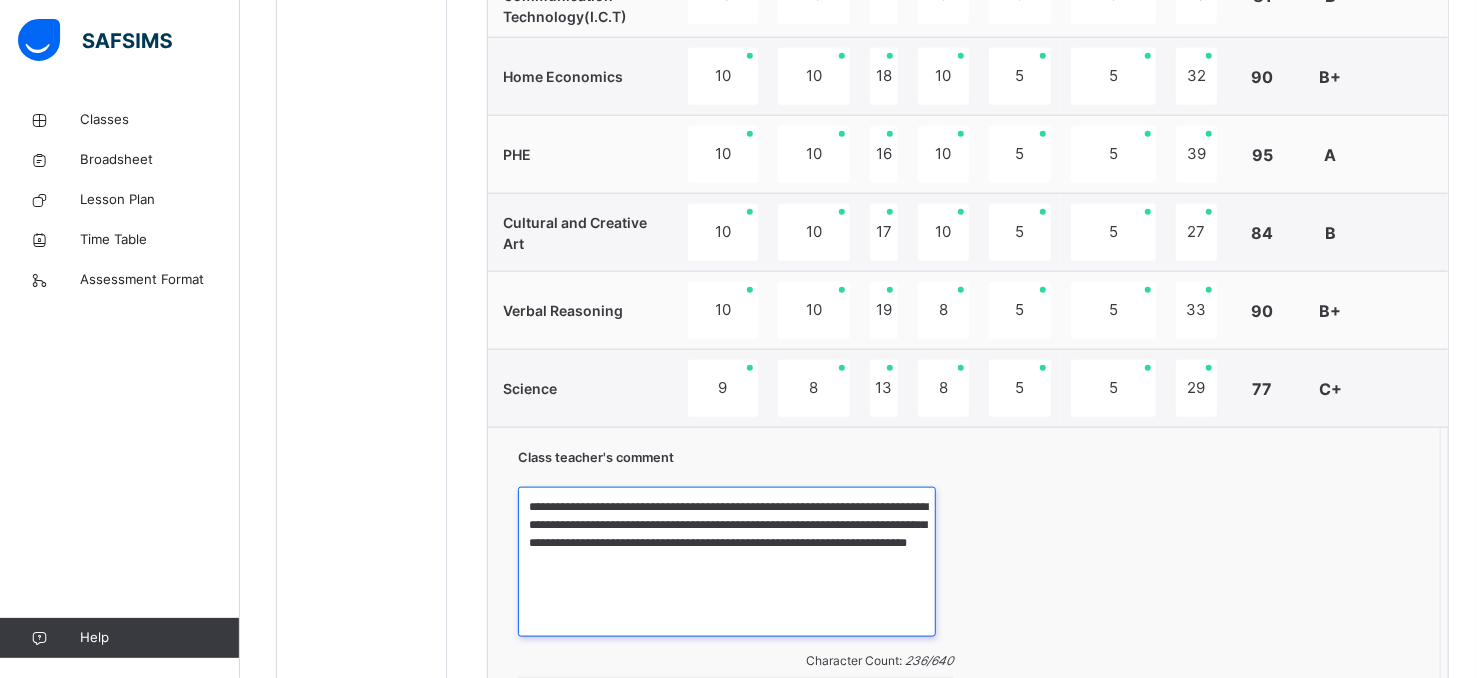 click on "**********" at bounding box center (727, 562) 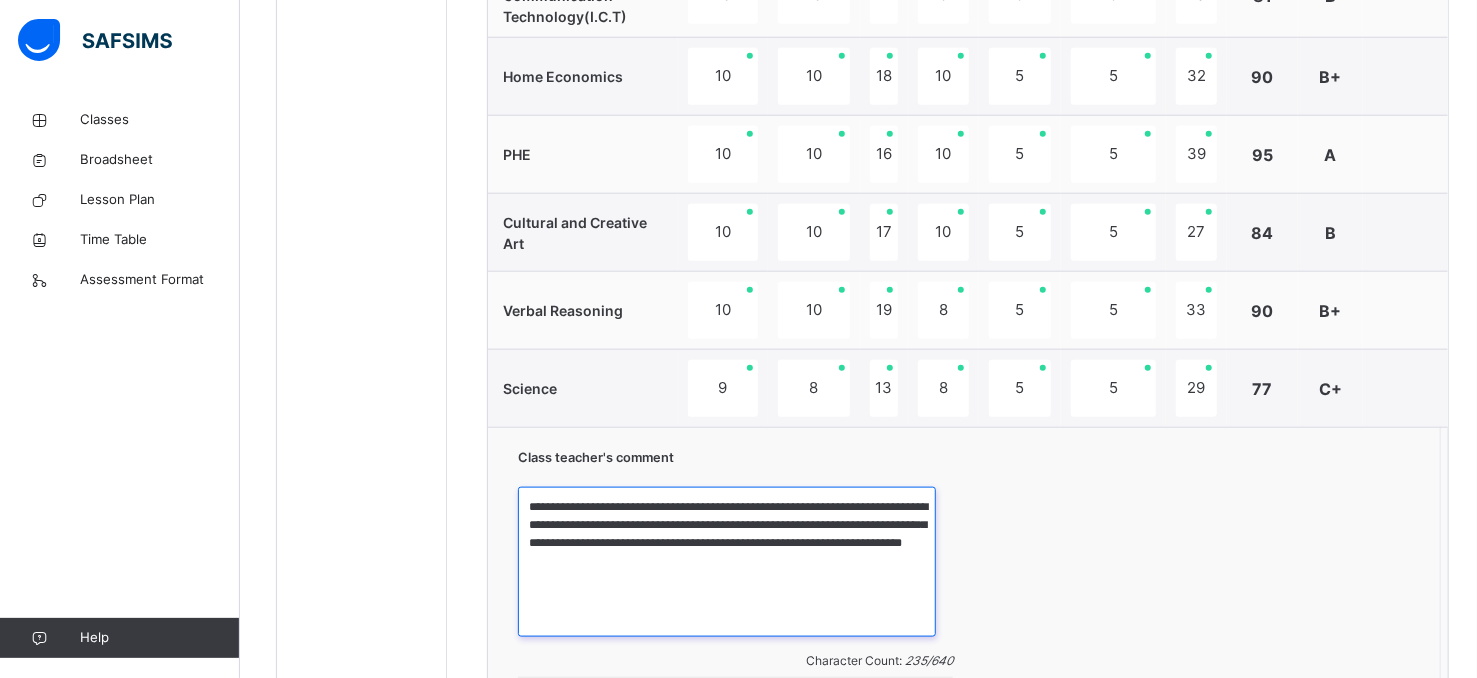click on "**********" at bounding box center (727, 562) 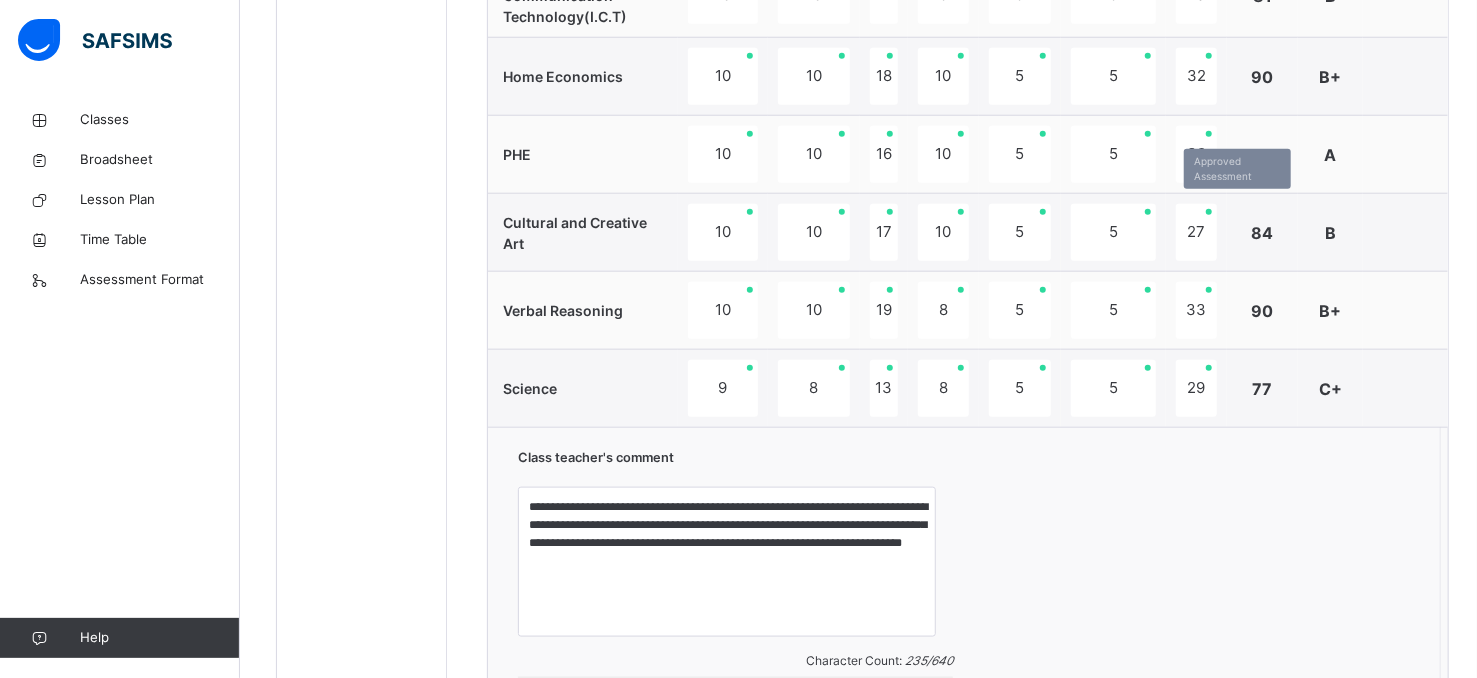 click on "27" at bounding box center (1196, 232) 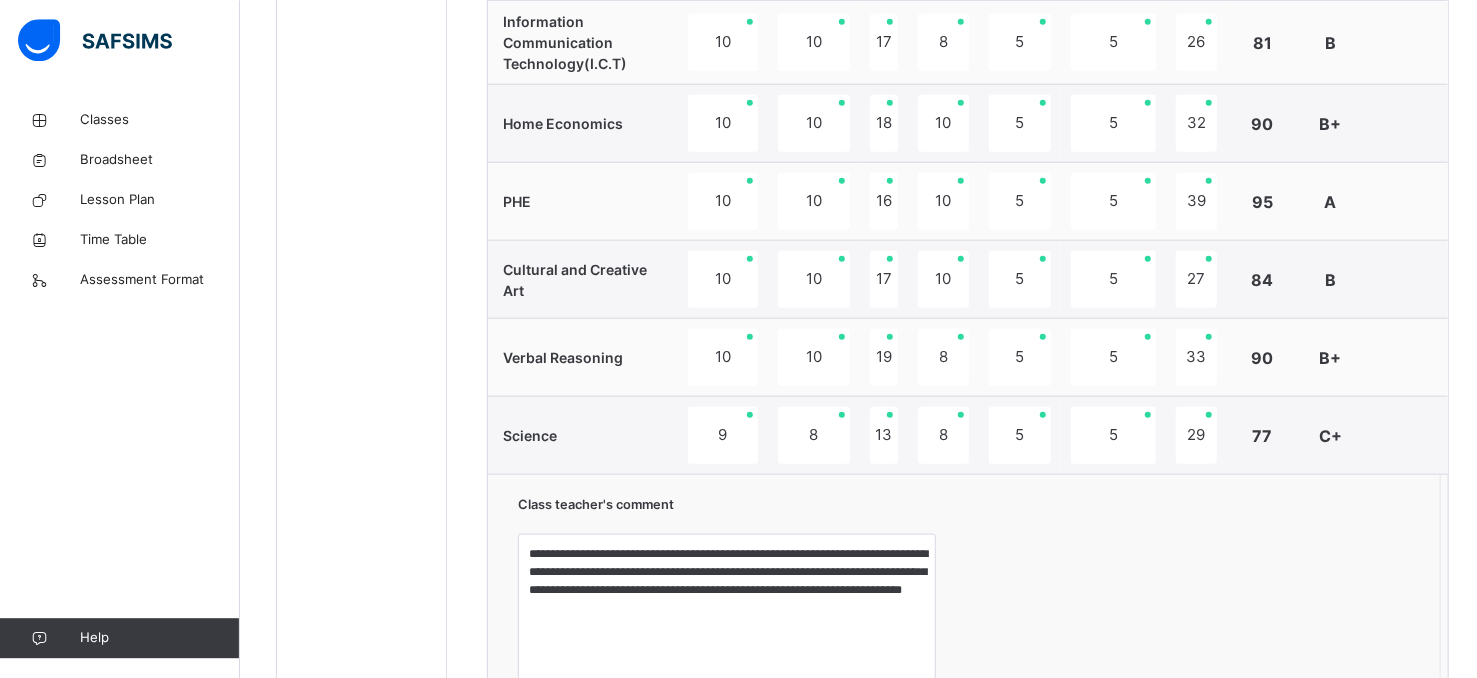scroll, scrollTop: 1179, scrollLeft: 0, axis: vertical 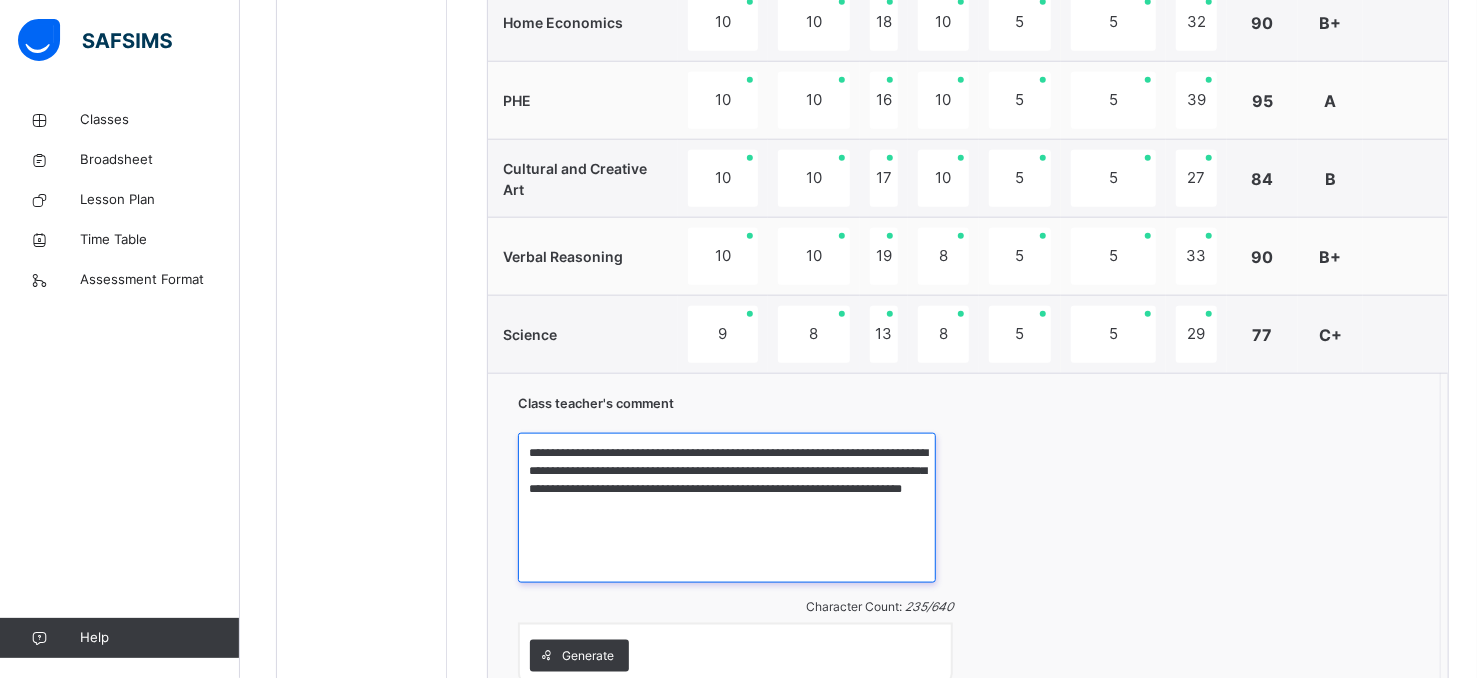 click on "**********" at bounding box center (727, 508) 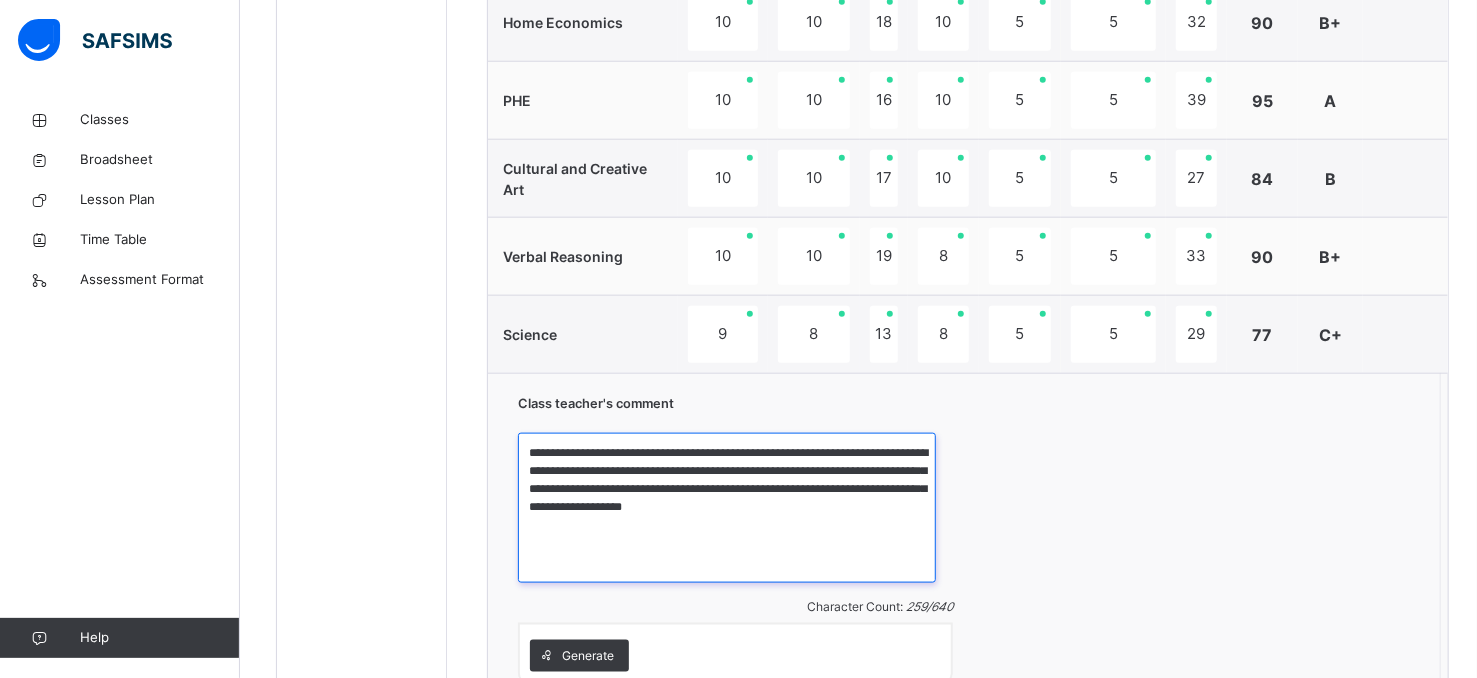 click on "**********" at bounding box center (727, 508) 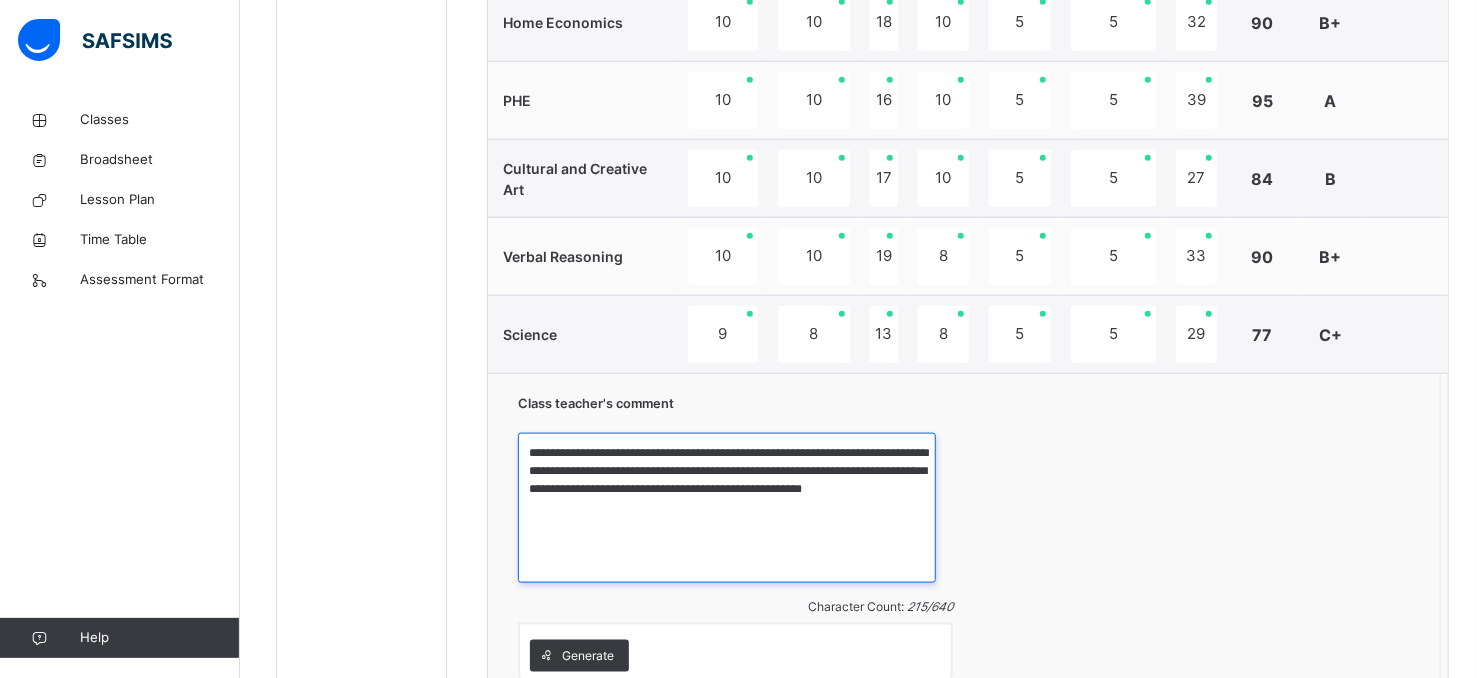 click on "**********" at bounding box center [727, 508] 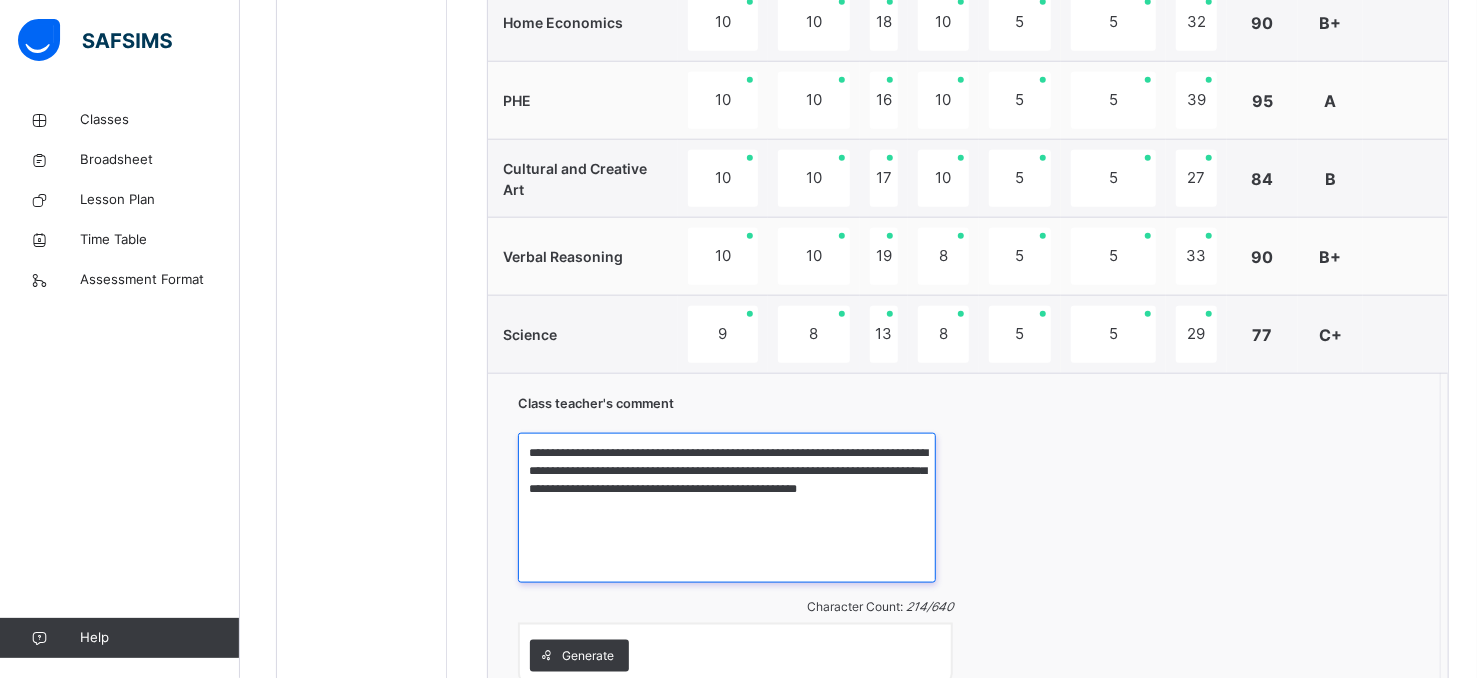 click on "**********" at bounding box center [727, 508] 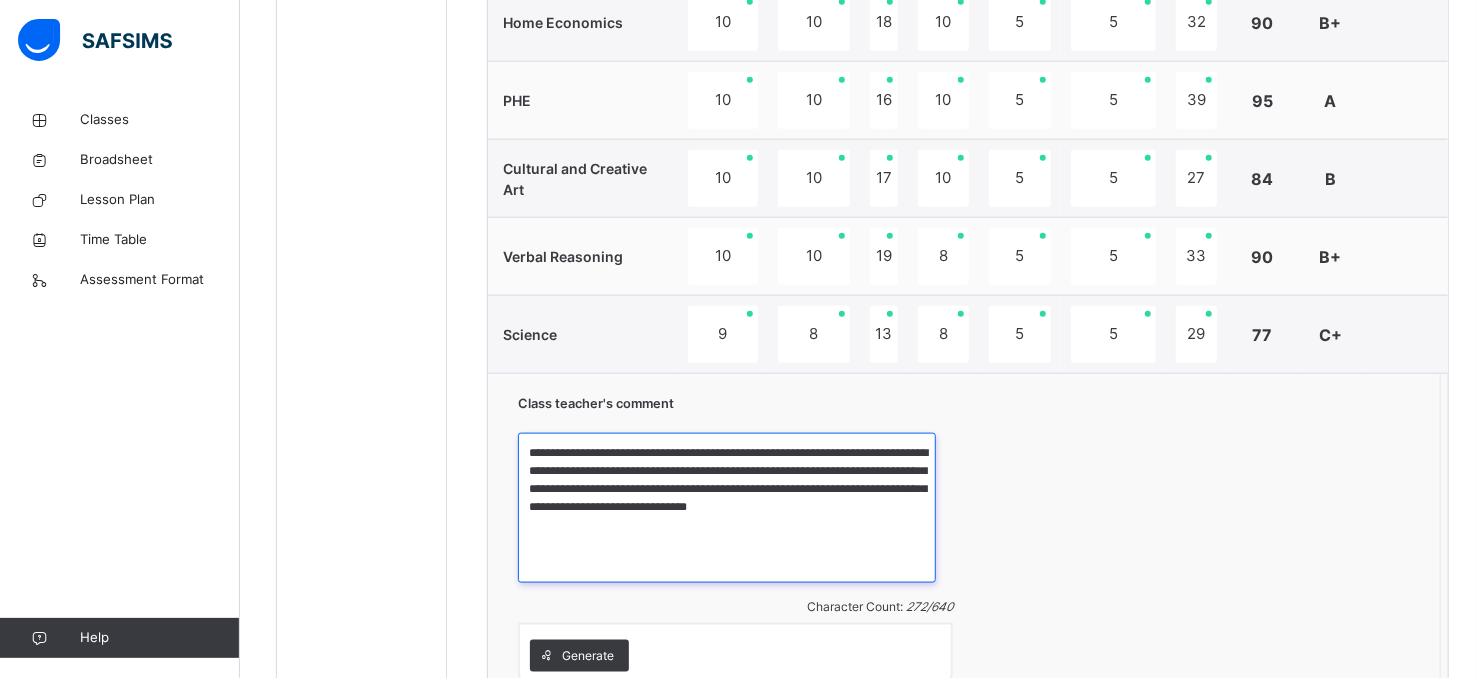 click on "**********" at bounding box center [727, 508] 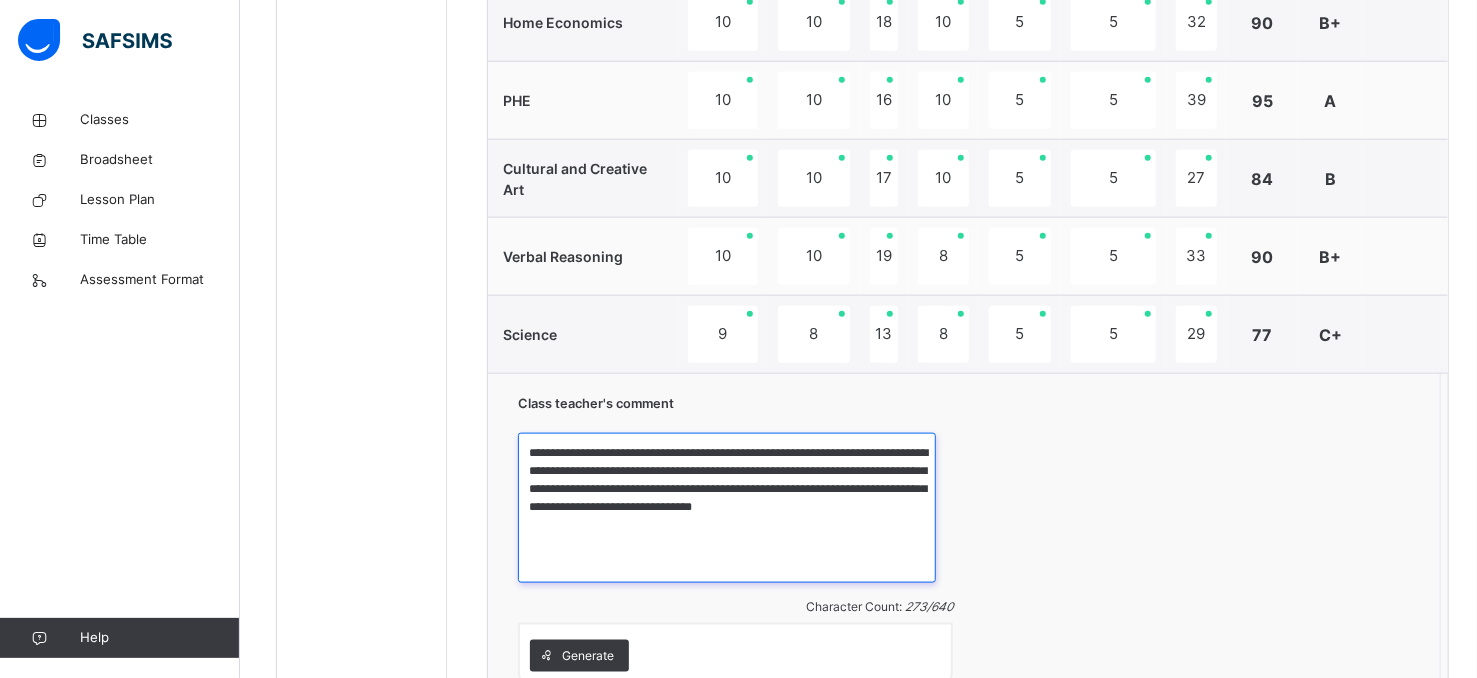 click on "**********" at bounding box center (727, 508) 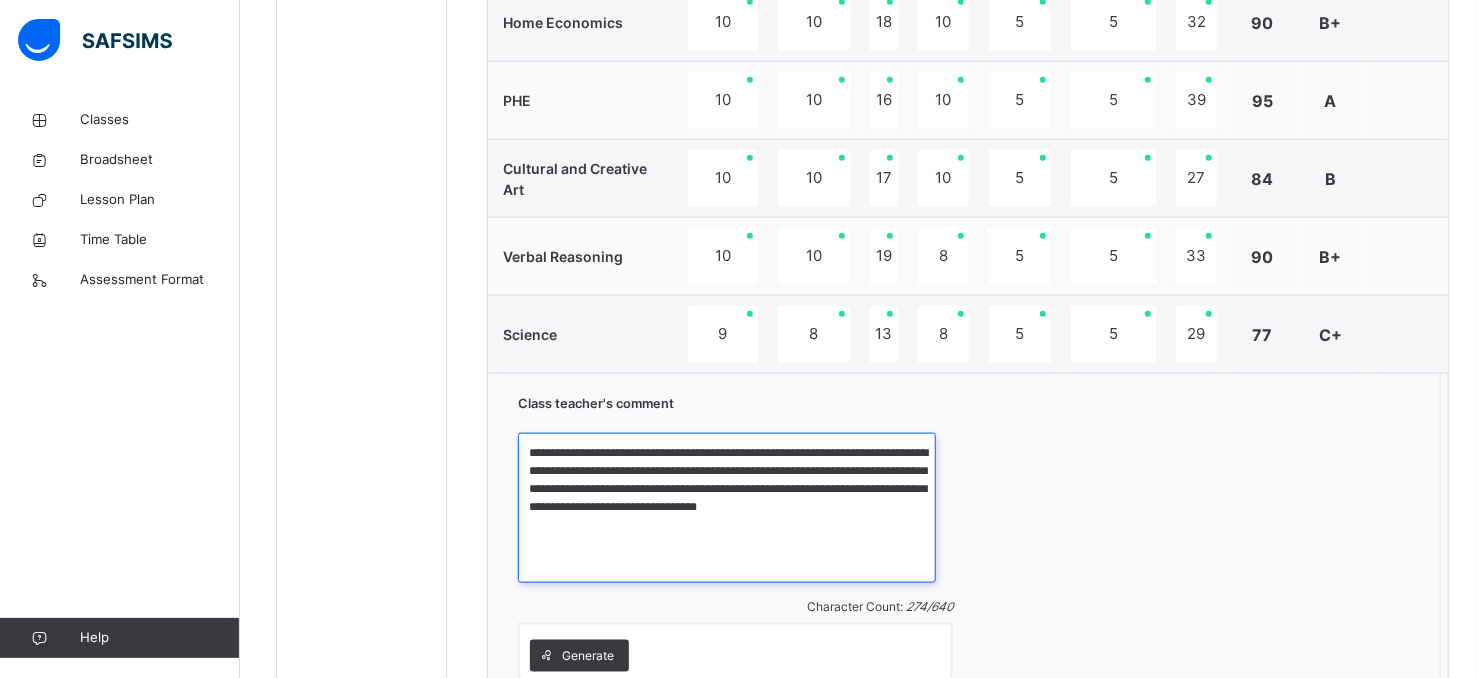 click on "**********" at bounding box center (727, 508) 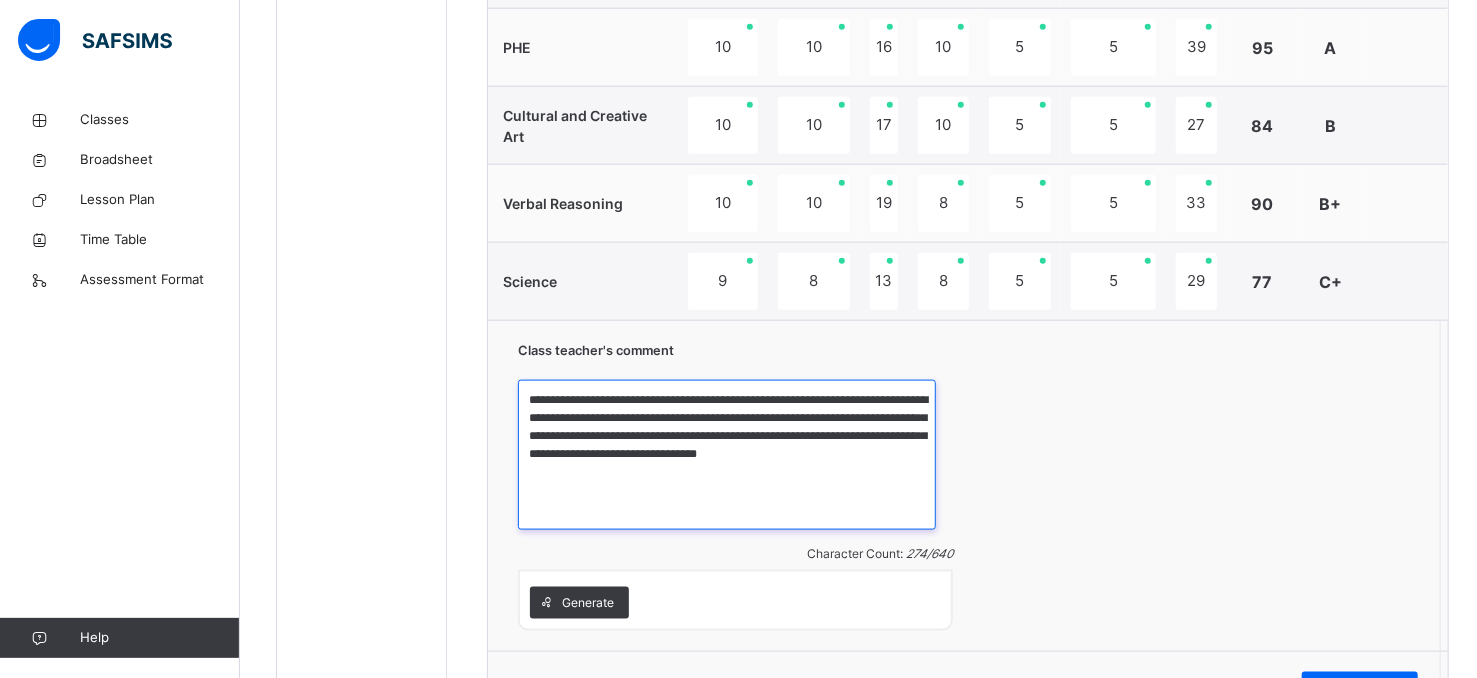 scroll, scrollTop: 1286, scrollLeft: 0, axis: vertical 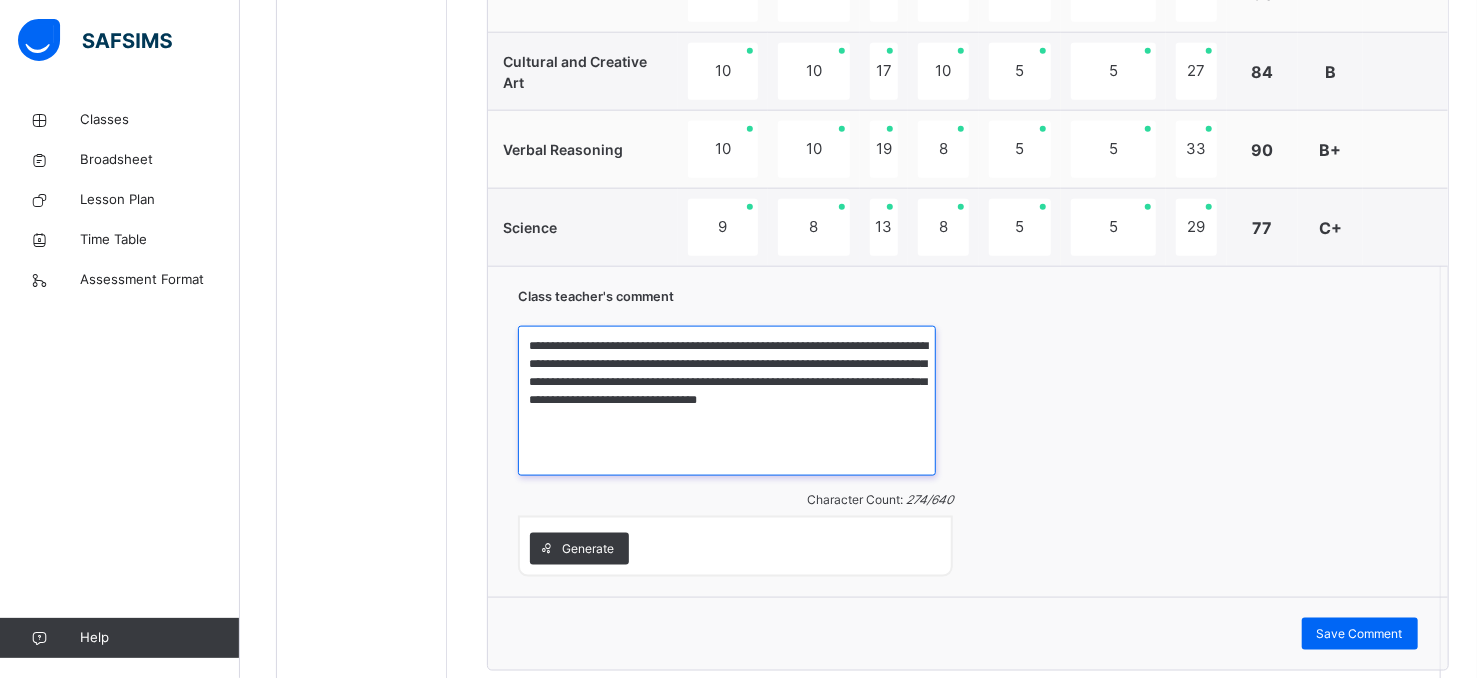 click on "**********" at bounding box center (727, 401) 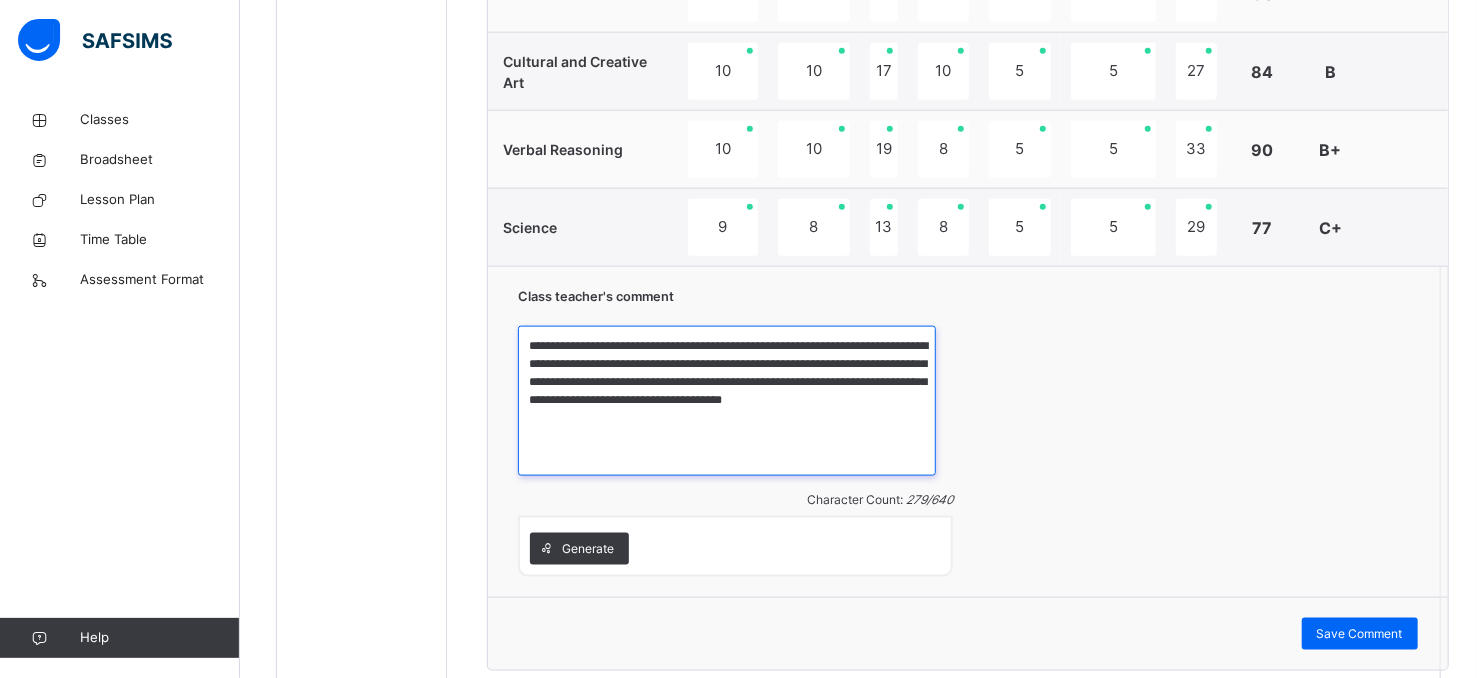 click on "**********" at bounding box center (727, 401) 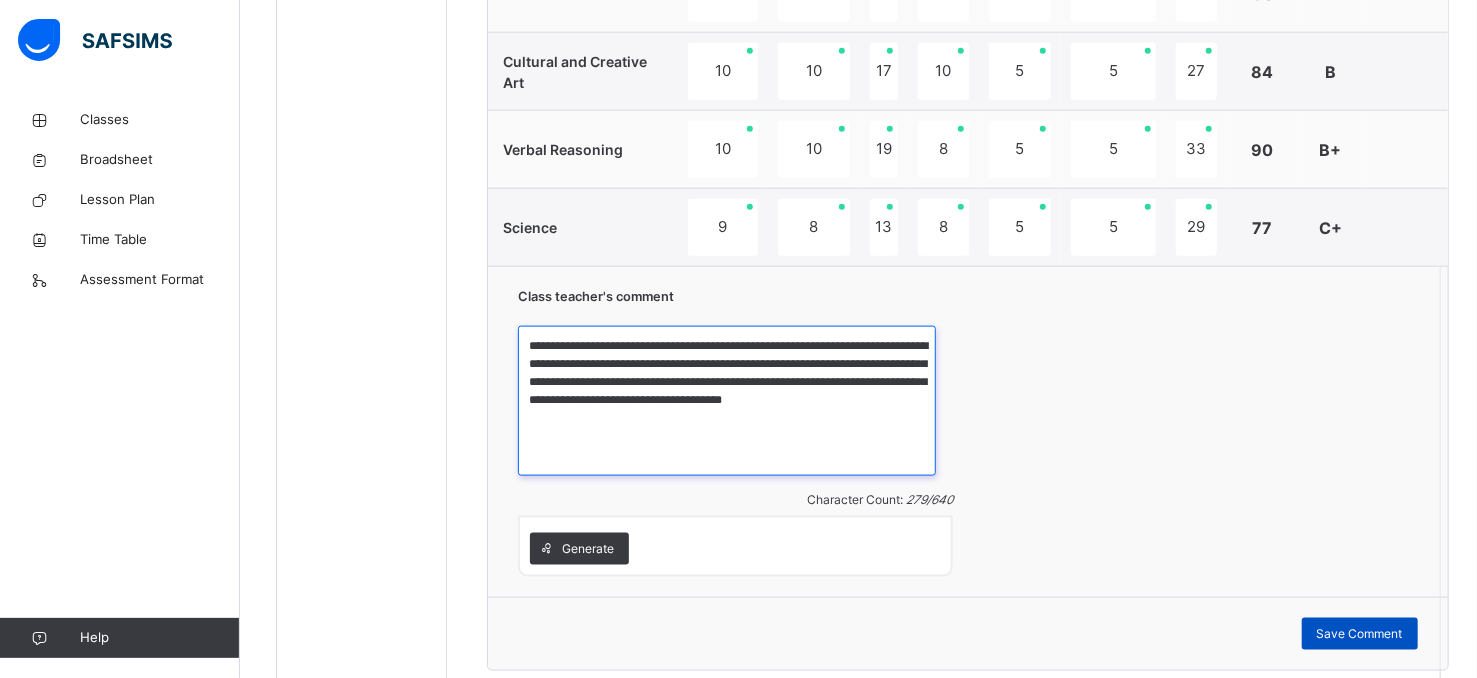 type on "**********" 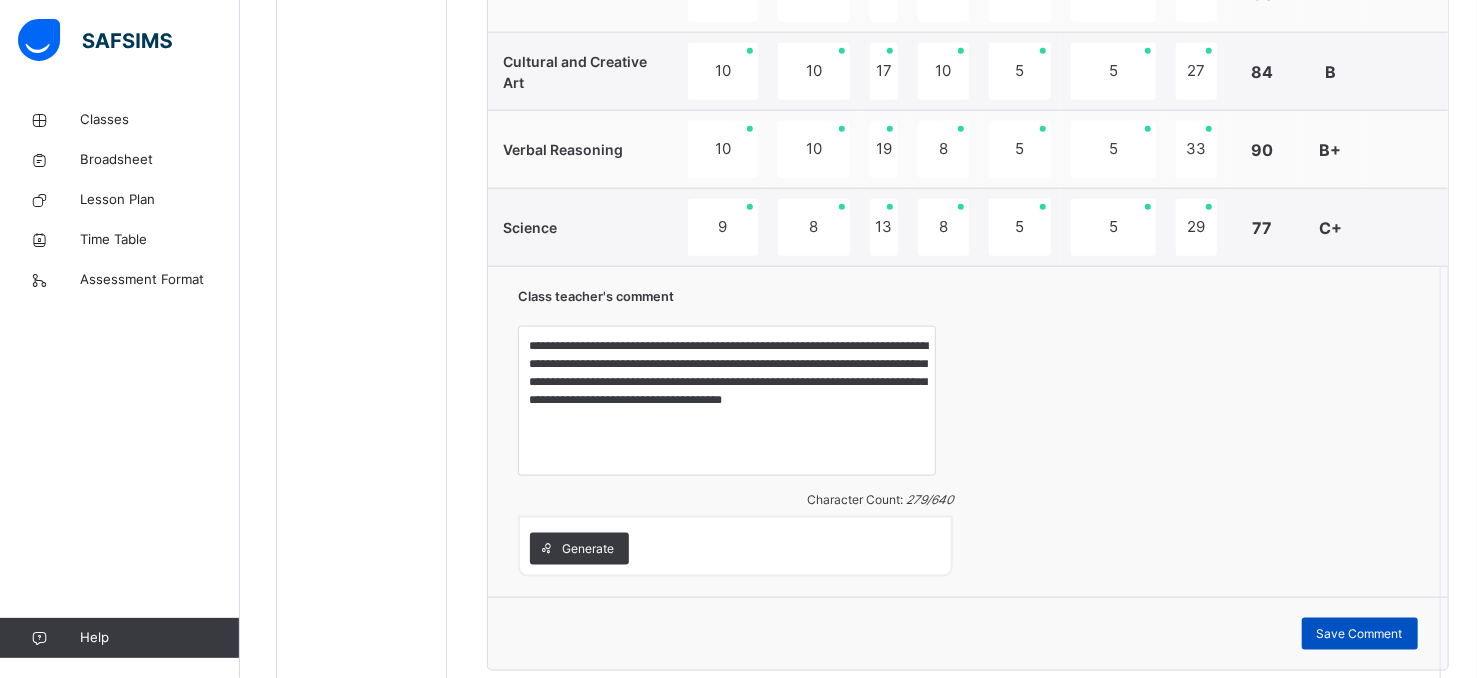 click on "Save Comment" at bounding box center (1360, 634) 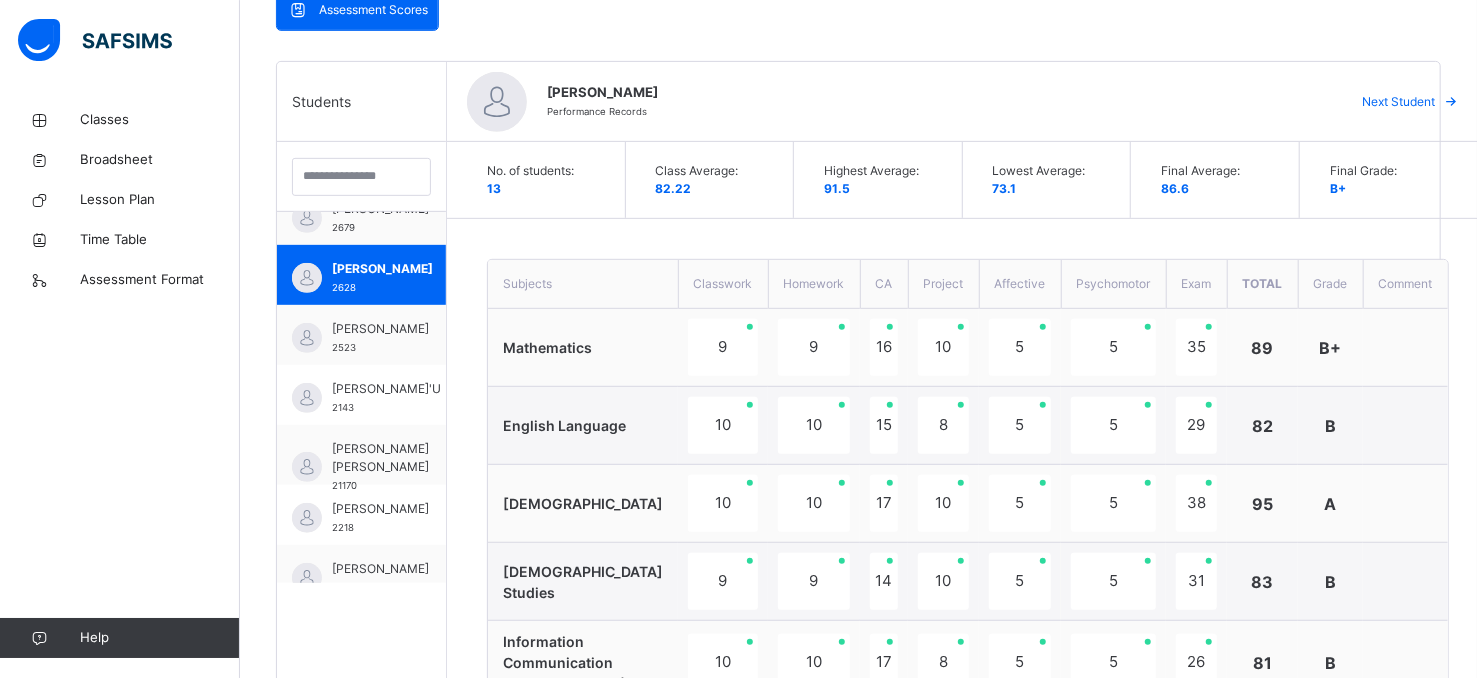 scroll, scrollTop: 375, scrollLeft: 0, axis: vertical 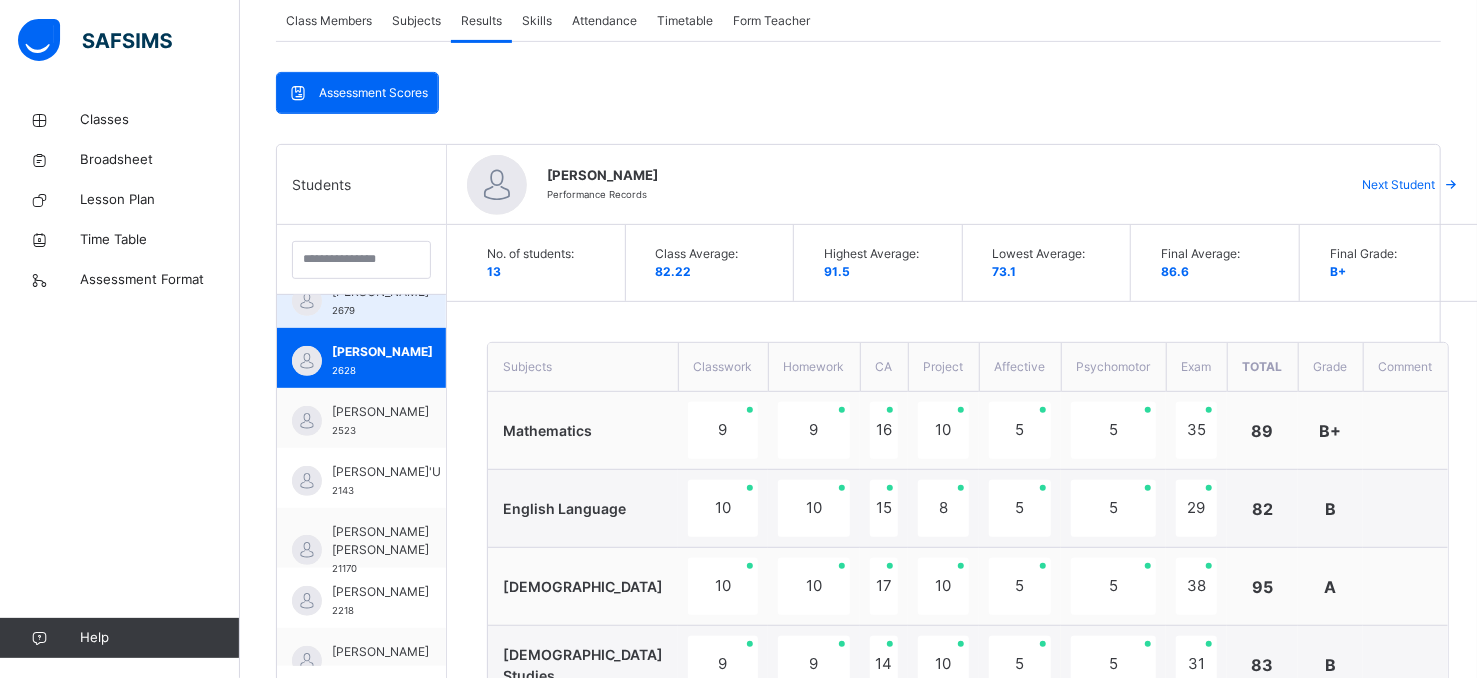 click on "[PERSON_NAME]" at bounding box center (380, 292) 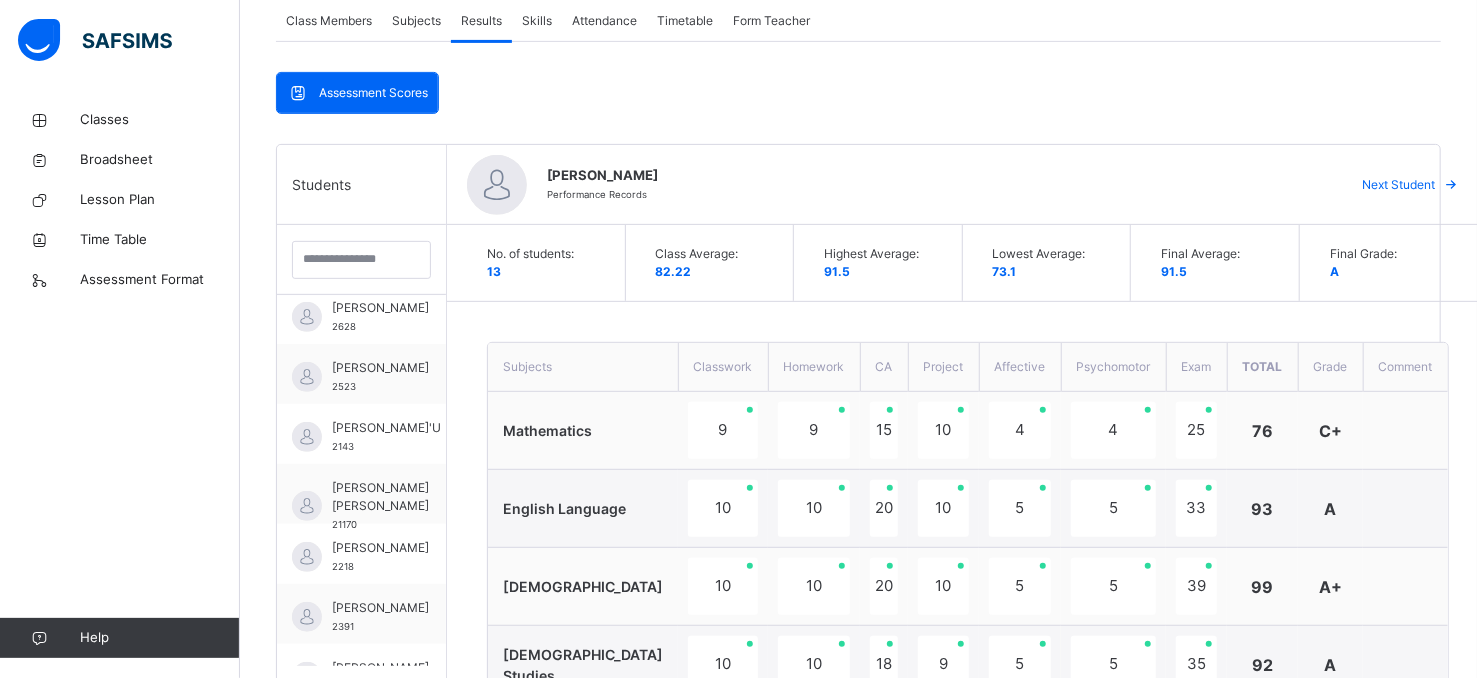 scroll, scrollTop: 174, scrollLeft: 0, axis: vertical 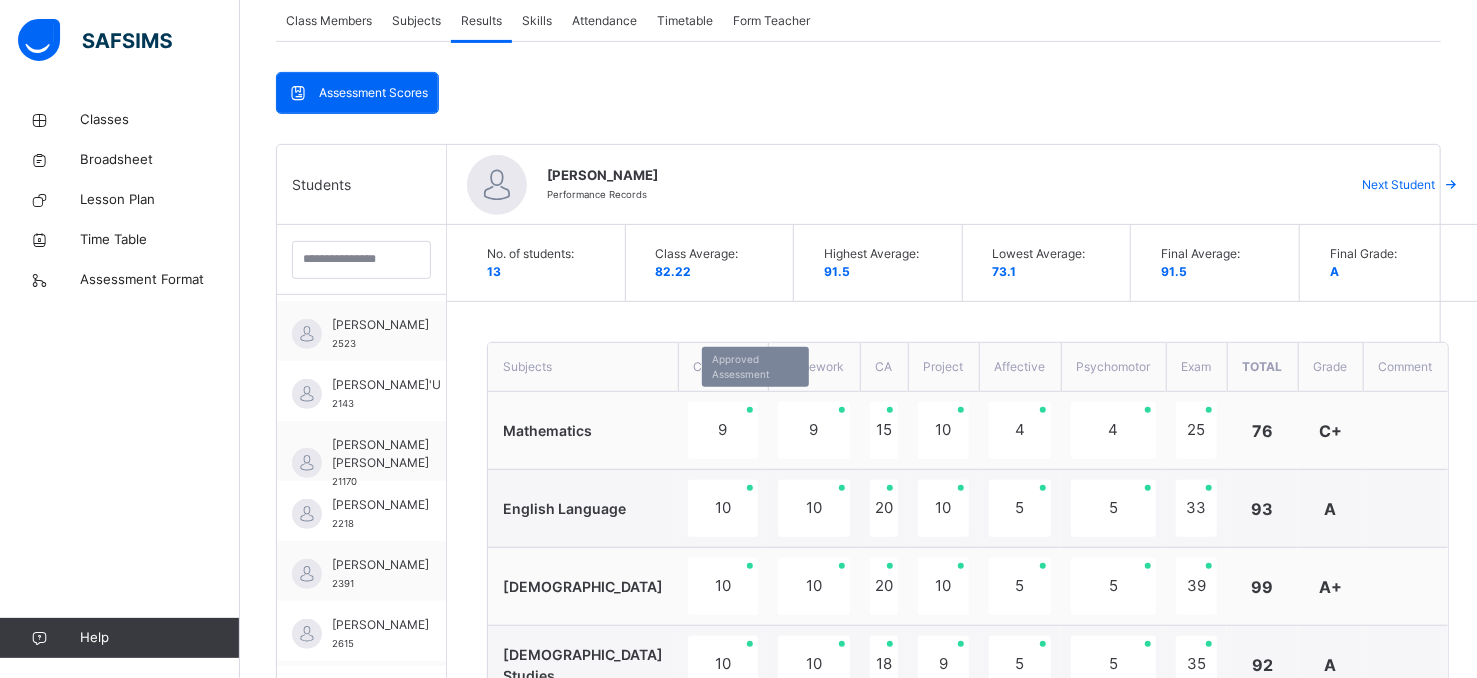 click on "9" at bounding box center (723, 430) 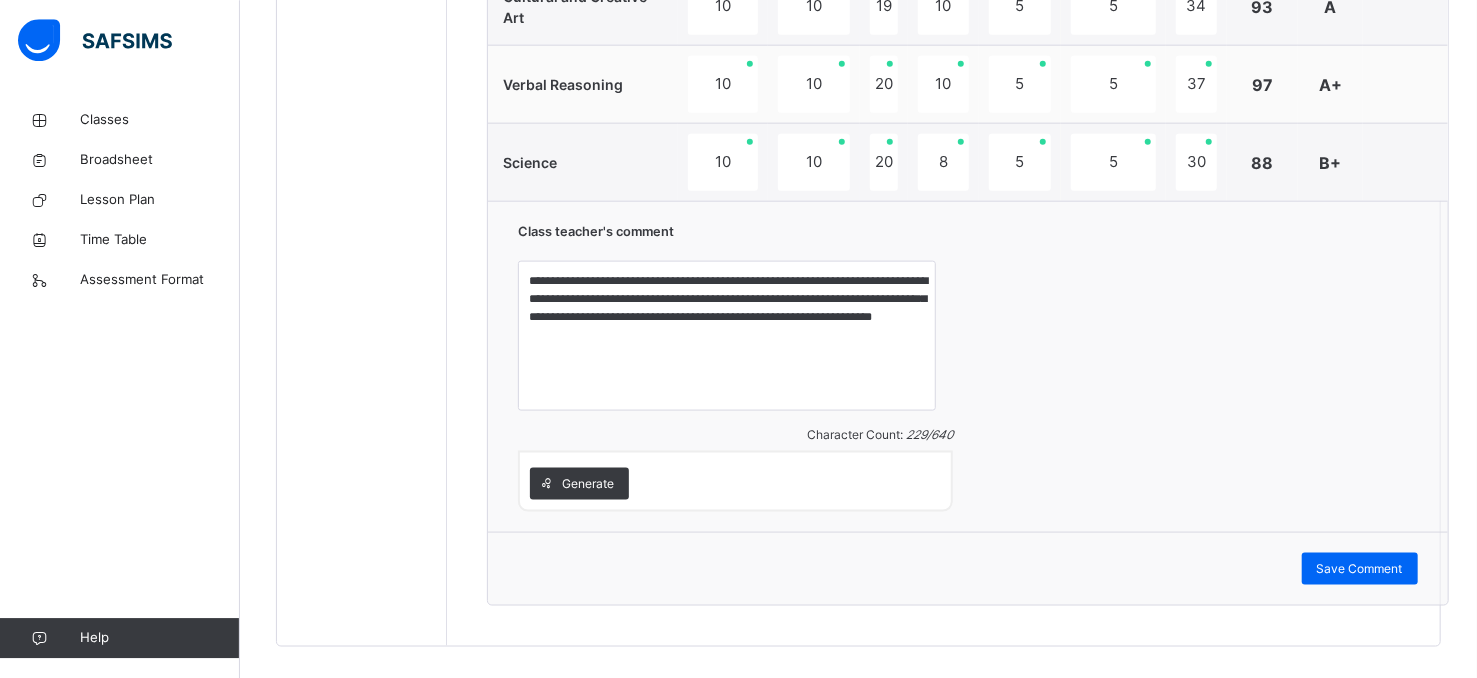 scroll, scrollTop: 1377, scrollLeft: 0, axis: vertical 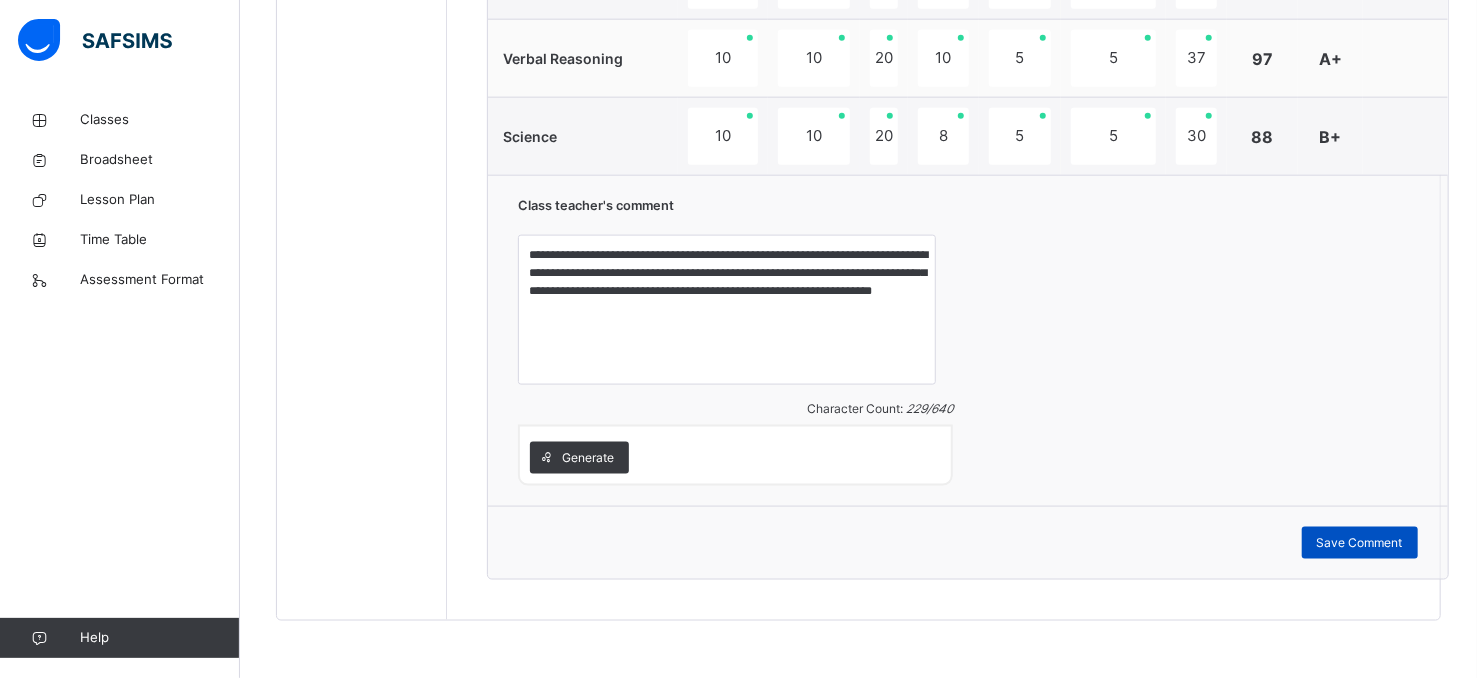 click on "Save Comment" at bounding box center (1360, 543) 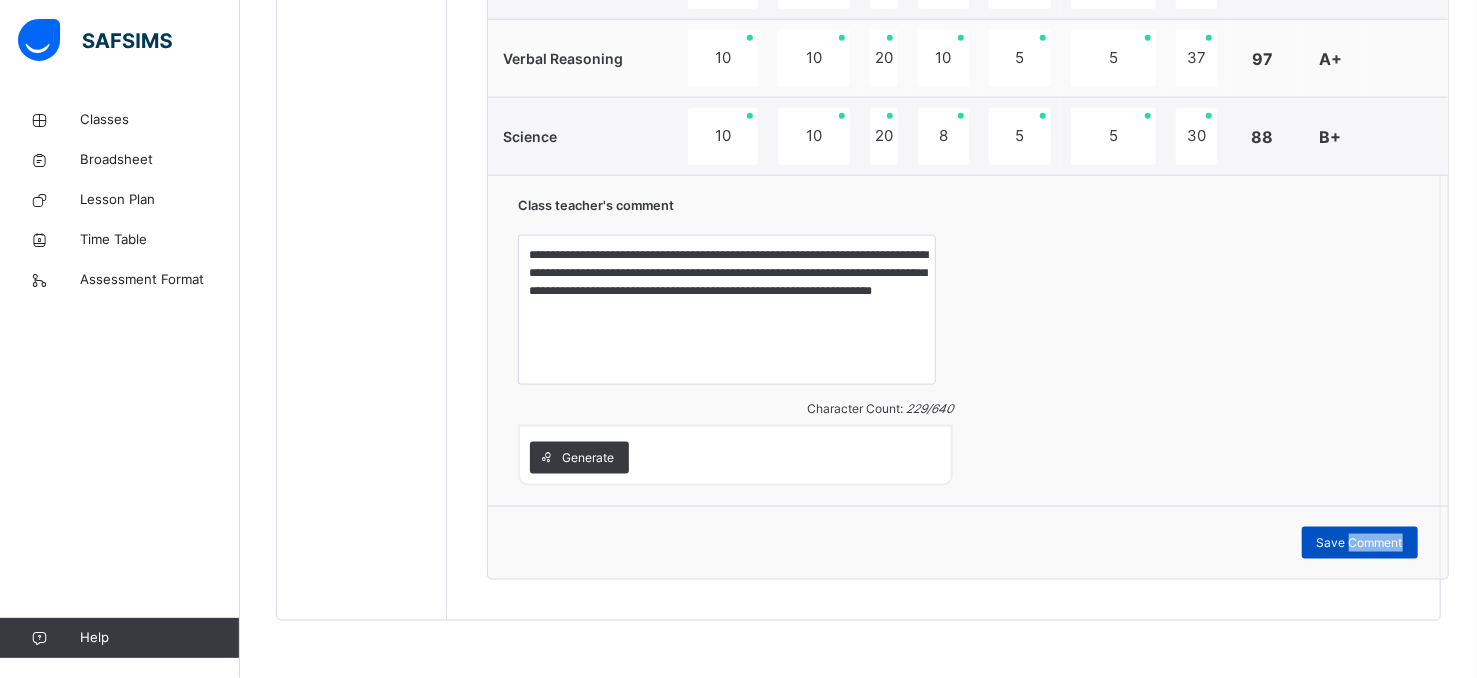 click on "Save Comment" at bounding box center (1360, 543) 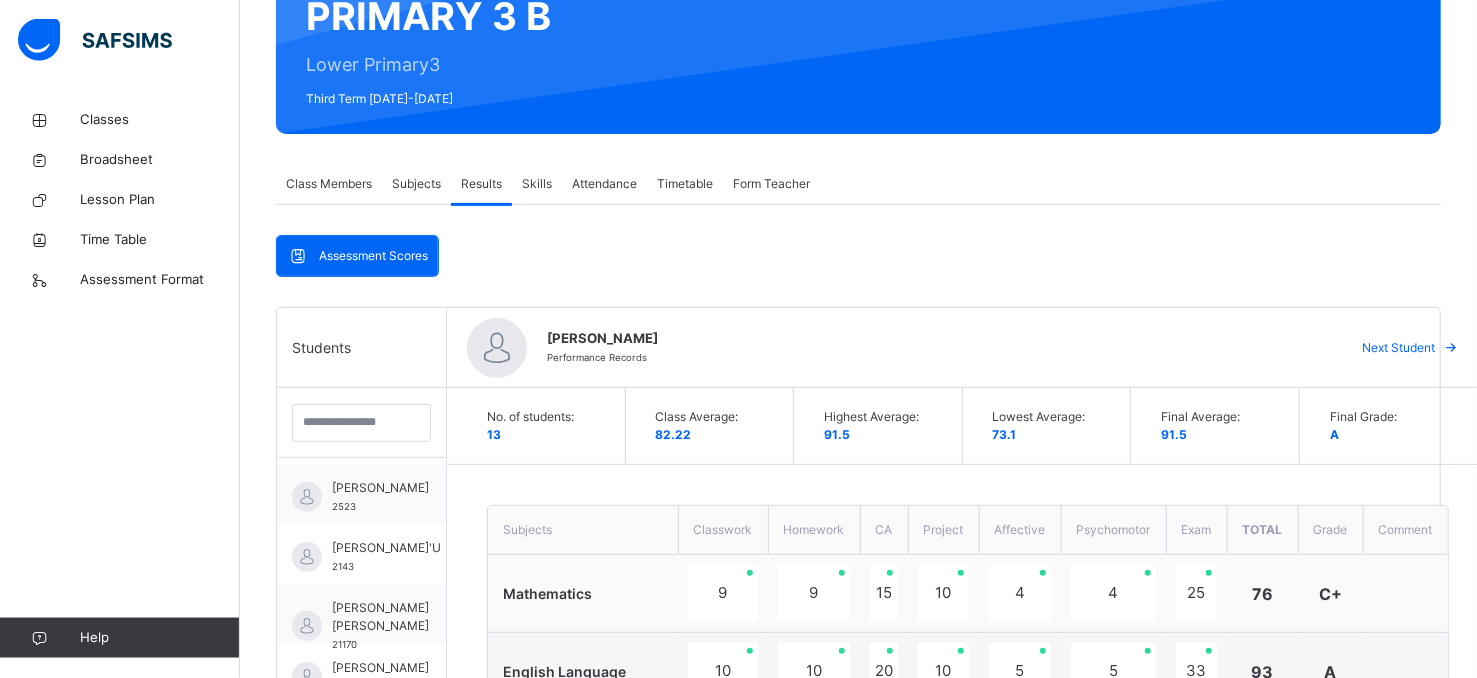 scroll, scrollTop: 145, scrollLeft: 0, axis: vertical 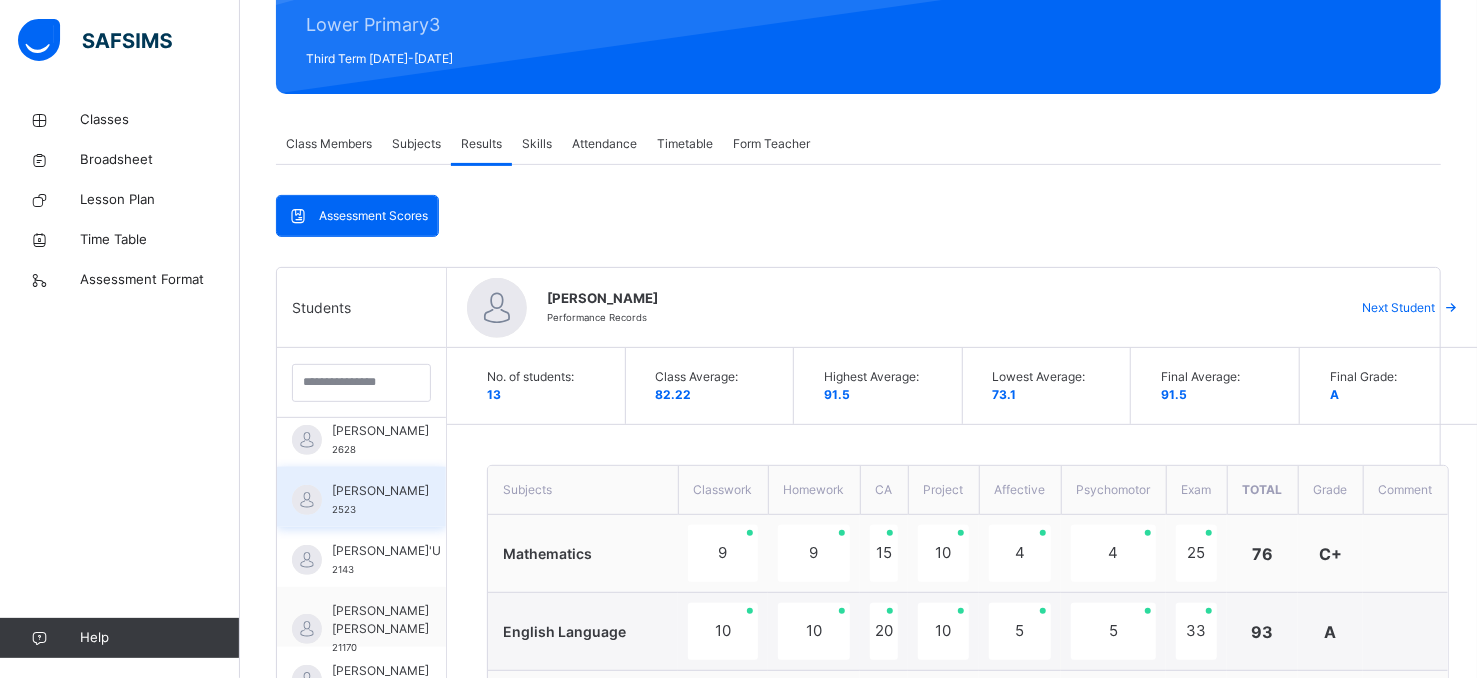 click on "[PERSON_NAME]" at bounding box center (380, 491) 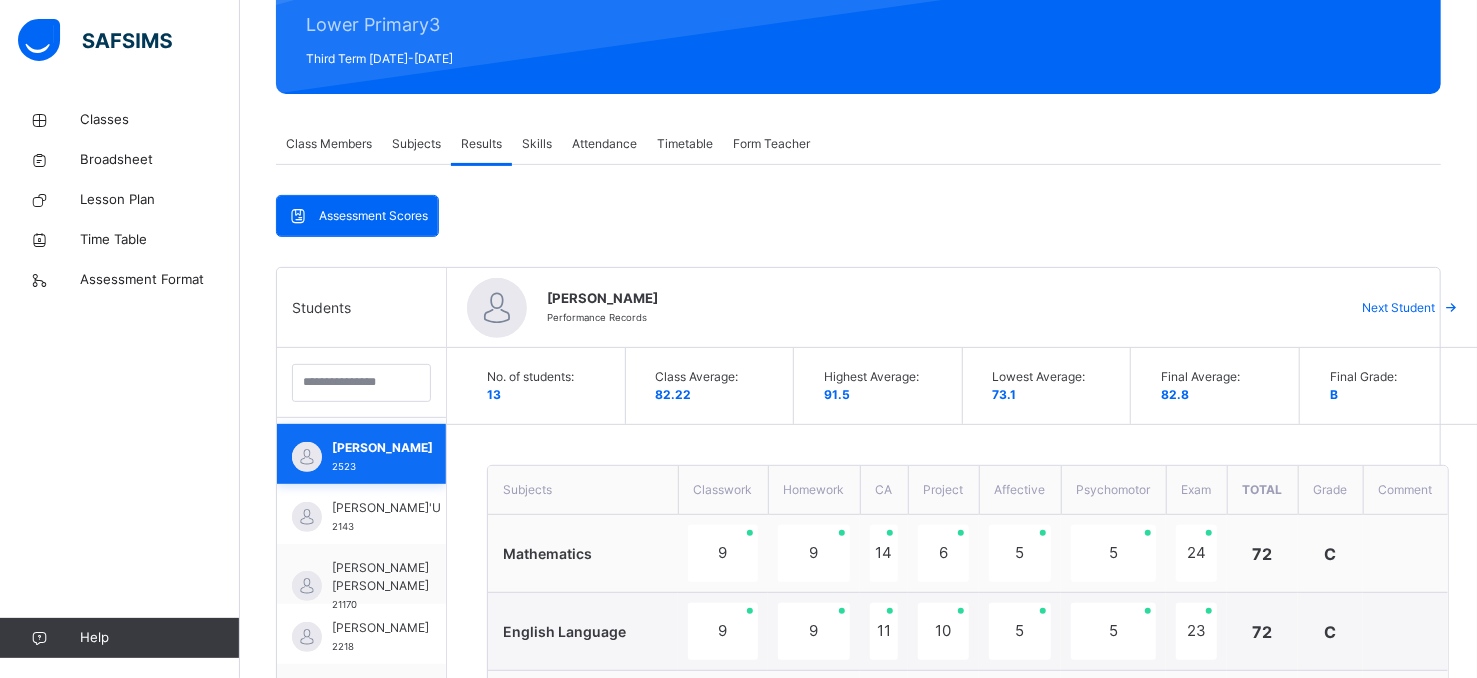 scroll, scrollTop: 218, scrollLeft: 0, axis: vertical 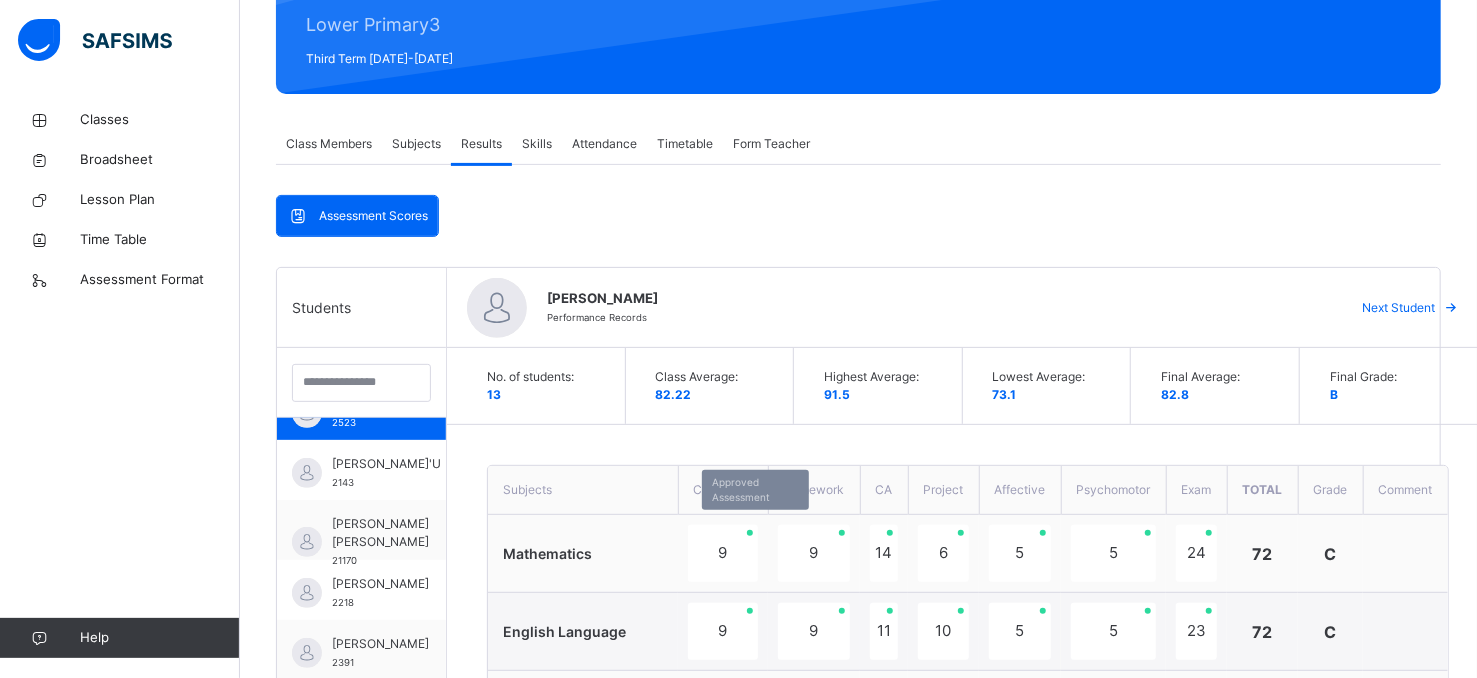 click on "9" at bounding box center (723, 553) 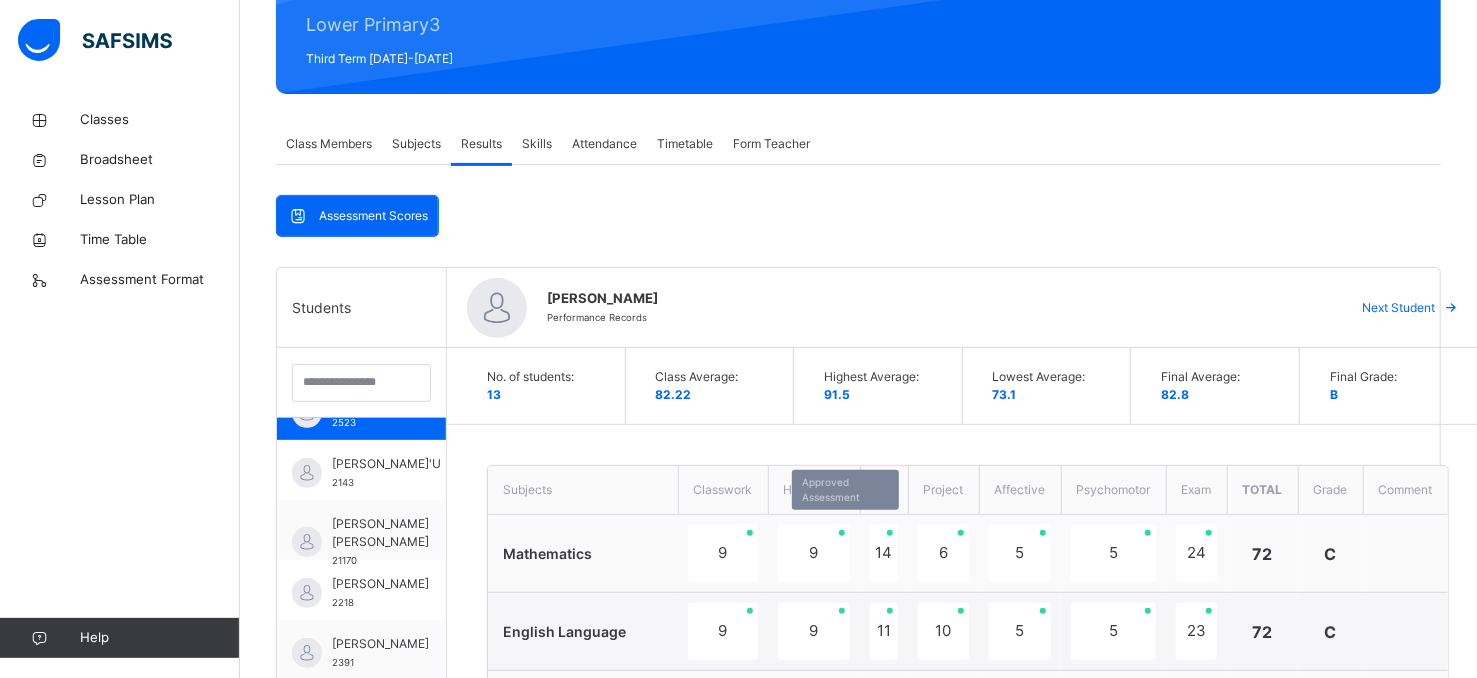 click on "9" at bounding box center (814, 553) 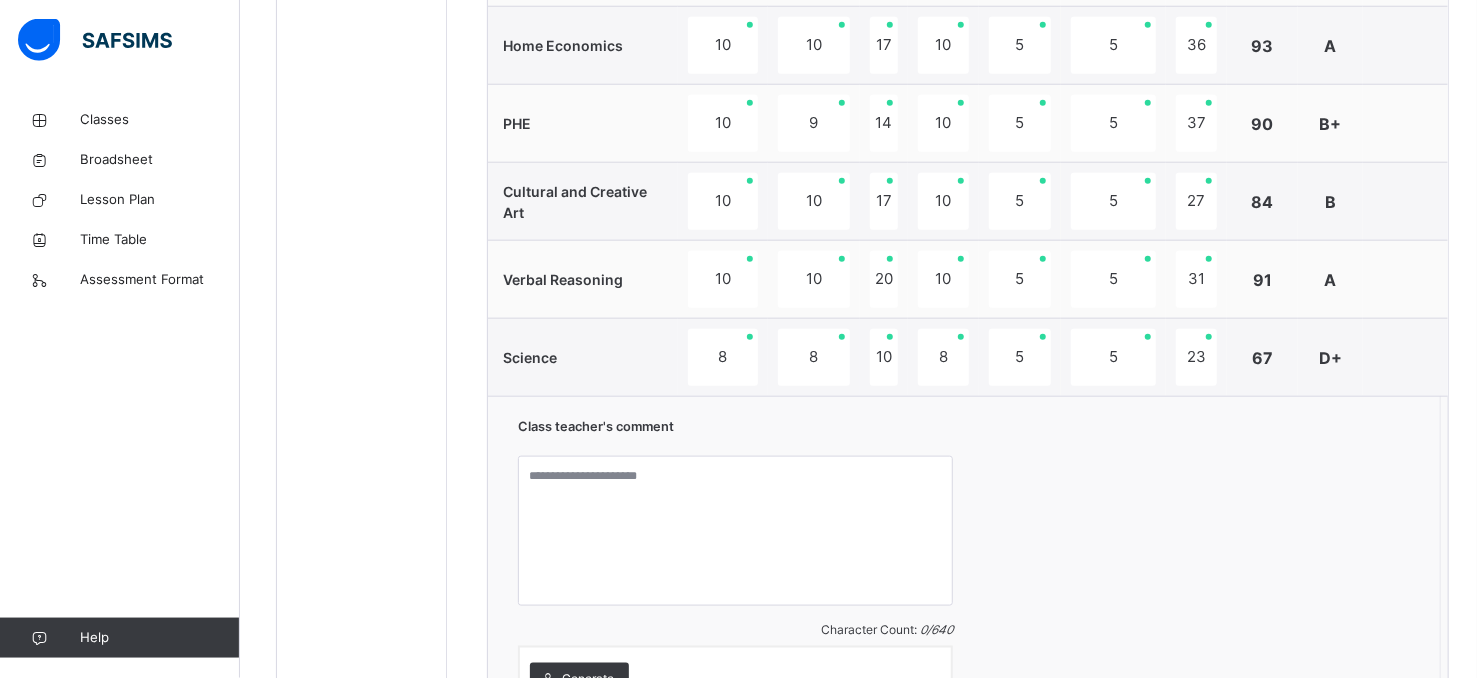 scroll, scrollTop: 1179, scrollLeft: 0, axis: vertical 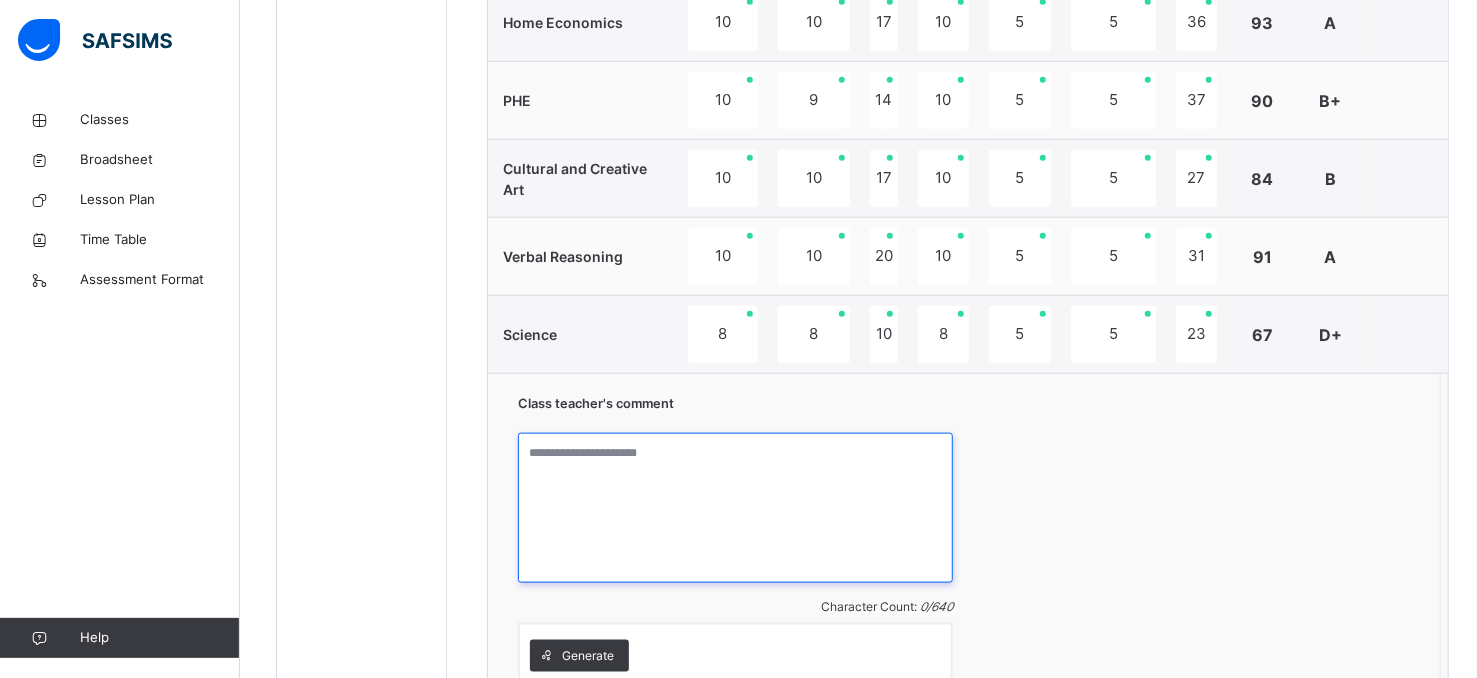click at bounding box center [735, 508] 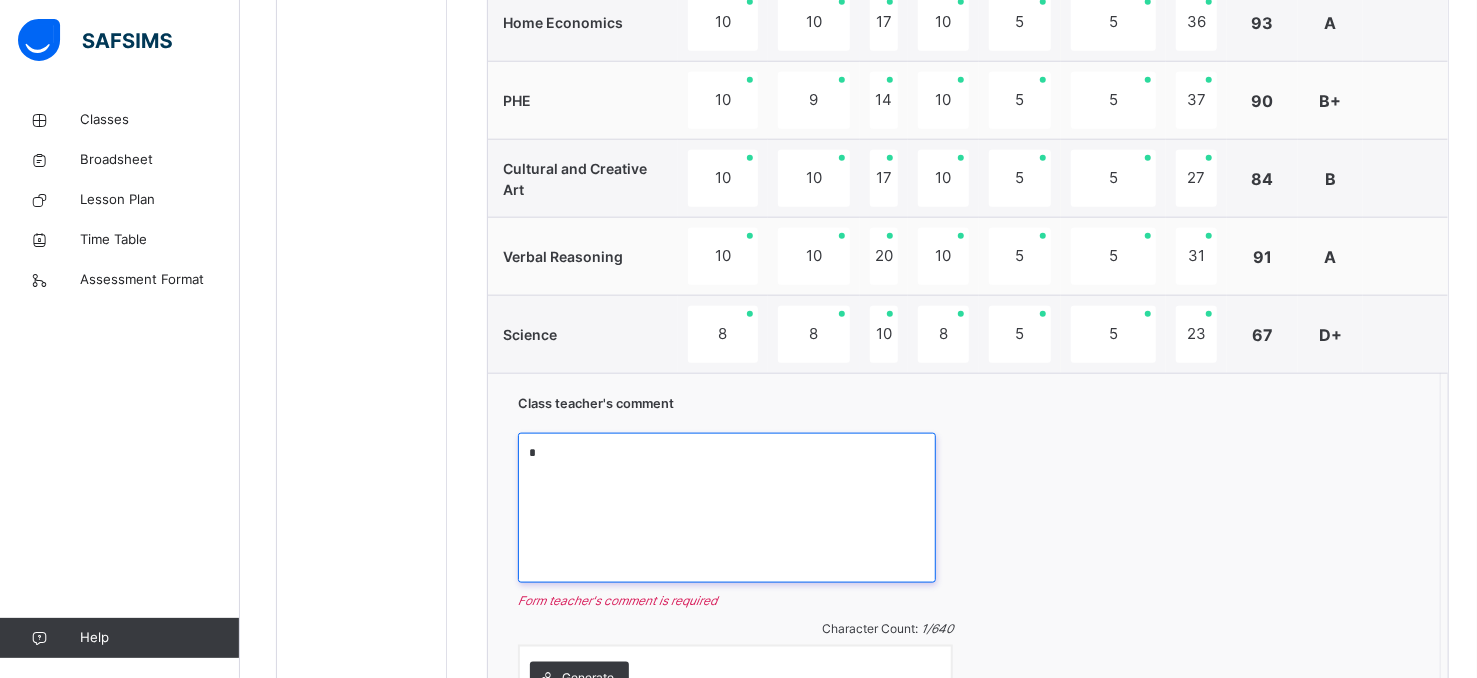 click on "*" at bounding box center (727, 508) 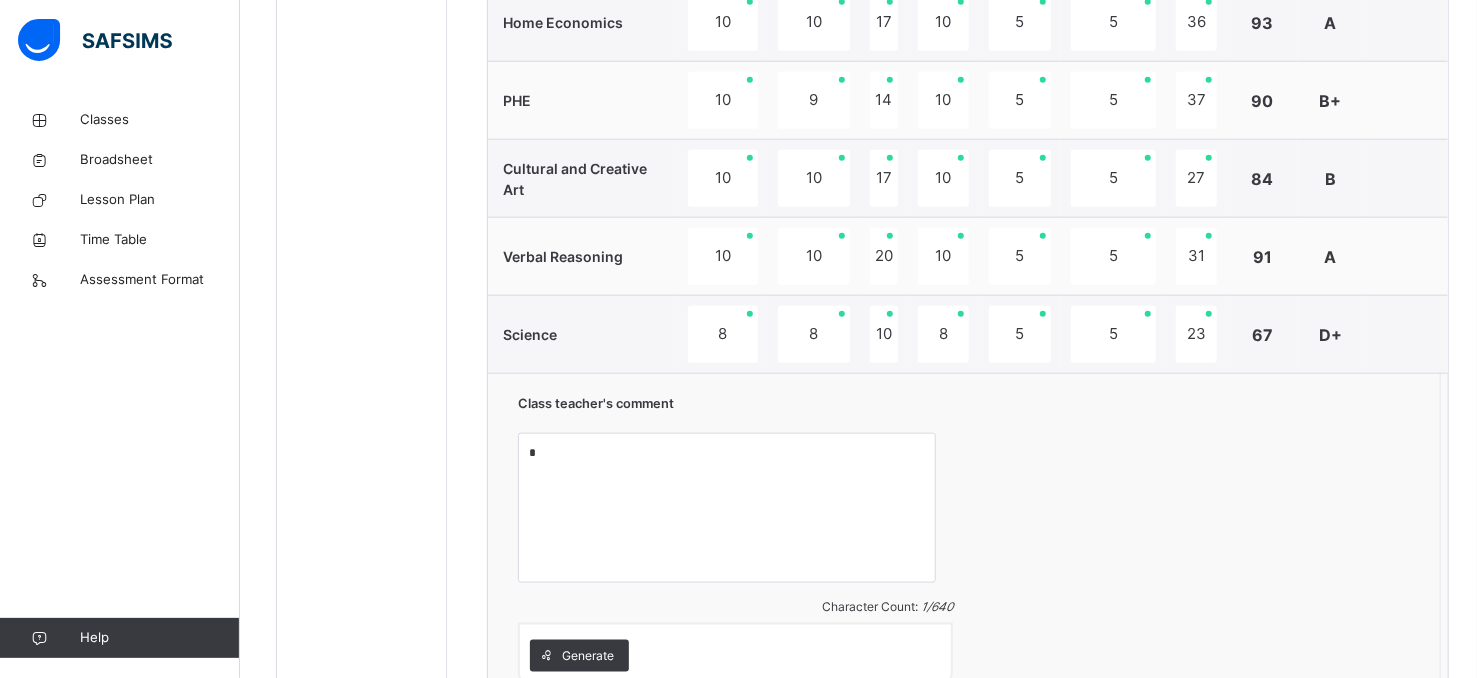 click at bounding box center [1405, 179] 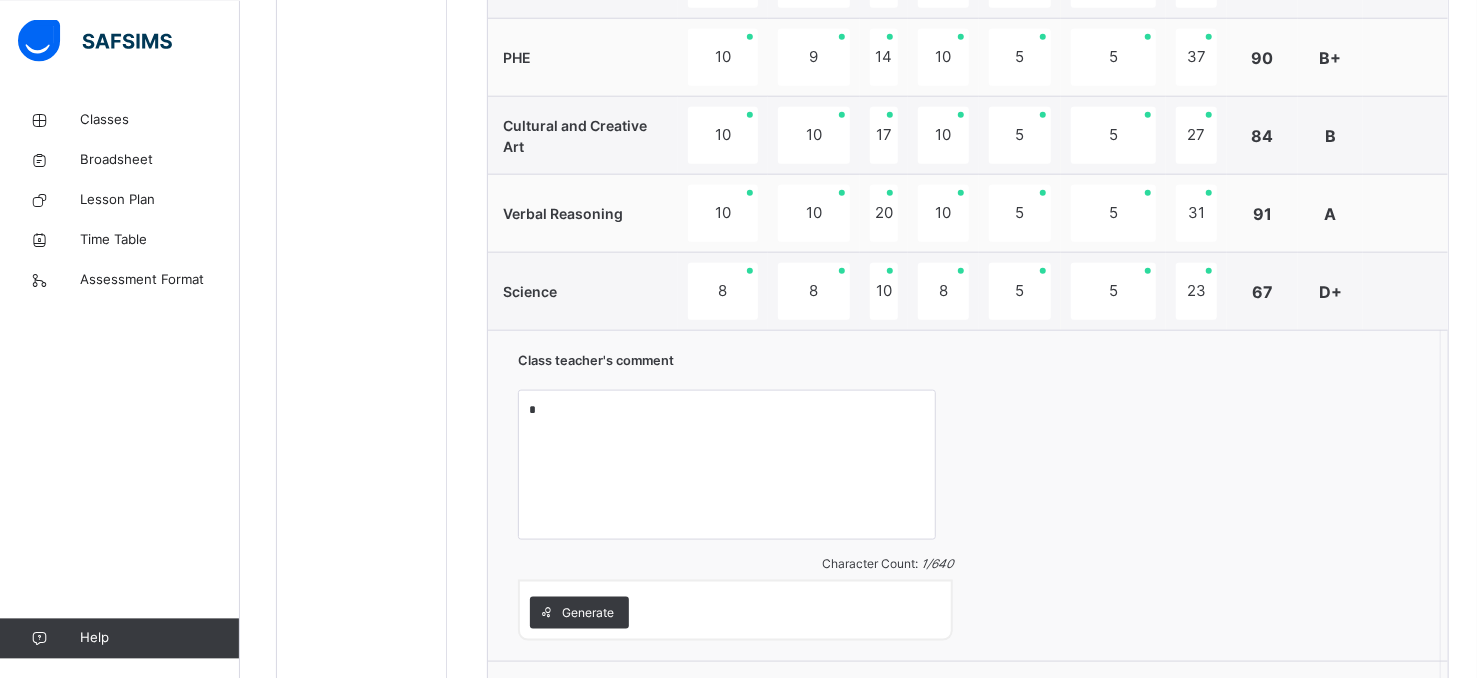 scroll, scrollTop: 1232, scrollLeft: 0, axis: vertical 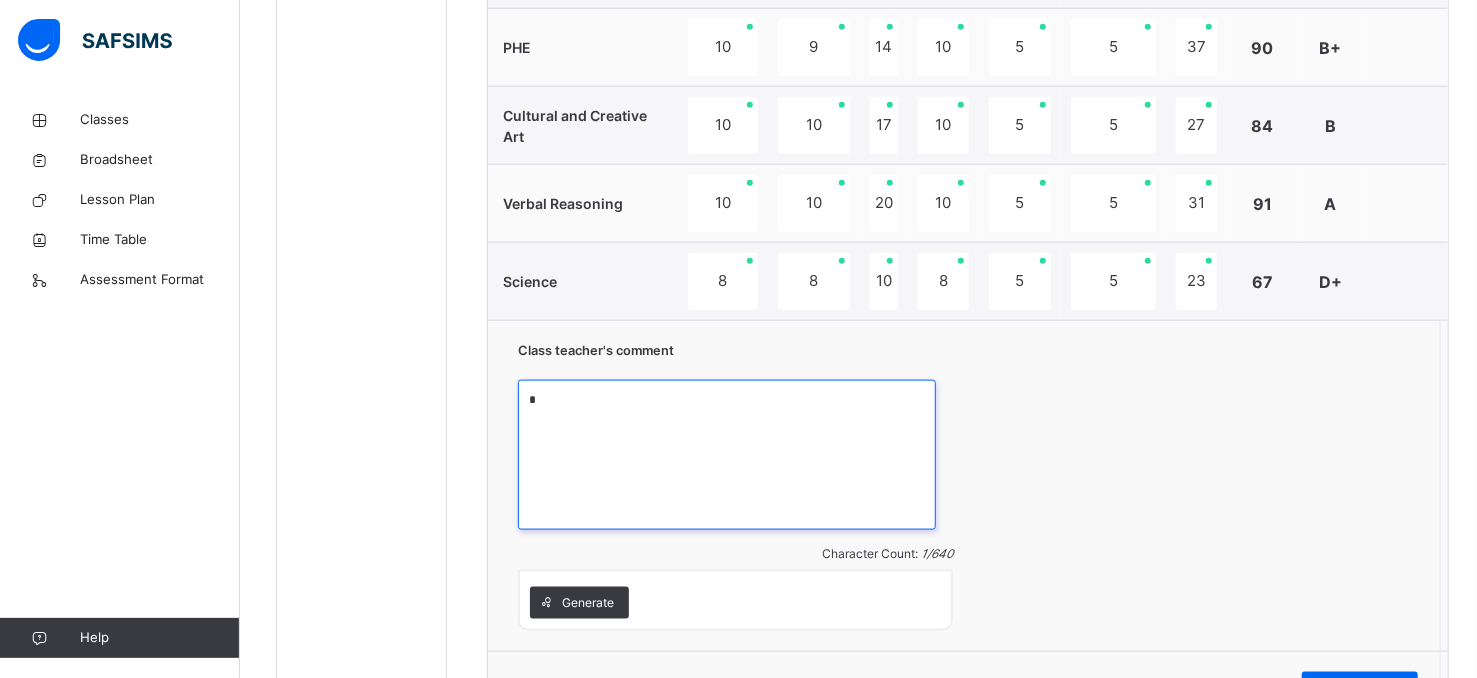 click on "*" at bounding box center [727, 455] 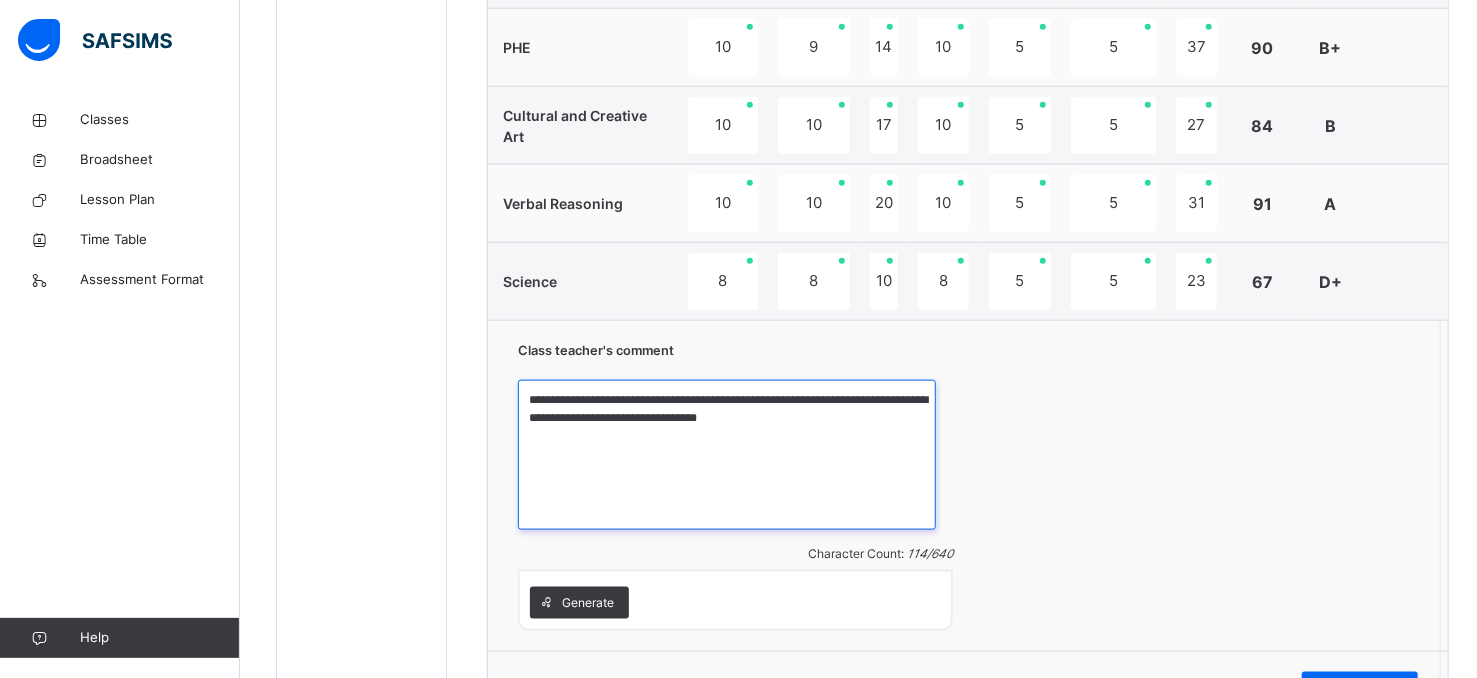 click on "**********" at bounding box center [727, 455] 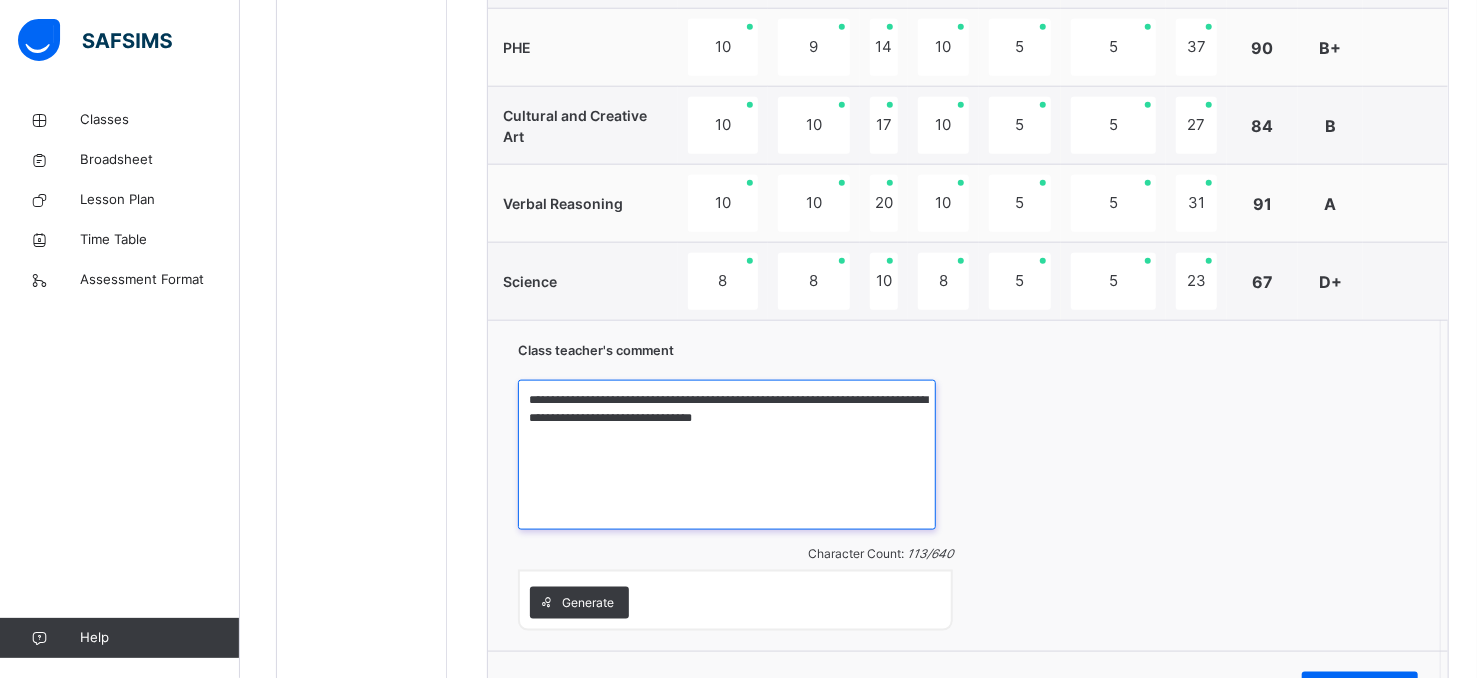 click on "**********" at bounding box center (727, 455) 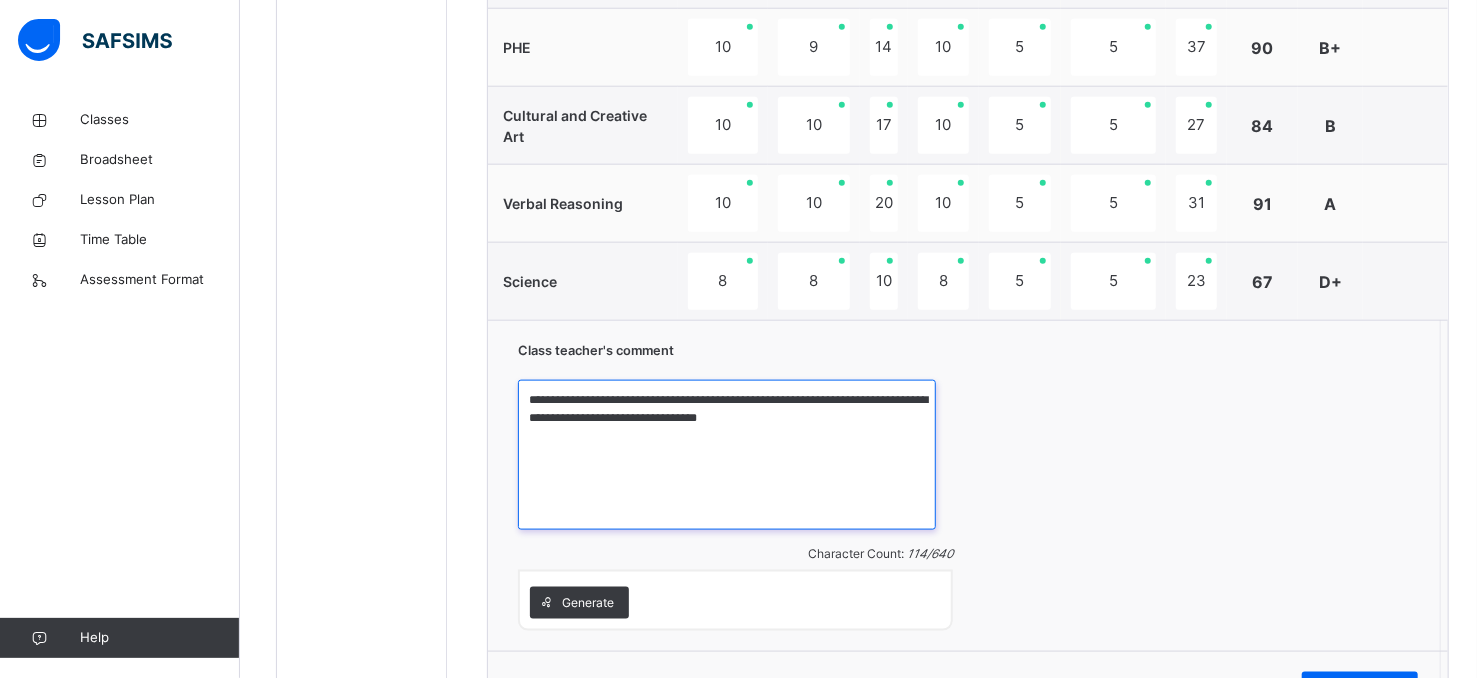 click on "**********" at bounding box center [727, 455] 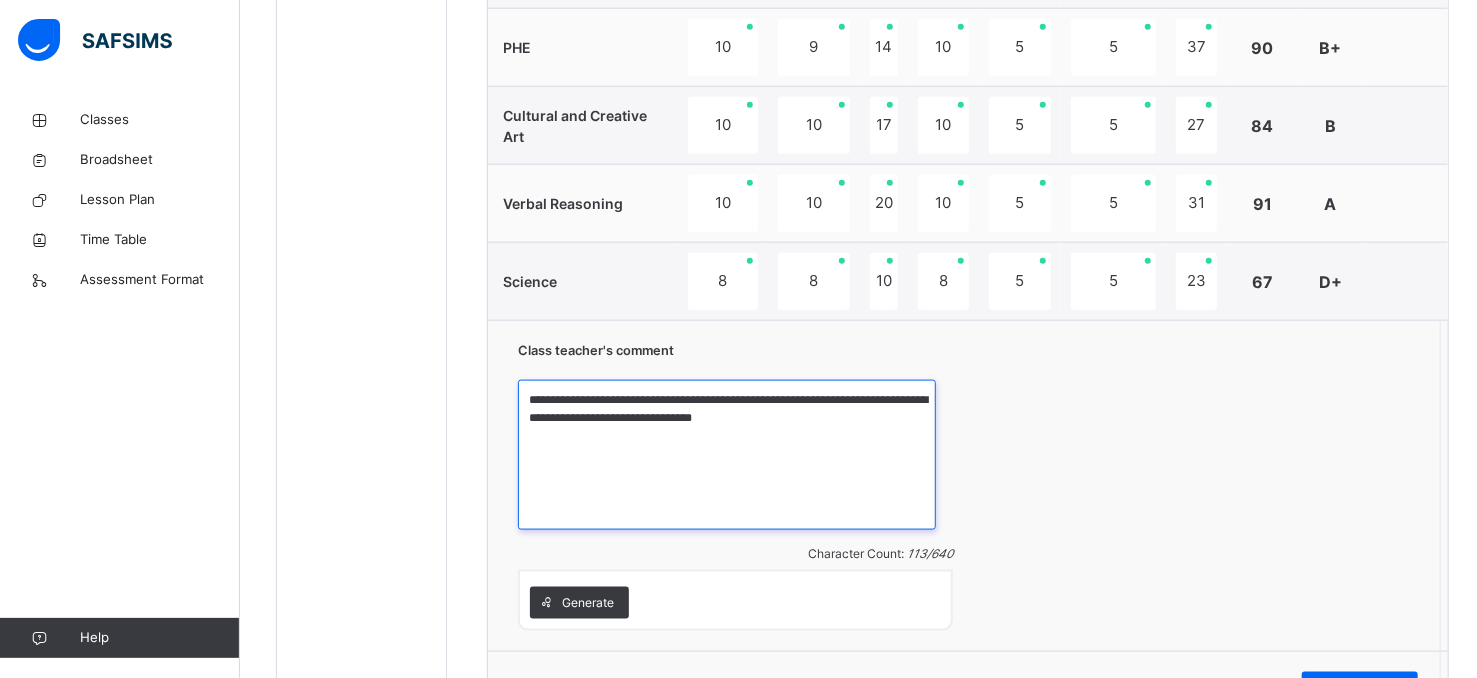 click on "**********" at bounding box center (727, 455) 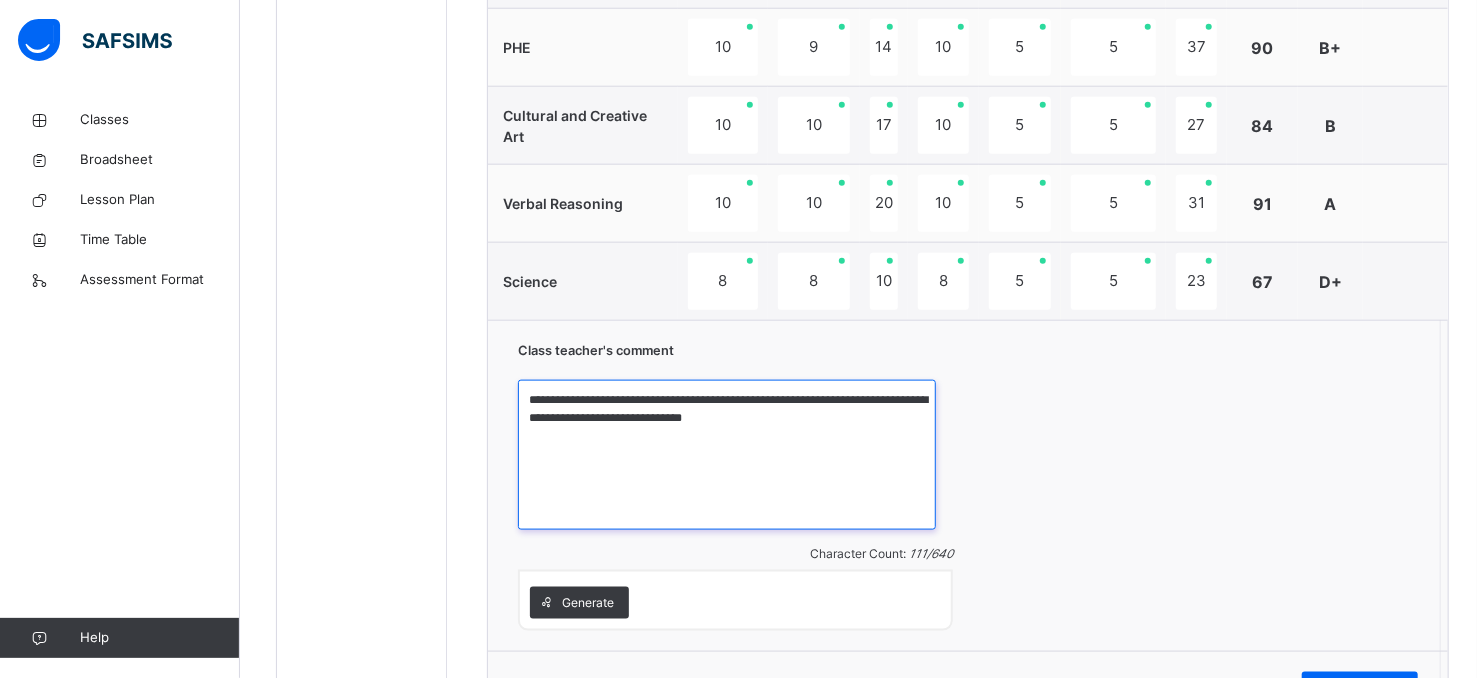 click on "**********" at bounding box center [727, 455] 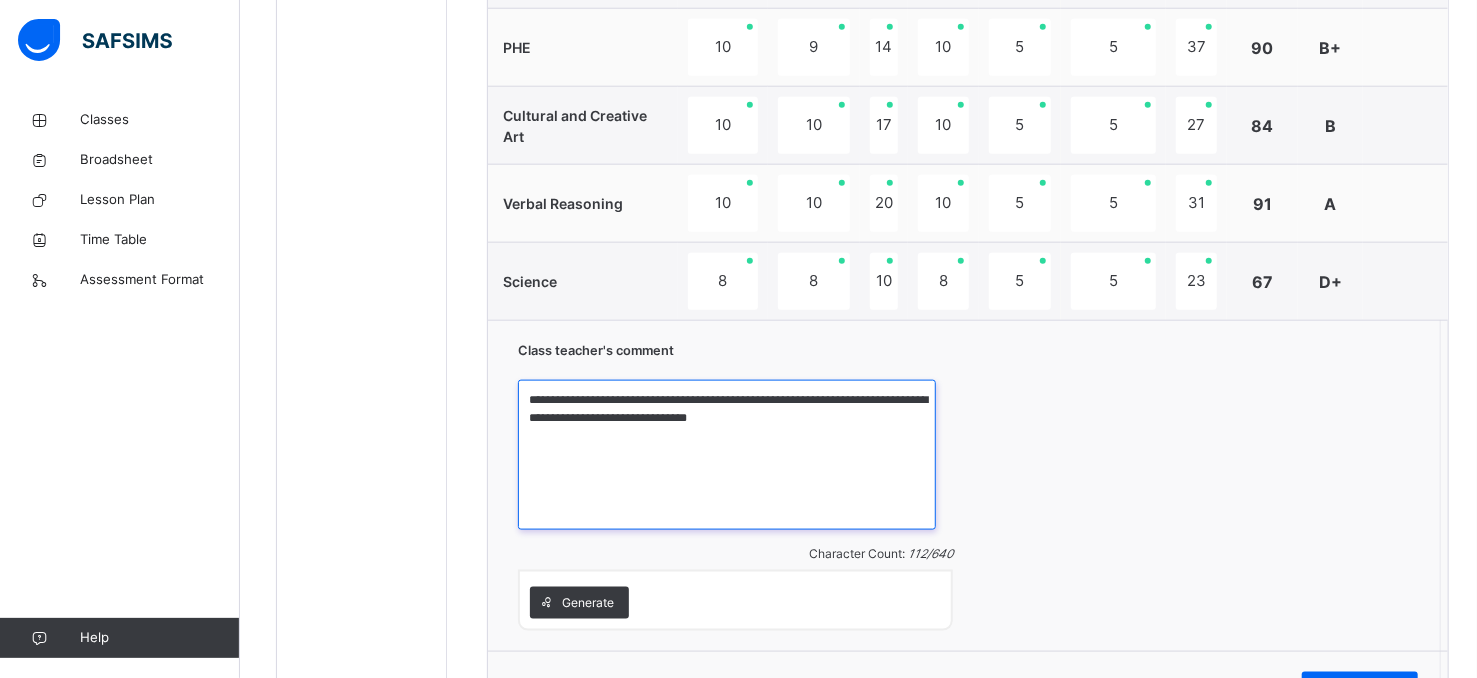 click on "**********" at bounding box center [727, 455] 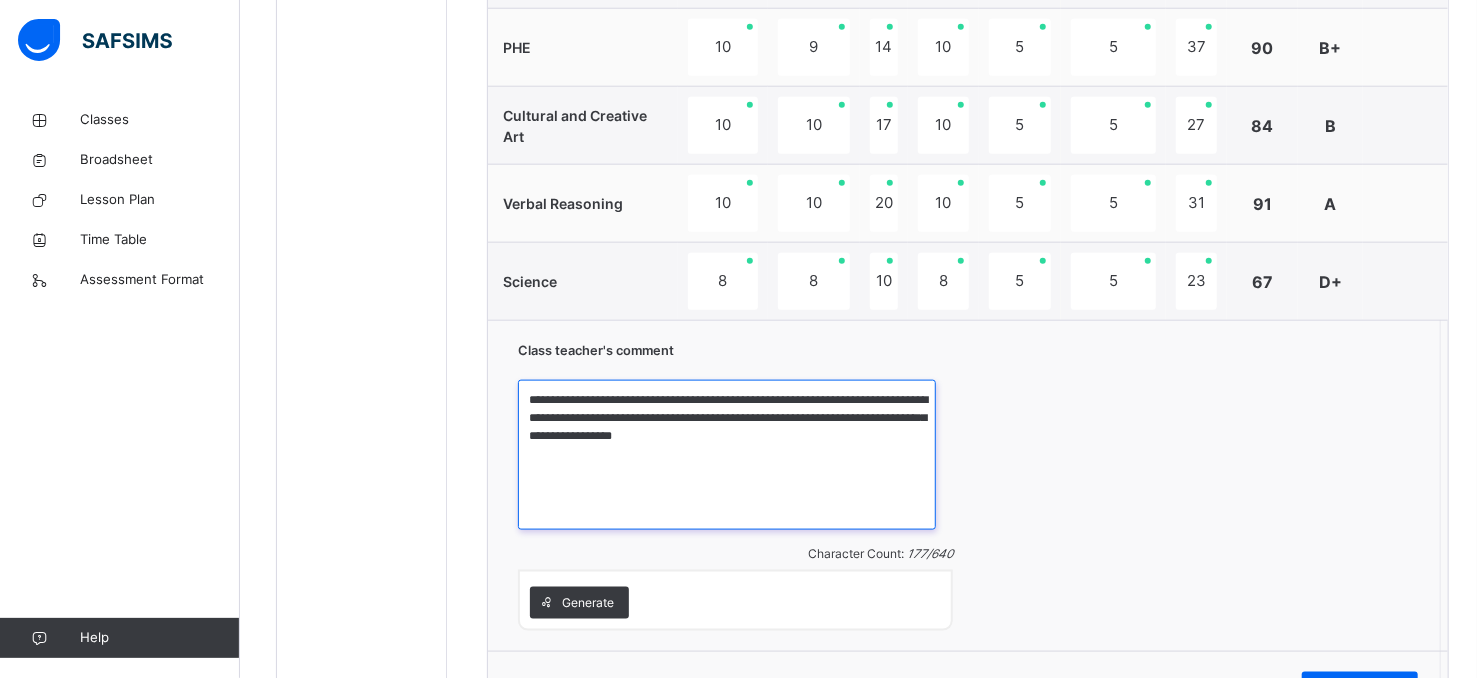 click on "**********" at bounding box center [727, 455] 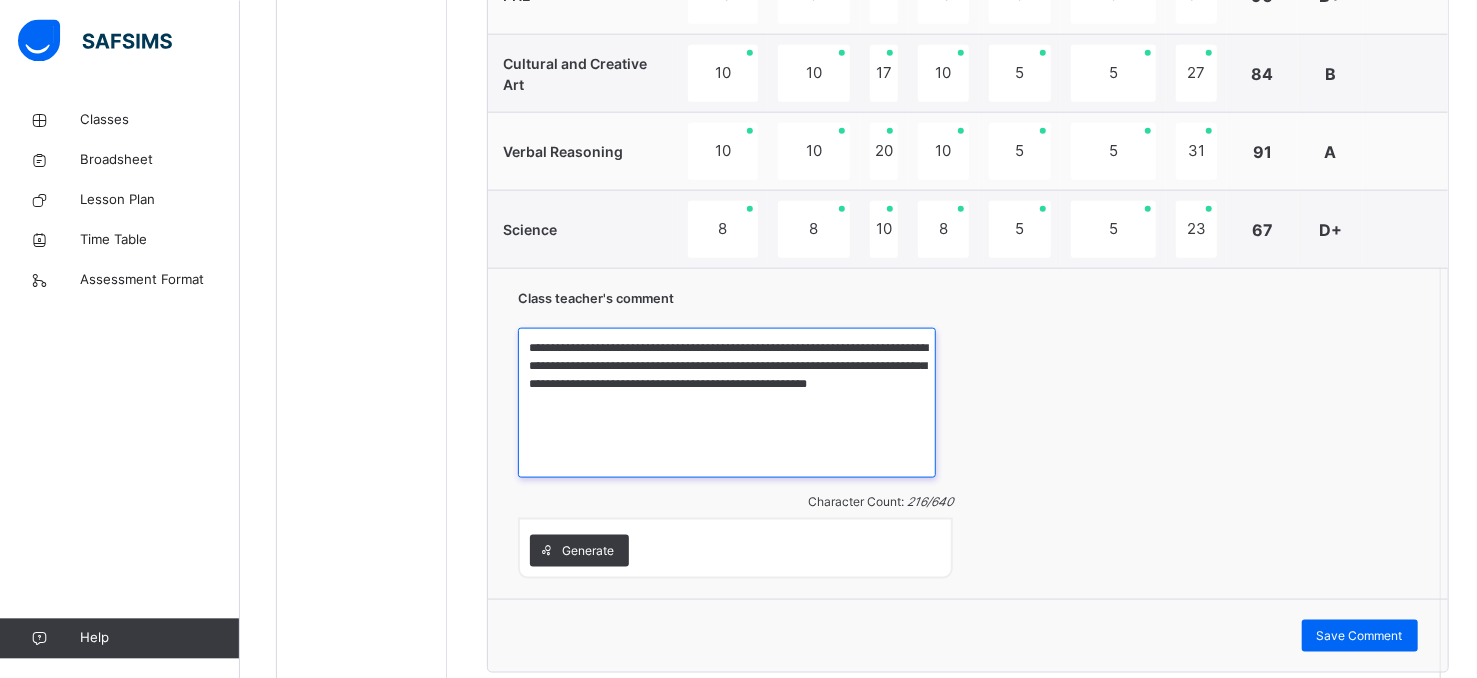 scroll, scrollTop: 1286, scrollLeft: 0, axis: vertical 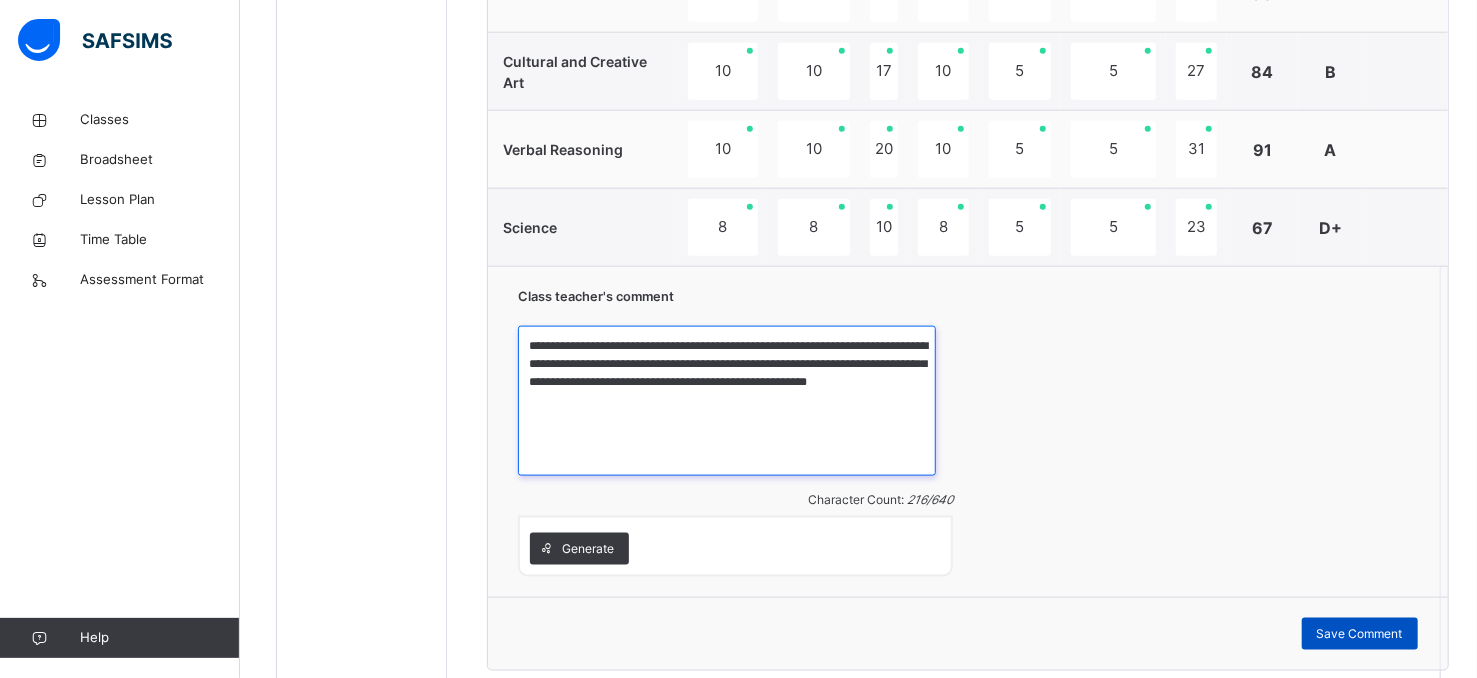 type on "**********" 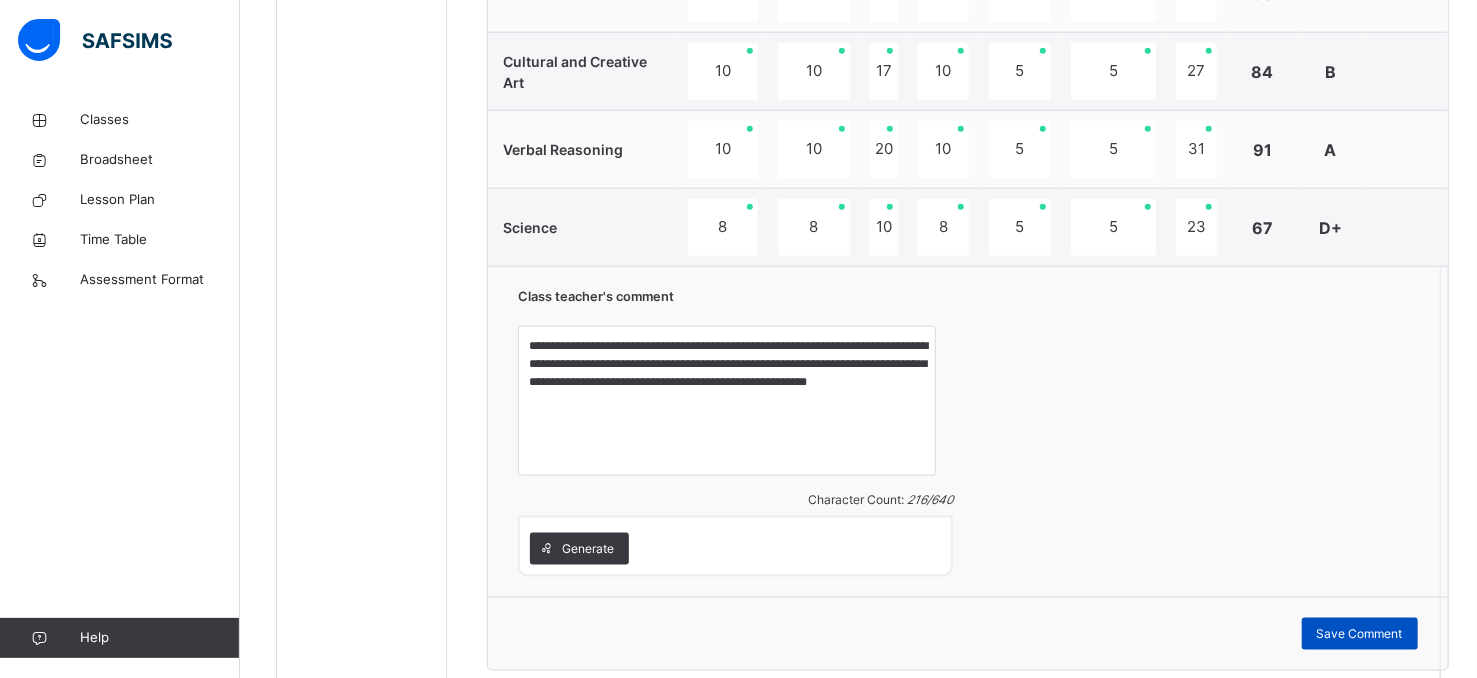 click on "Save Comment" at bounding box center (1360, 634) 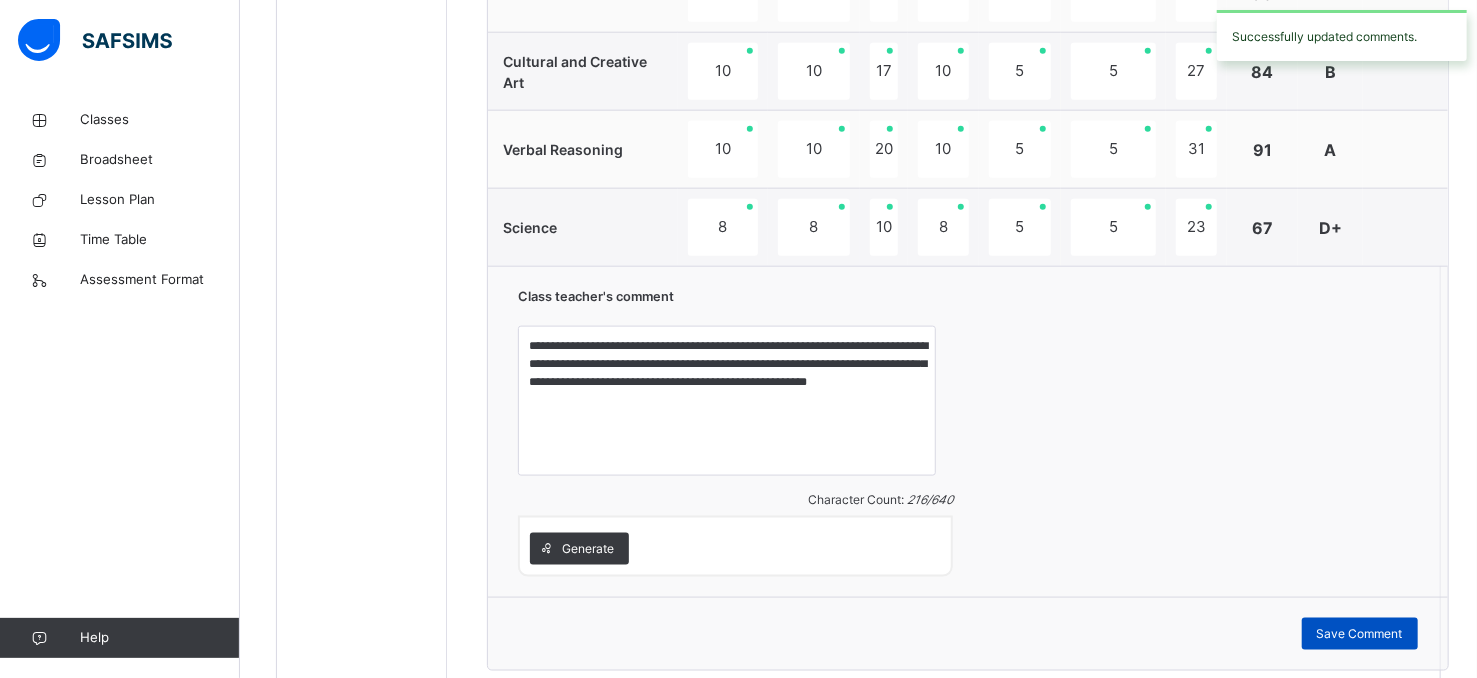 click on "Save Comment" at bounding box center [1360, 634] 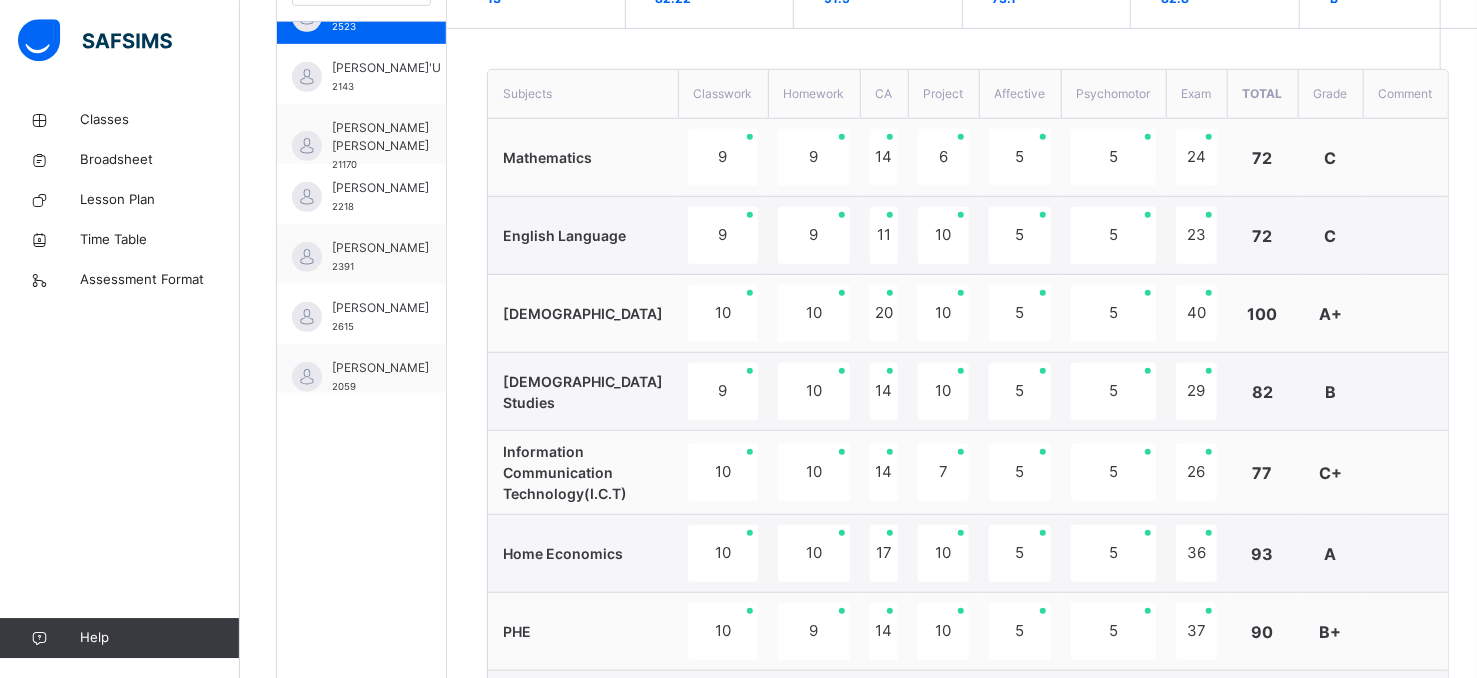 scroll, scrollTop: 482, scrollLeft: 0, axis: vertical 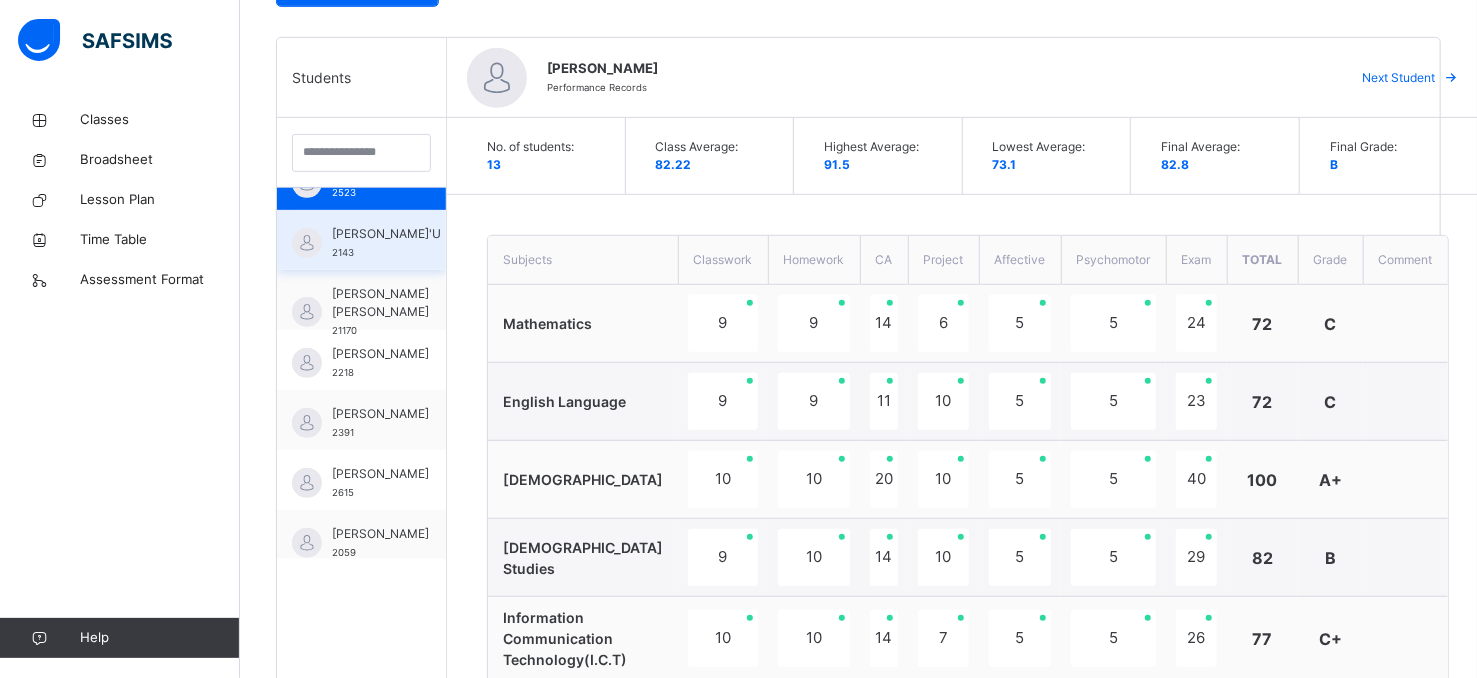 click on "[PERSON_NAME]'U" at bounding box center (386, 234) 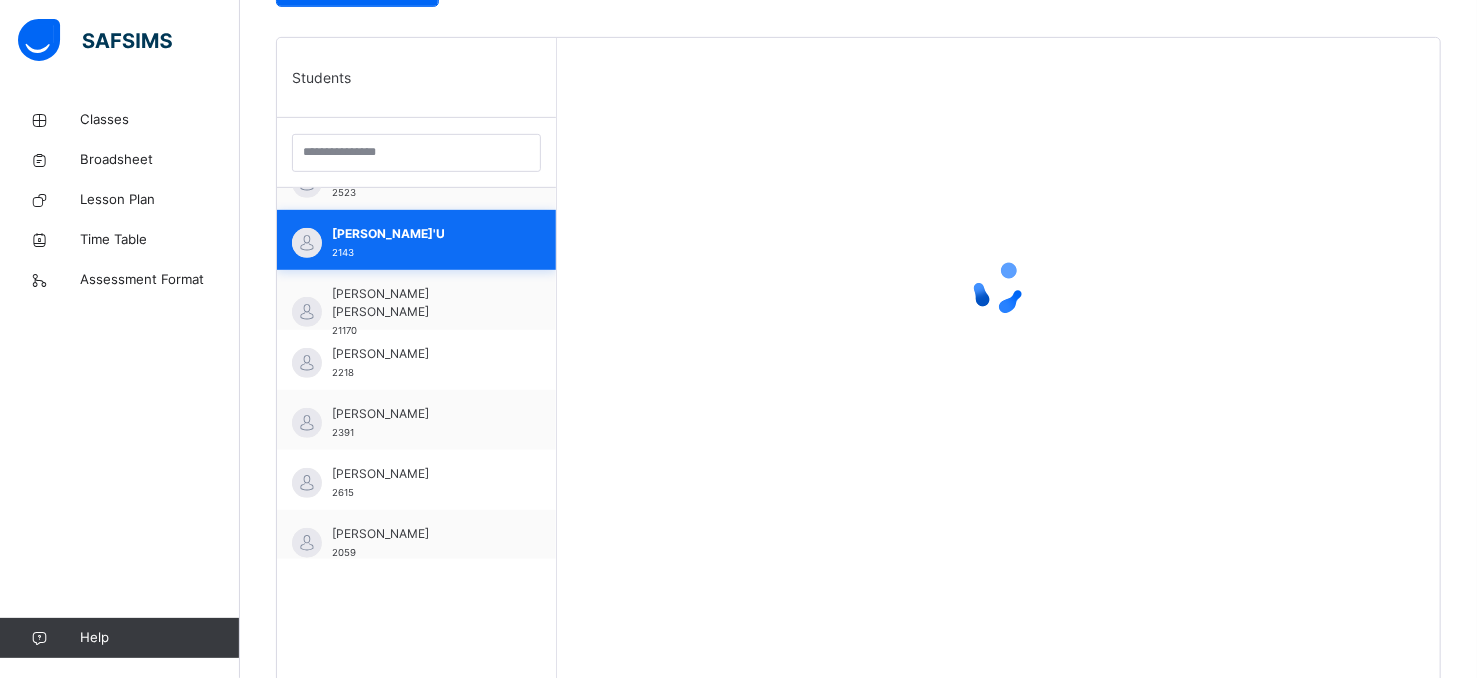 scroll, scrollTop: 200, scrollLeft: 0, axis: vertical 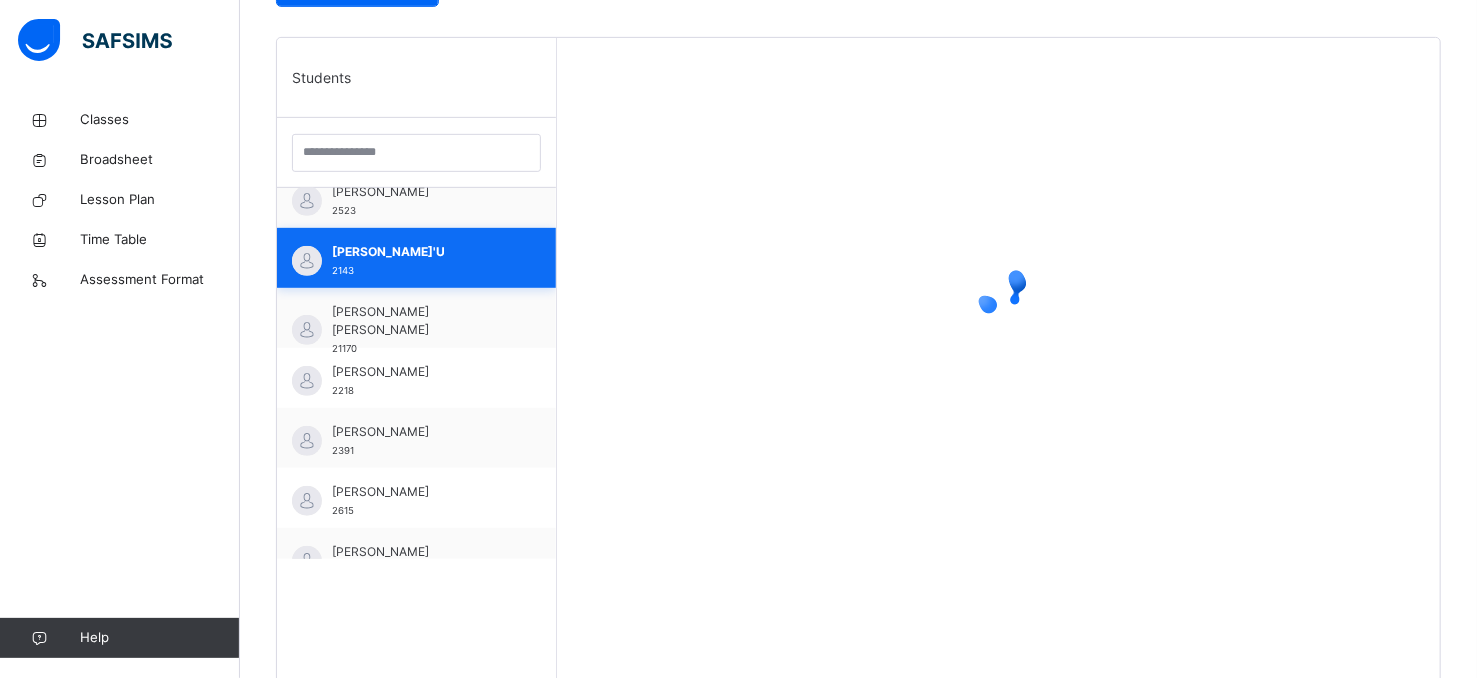 click on "[PERSON_NAME]'U  2143" at bounding box center (416, 258) 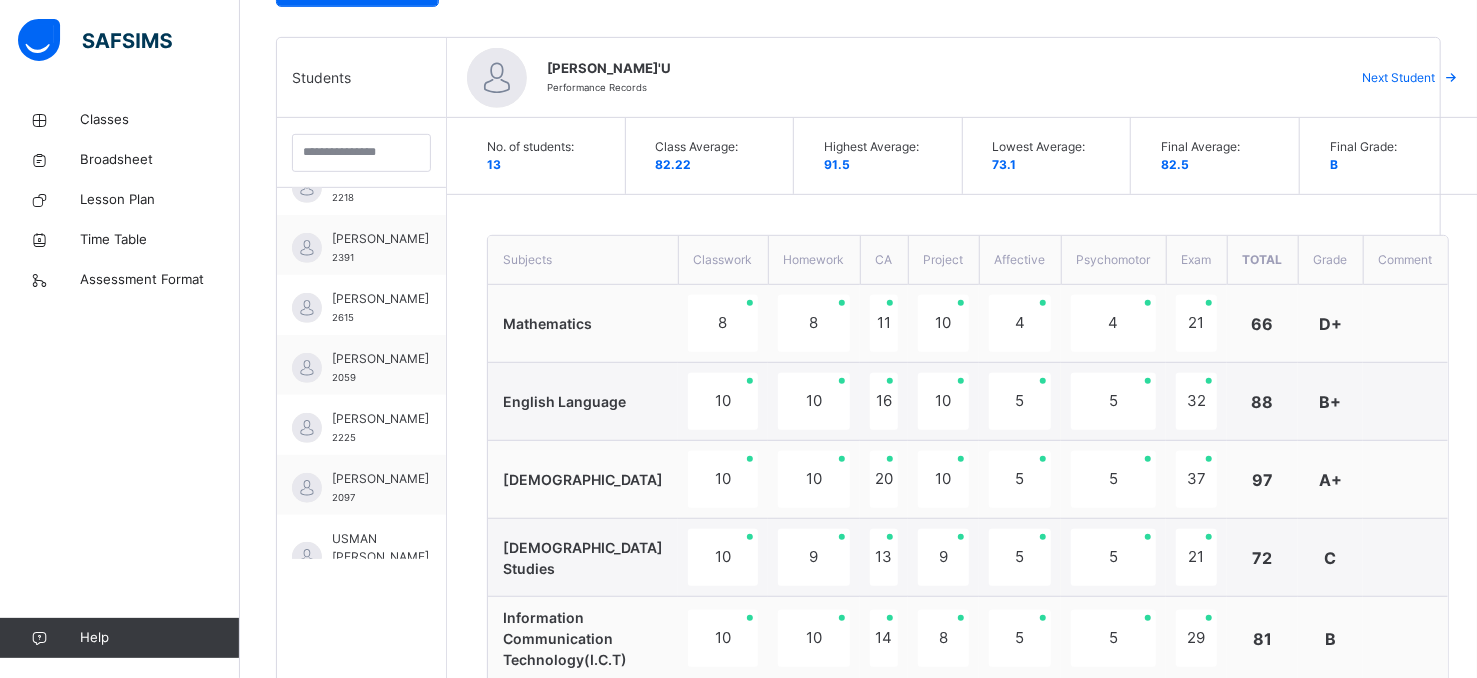 scroll, scrollTop: 437, scrollLeft: 0, axis: vertical 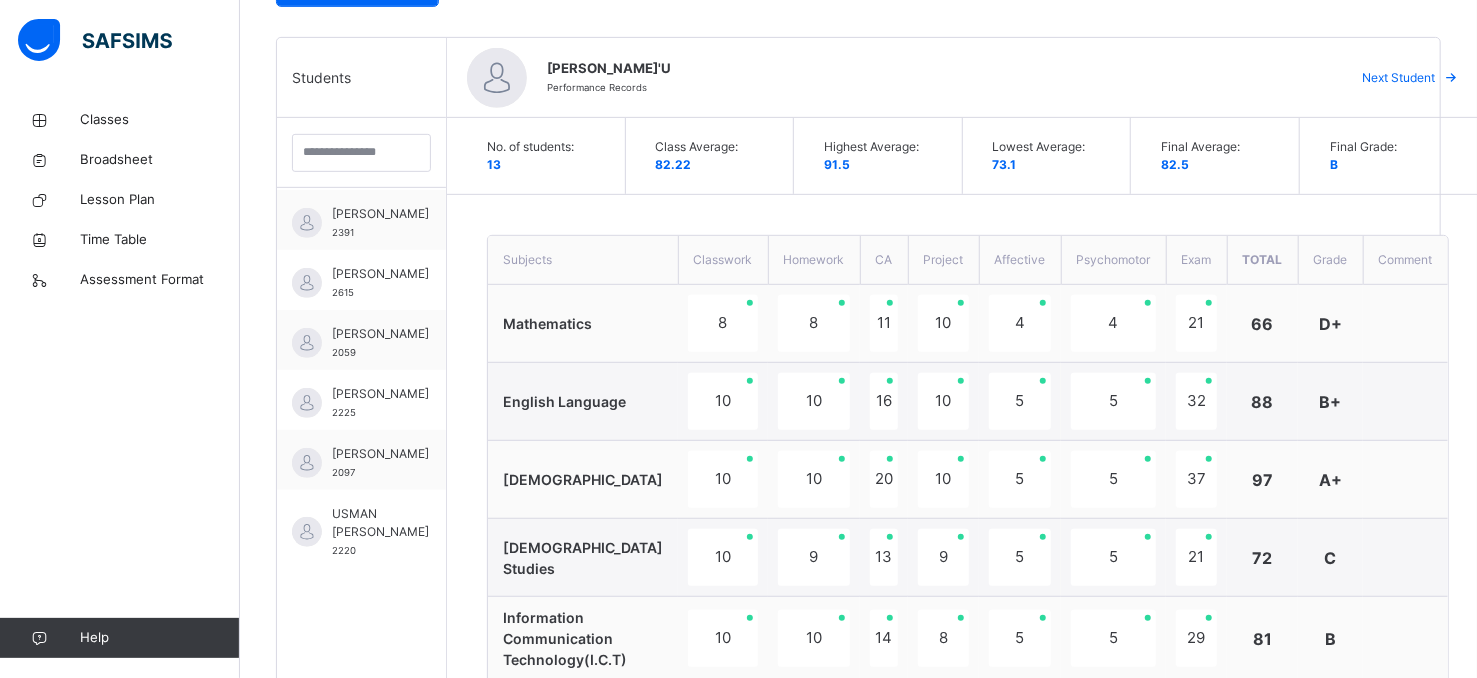 click on "Information Communication Technology(I.C.T)" at bounding box center [583, 639] 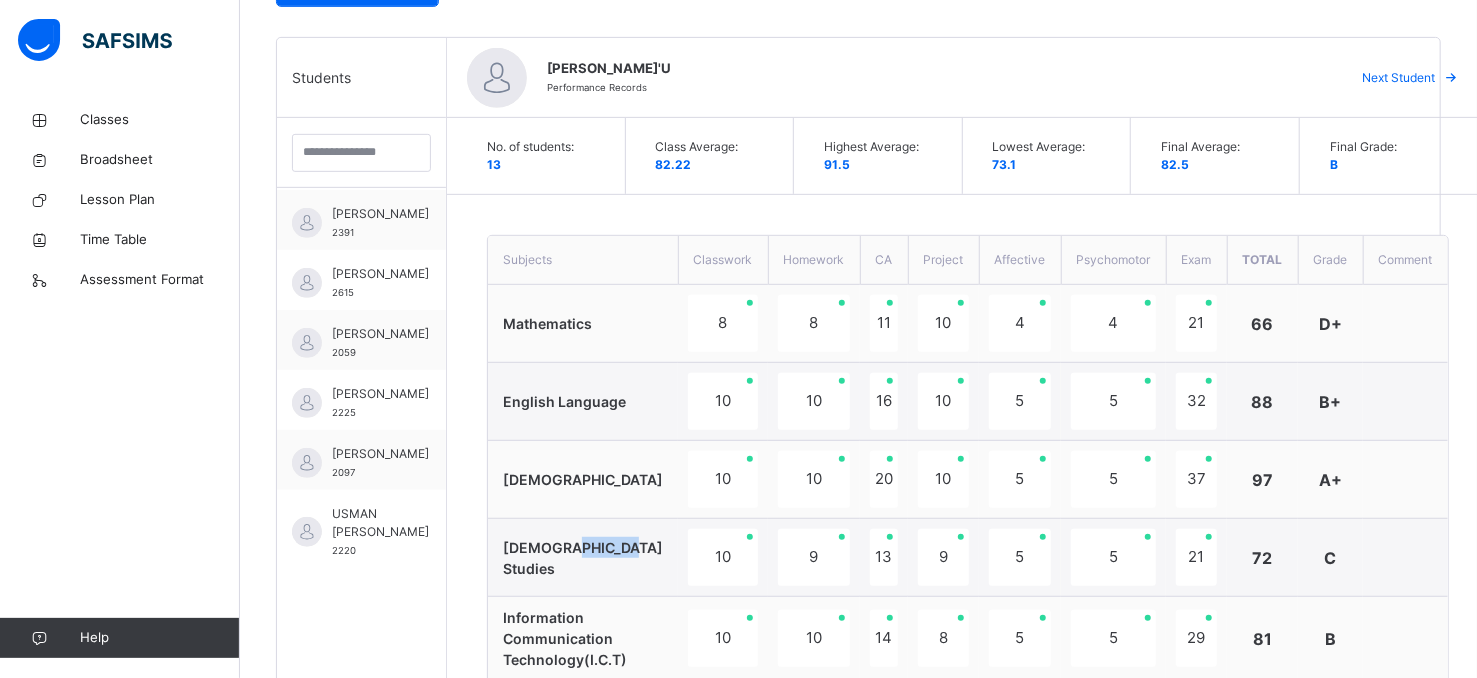 click on "[DEMOGRAPHIC_DATA] Studies" at bounding box center (583, 558) 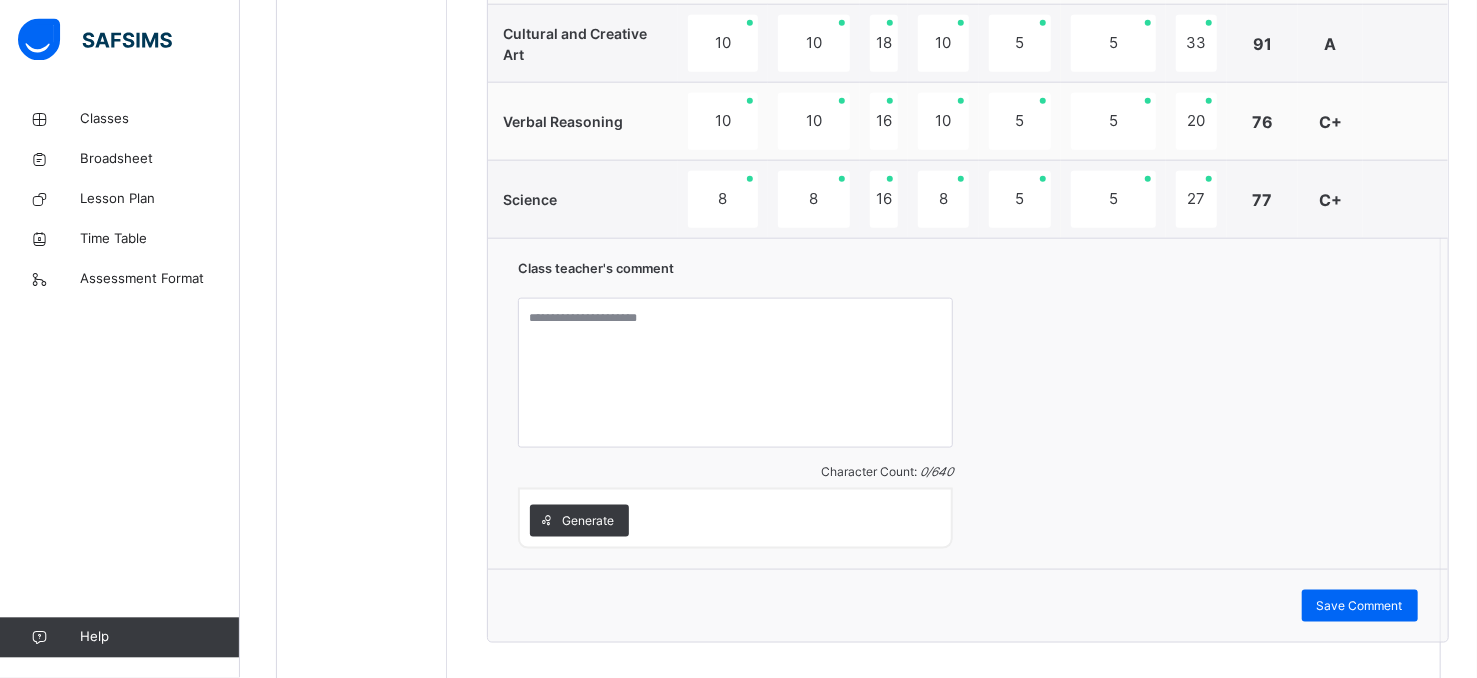 scroll, scrollTop: 1340, scrollLeft: 0, axis: vertical 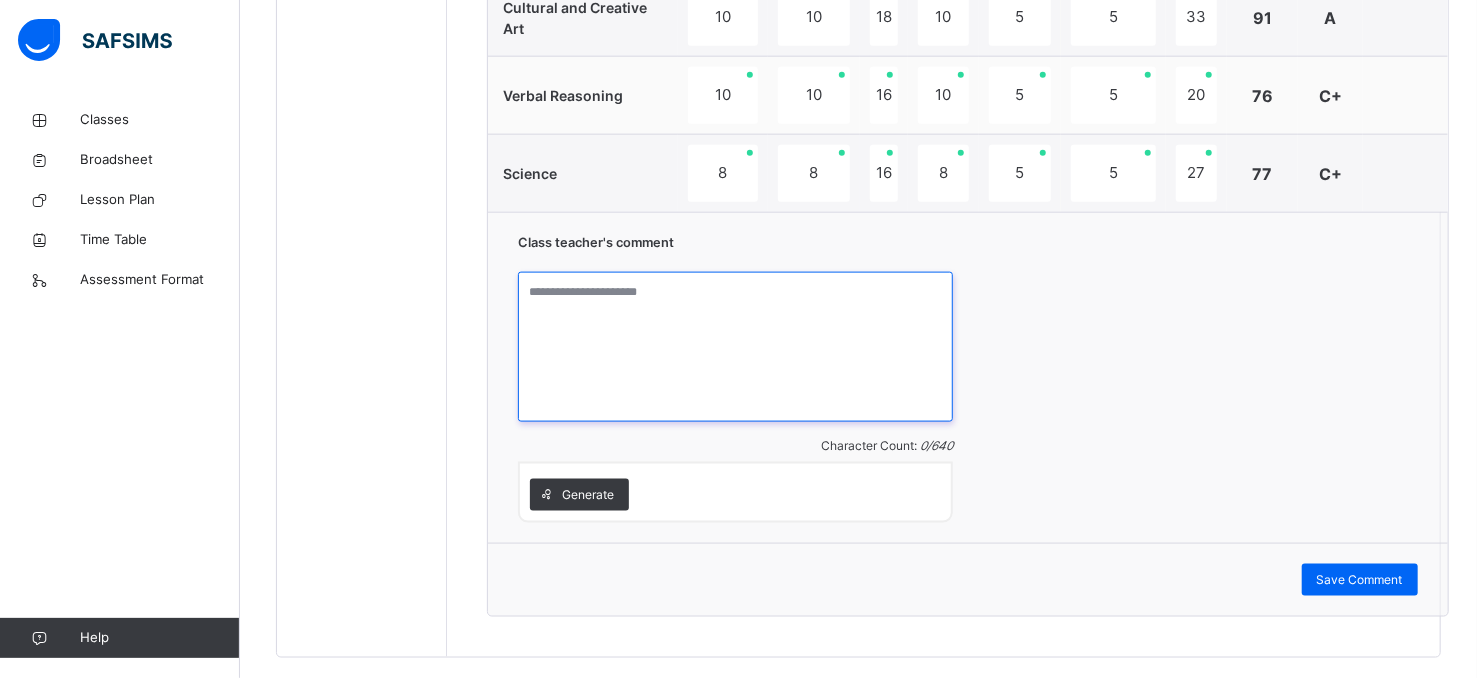 click at bounding box center [735, 347] 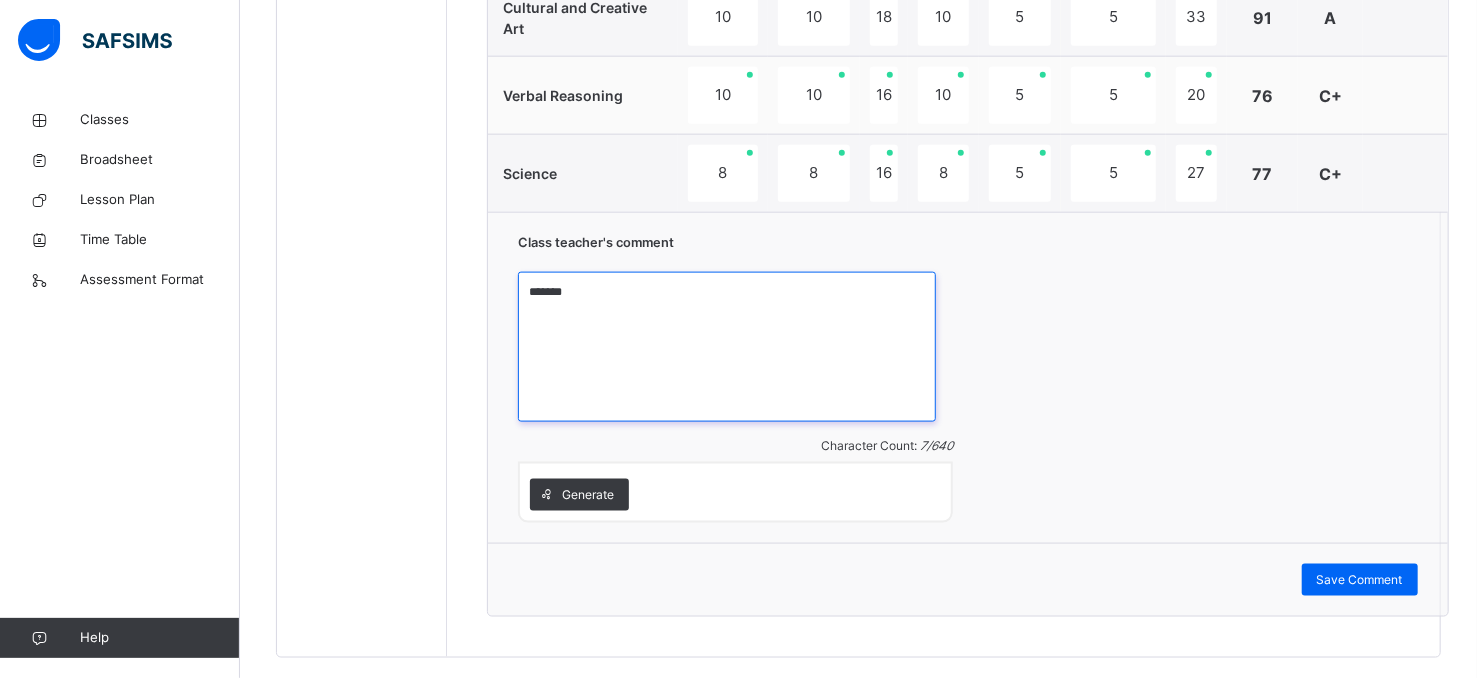scroll, scrollTop: 1286, scrollLeft: 0, axis: vertical 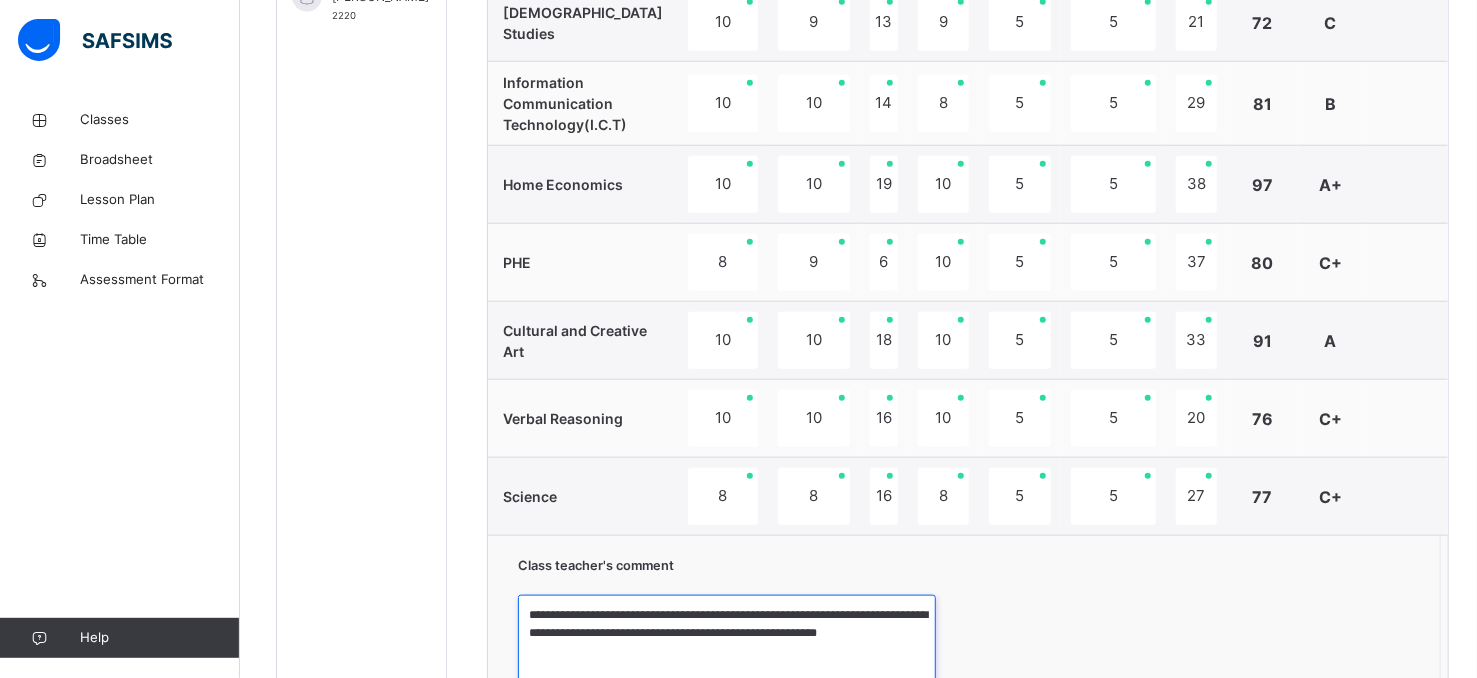 click on "**********" at bounding box center (727, 670) 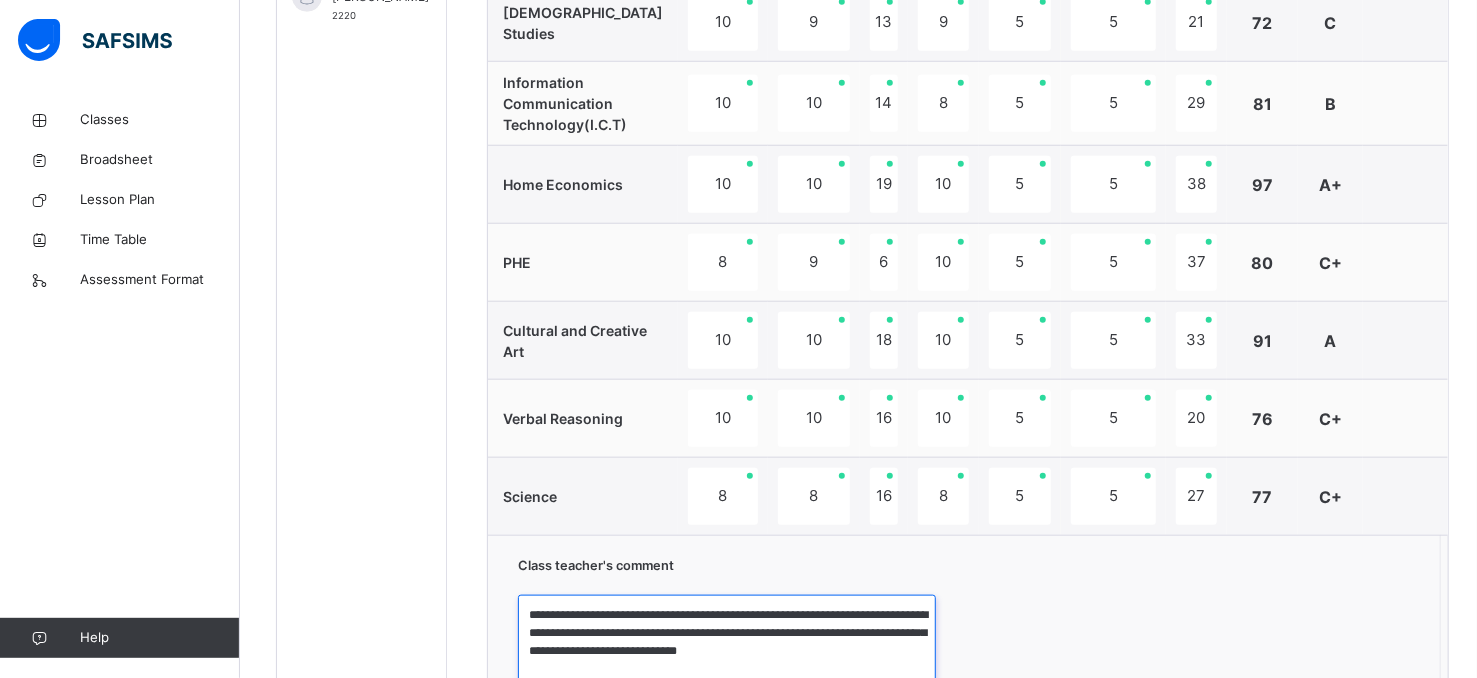click on "**********" at bounding box center (727, 670) 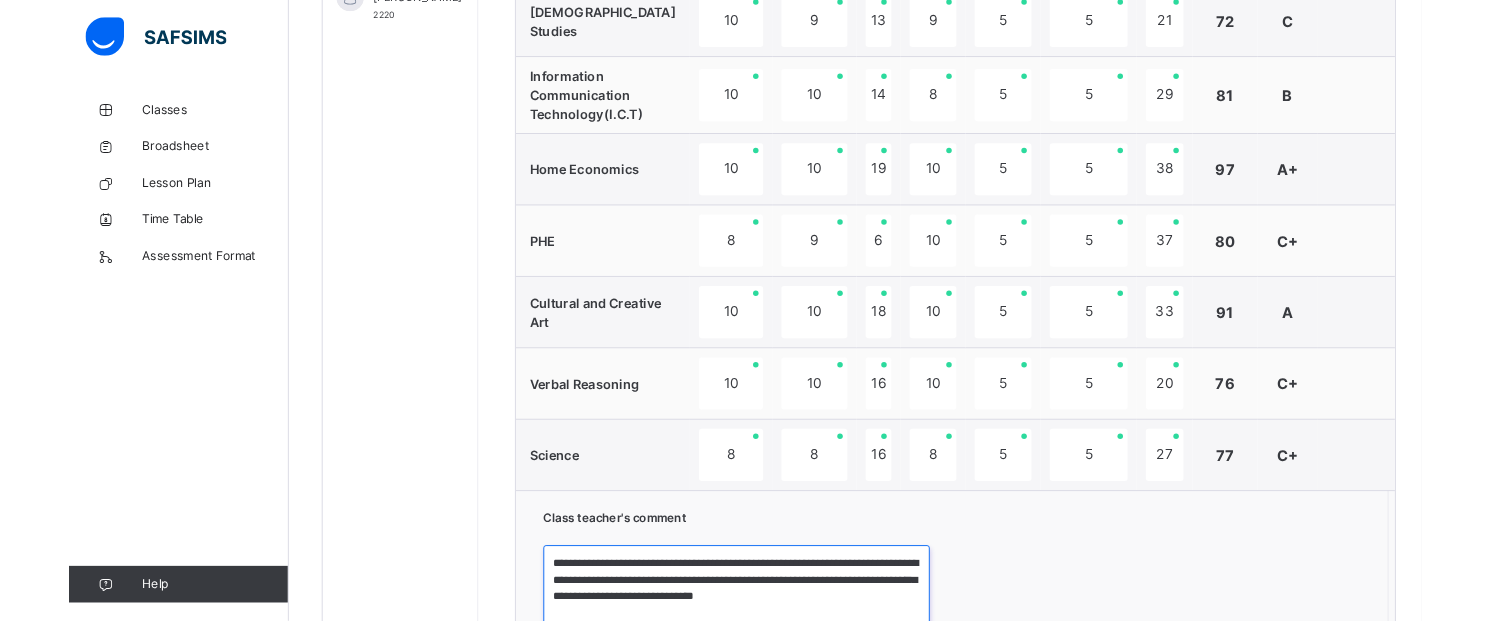 scroll, scrollTop: 1056, scrollLeft: 0, axis: vertical 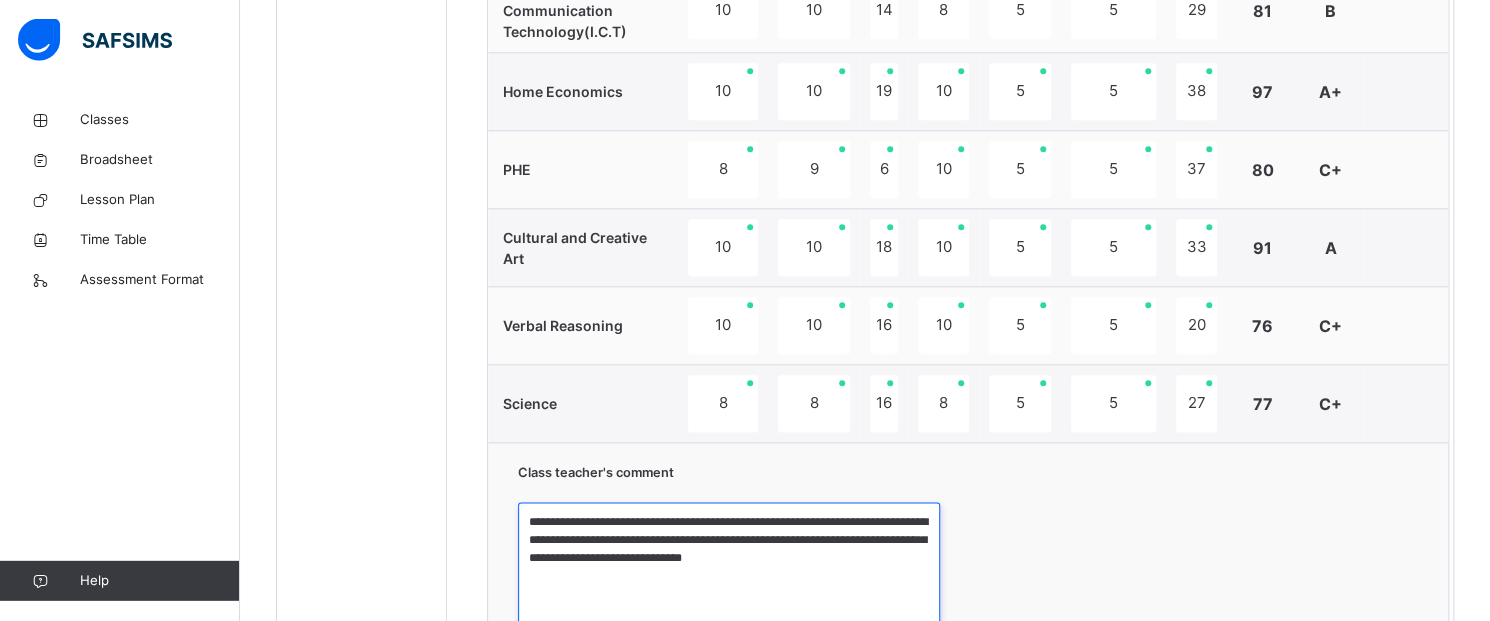 click on "**********" at bounding box center [729, 578] 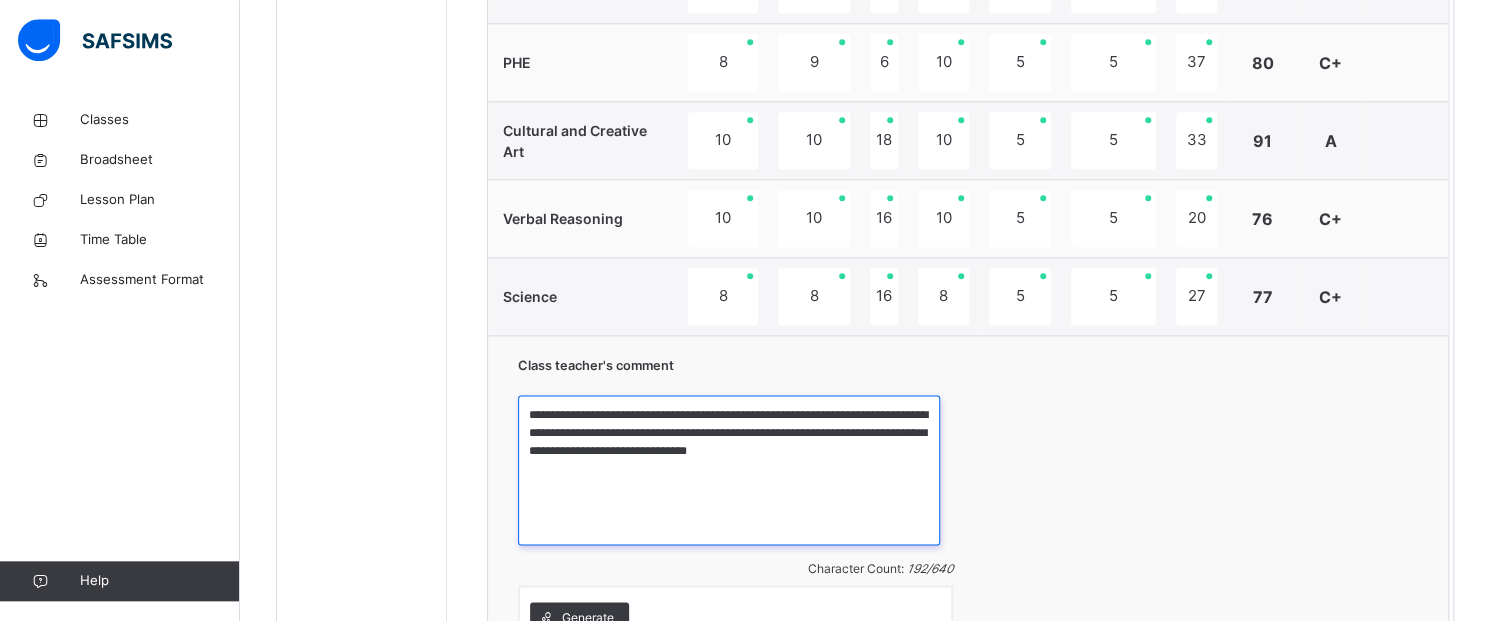 scroll, scrollTop: 1270, scrollLeft: 0, axis: vertical 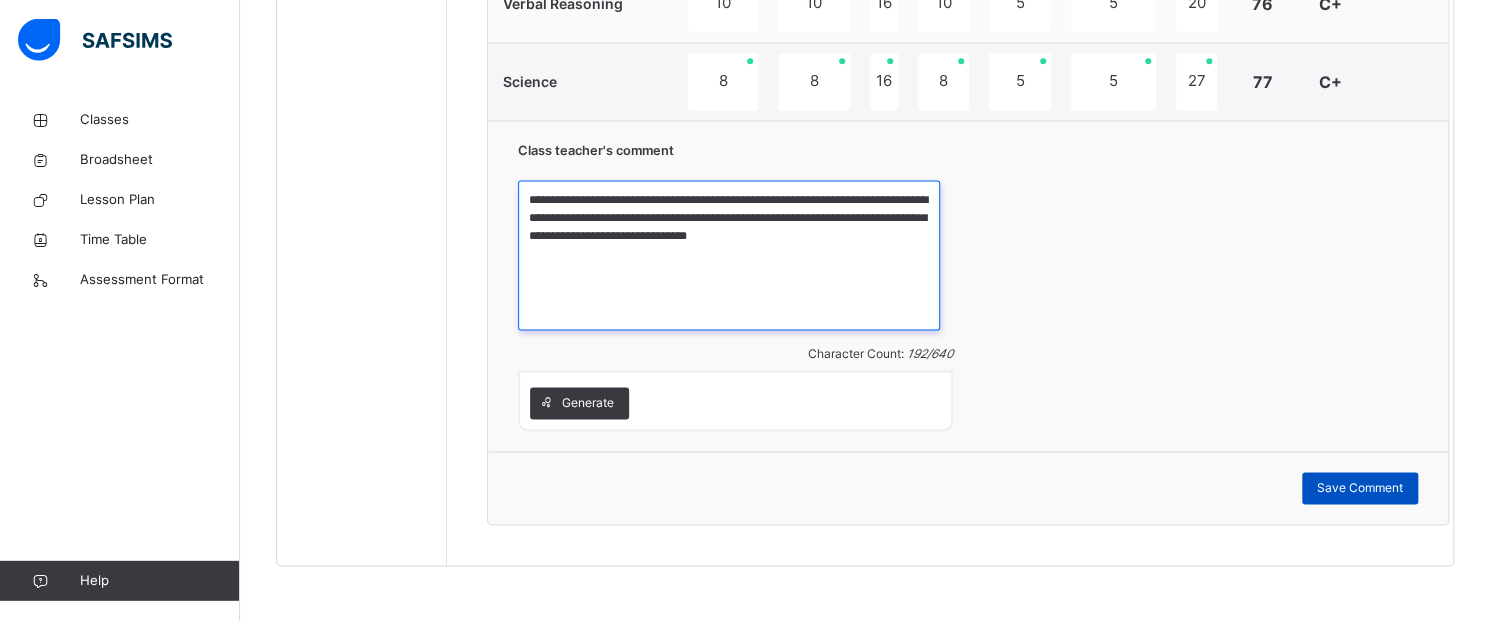type on "**********" 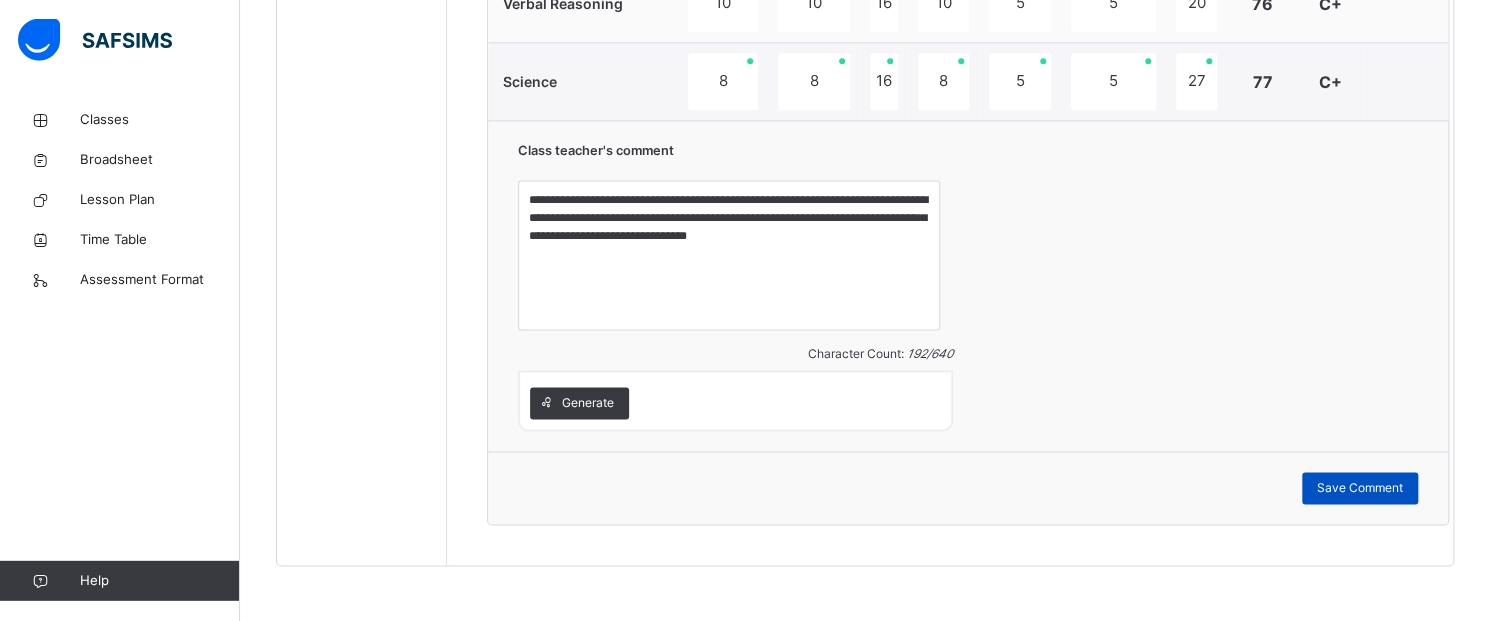 click on "Save Comment" at bounding box center [1360, 489] 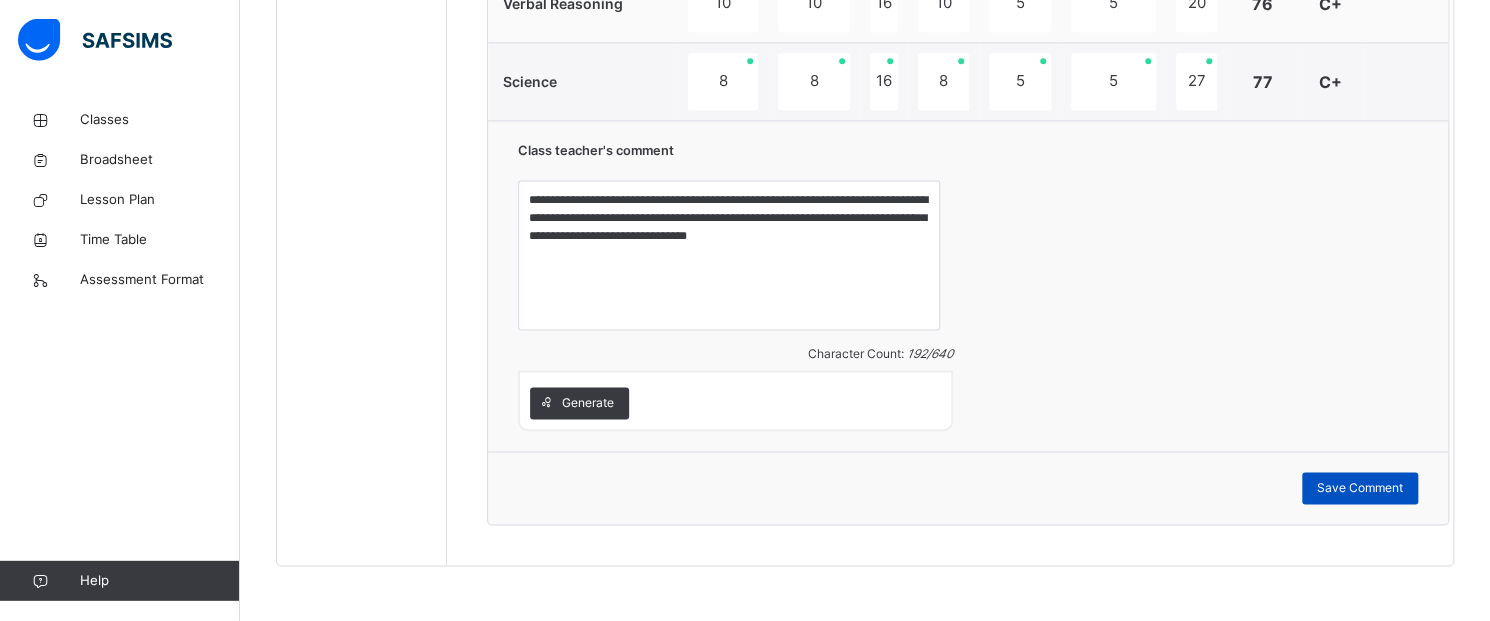 click on "Save Comment" at bounding box center (1360, 489) 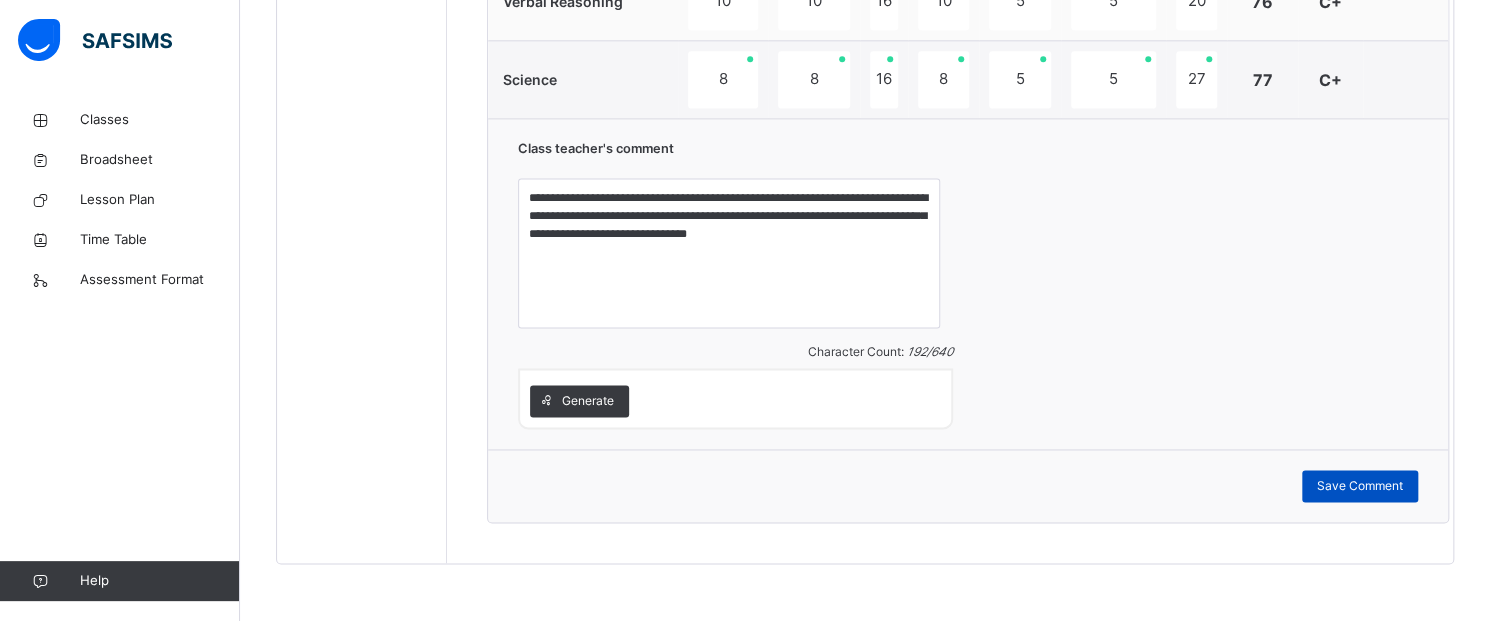 click on "Save Comment" at bounding box center (1360, 486) 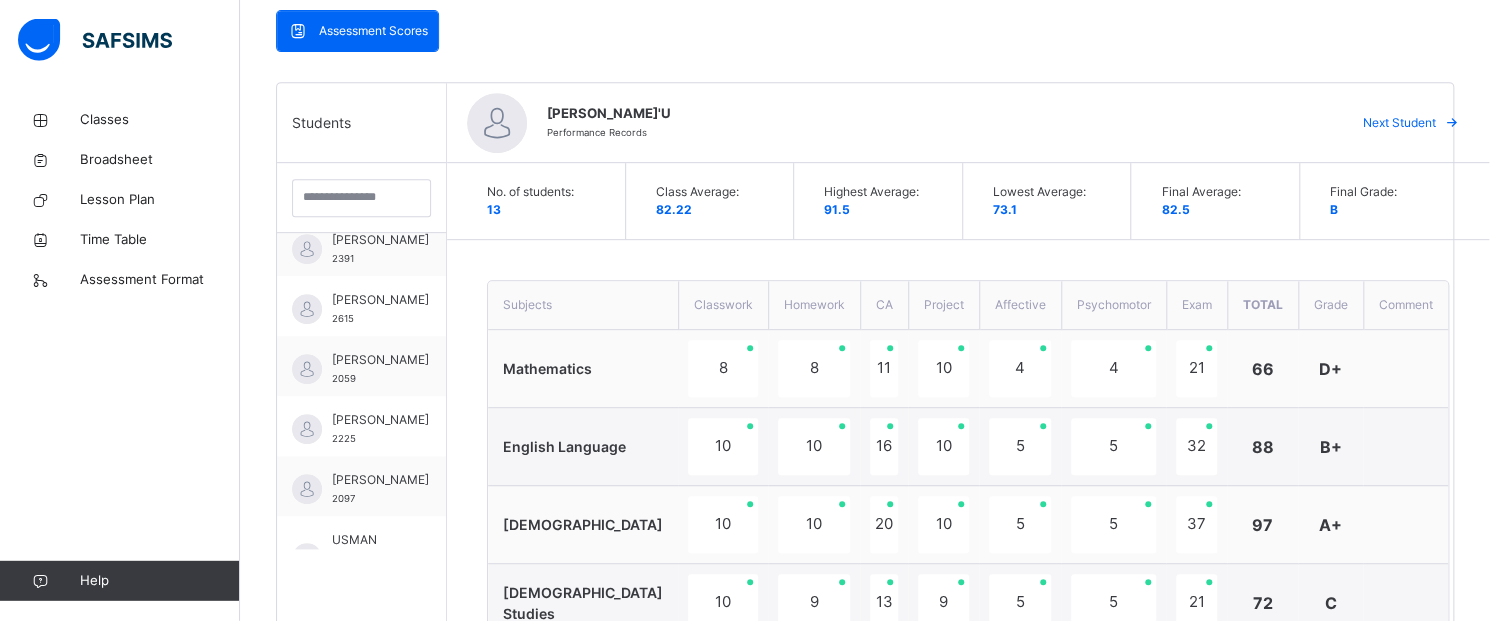 scroll, scrollTop: 416, scrollLeft: 0, axis: vertical 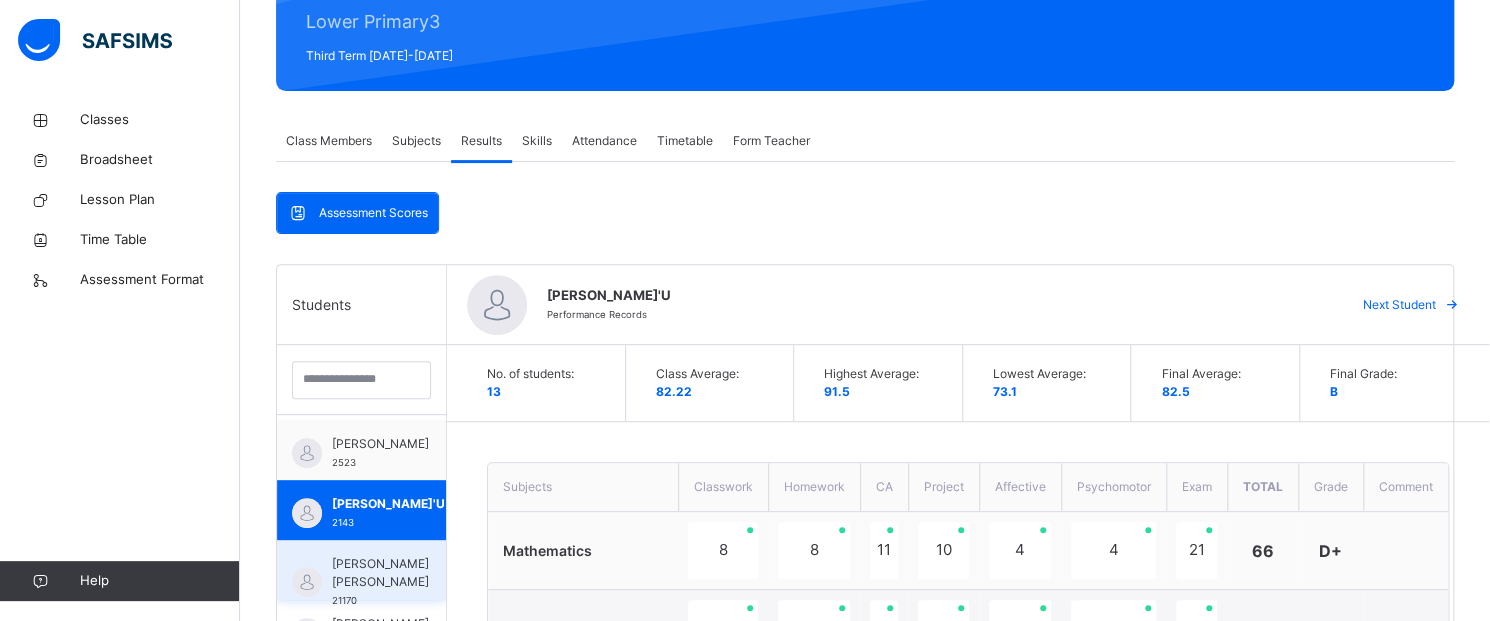 click on "[PERSON_NAME] [PERSON_NAME] 21170" at bounding box center [361, 570] 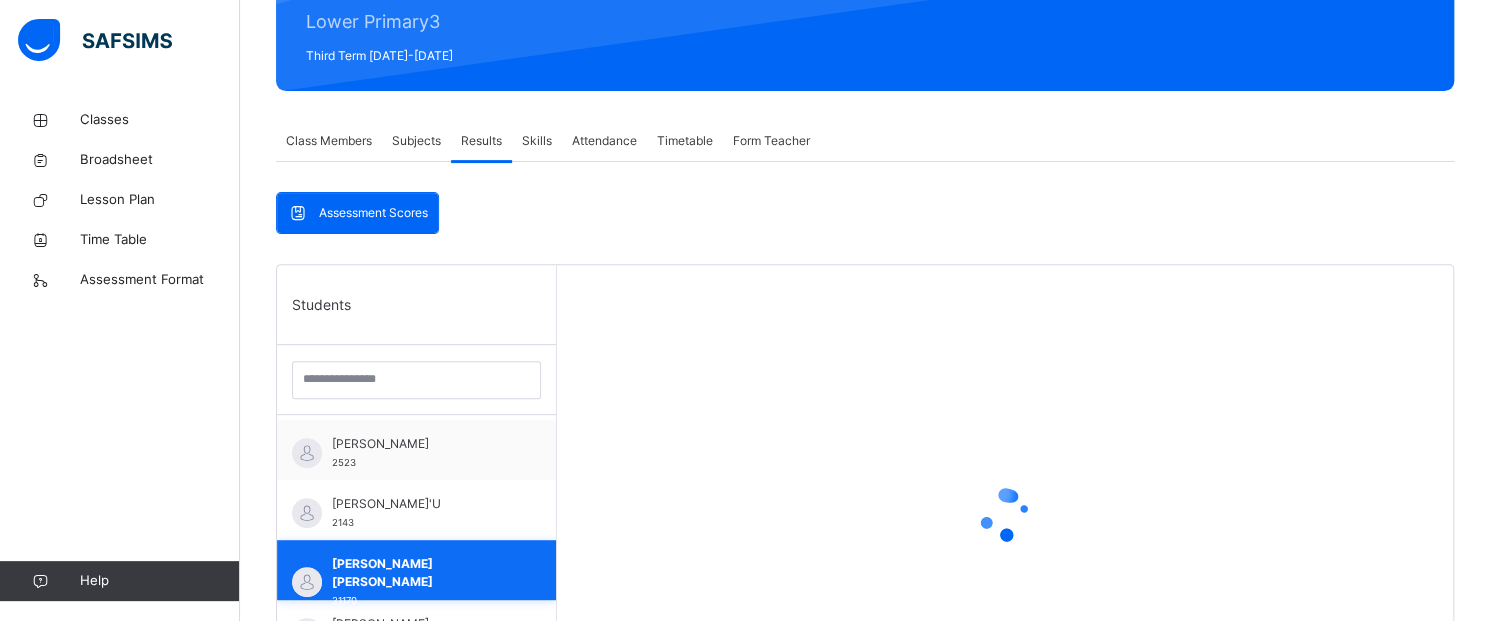 click on "[PERSON_NAME] [PERSON_NAME]" at bounding box center [421, 573] 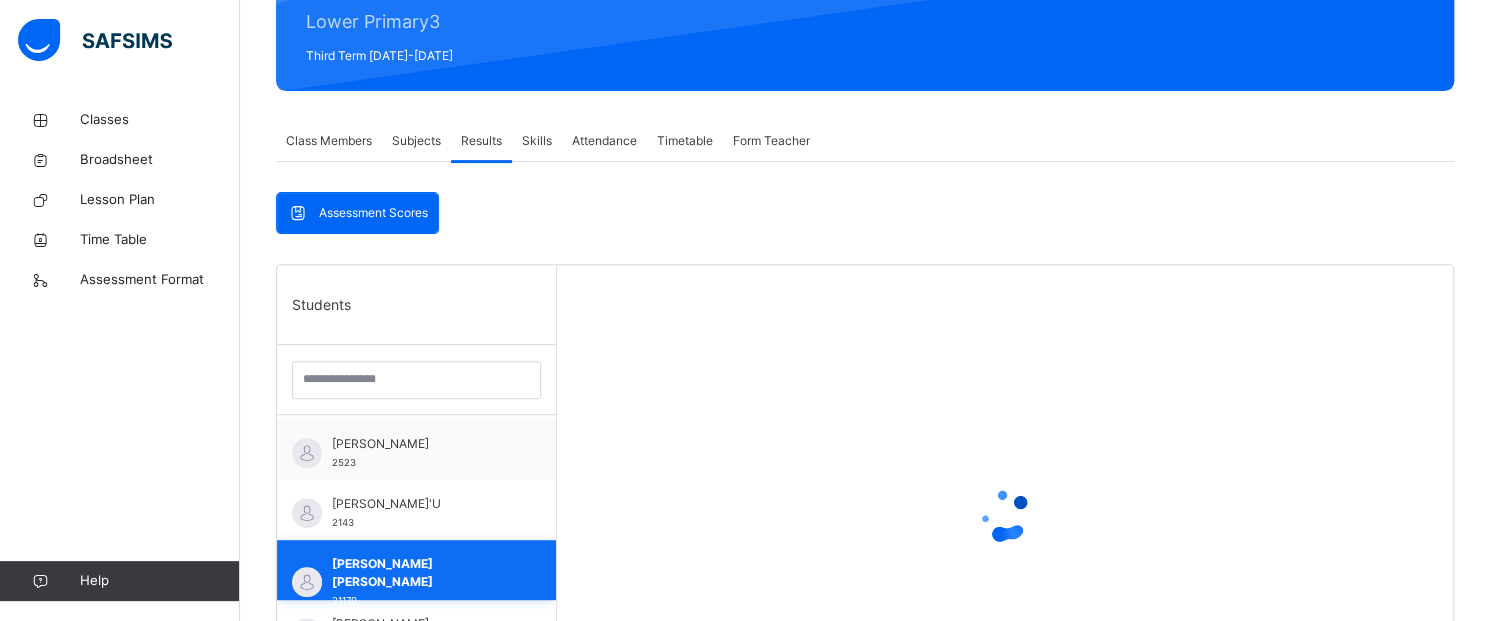 click on "[PERSON_NAME] [PERSON_NAME] 21170" at bounding box center [416, 570] 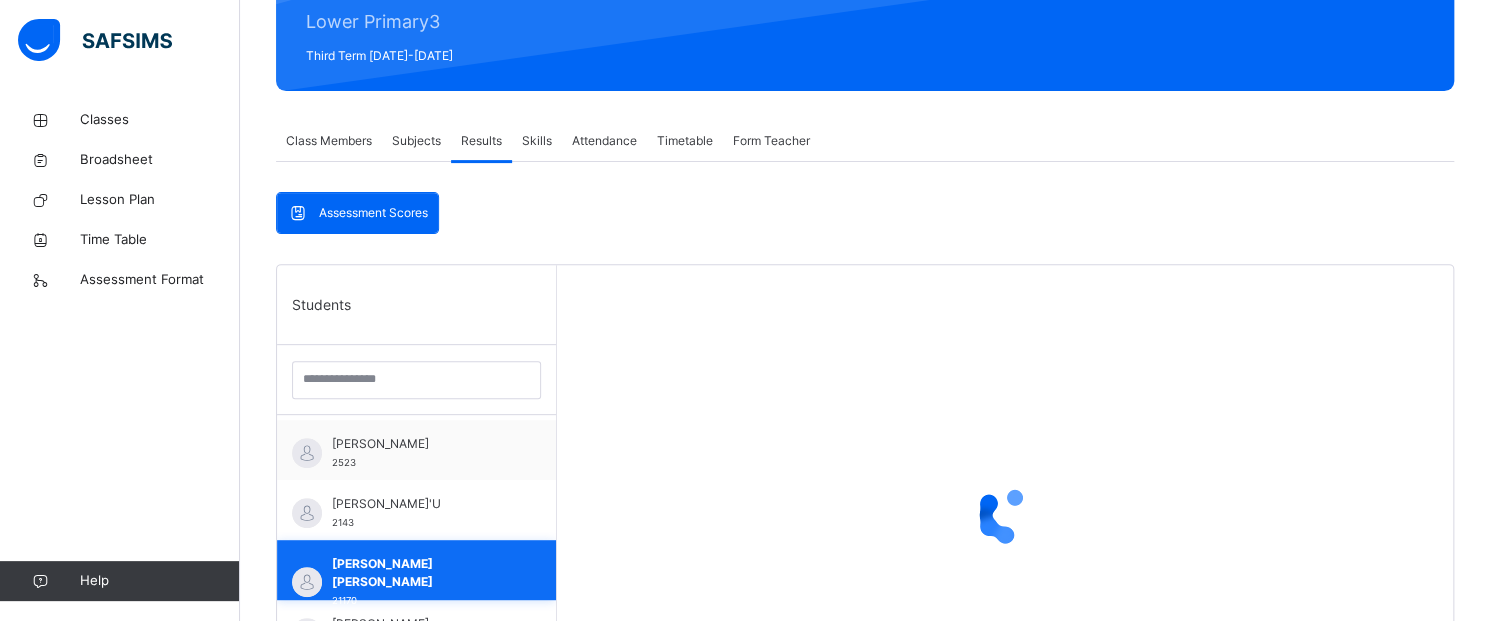 click on "[PERSON_NAME] [PERSON_NAME] 21170" at bounding box center (416, 570) 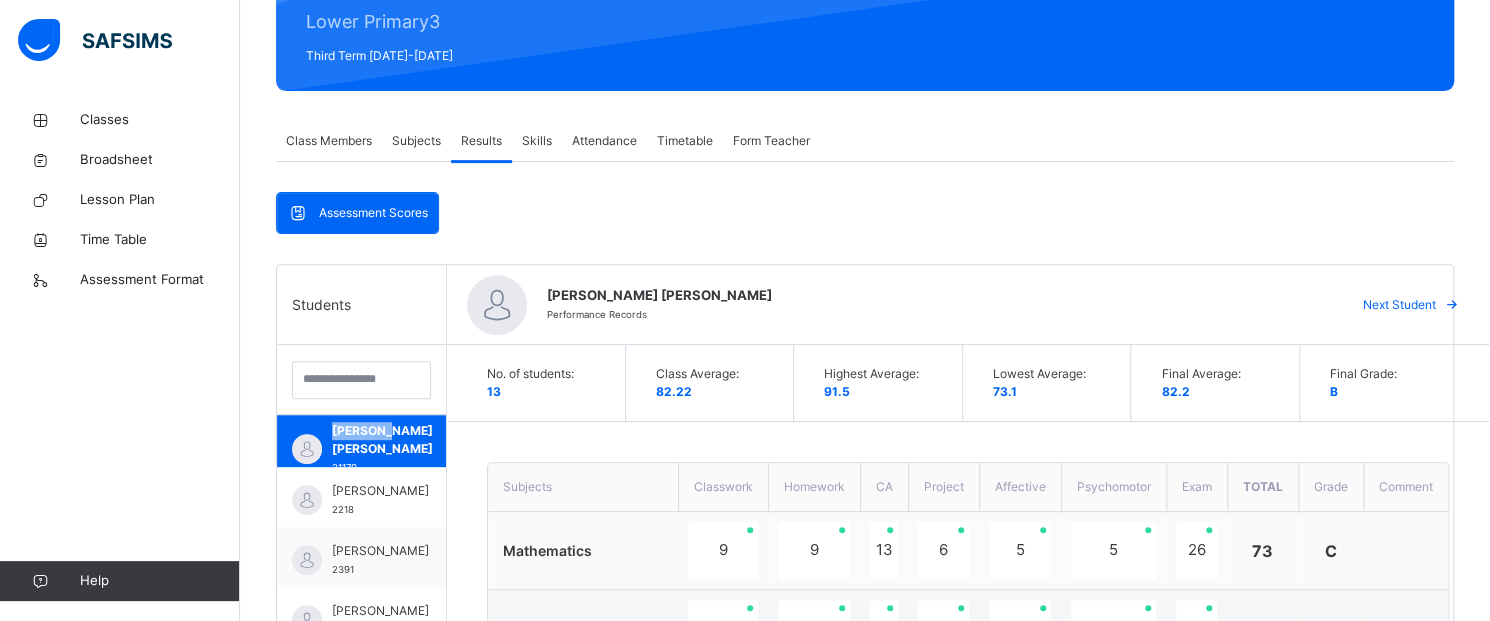 scroll, scrollTop: 350, scrollLeft: 0, axis: vertical 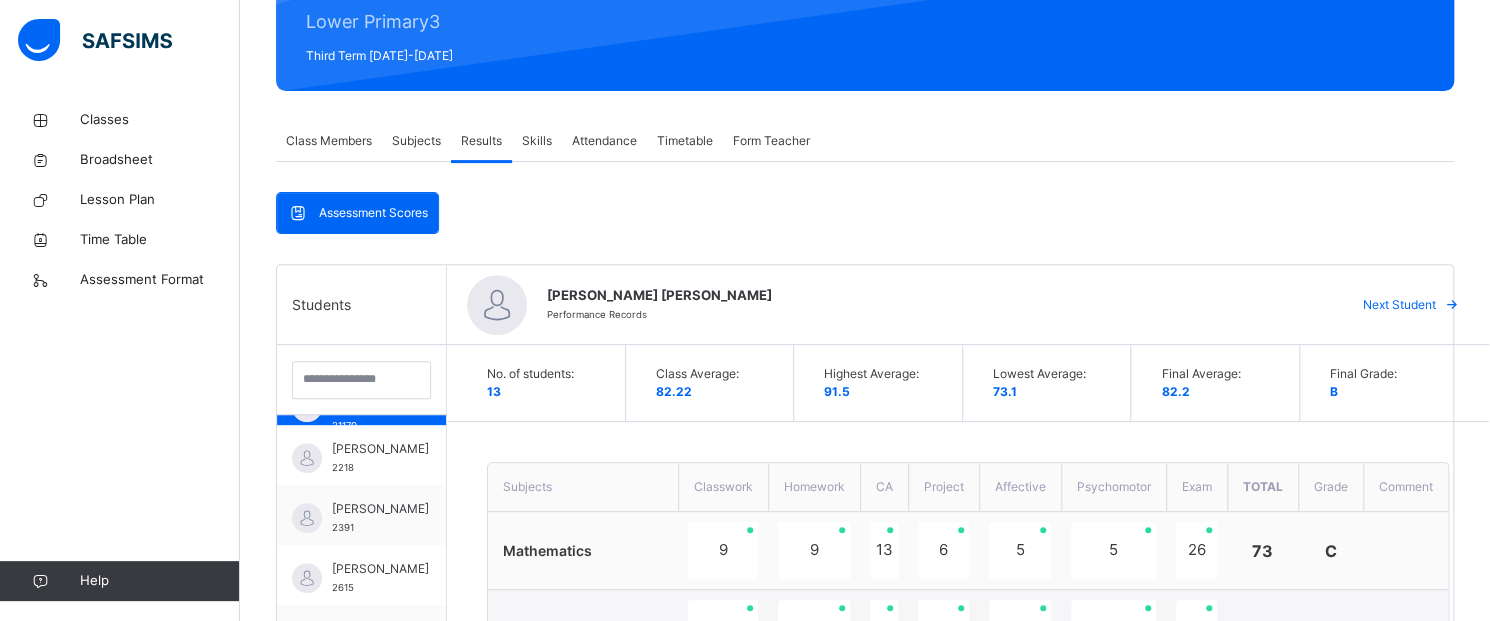 click on "Mathematics" at bounding box center (583, 551) 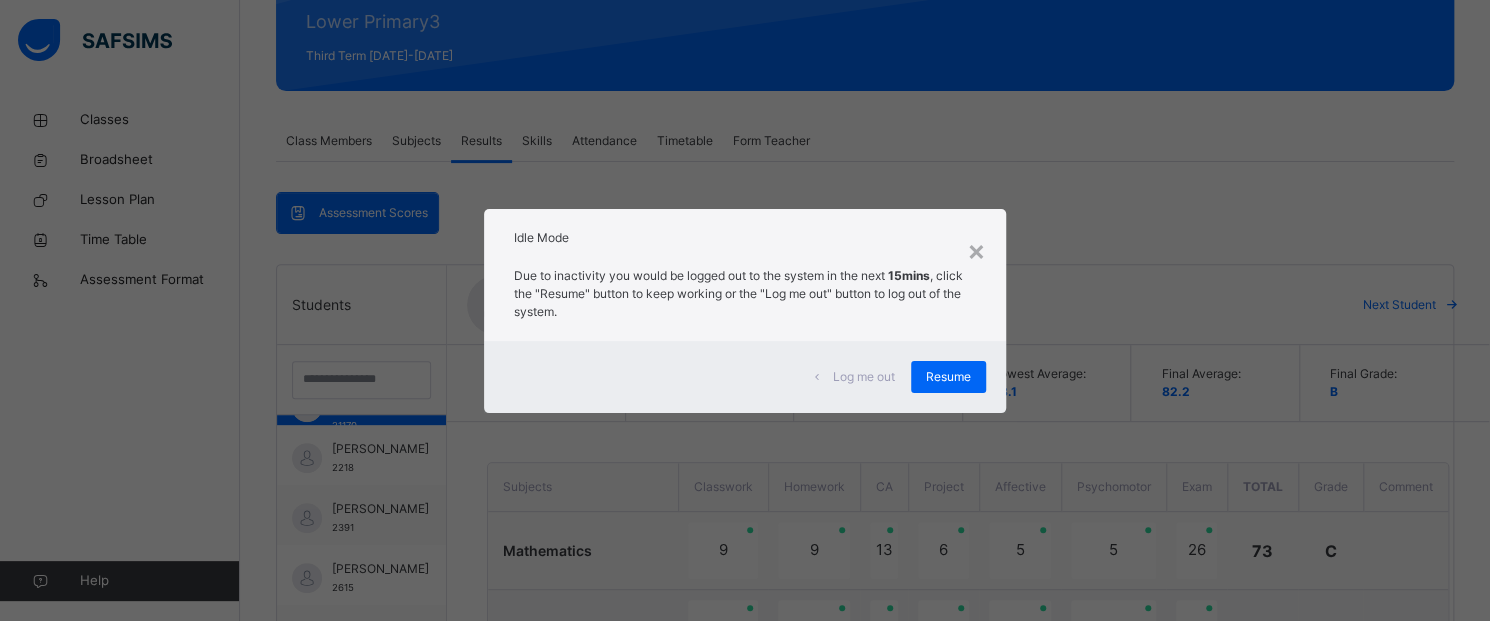 click on "× Idle Mode Due to inactivity you would be logged out to the system in the next   15mins , click the "Resume" button to keep working or the "Log me out" button to log out of the system. Log me out Resume" at bounding box center [745, 310] 